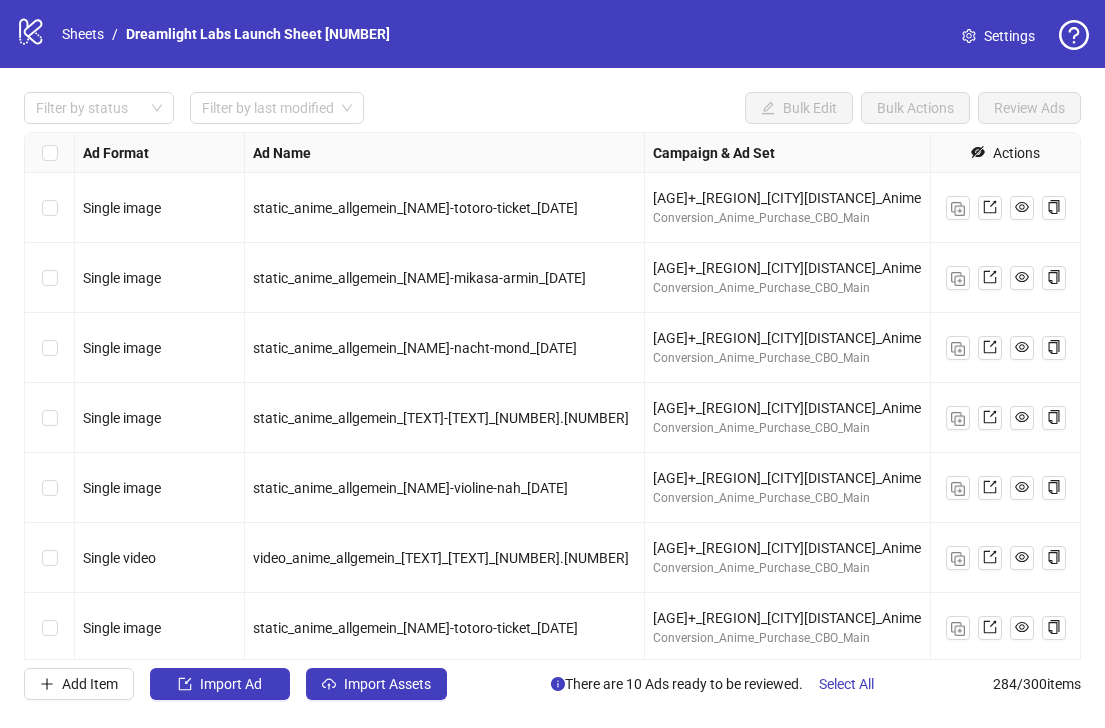 scroll, scrollTop: 0, scrollLeft: 0, axis: both 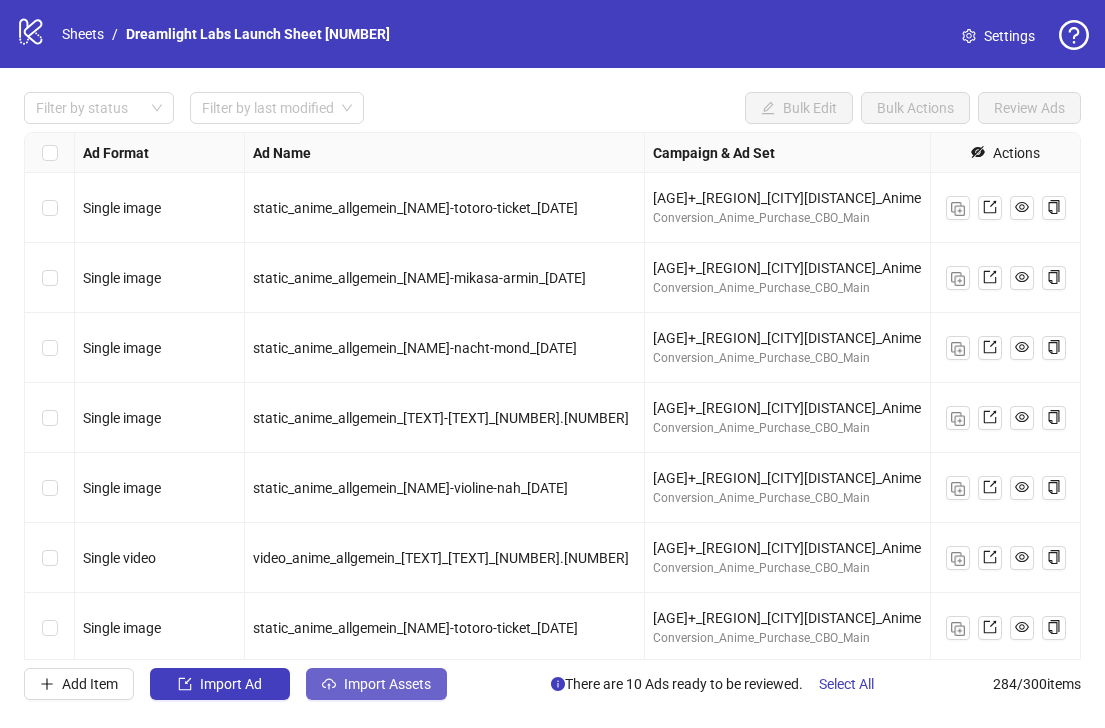 click on "Import Assets" at bounding box center (387, 684) 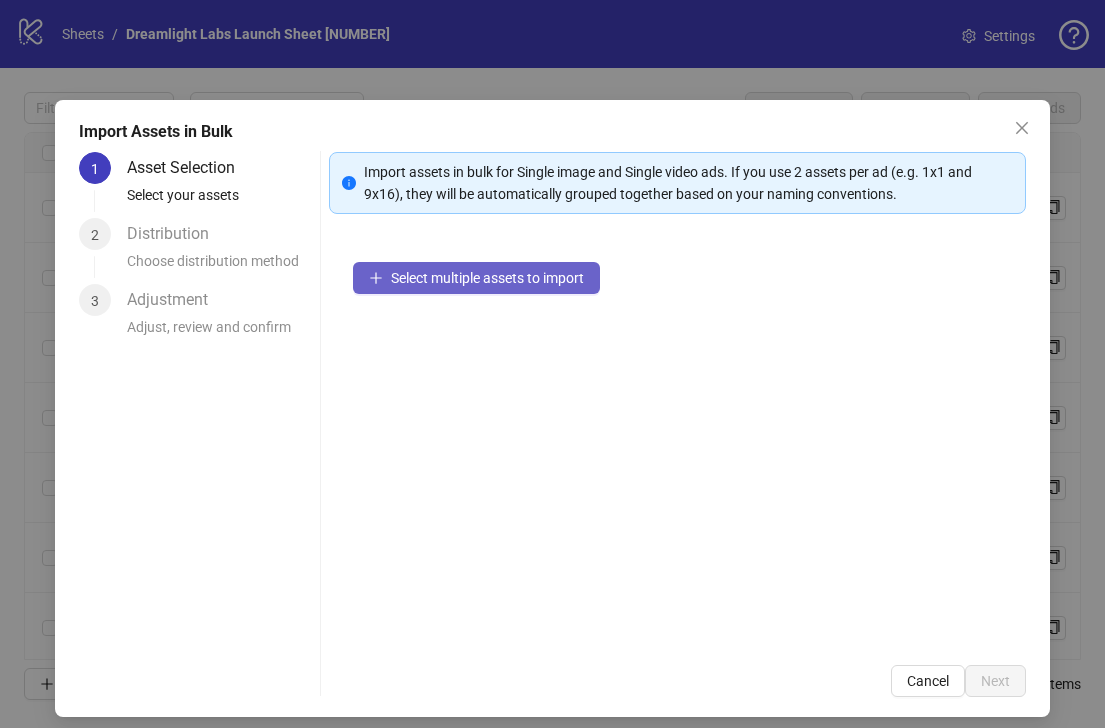 click on "Select multiple assets to import" at bounding box center (487, 278) 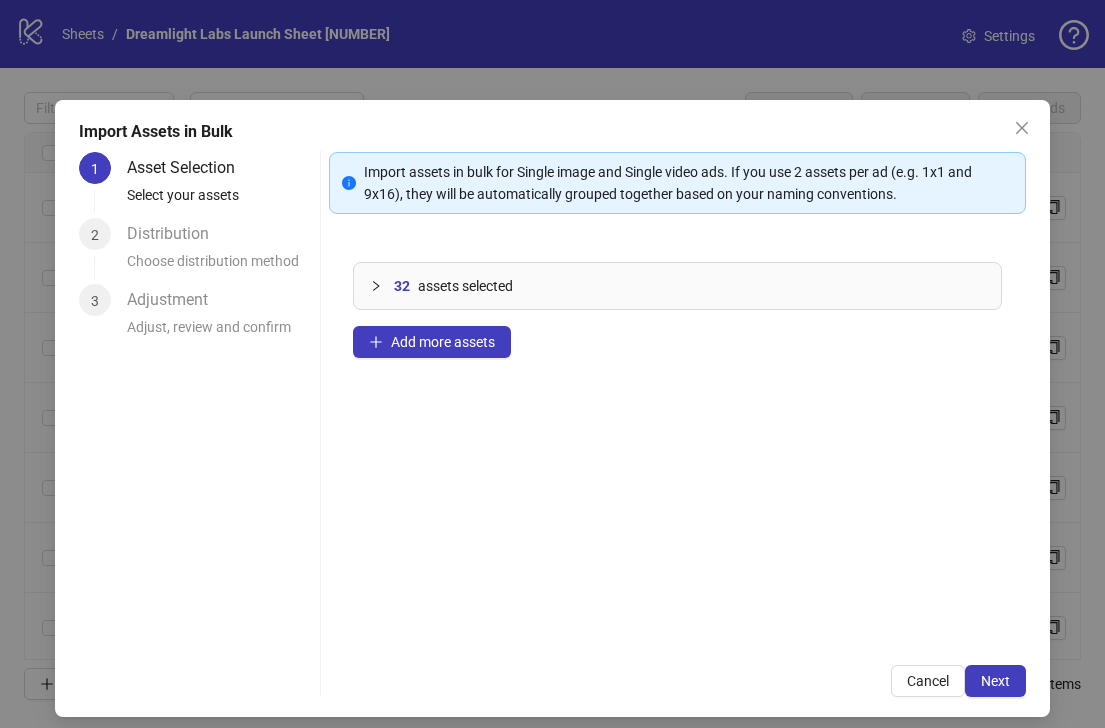 click at bounding box center (382, 286) 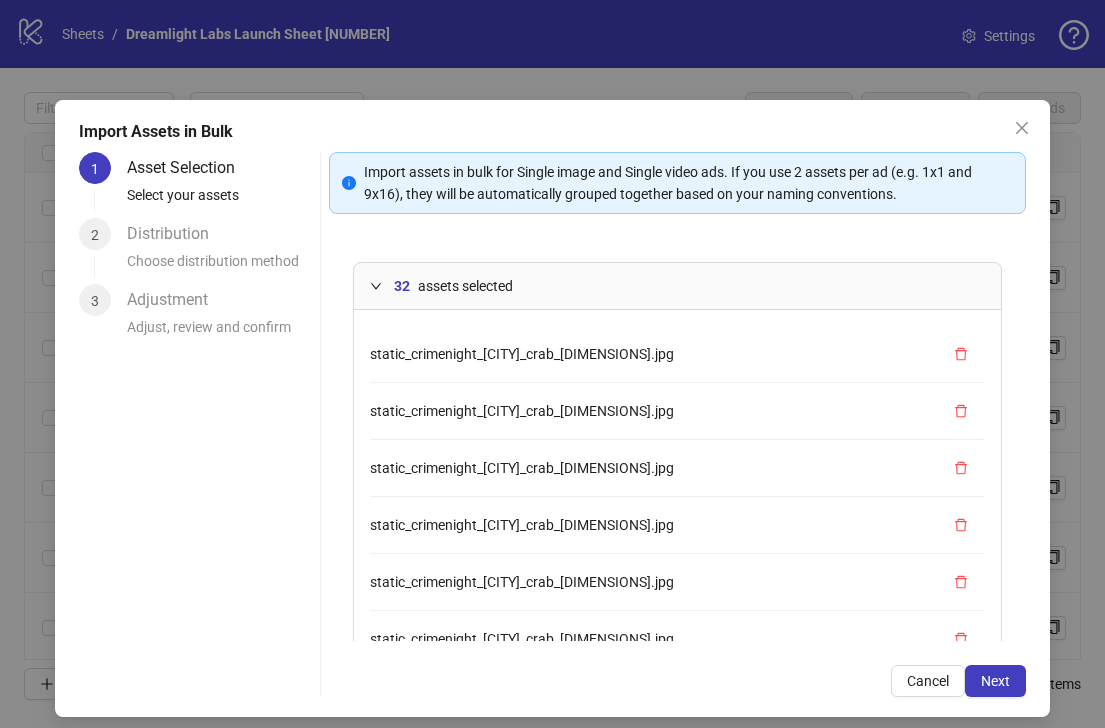 click on "assets selected" at bounding box center (465, 286) 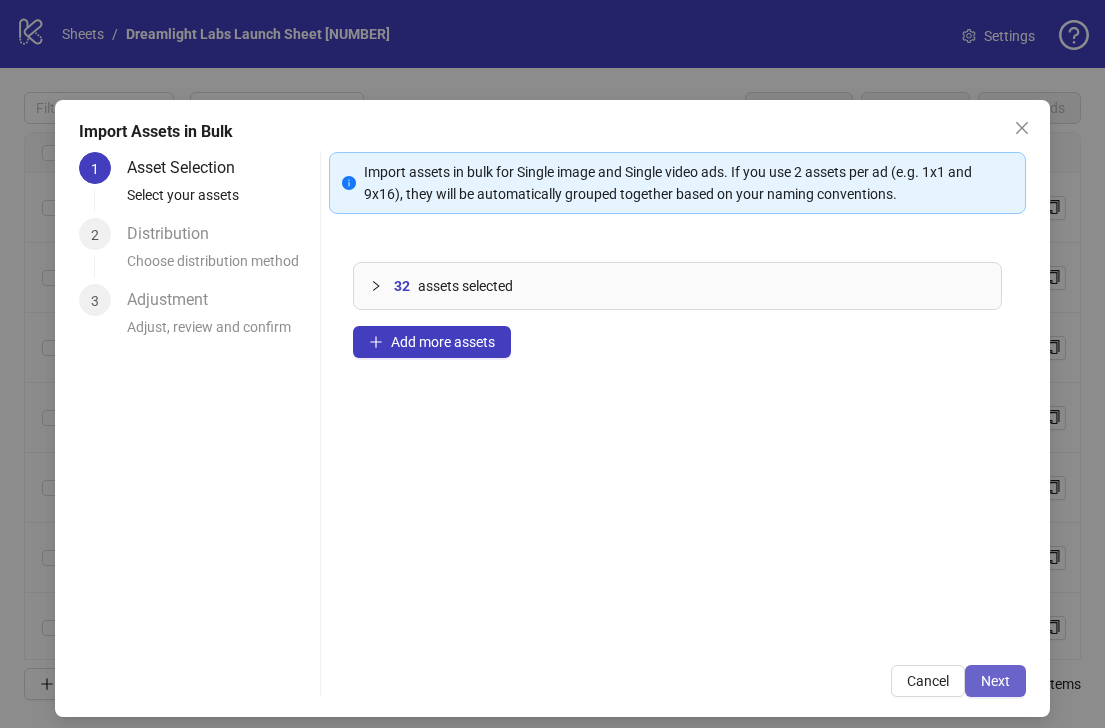 click on "Next" at bounding box center (995, 681) 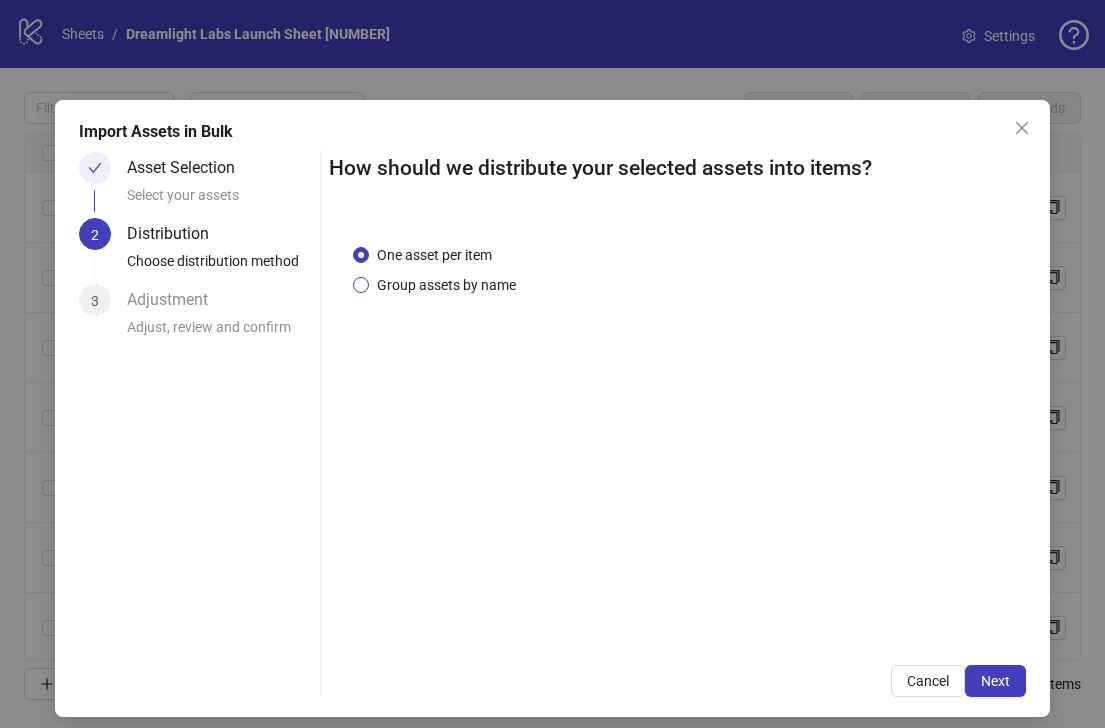 click on "Group assets by name" at bounding box center (446, 285) 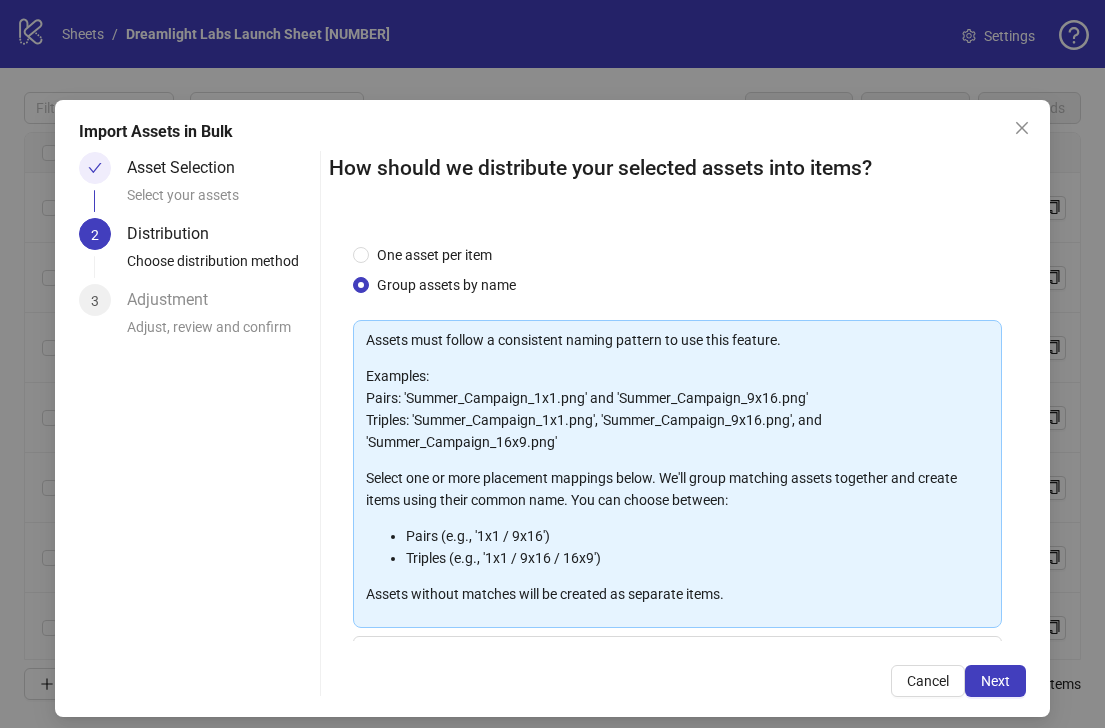 scroll, scrollTop: 186, scrollLeft: 0, axis: vertical 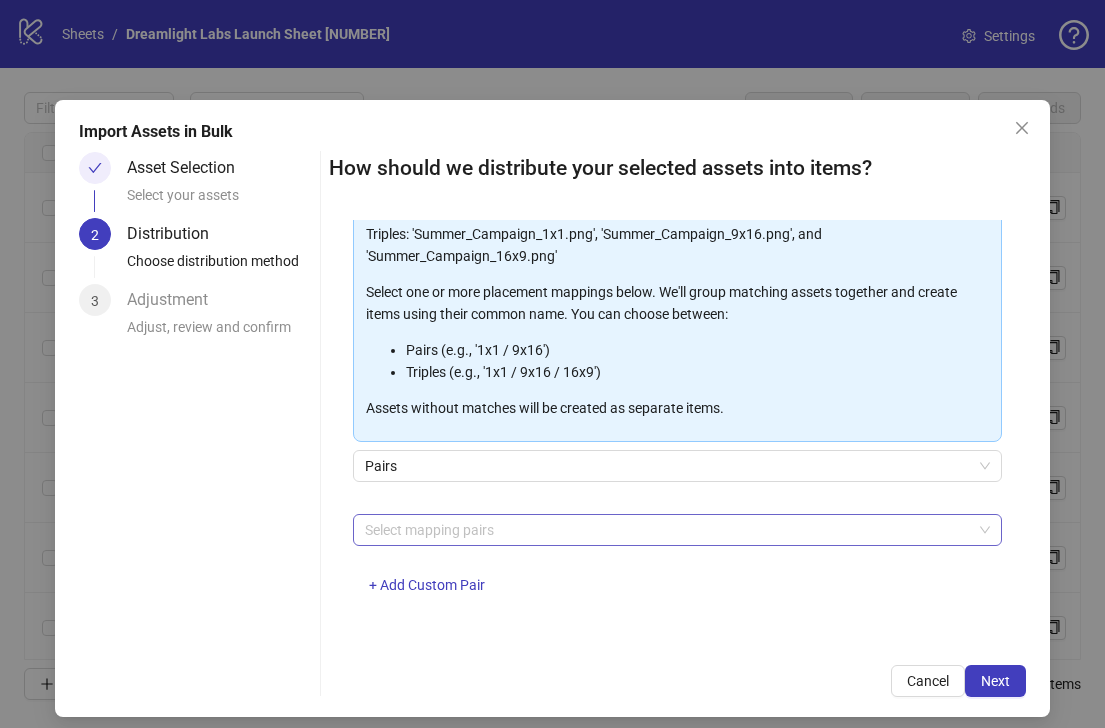 click at bounding box center (667, 530) 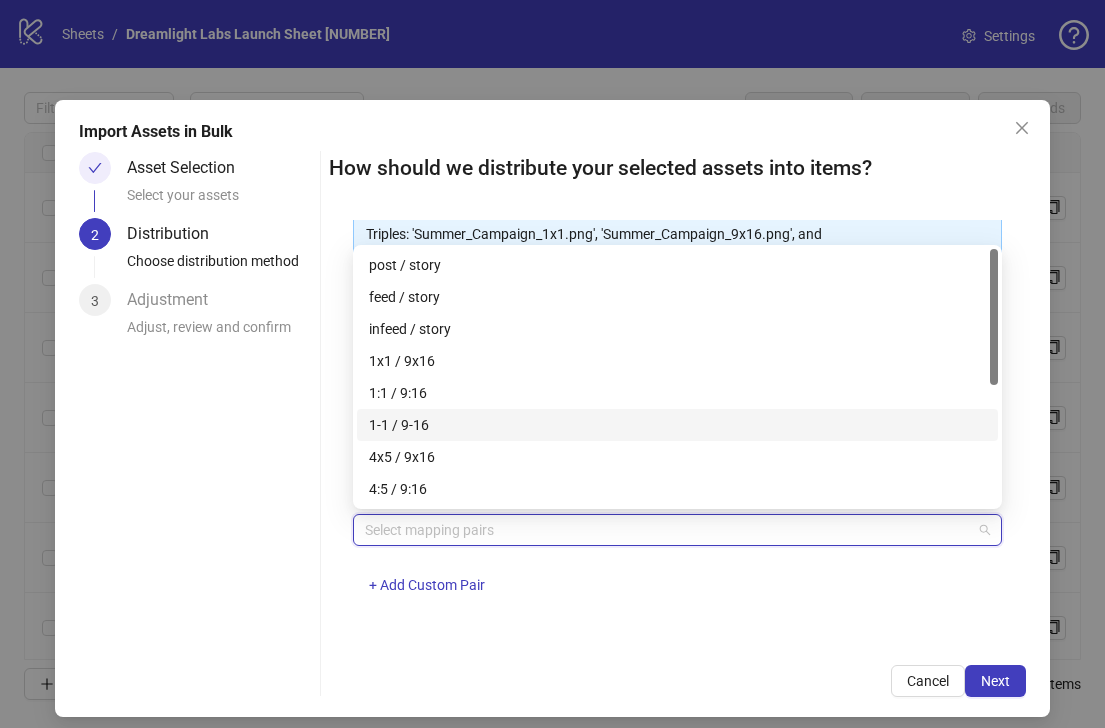 click on "1-1 / 9-16" at bounding box center [677, 425] 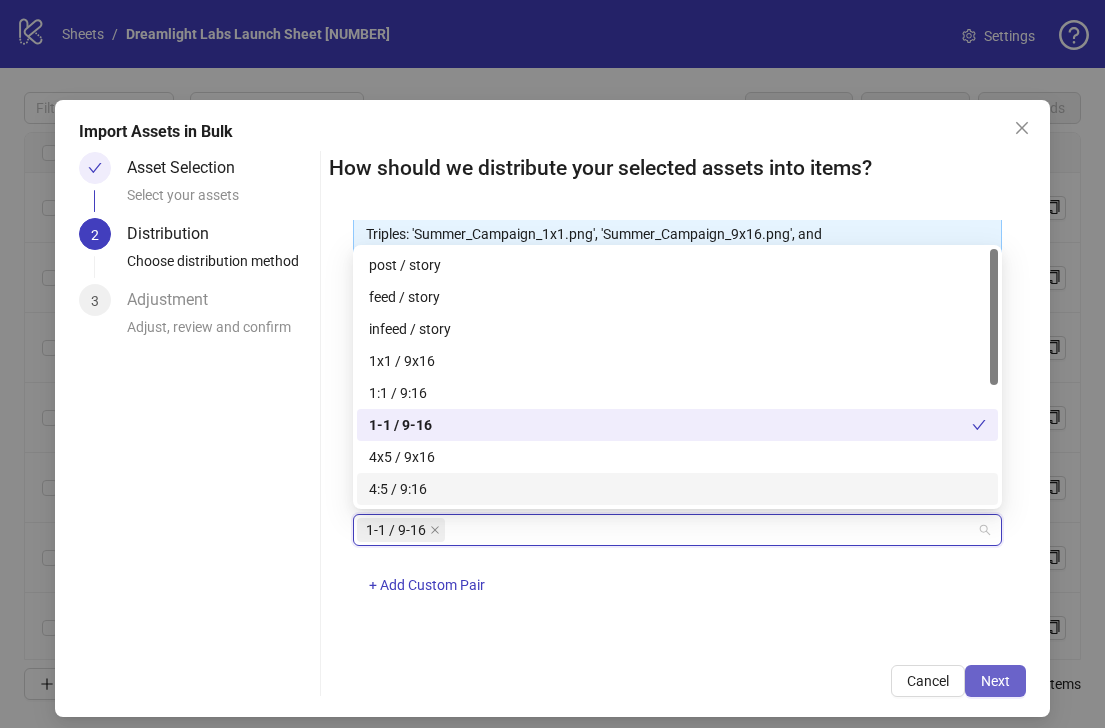 click on "Next" at bounding box center (995, 681) 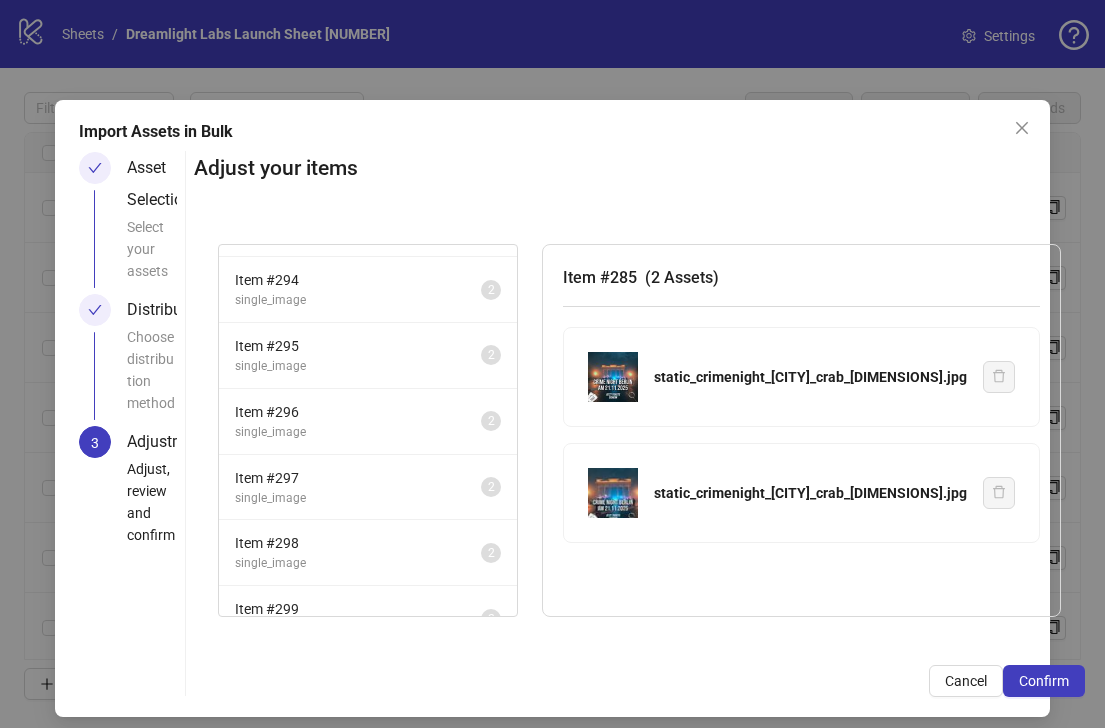 scroll, scrollTop: 681, scrollLeft: 0, axis: vertical 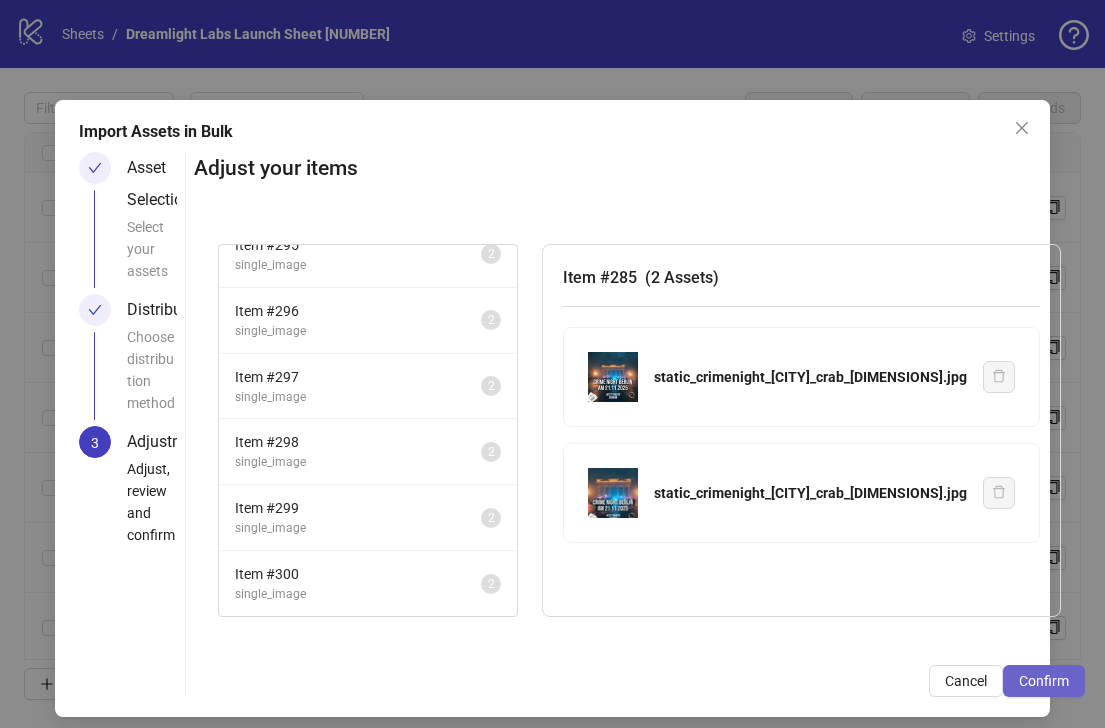 click on "Confirm" at bounding box center [1044, 681] 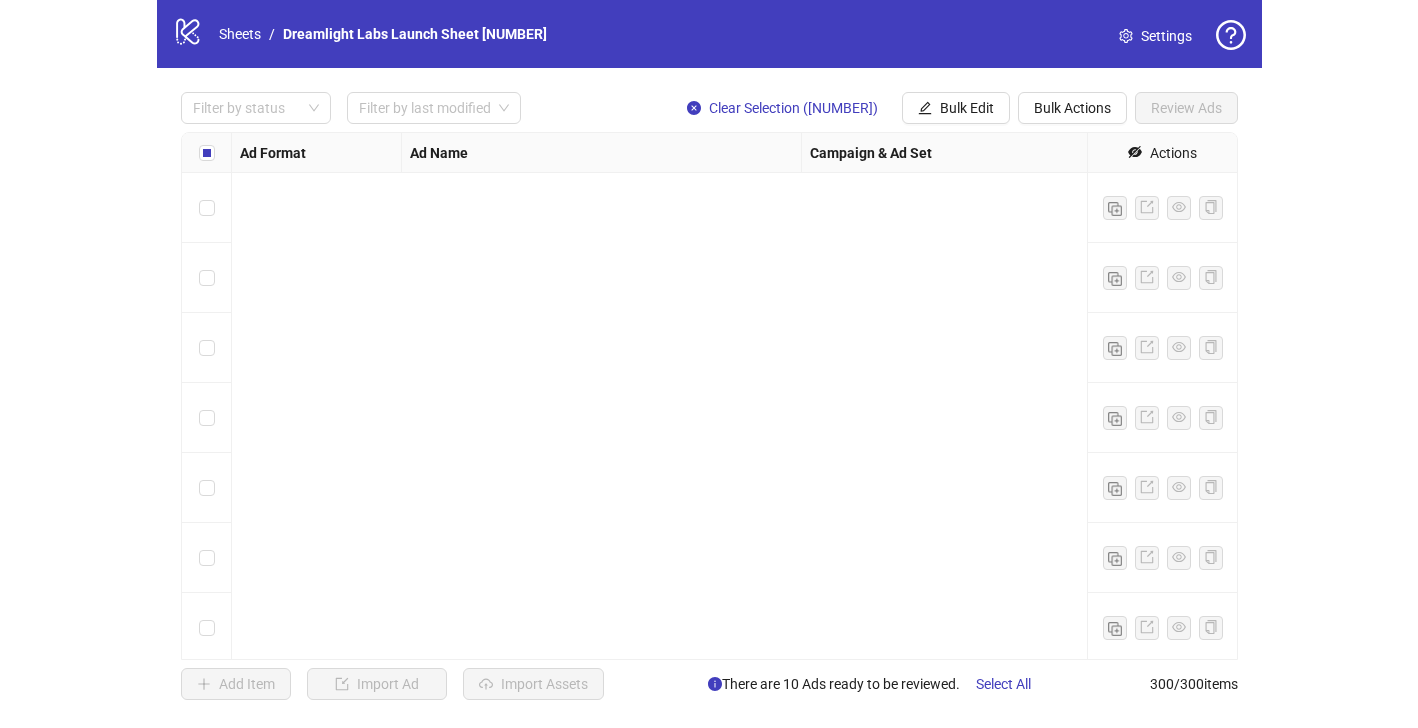 scroll, scrollTop: 20514, scrollLeft: 0, axis: vertical 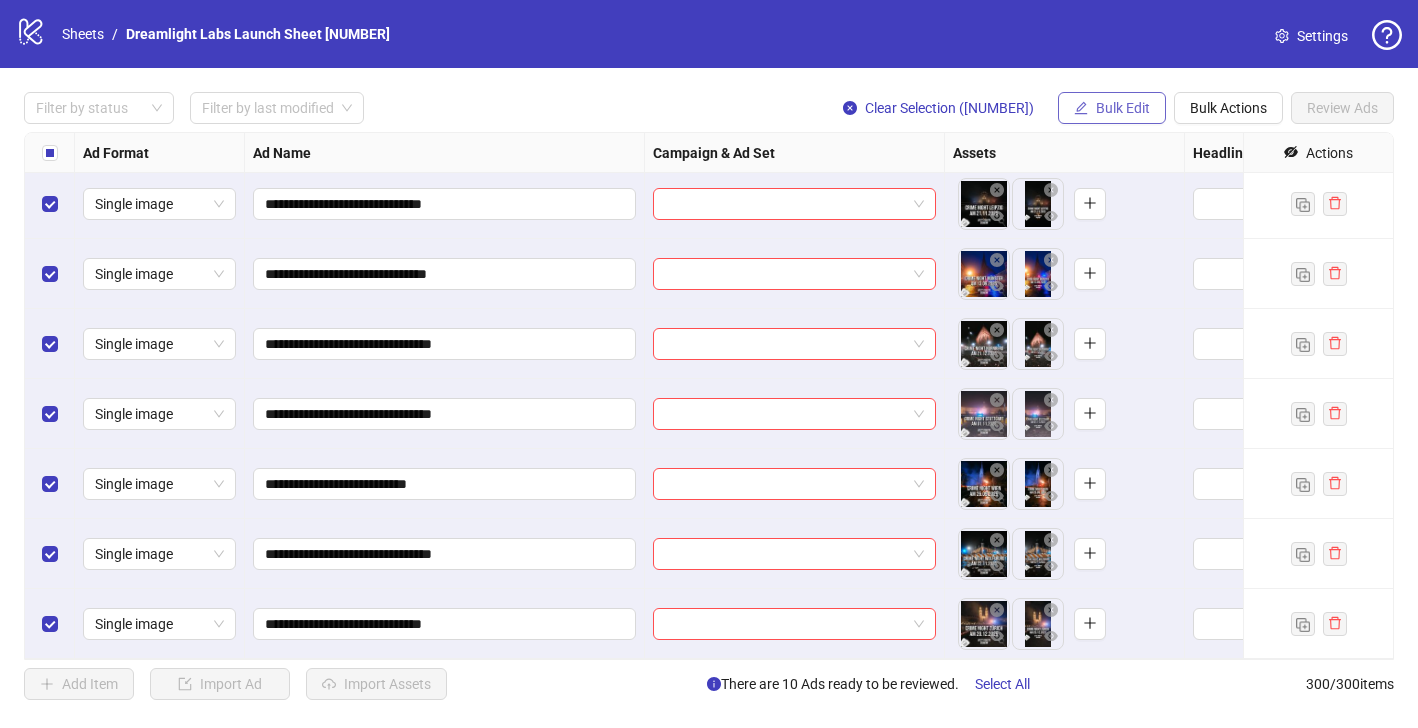 click on "Bulk Edit" at bounding box center [1112, 108] 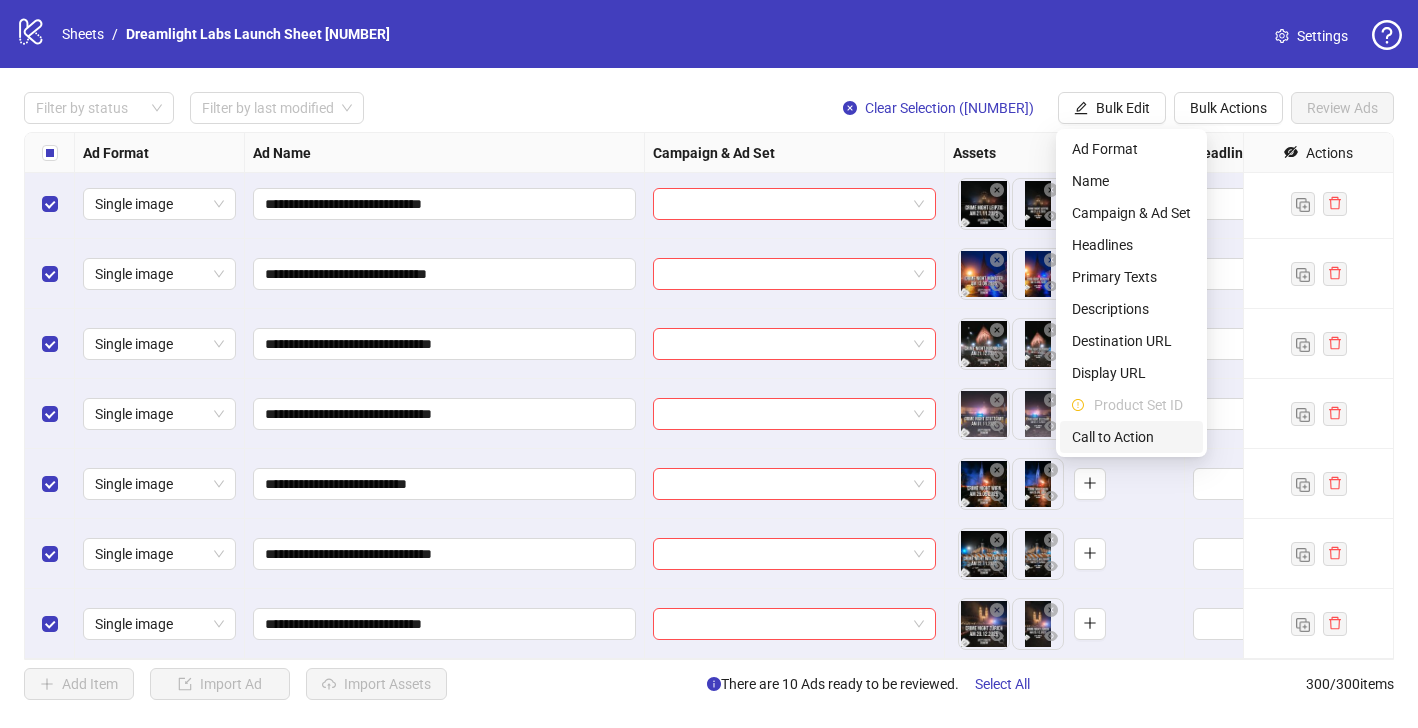 click on "Call to Action" at bounding box center (1131, 437) 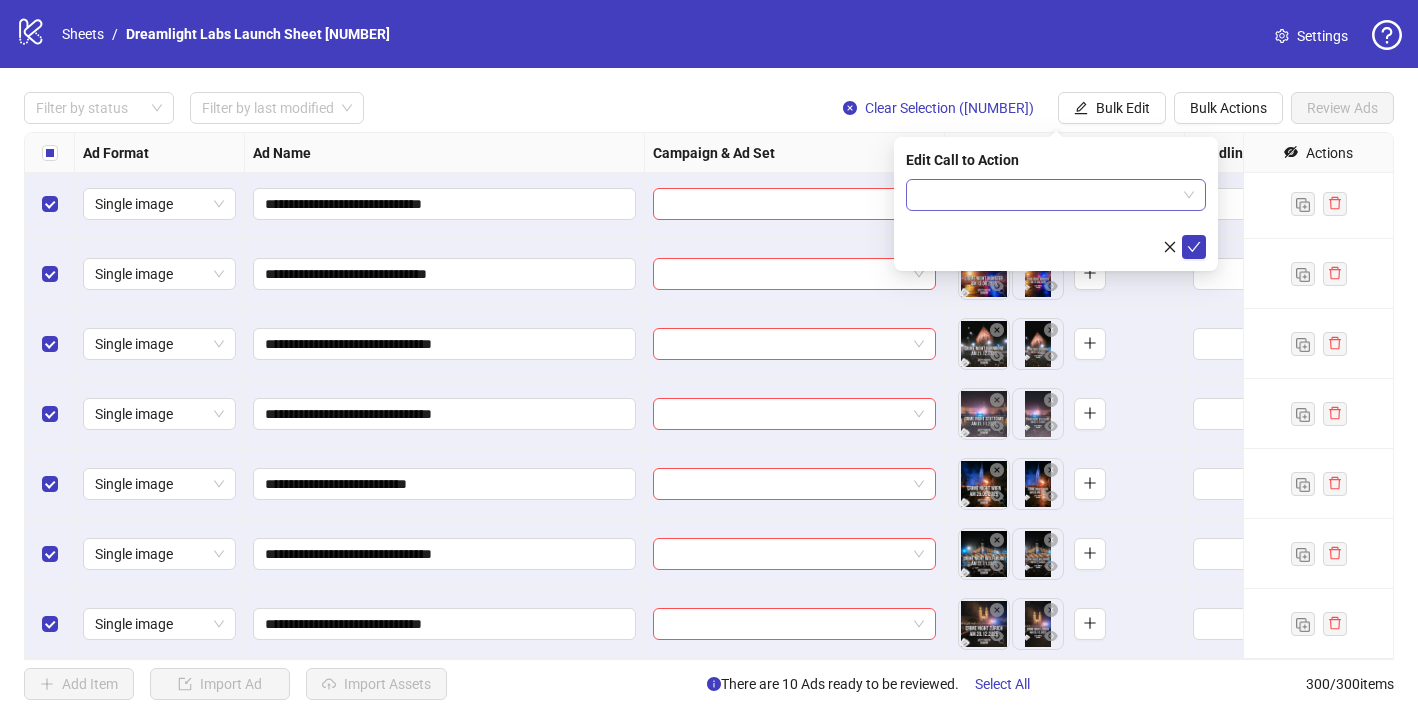 click at bounding box center (1047, 195) 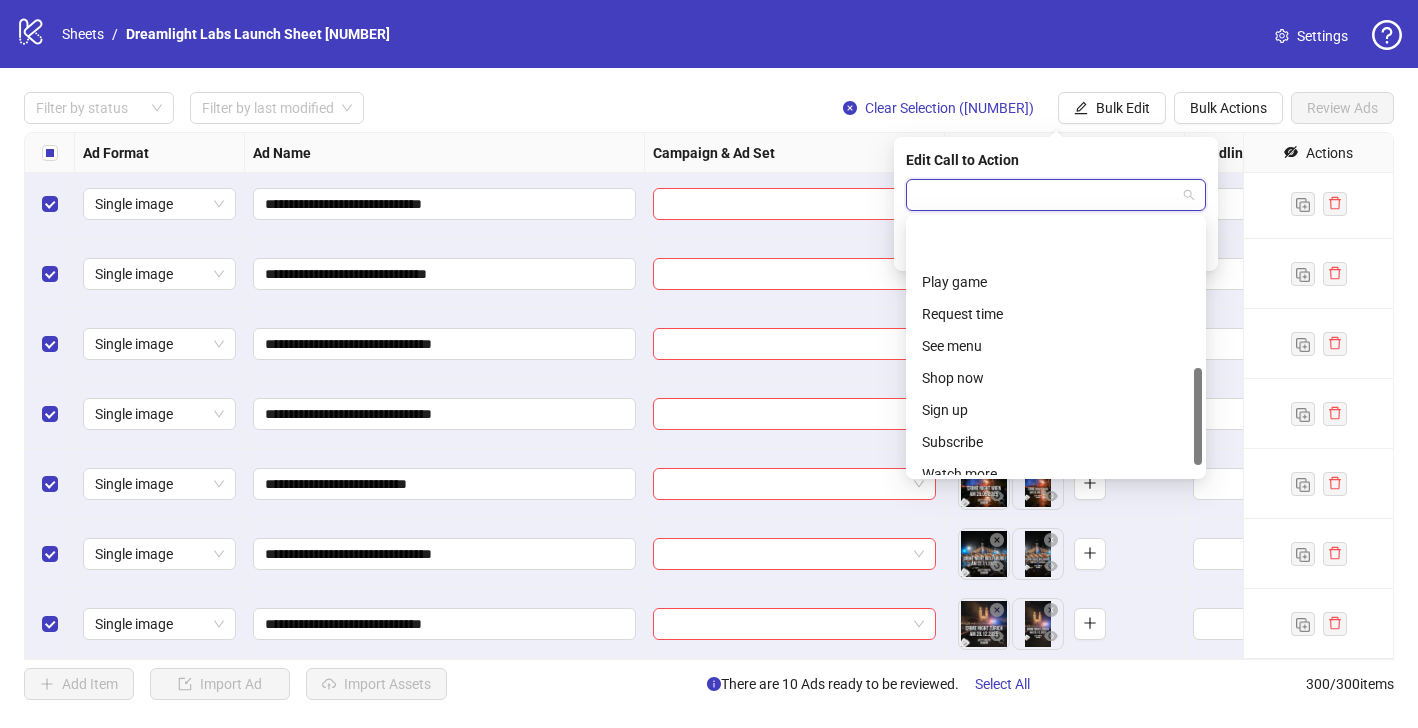 scroll, scrollTop: 410, scrollLeft: 0, axis: vertical 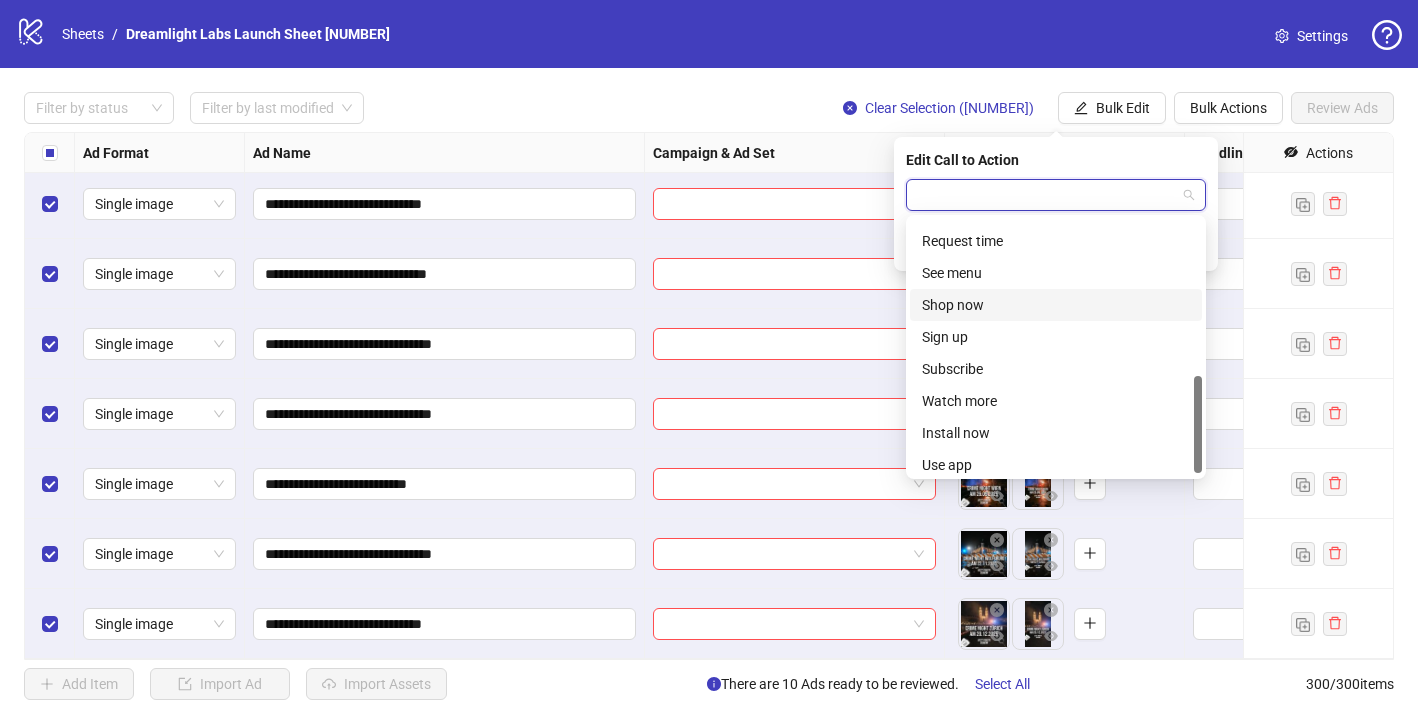 click on "Shop now" at bounding box center [1056, 305] 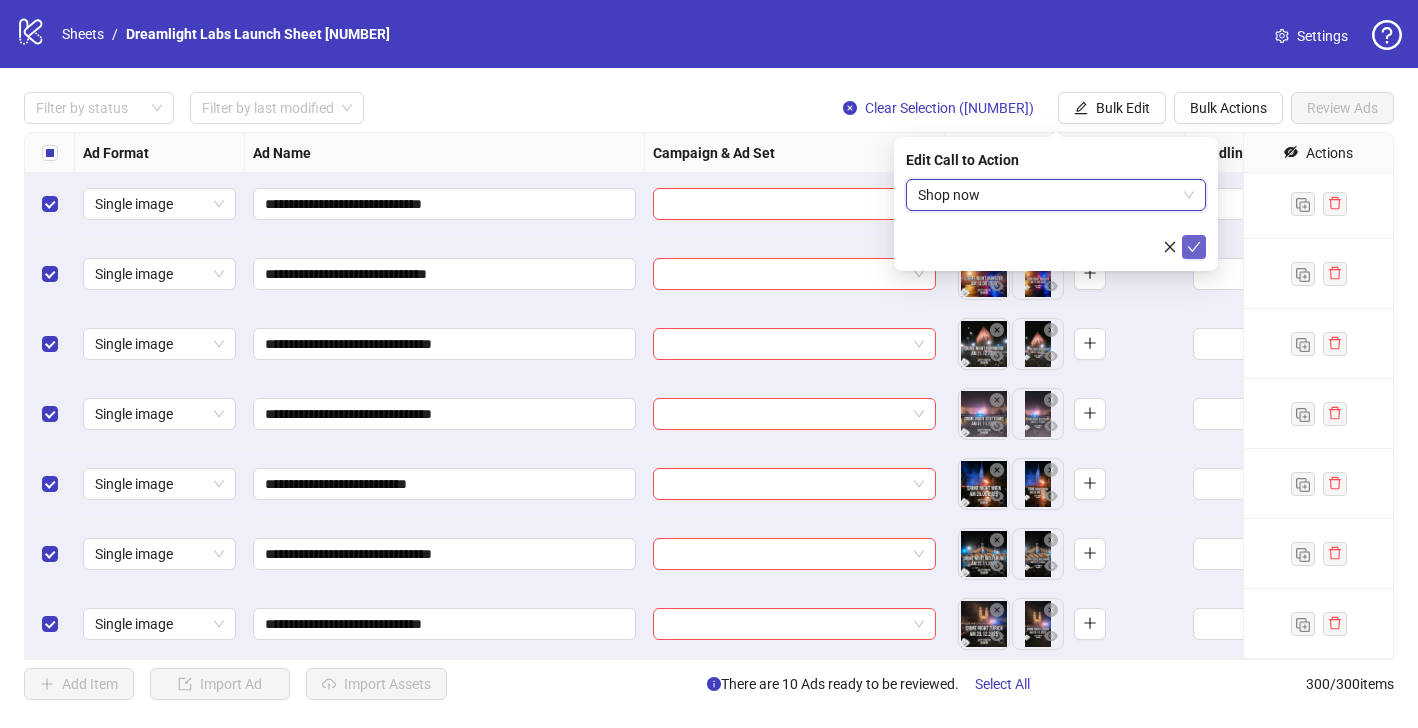 click 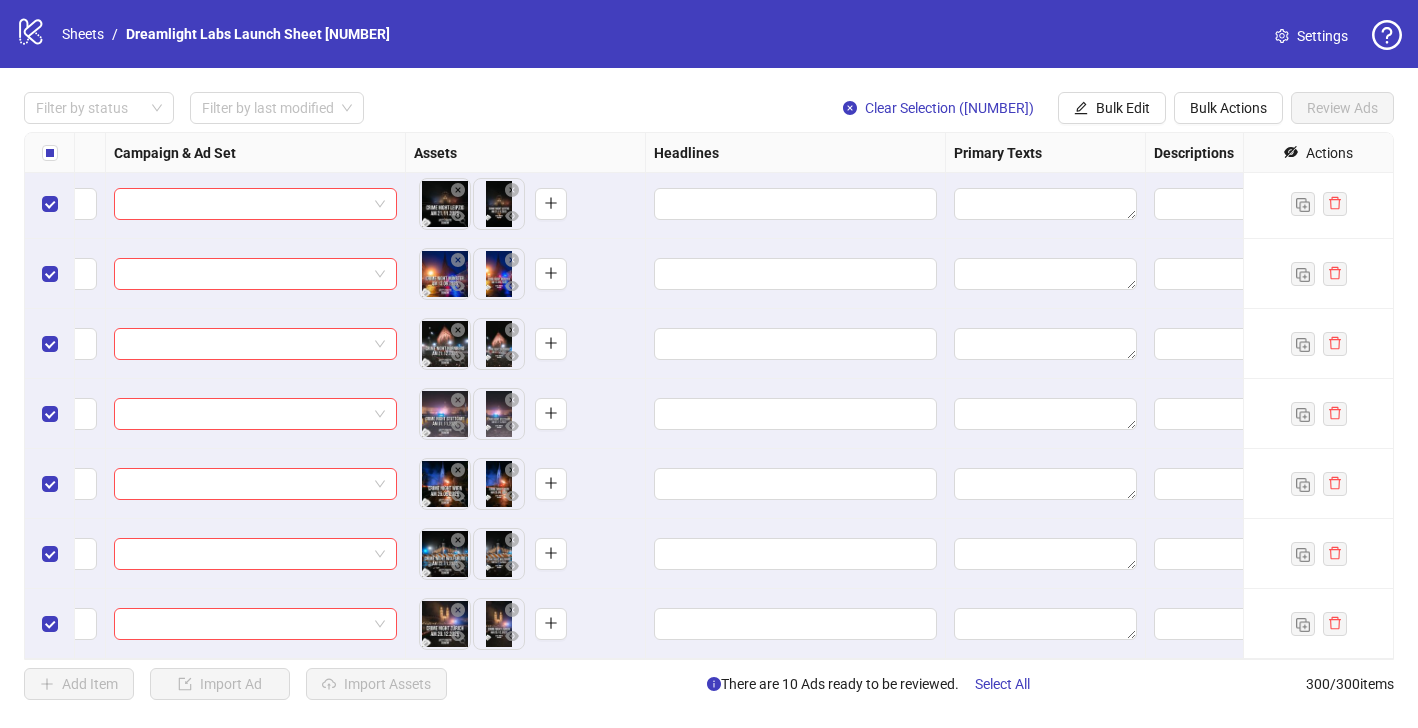 scroll, scrollTop: 20514, scrollLeft: 606, axis: both 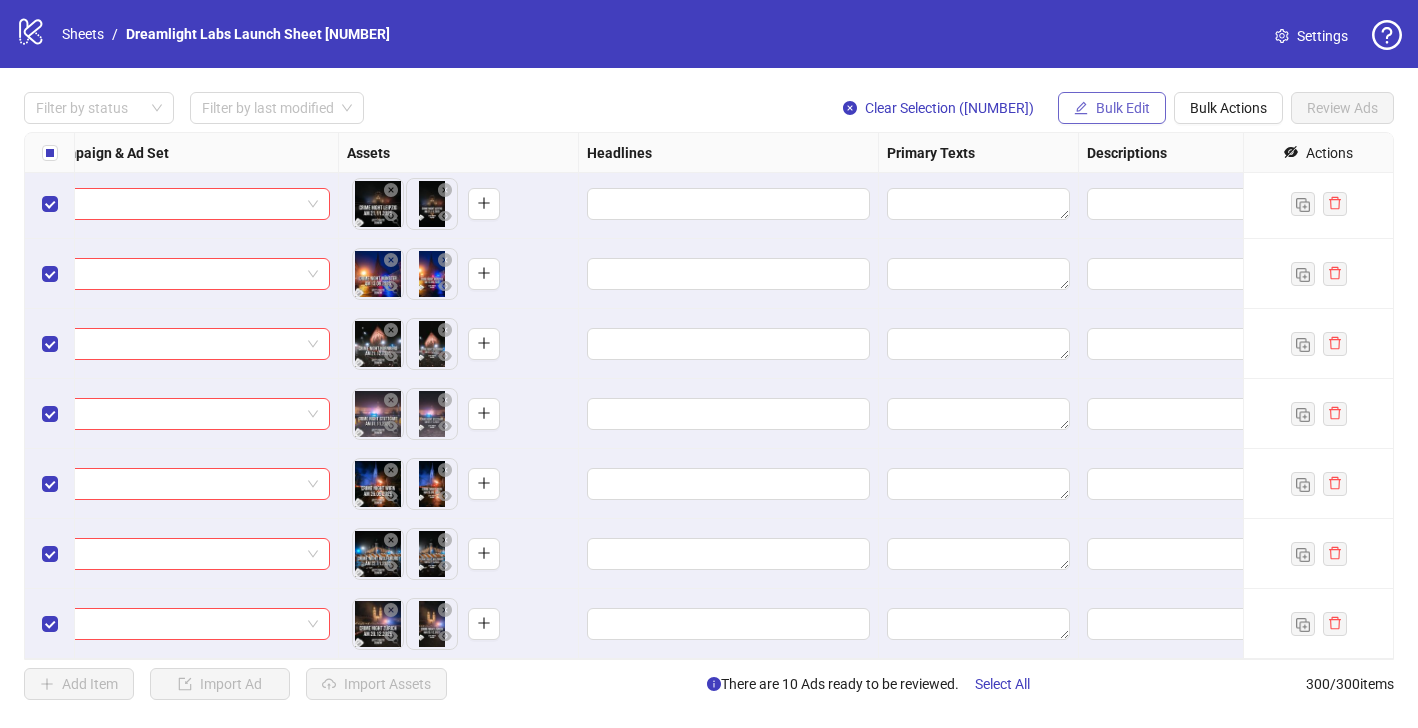 click on "Bulk Edit" at bounding box center [1112, 108] 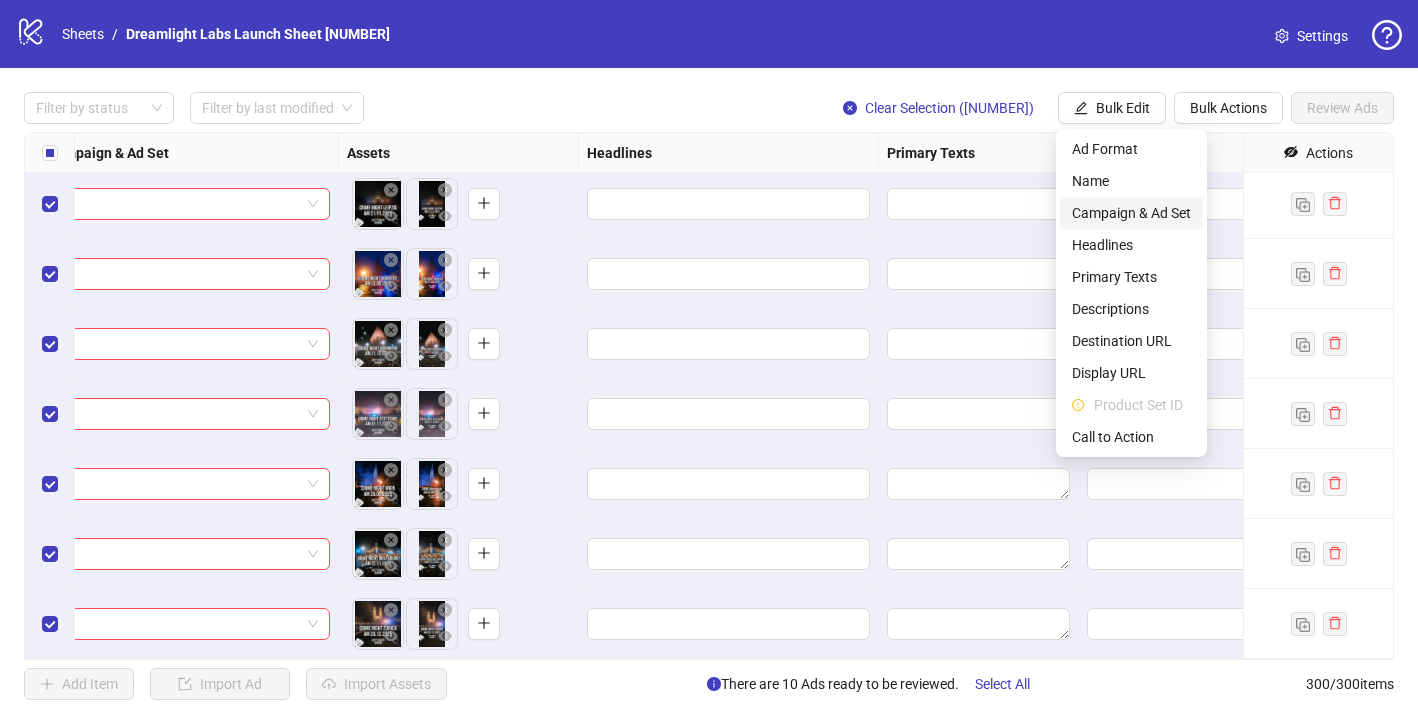 click on "Campaign & Ad Set" at bounding box center (1131, 213) 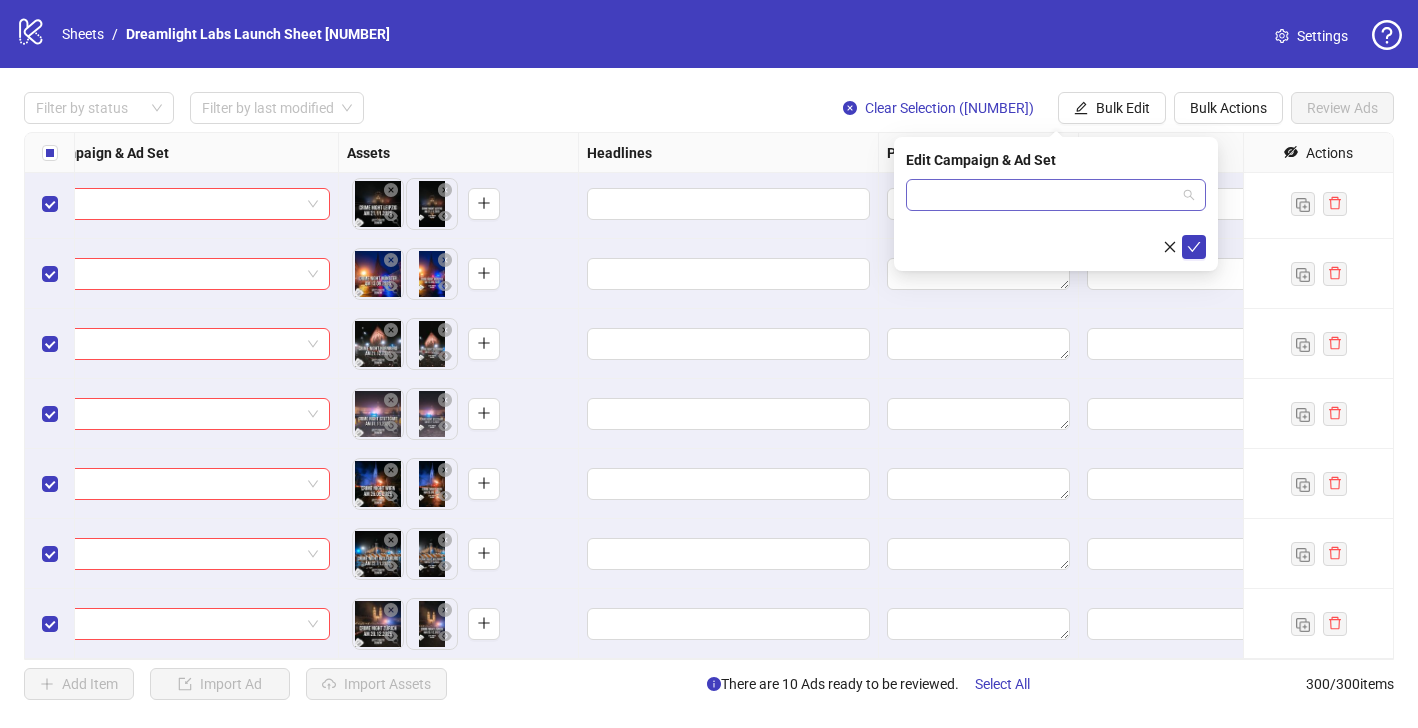 click at bounding box center [1047, 195] 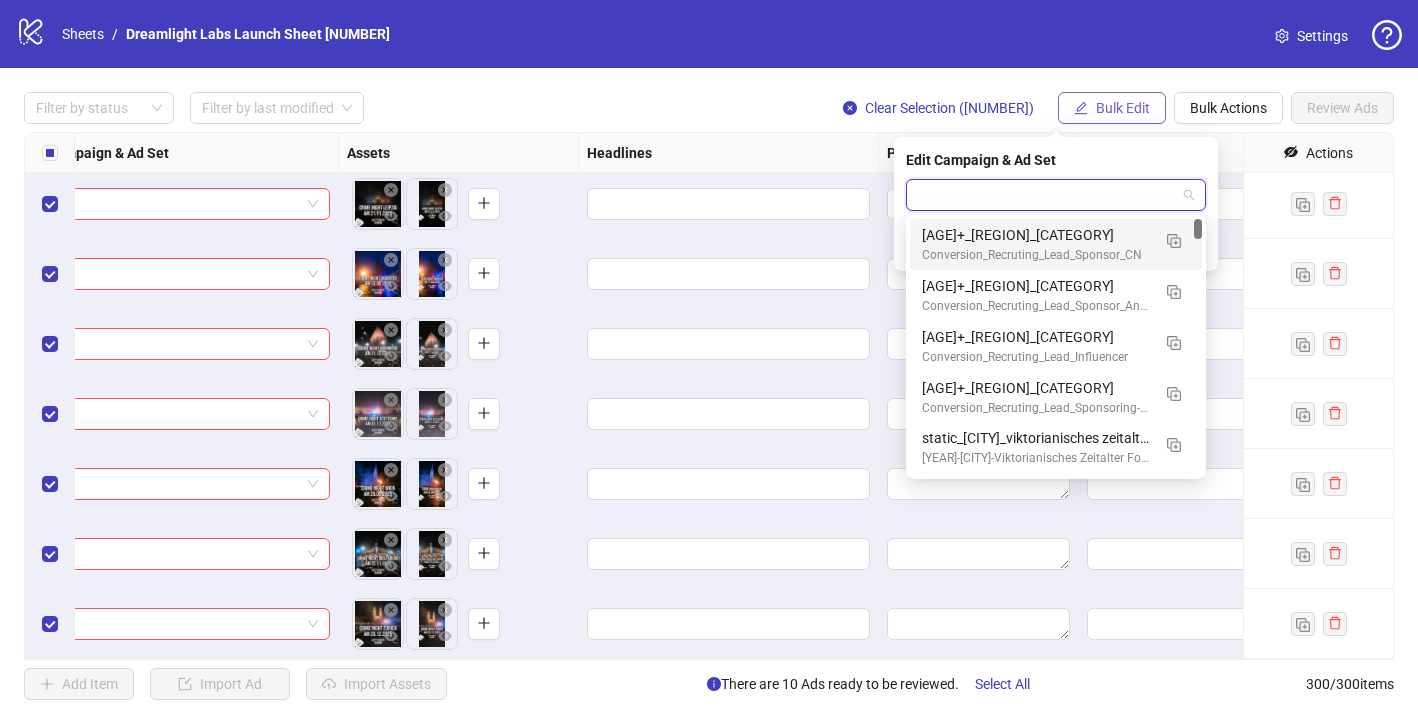 click on "Bulk Edit" at bounding box center (1123, 108) 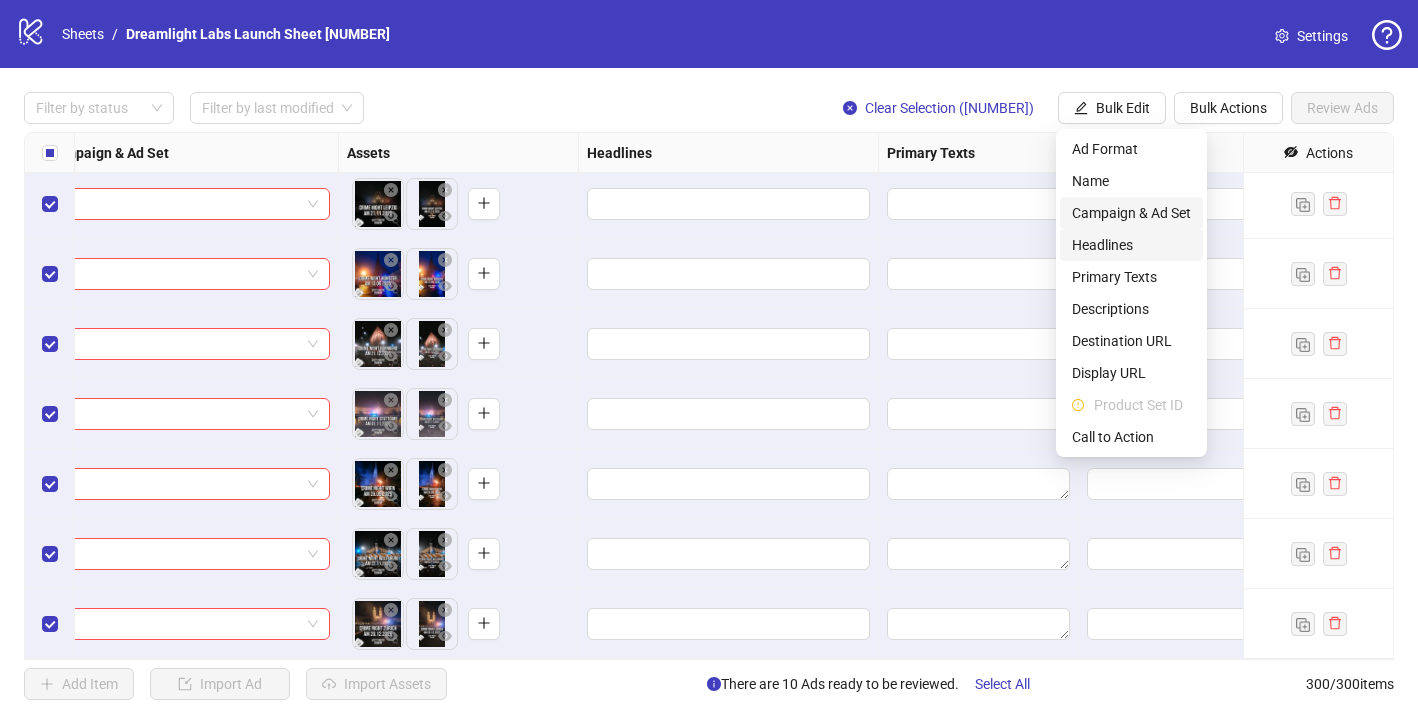 click on "Headlines" at bounding box center [1131, 245] 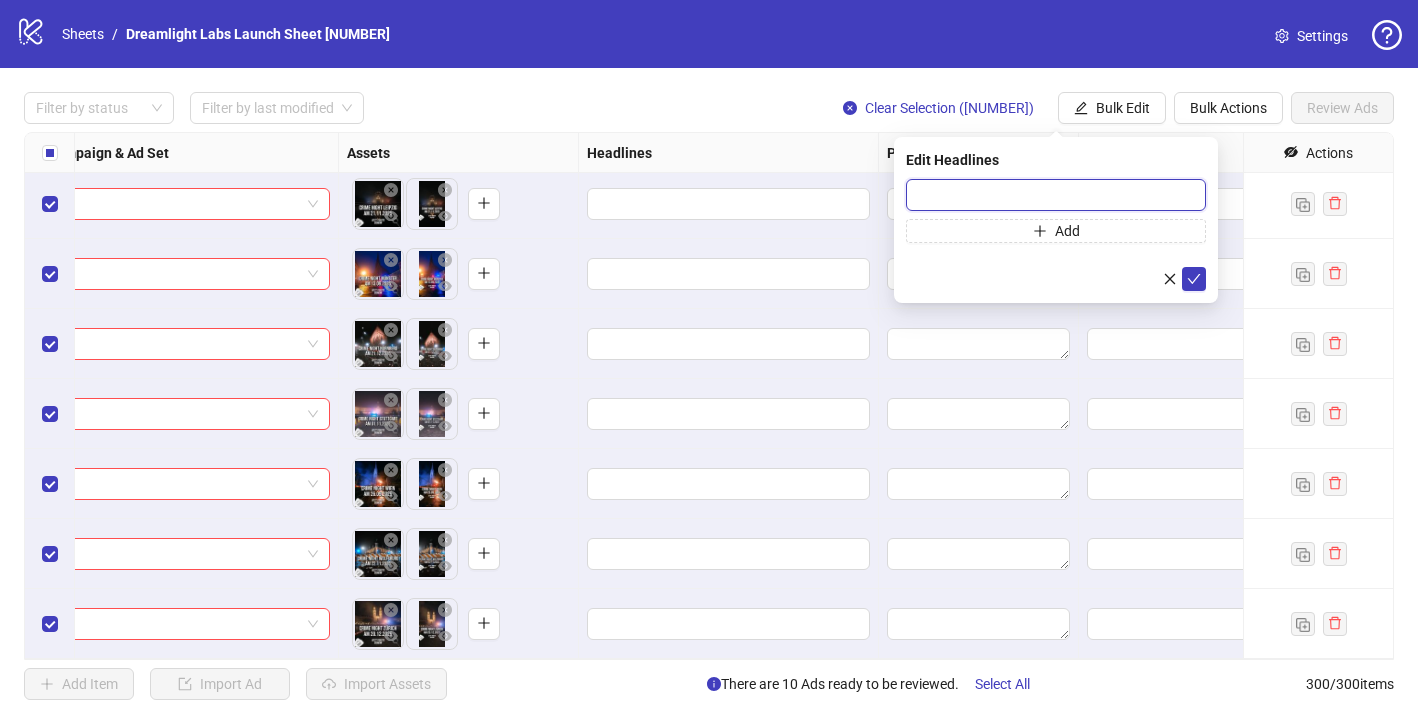 click at bounding box center (1056, 195) 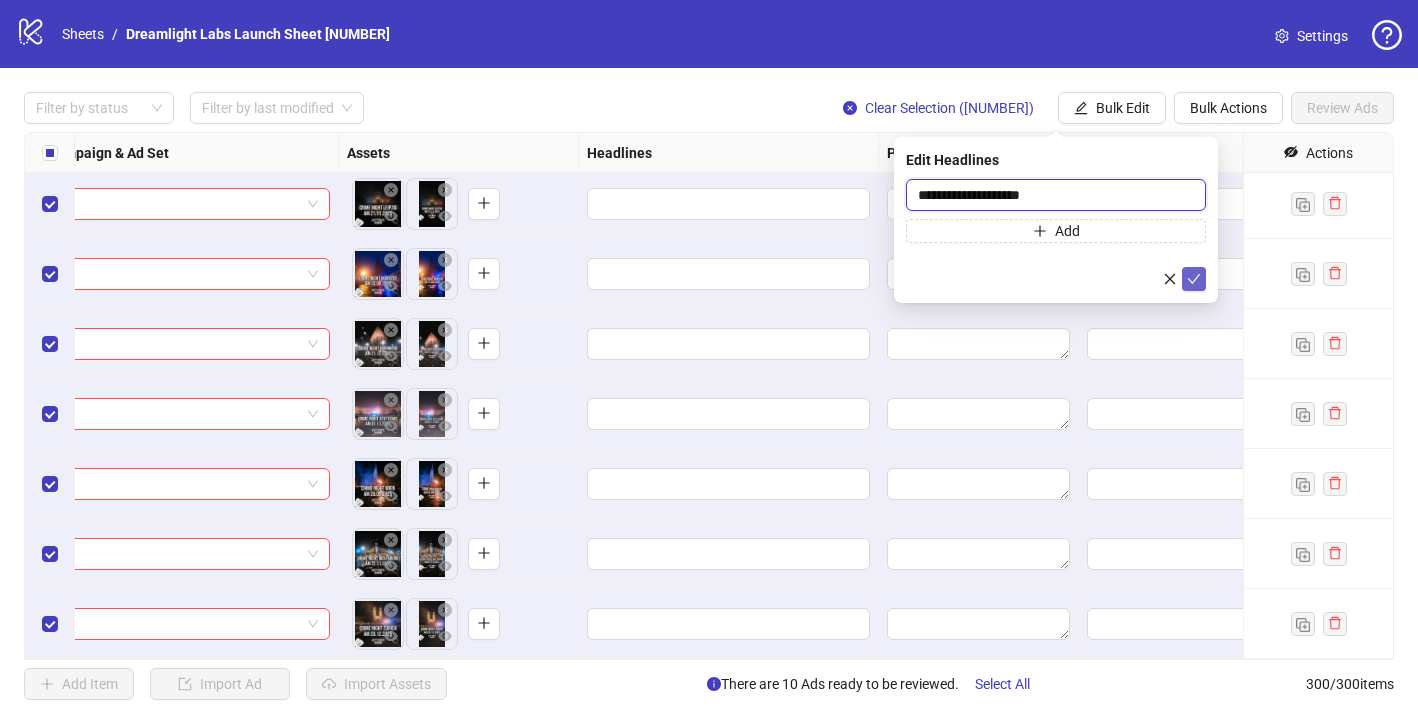 type on "**********" 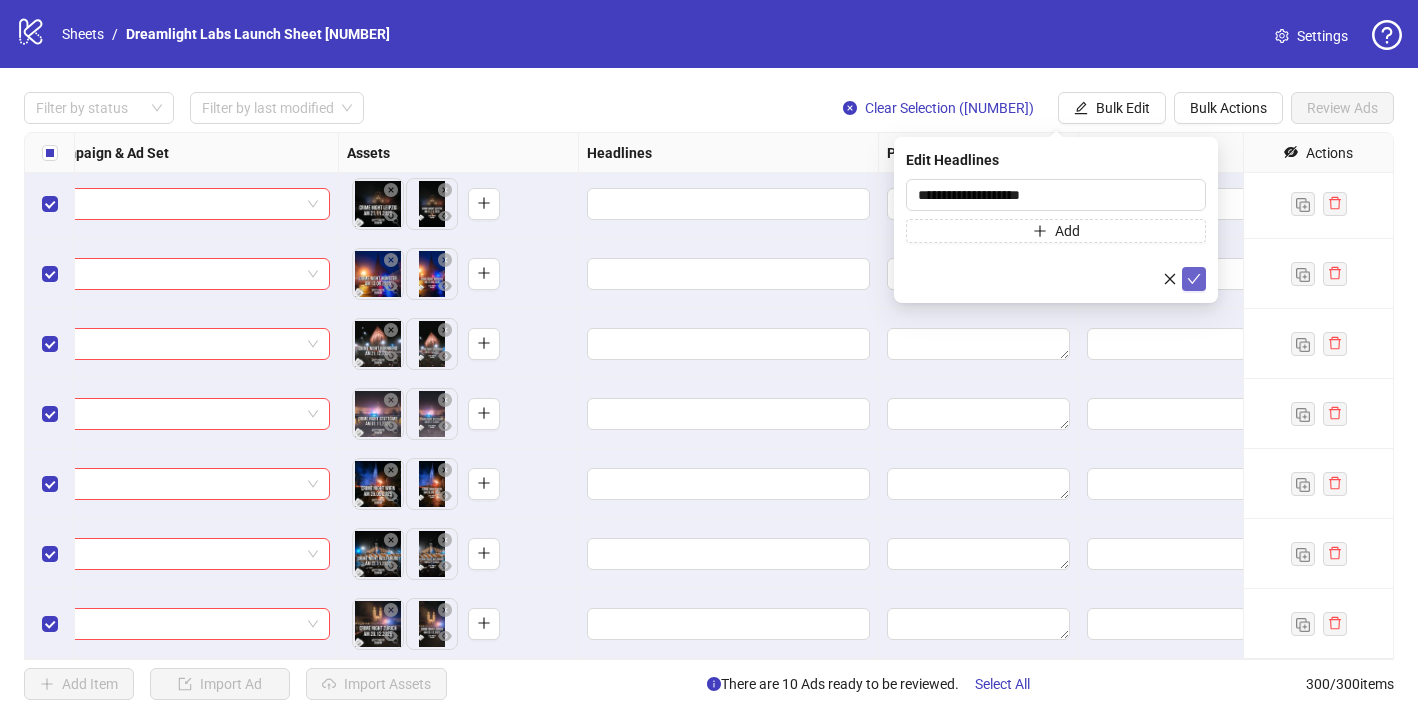 click 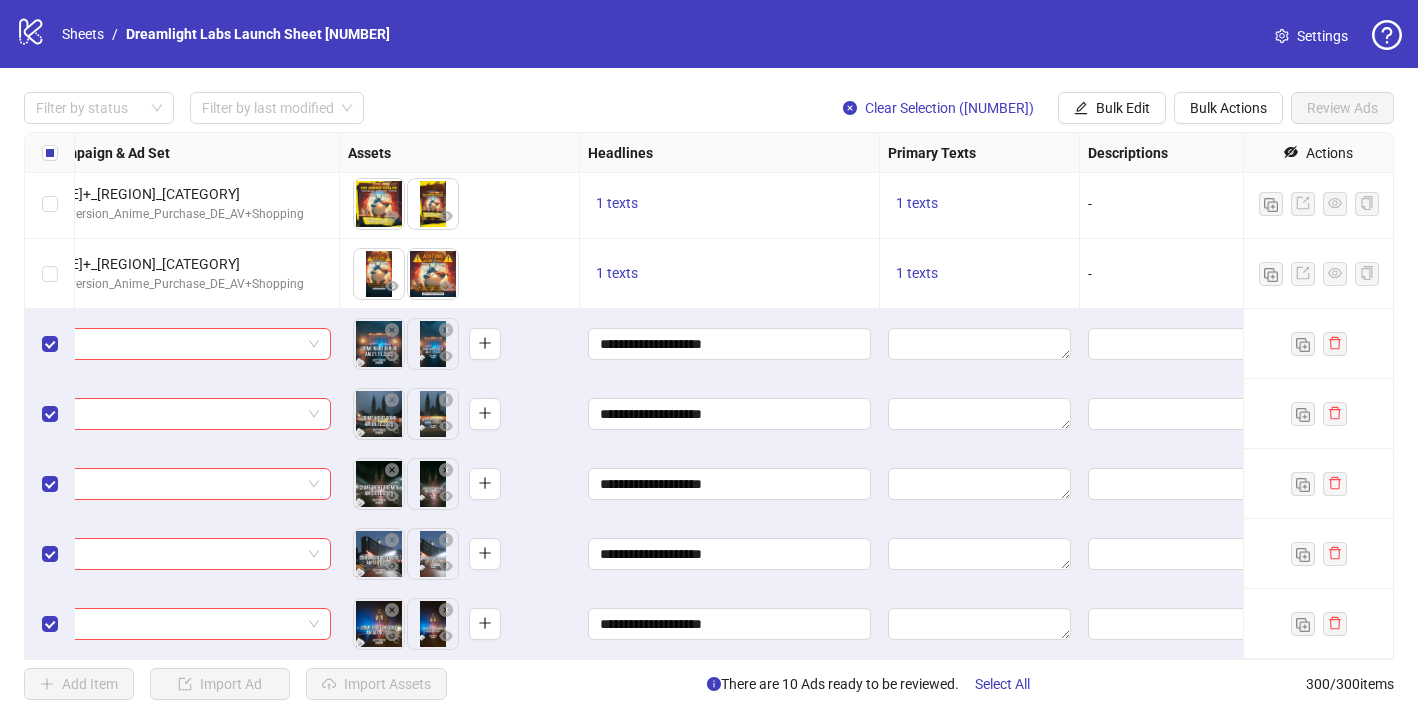 scroll, scrollTop: 19744, scrollLeft: 0, axis: vertical 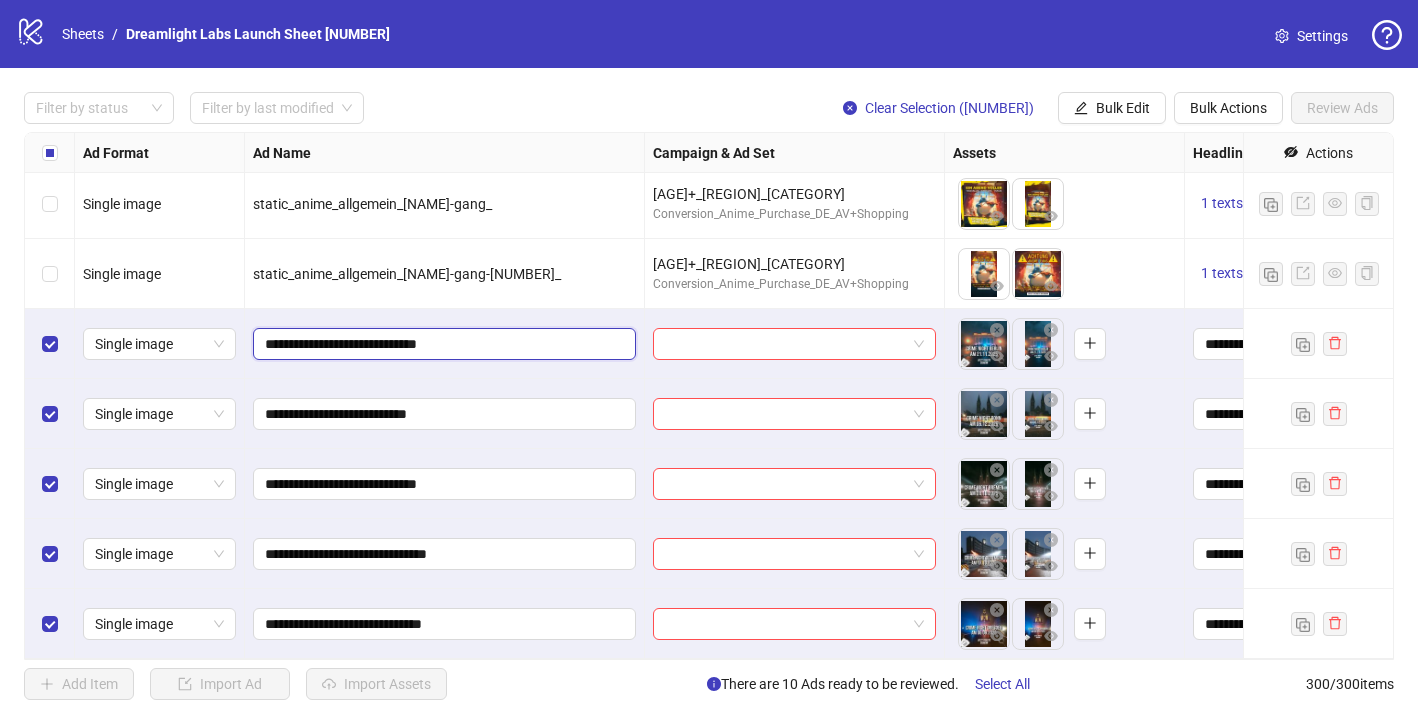 click on "**********" at bounding box center (442, 344) 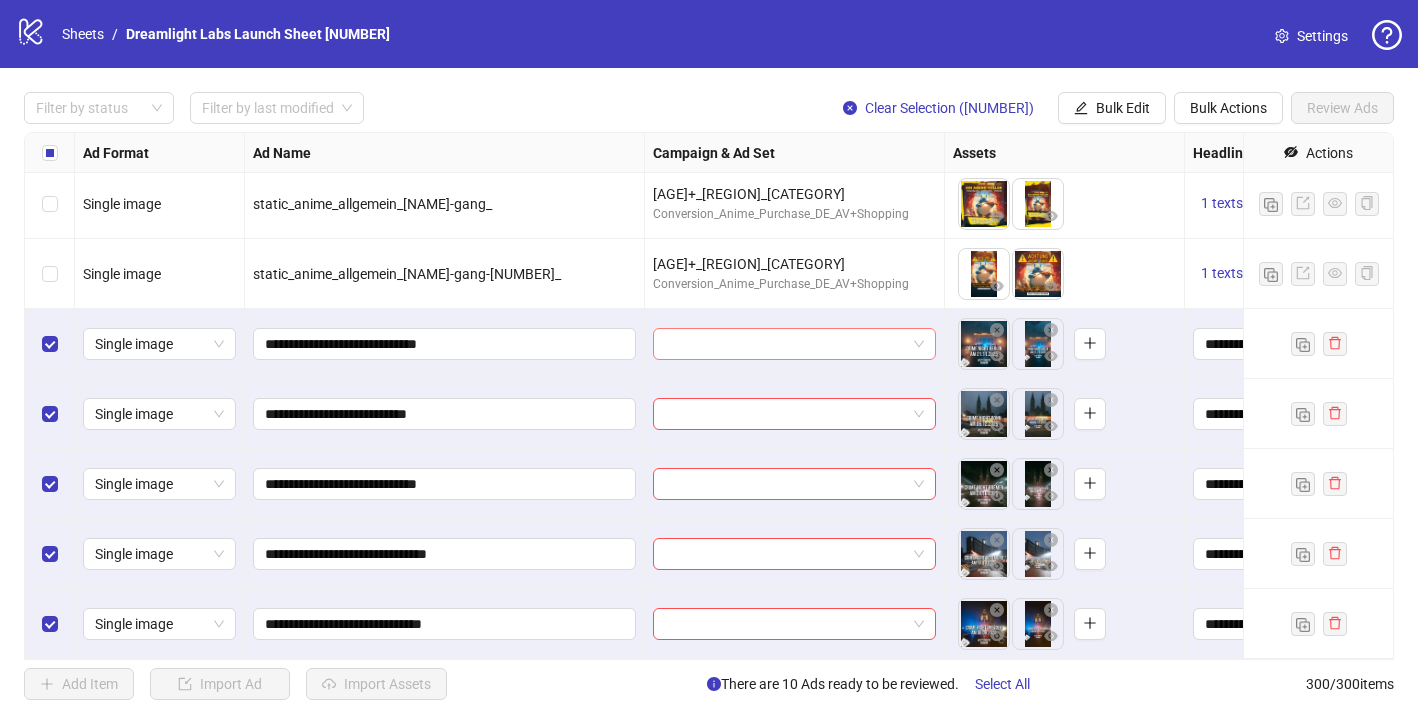 click at bounding box center [785, 344] 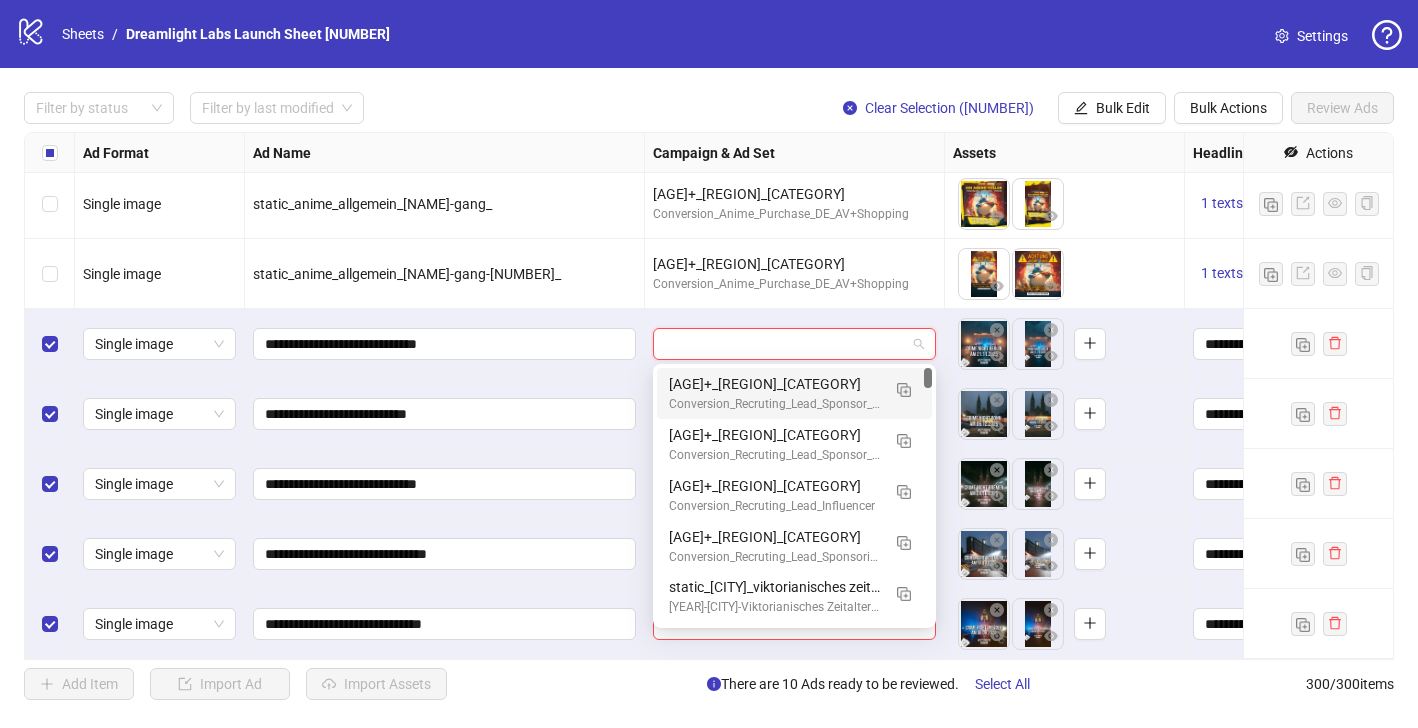 paste on "**********" 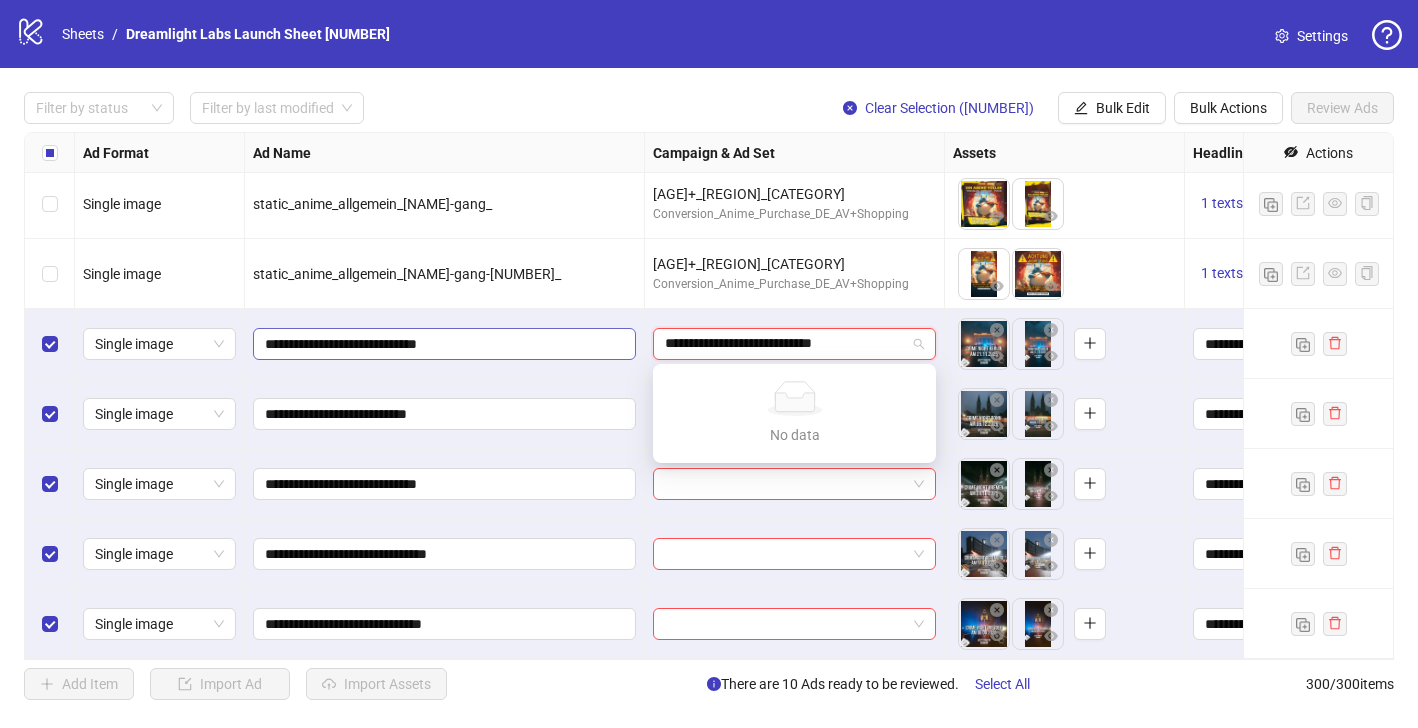 drag, startPoint x: 852, startPoint y: 344, endPoint x: 580, endPoint y: 341, distance: 272.01654 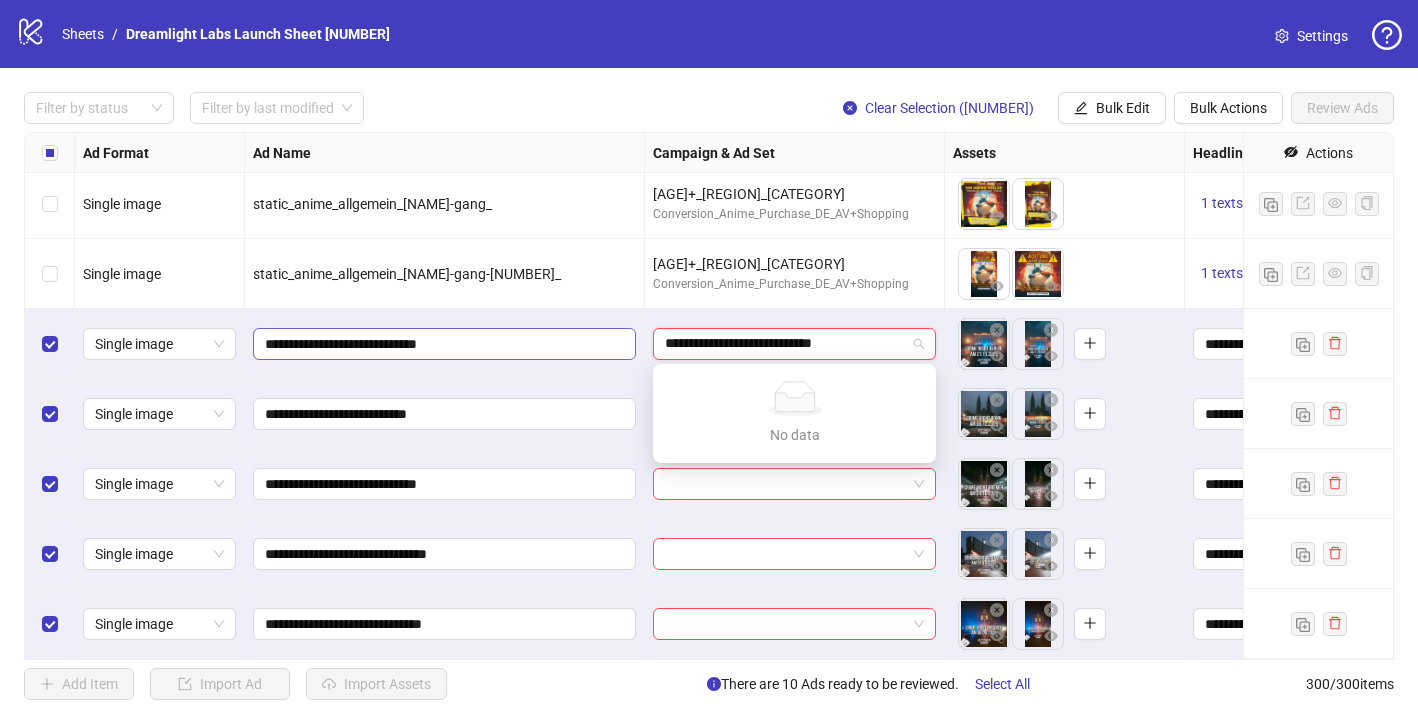 click on "Single image static_anime_allgemein_[NAME]-ticket_ [AGE]+_[REGION]_[CATEGORY]_[EVENT]_[EVENT]
To pick up a draggable item, press the space bar.
While dragging, use the arrow keys to move the item.
Press space again to drop the item in its new position, or press escape to cancel.
[NUMBER] texts [NUMBER] texts Single image static_anime_allgemein_[NAME]-violine_ [AGE]+_[REGION]_[CATEGORY]_[EVENT]_[EVENT]
To pick up a draggable item, press the space bar.
While dragging, use the arrow keys to move the item.
Press space again to drop the item in its new position, or press escape to cancel.
[NUMBER] texts [NUMBER] texts Single image static_anime_allgemein_[NAME]-gang_ [AGE]+_[REGION]_[CATEGORY]_[EVENT]_[EVENT]
To pick up a draggable item, press the space bar.
While dragging, use the arrow keys to move the item.
Press space again to drop the item in its new position, or press escape to cancel.
[NUMBER] texts [NUMBER] texts Single image [NUMBER] texts" at bounding box center (1635, -19611) 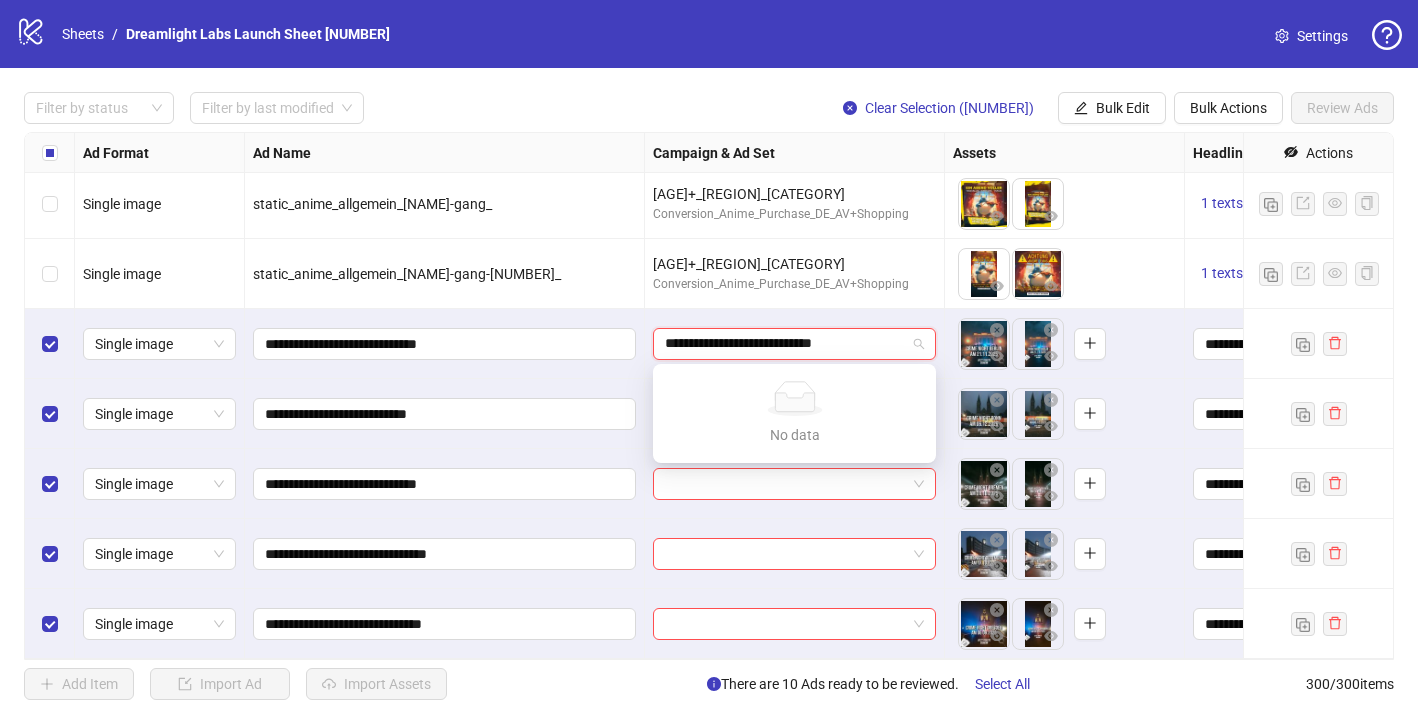 type on "**********" 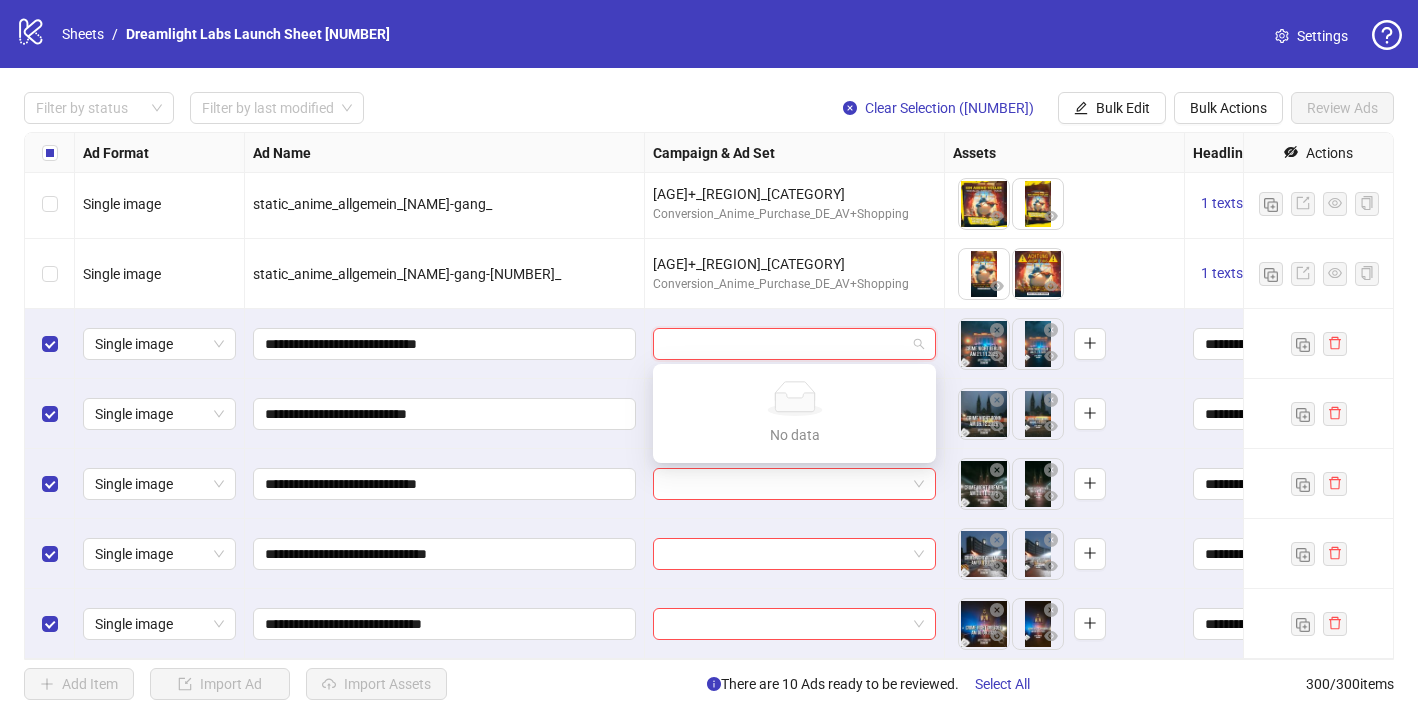 click at bounding box center [795, 344] 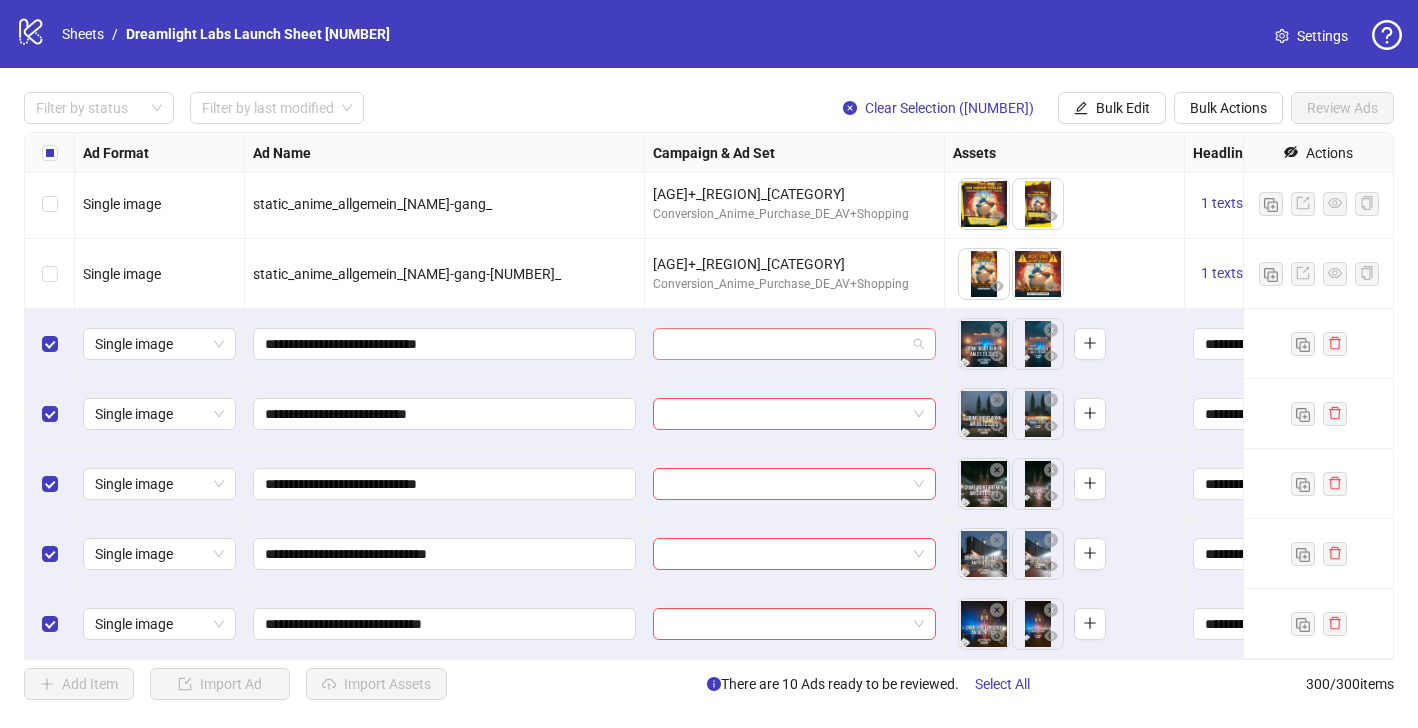 click at bounding box center [785, 344] 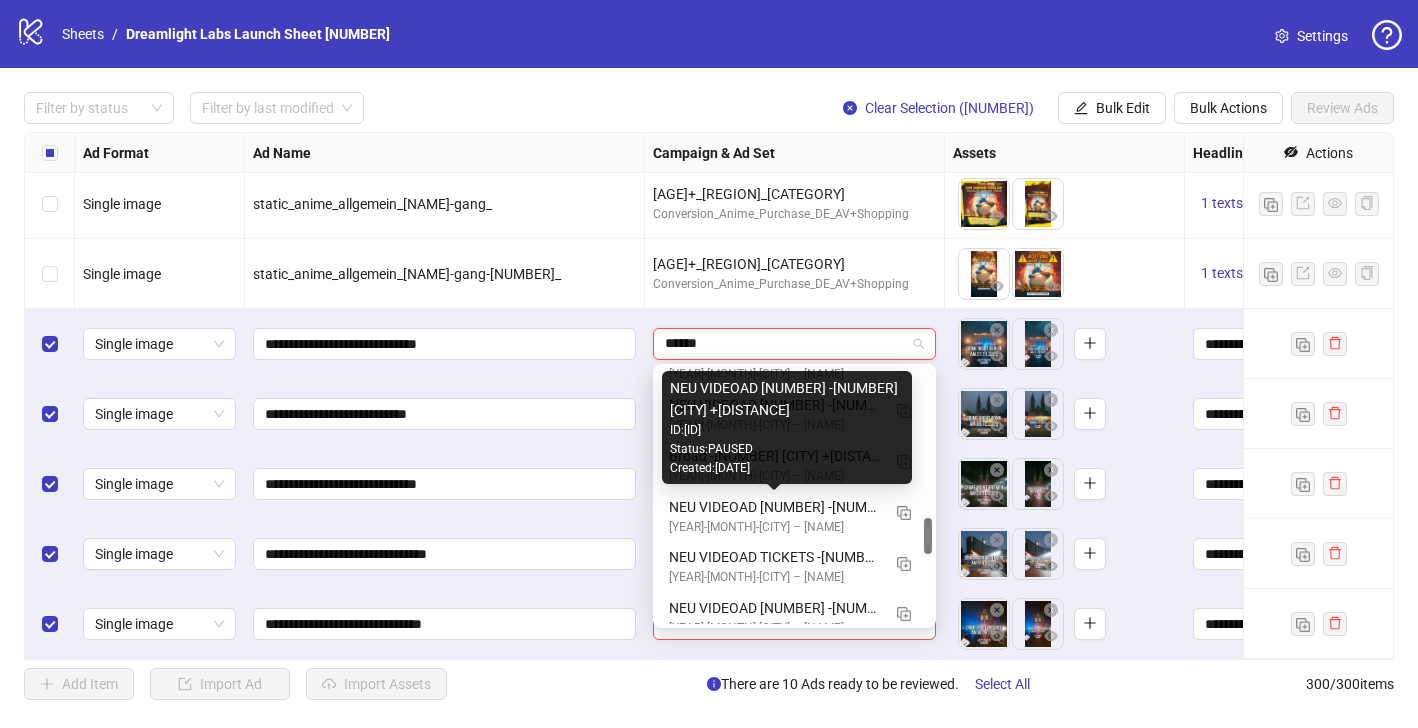 scroll, scrollTop: 962, scrollLeft: 0, axis: vertical 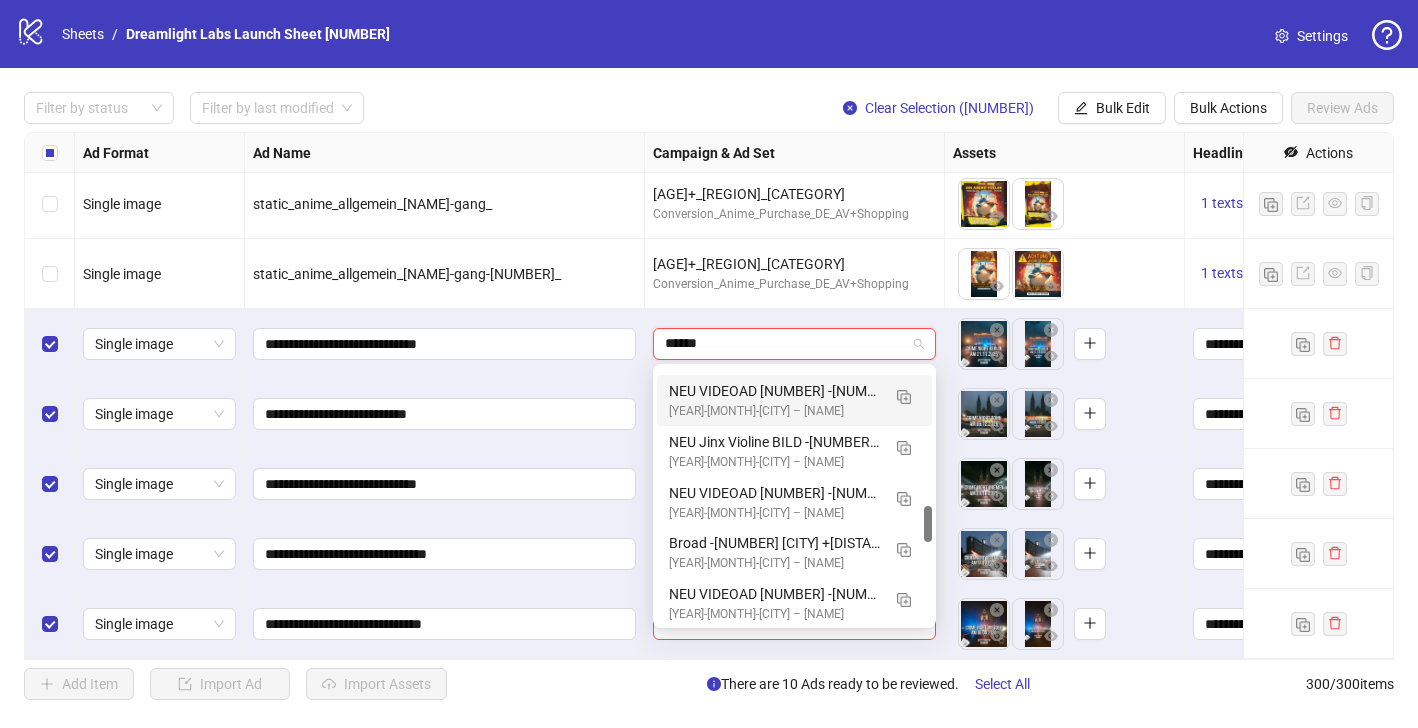 type on "******" 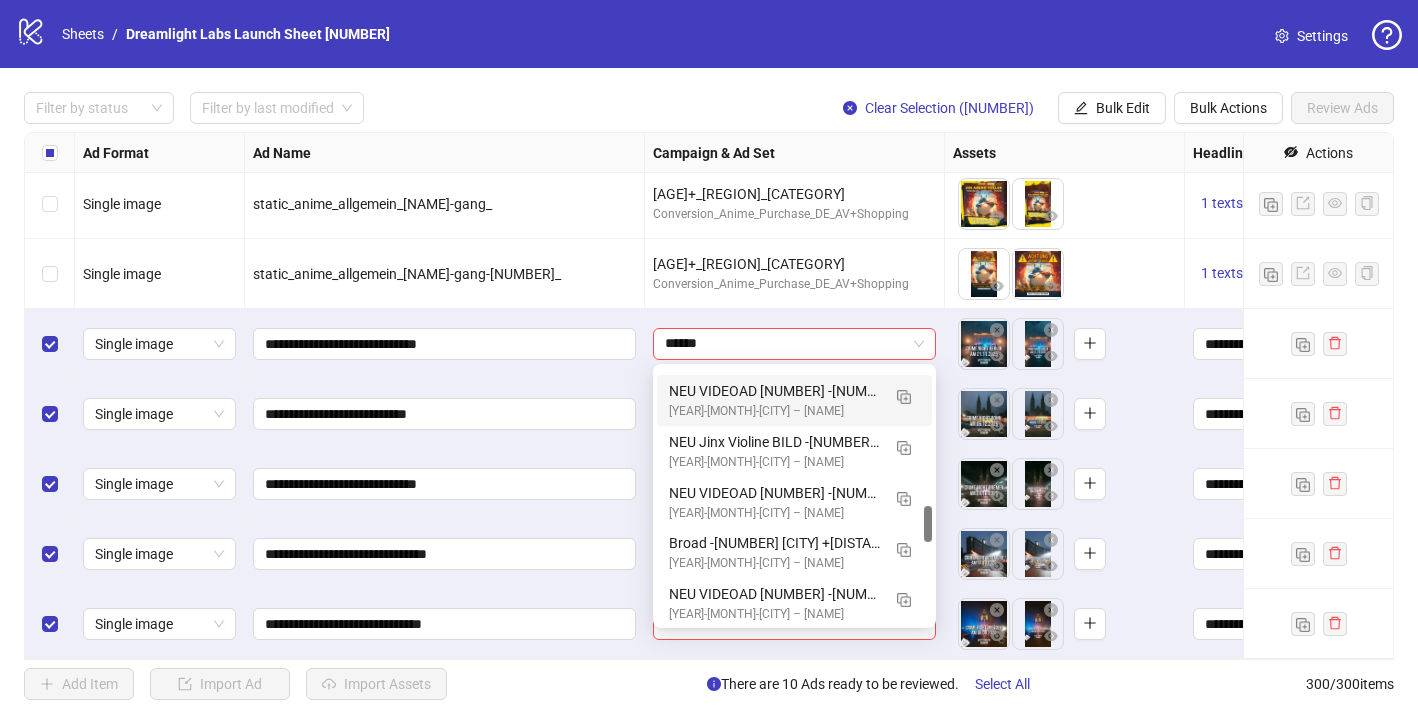 type 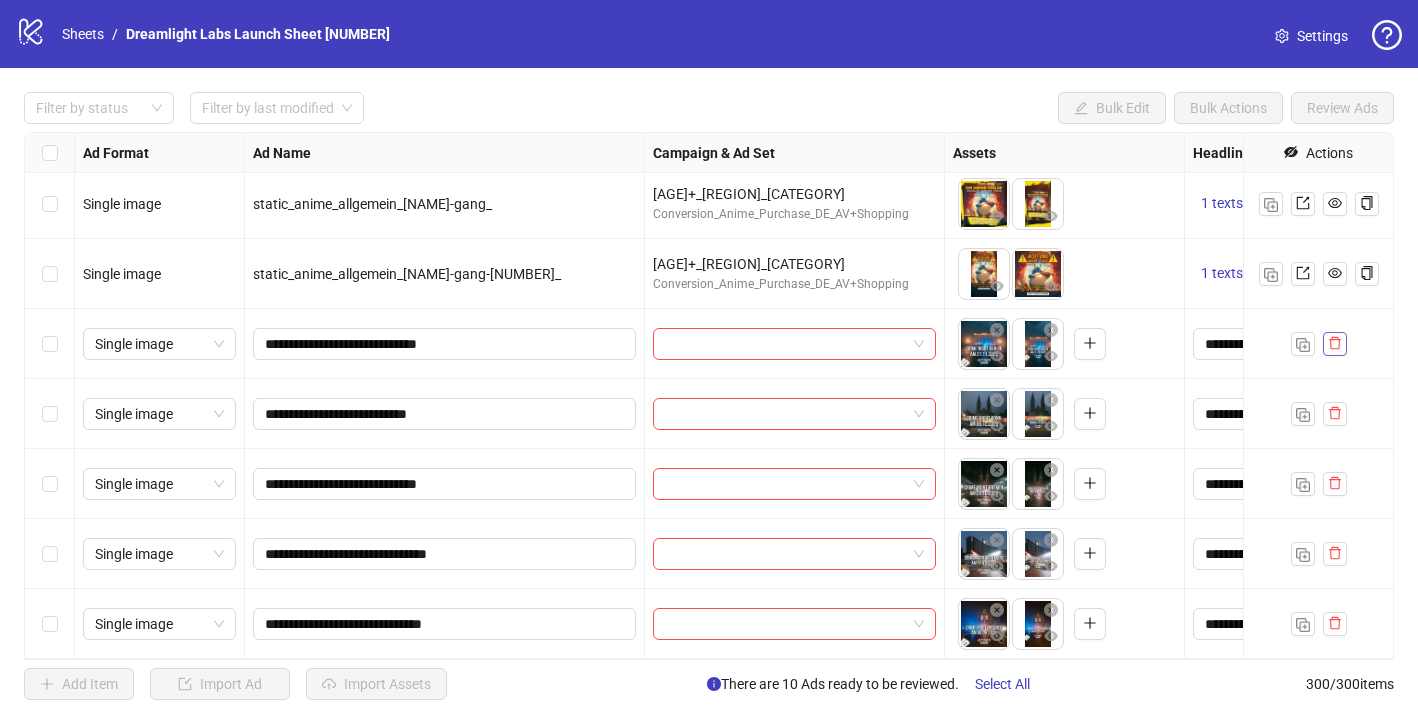 click 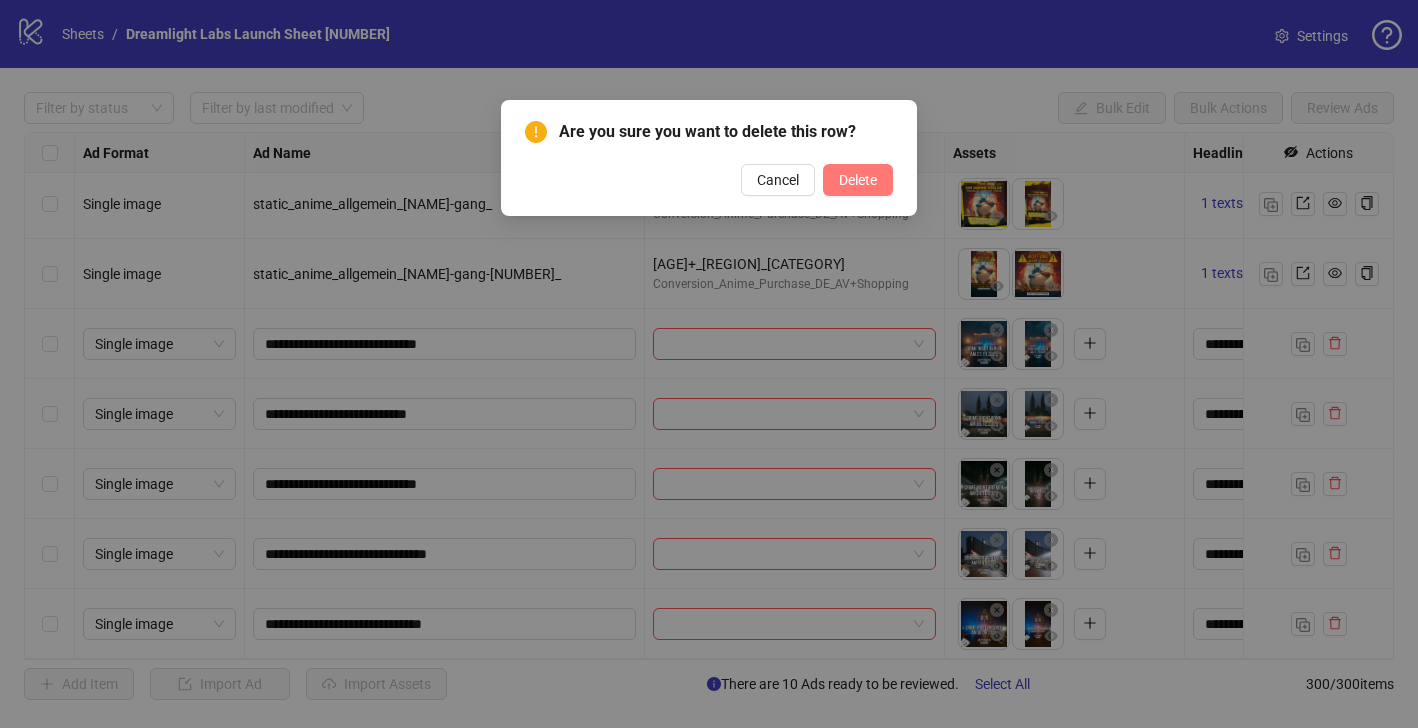 click on "Delete" at bounding box center (858, 180) 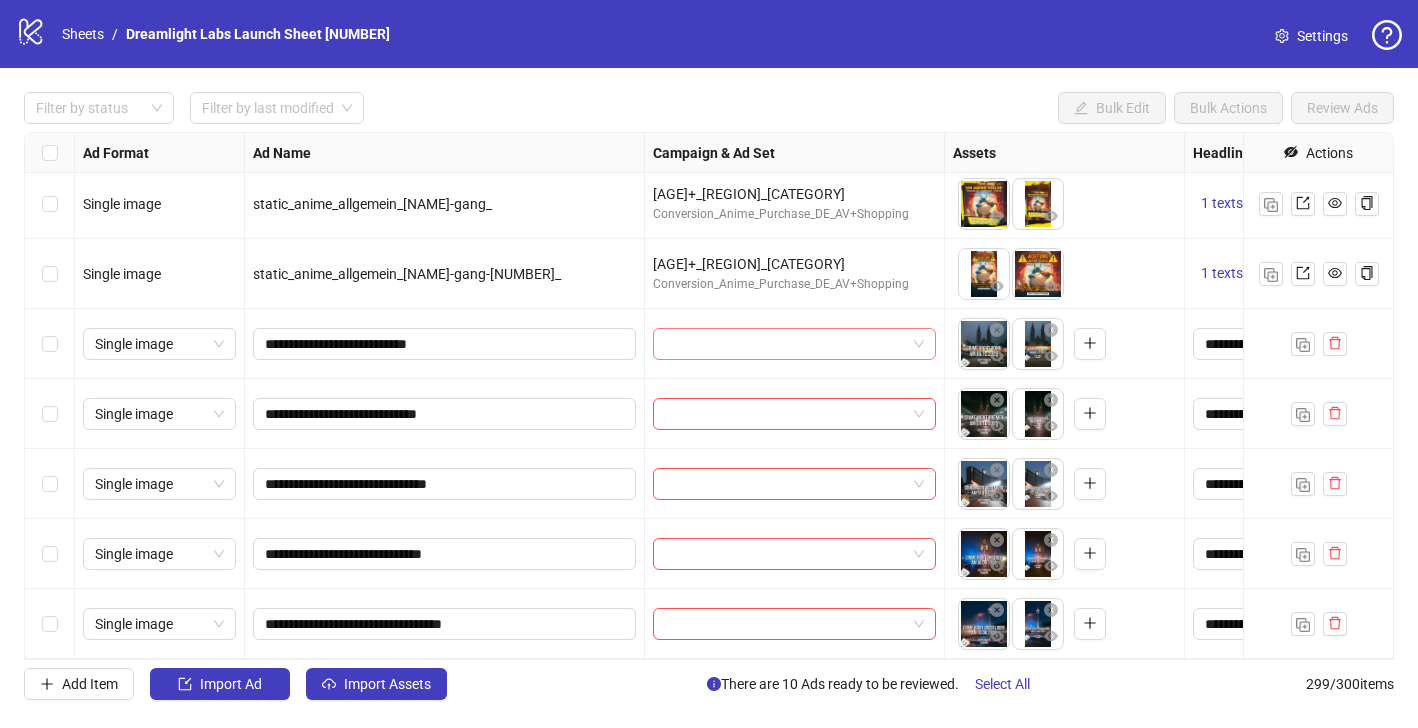 click at bounding box center (785, 344) 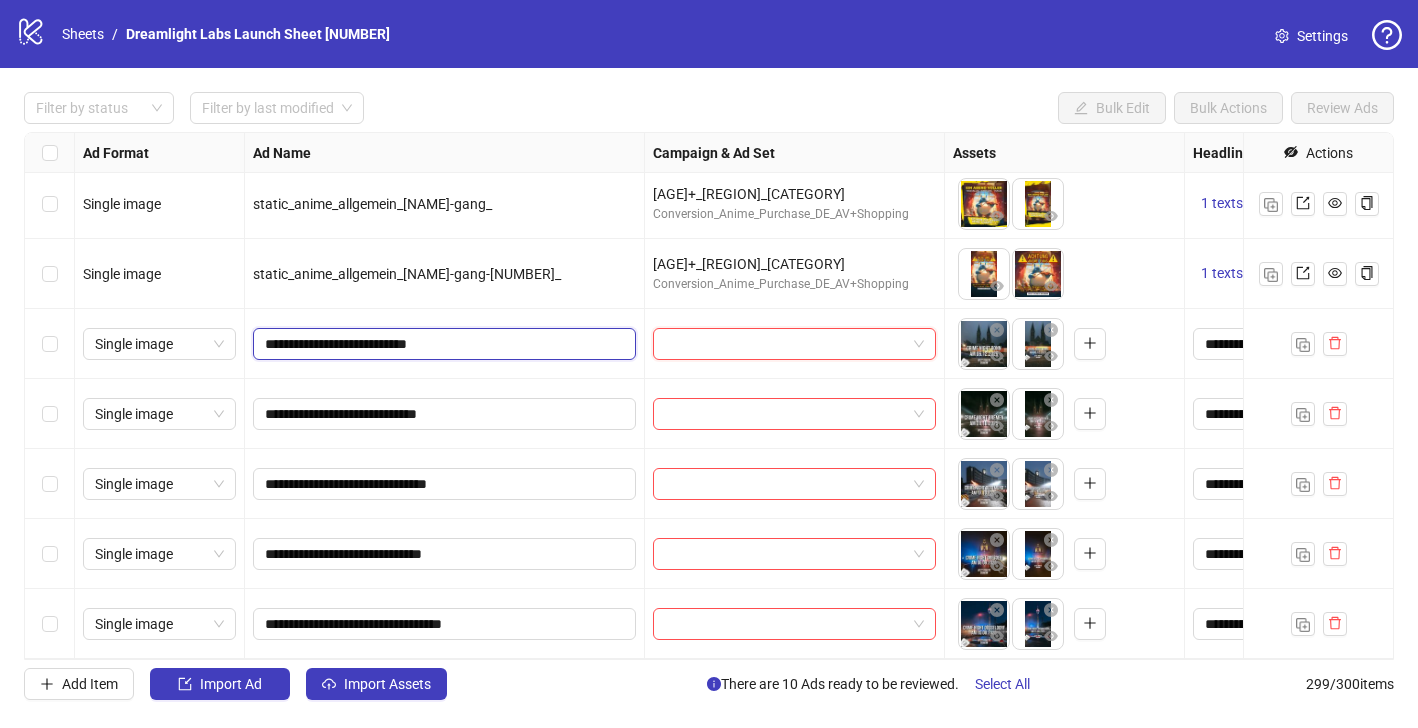 click on "**********" at bounding box center (442, 344) 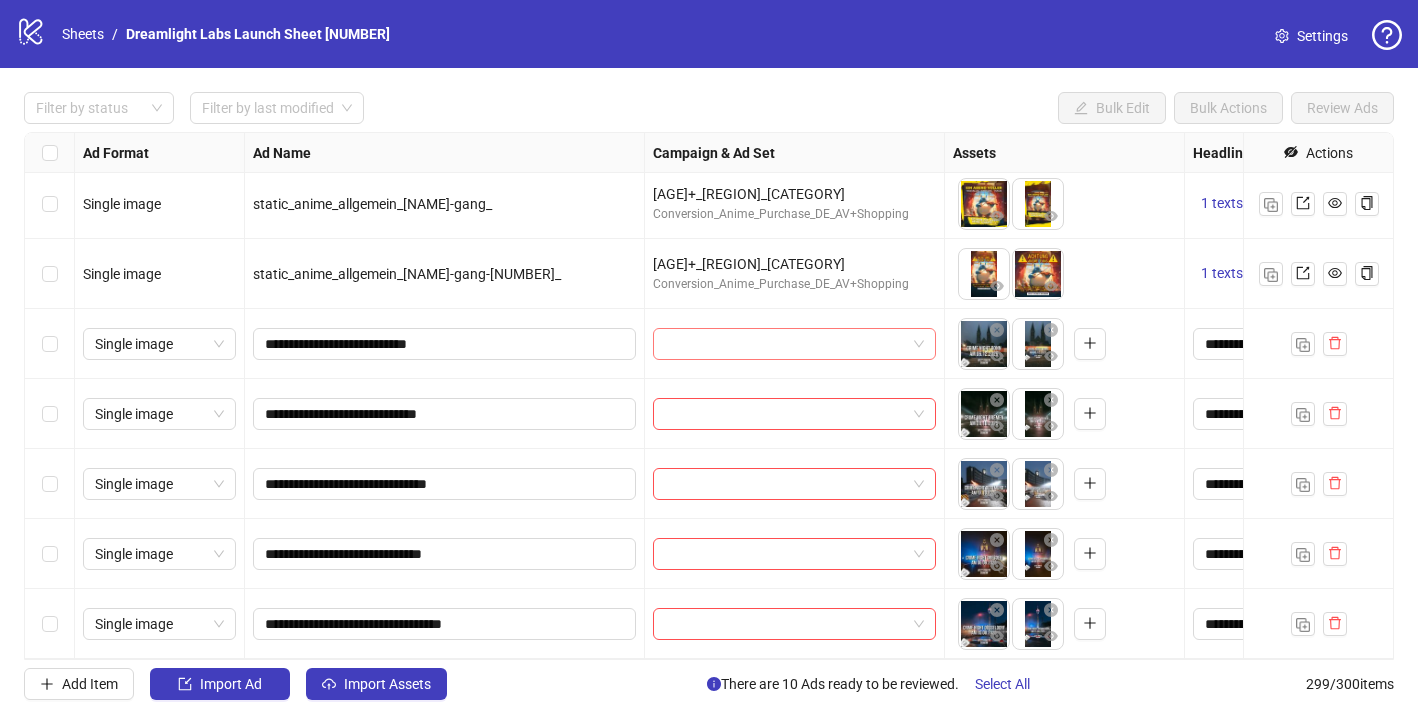 click at bounding box center [785, 344] 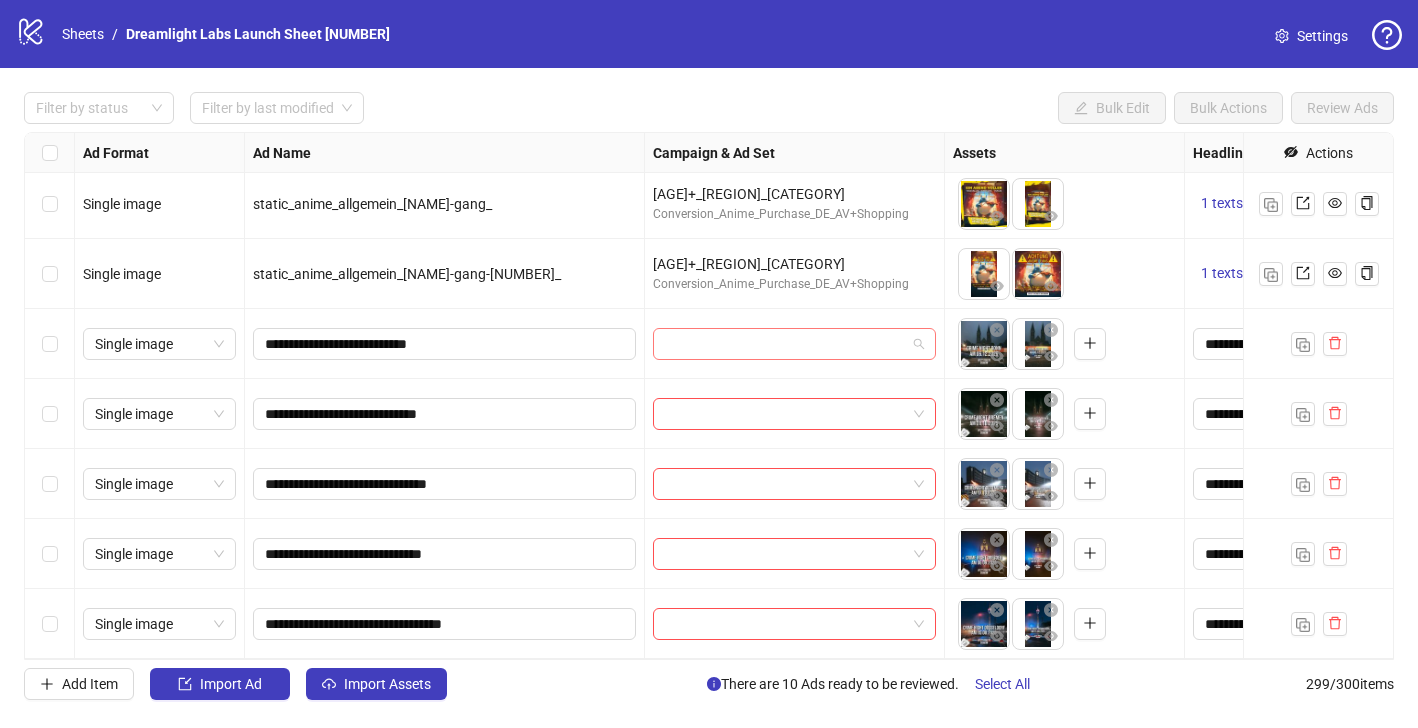 paste on "**********" 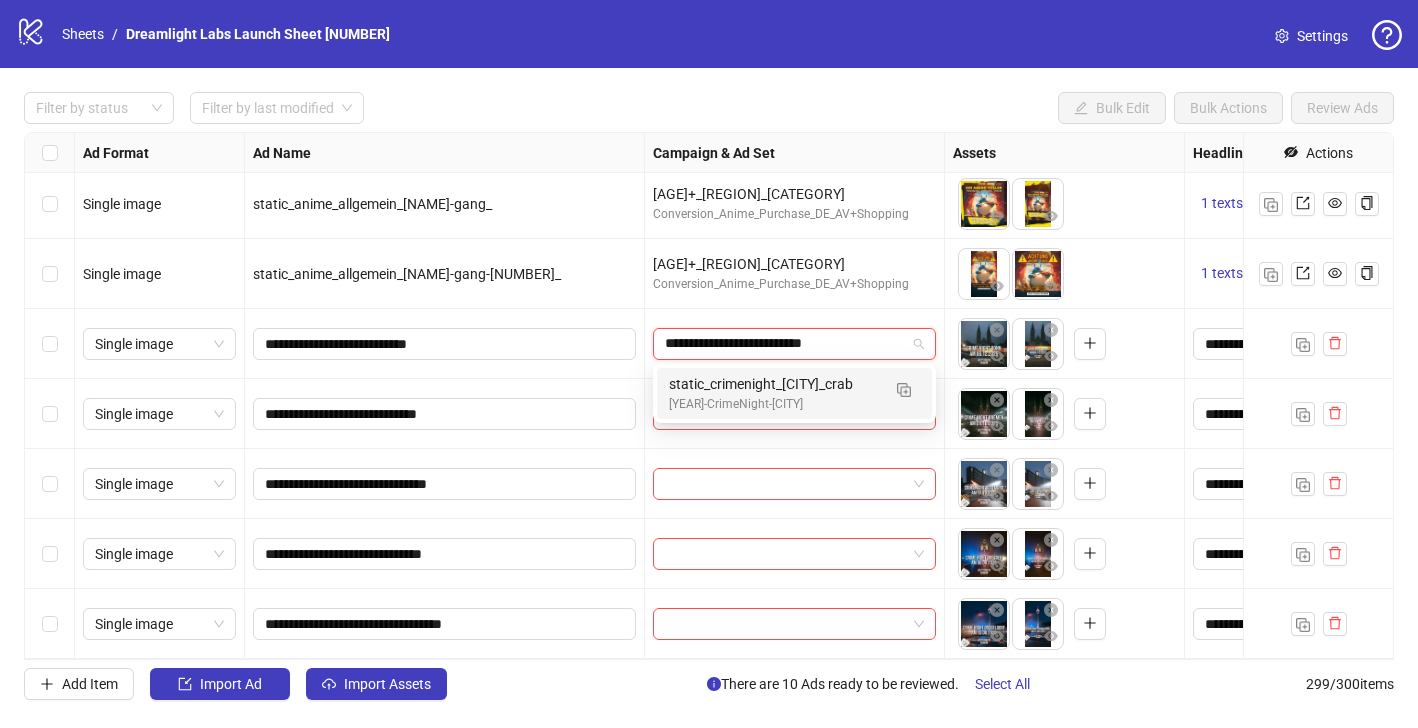 type on "**********" 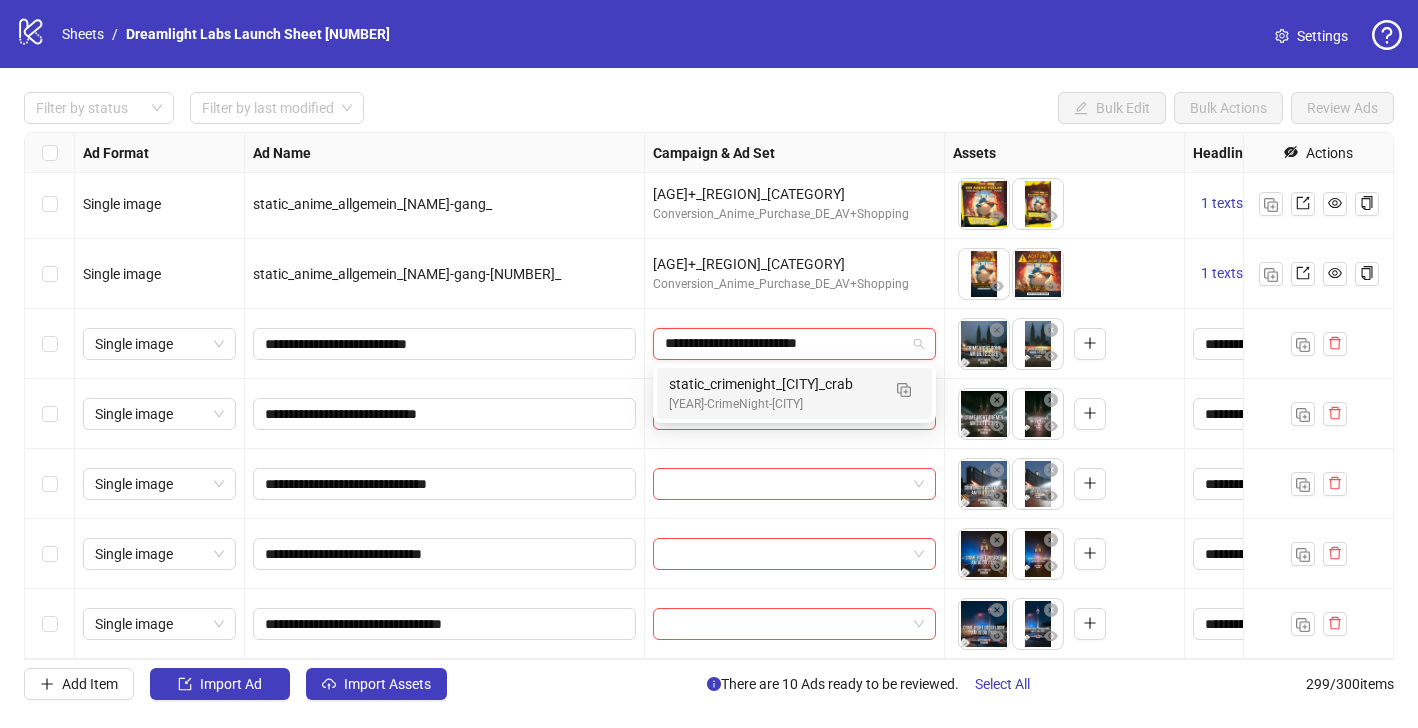 click on "[YEAR]-CrimeNight-[CITY]" at bounding box center (774, 404) 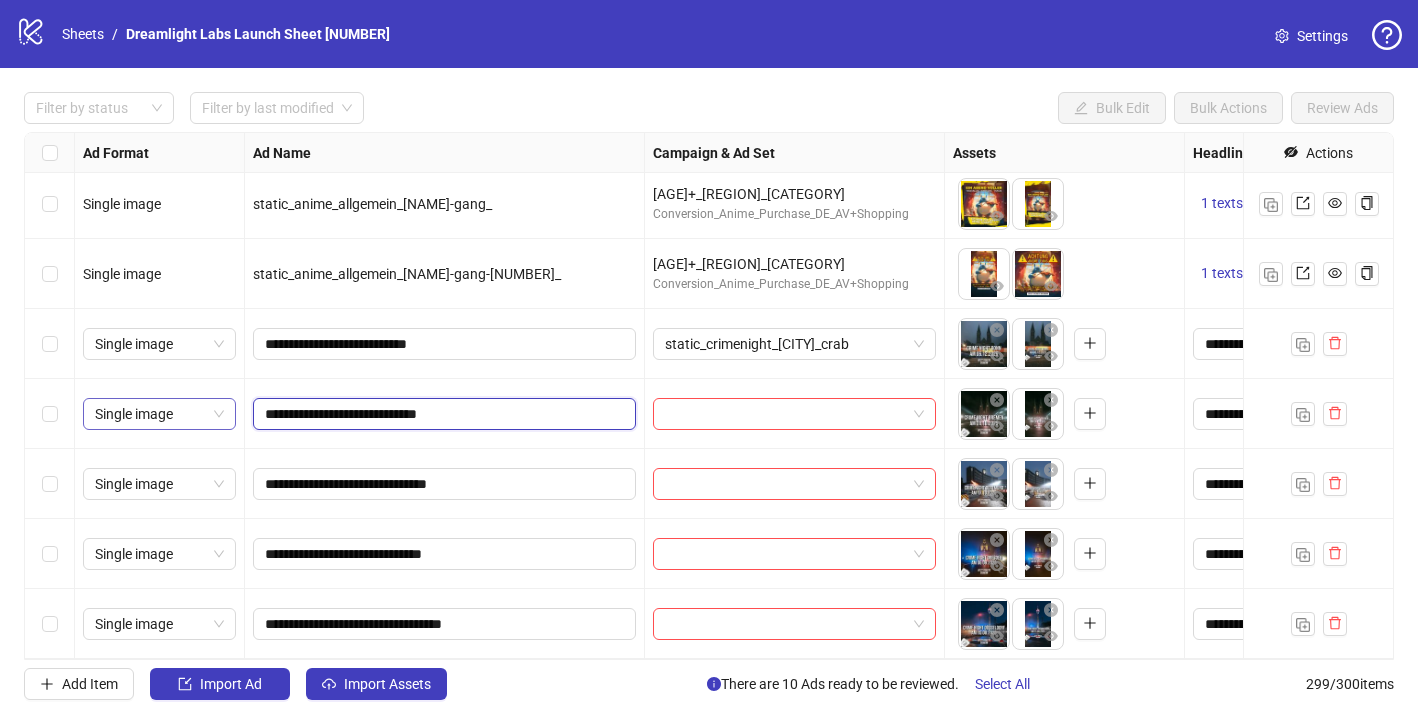 drag, startPoint x: 461, startPoint y: 413, endPoint x: 212, endPoint y: 413, distance: 249 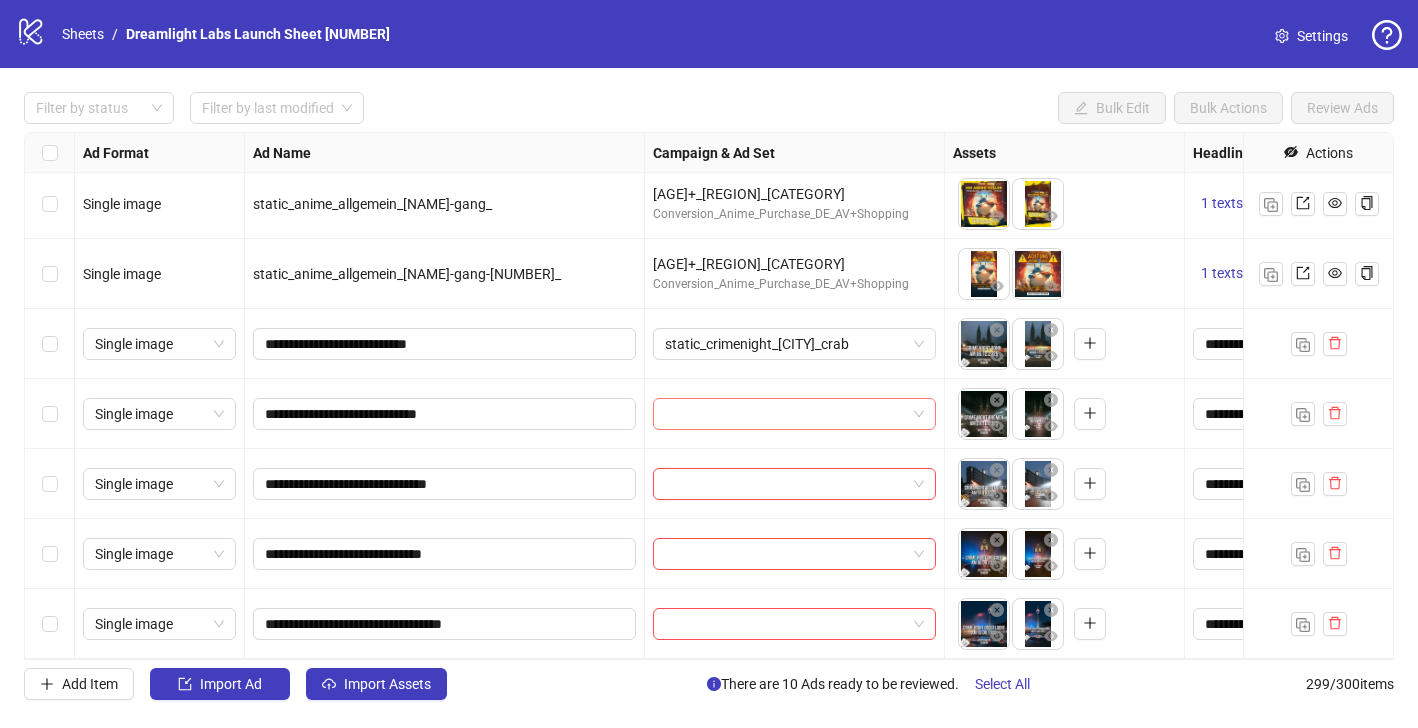 click at bounding box center (785, 414) 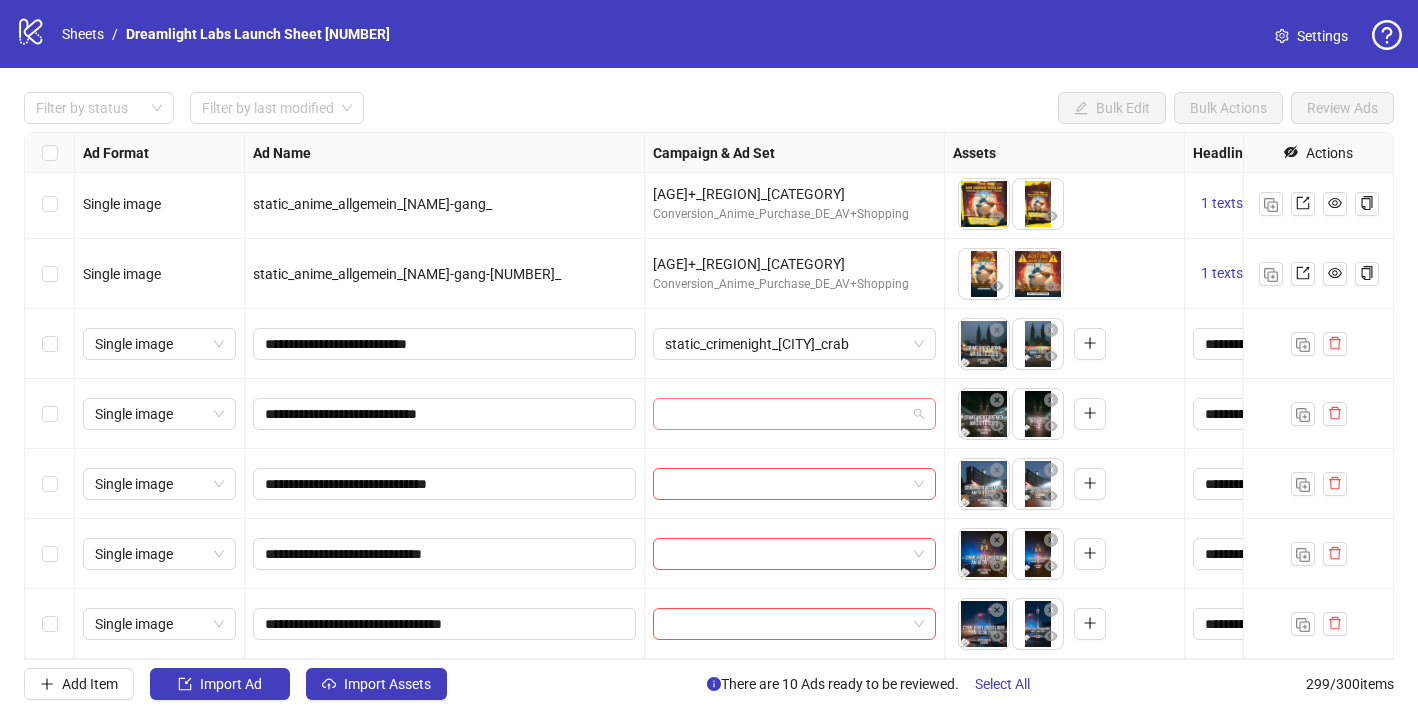 paste on "**********" 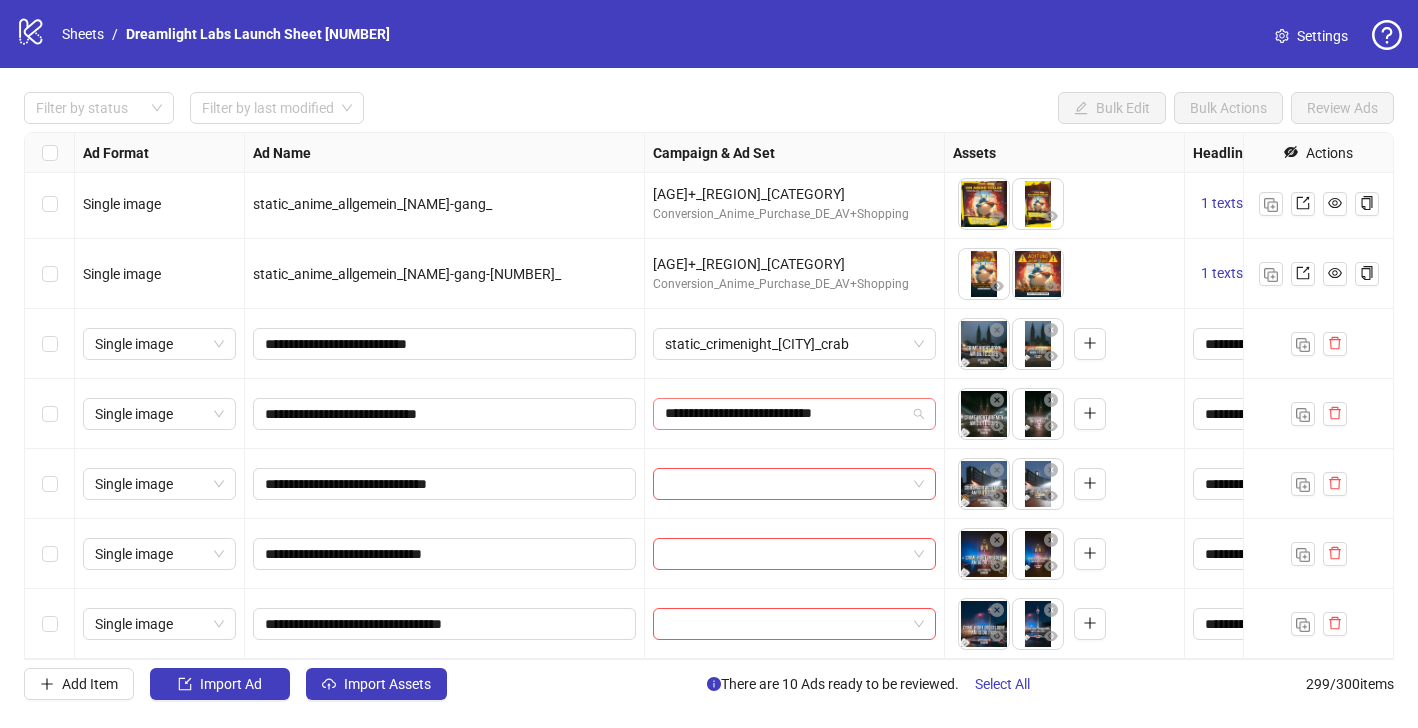 type on "**********" 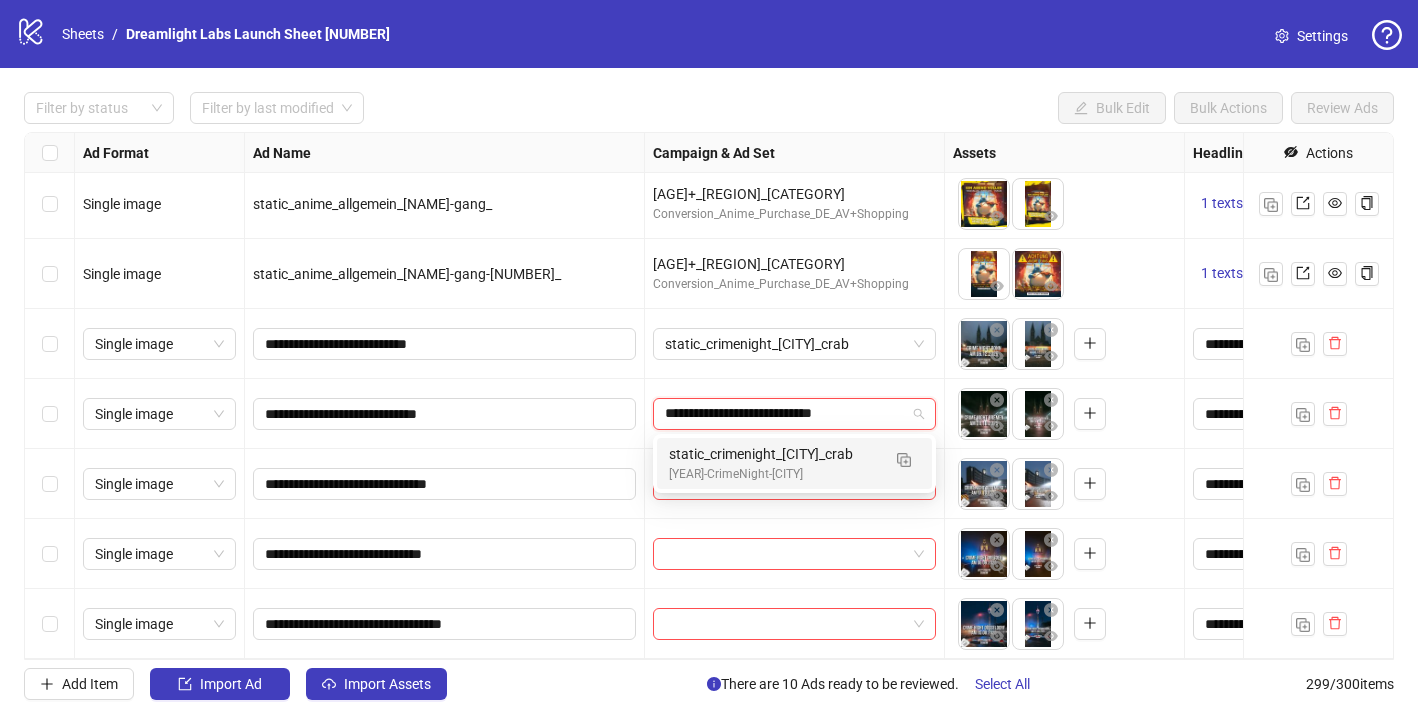 click on "static_crimenight_[CITY]_crab" at bounding box center [774, 454] 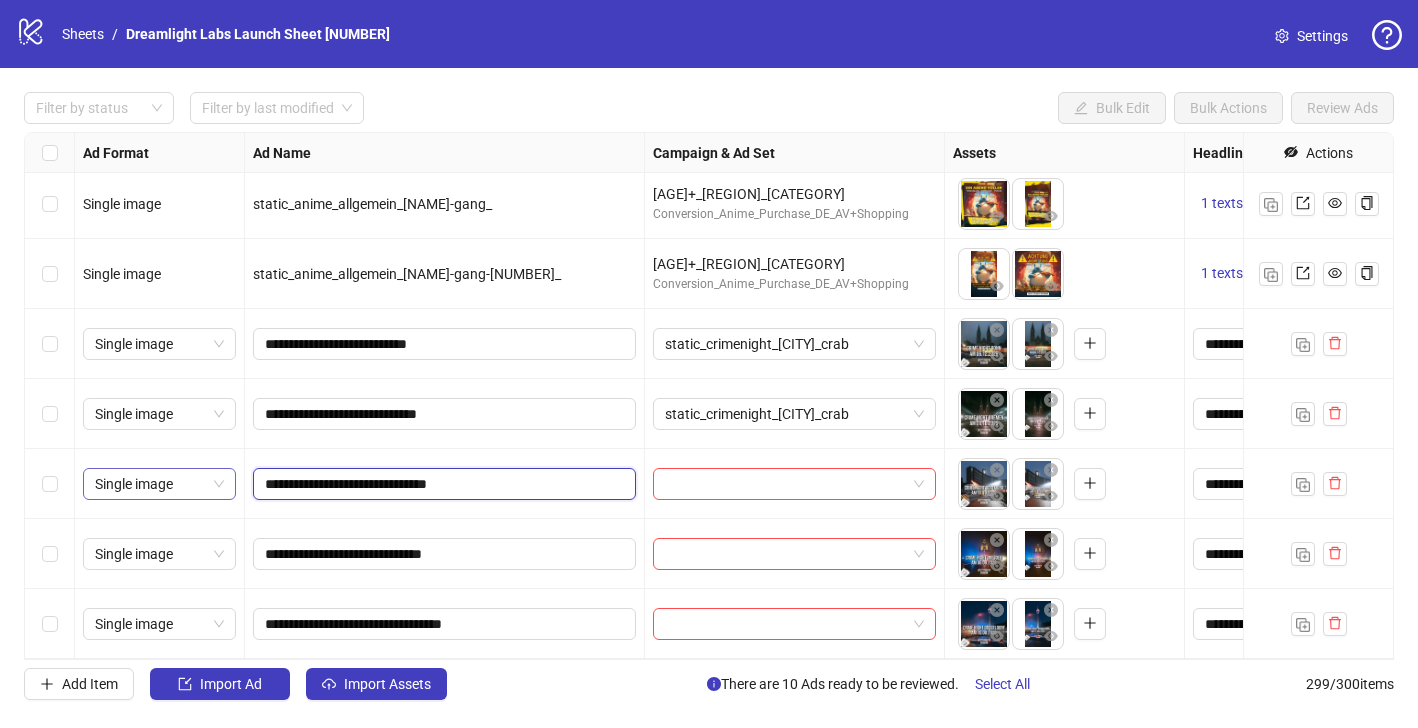 drag, startPoint x: 473, startPoint y: 483, endPoint x: 186, endPoint y: 474, distance: 287.14108 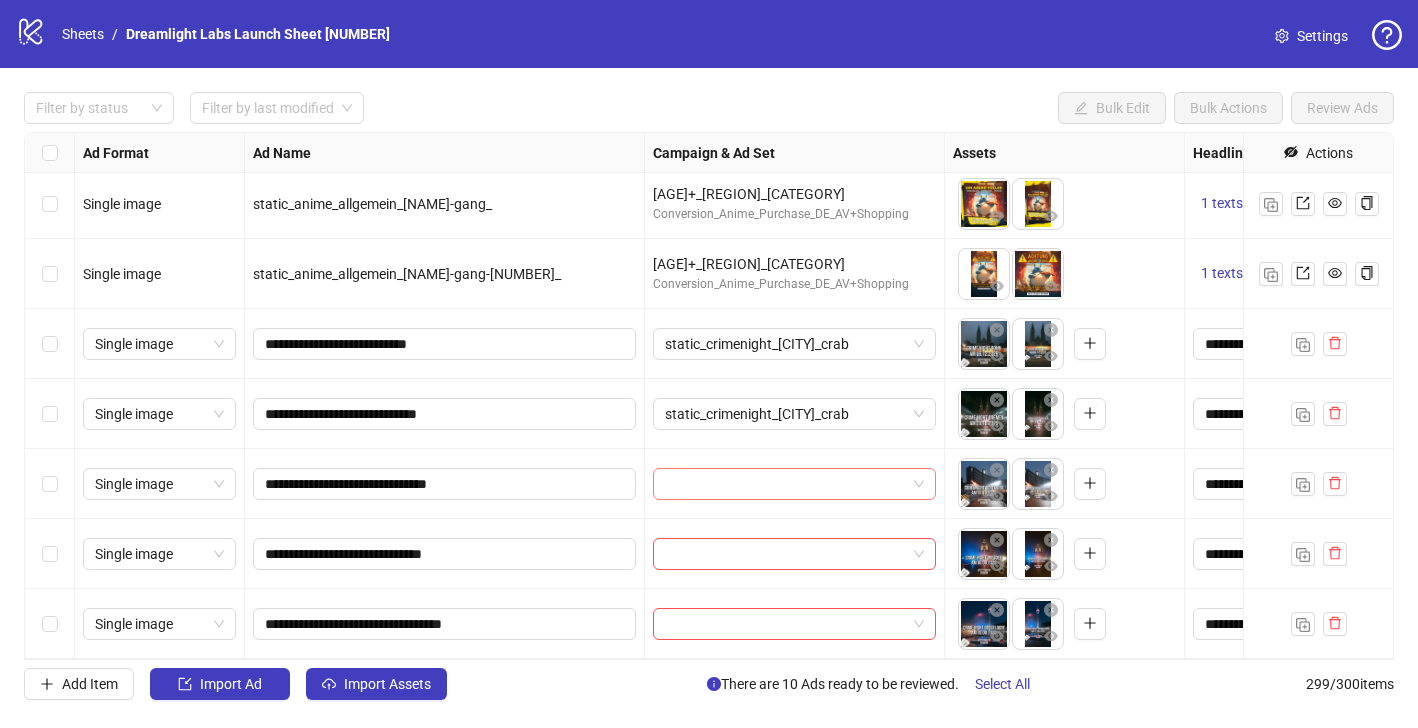 click at bounding box center [785, 484] 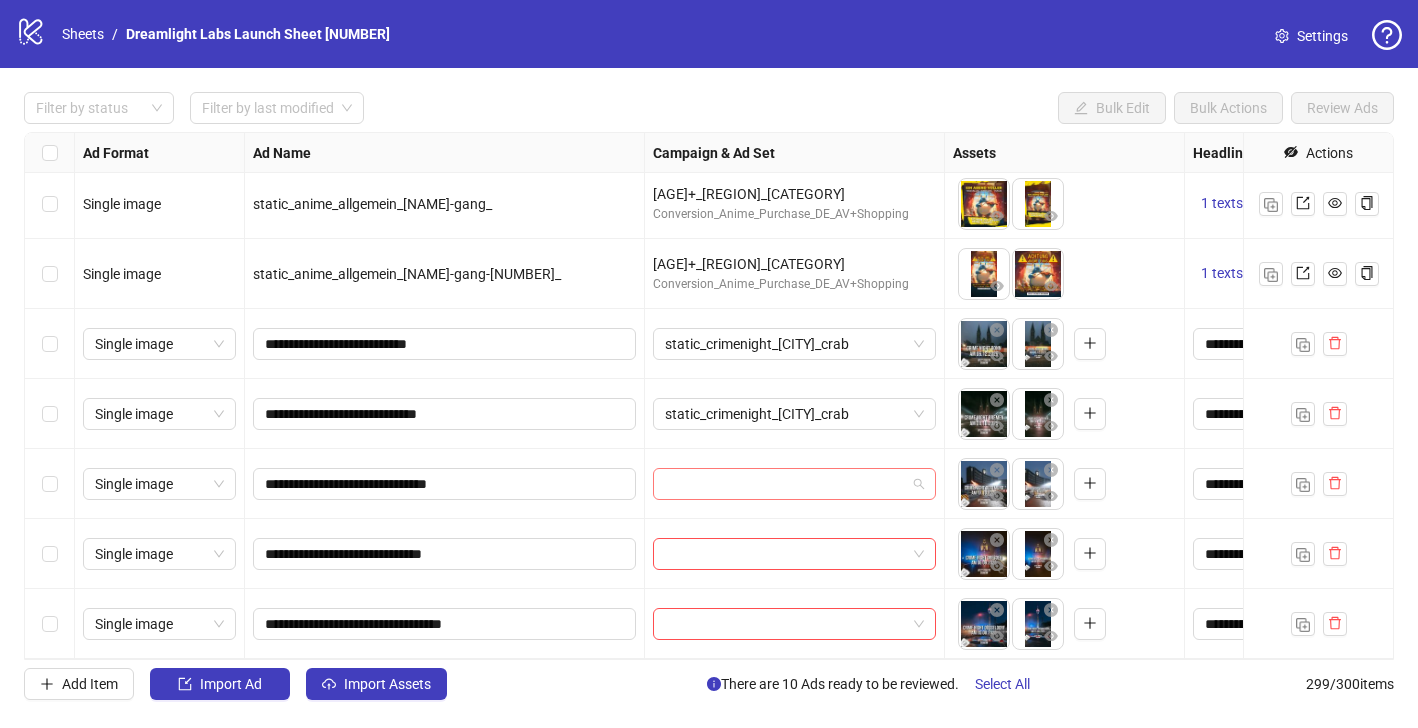 paste on "**********" 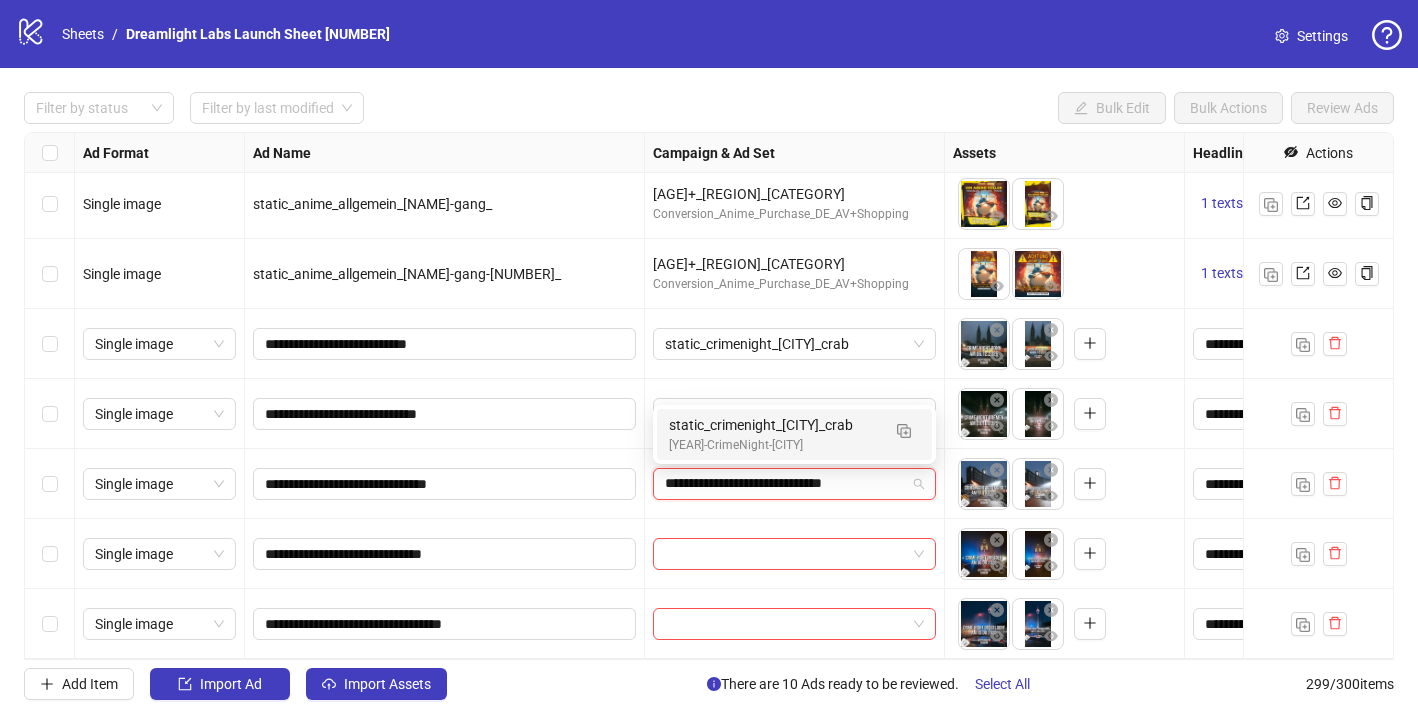 click on "[YEAR]-CrimeNight-[CITY]" at bounding box center (774, 445) 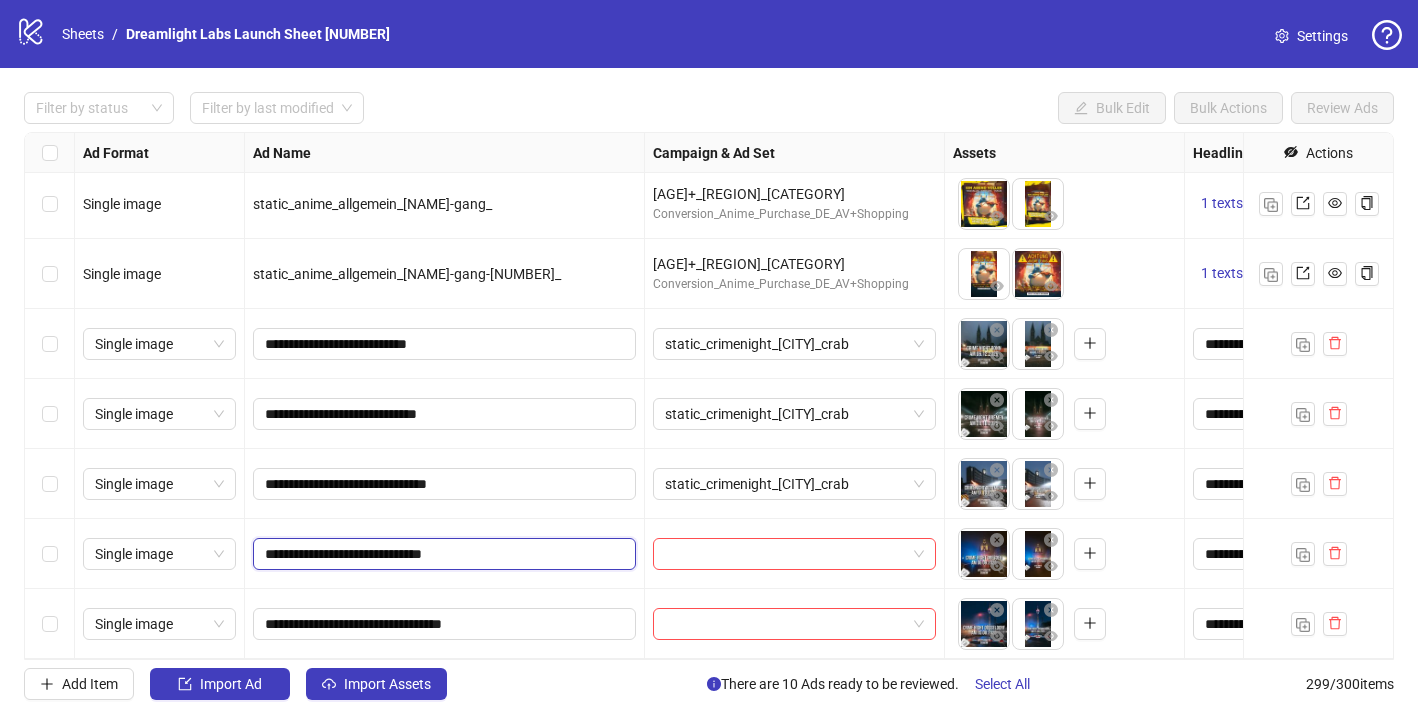 drag, startPoint x: 461, startPoint y: 552, endPoint x: 242, endPoint y: 549, distance: 219.02055 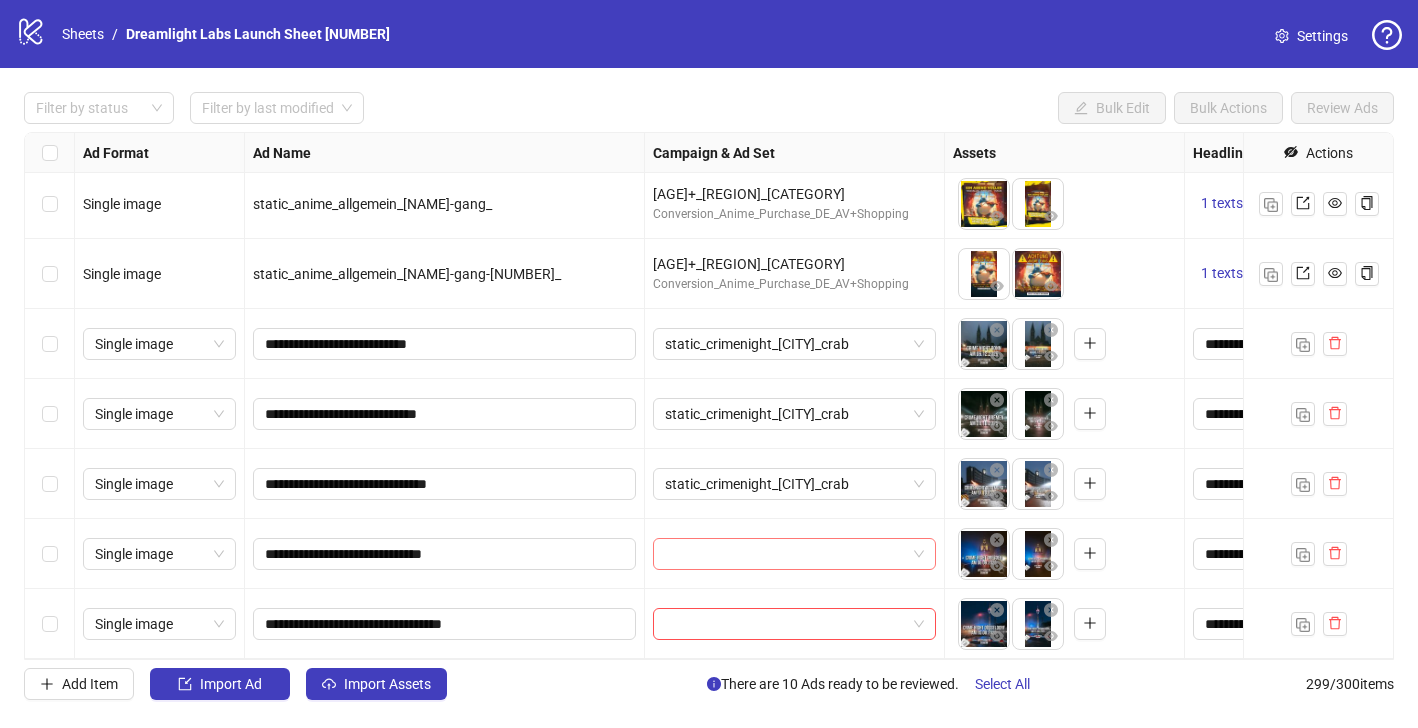 click at bounding box center [785, 554] 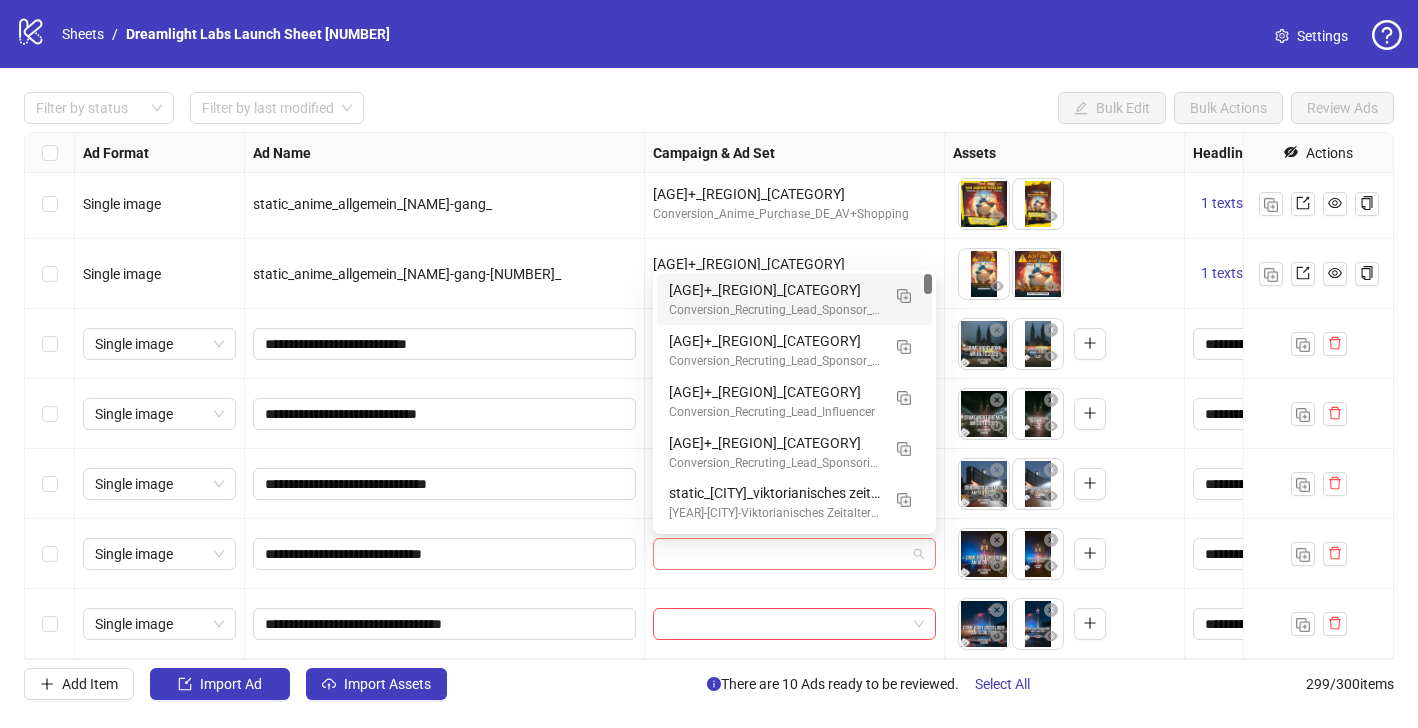 paste on "**********" 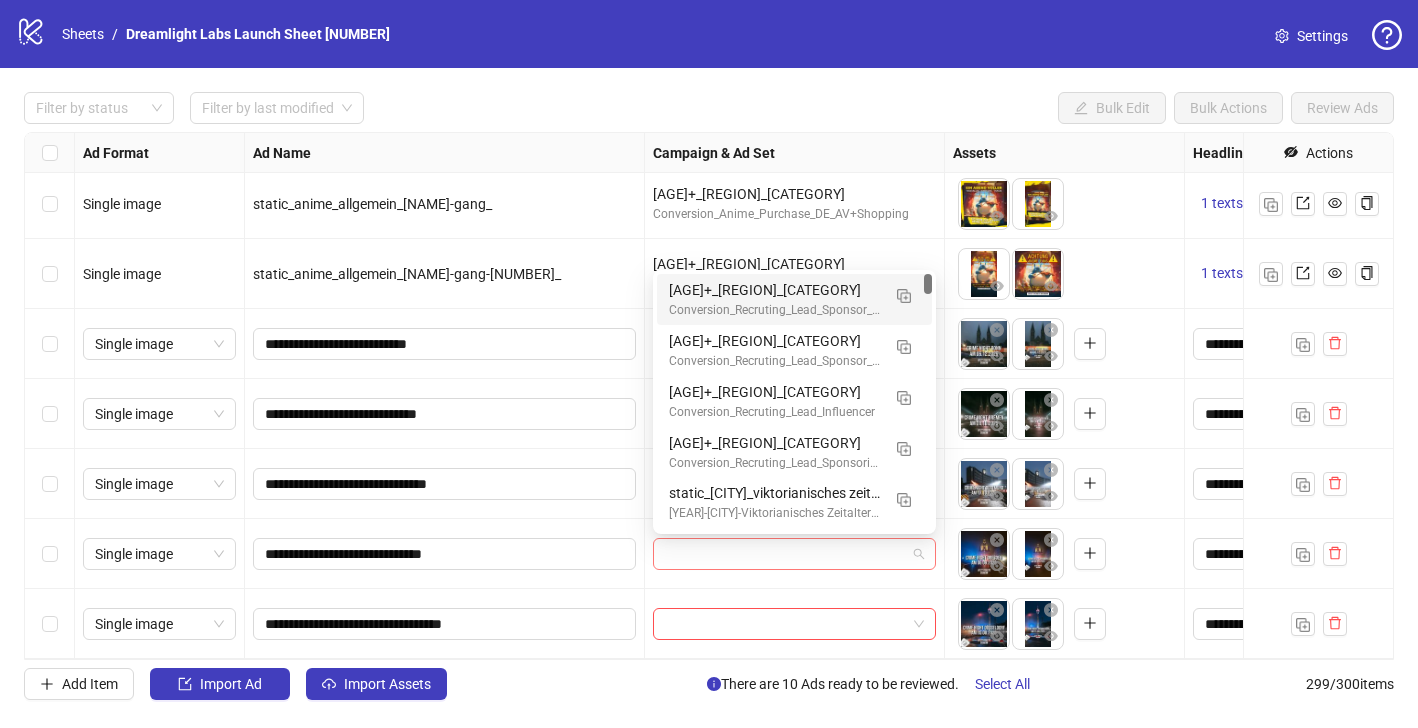 type on "**********" 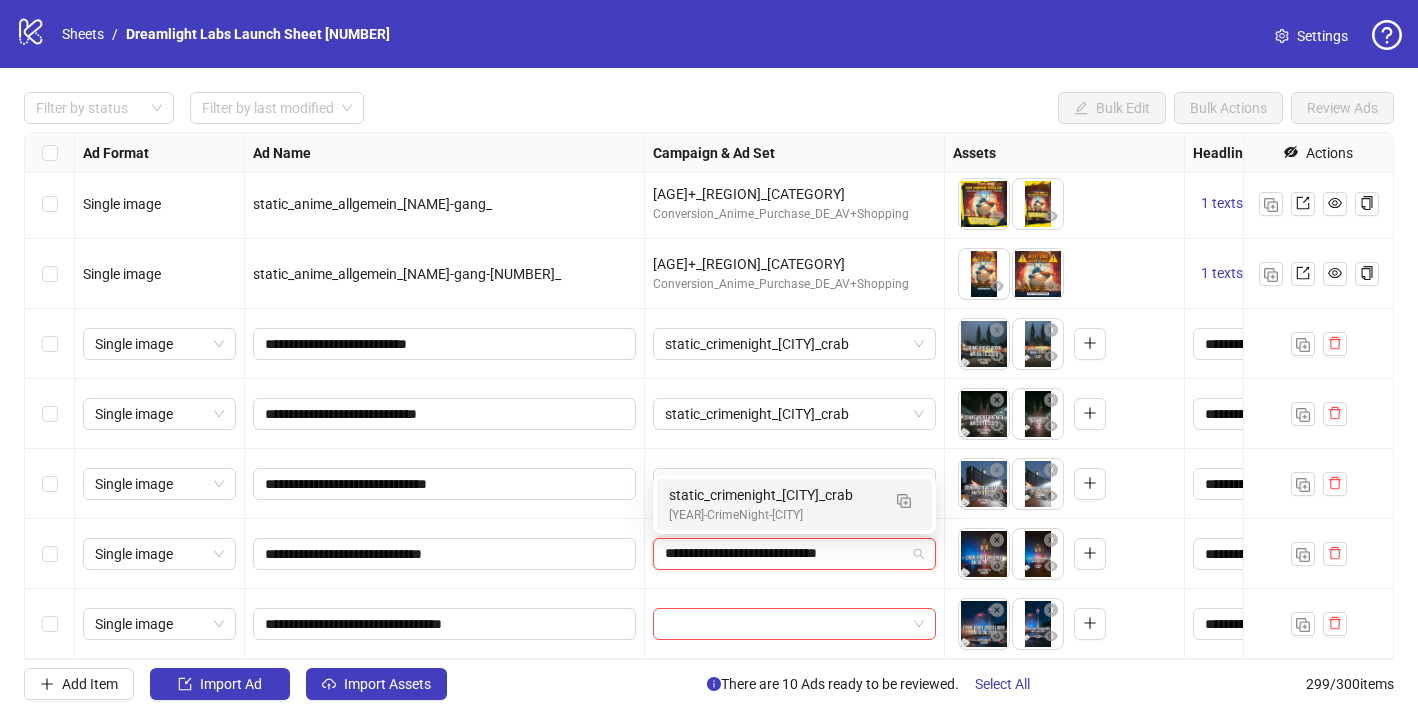 click on "static_crimenight_[CITY]_crab" at bounding box center (774, 495) 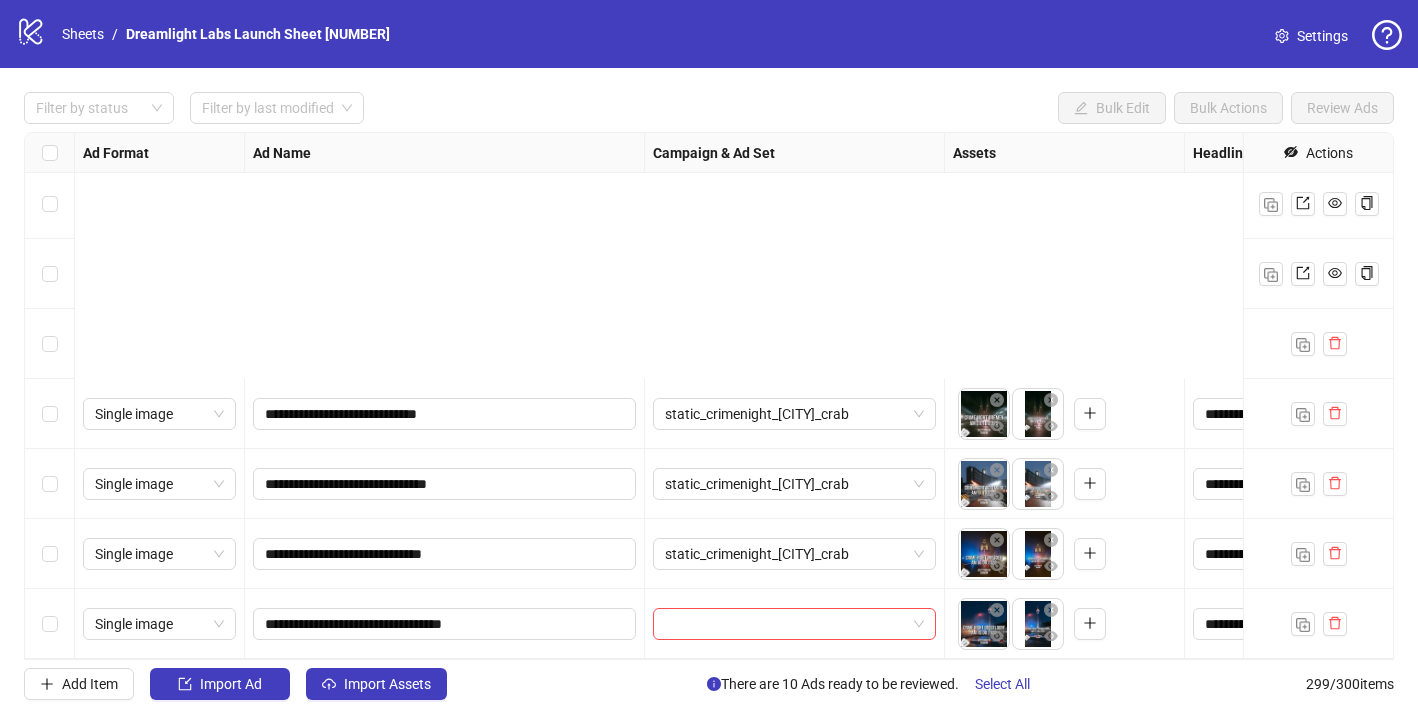 scroll, scrollTop: 20109, scrollLeft: 0, axis: vertical 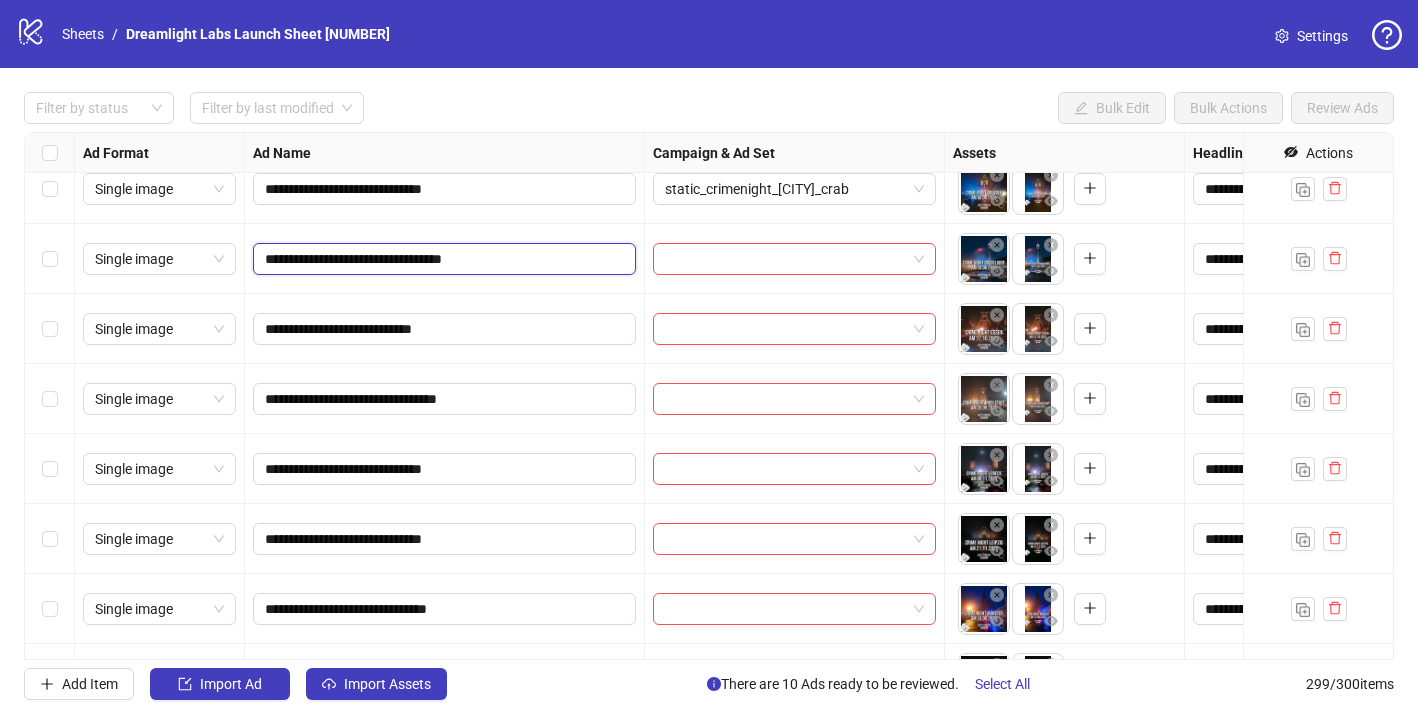 drag, startPoint x: 474, startPoint y: 260, endPoint x: 310, endPoint y: 225, distance: 167.69318 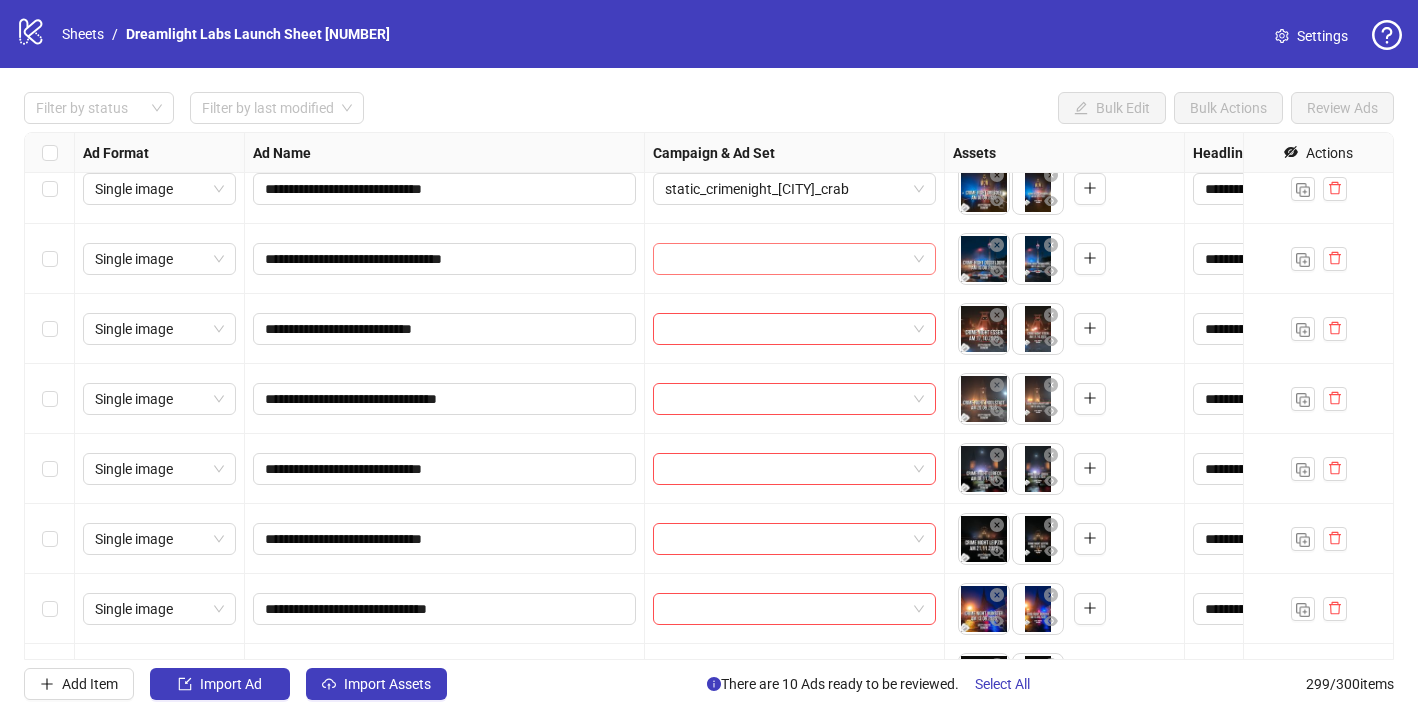 click at bounding box center (785, 259) 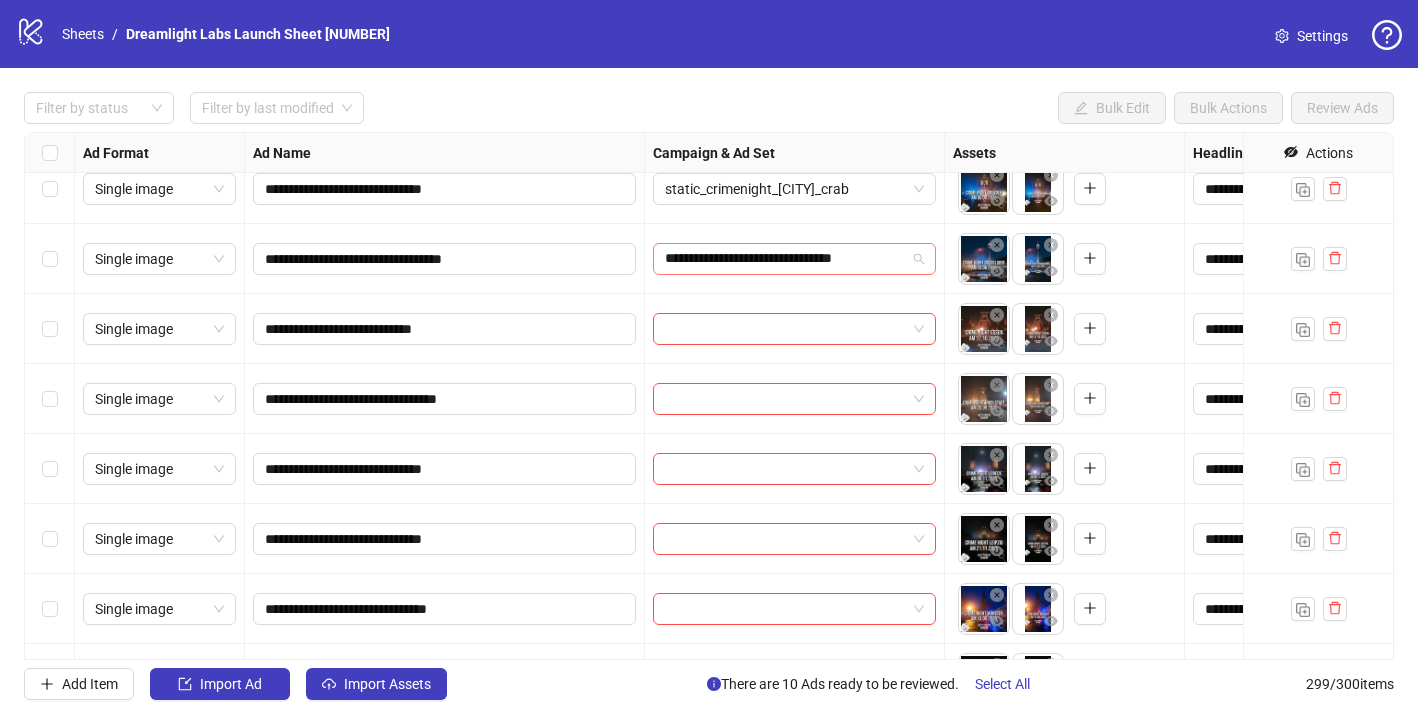 type on "**********" 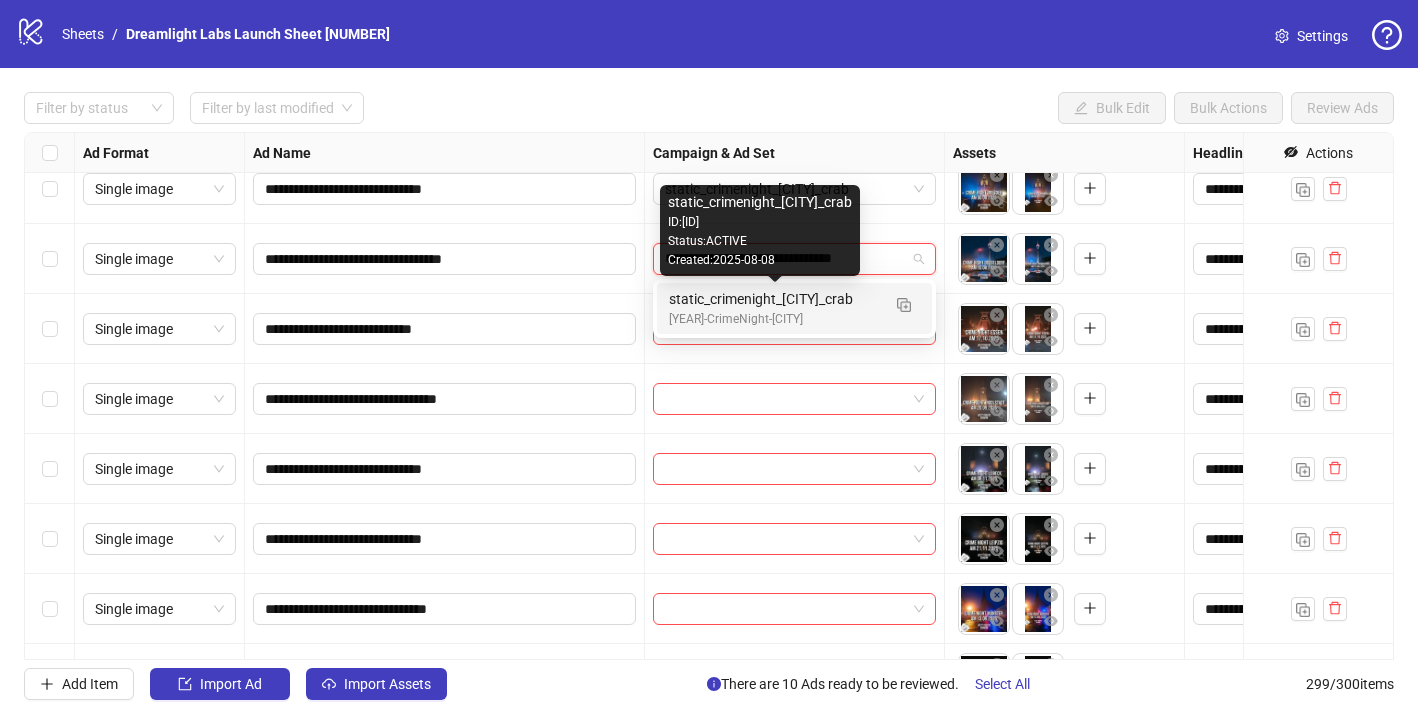 click on "static_crimenight_[CITY]_crab" at bounding box center [774, 299] 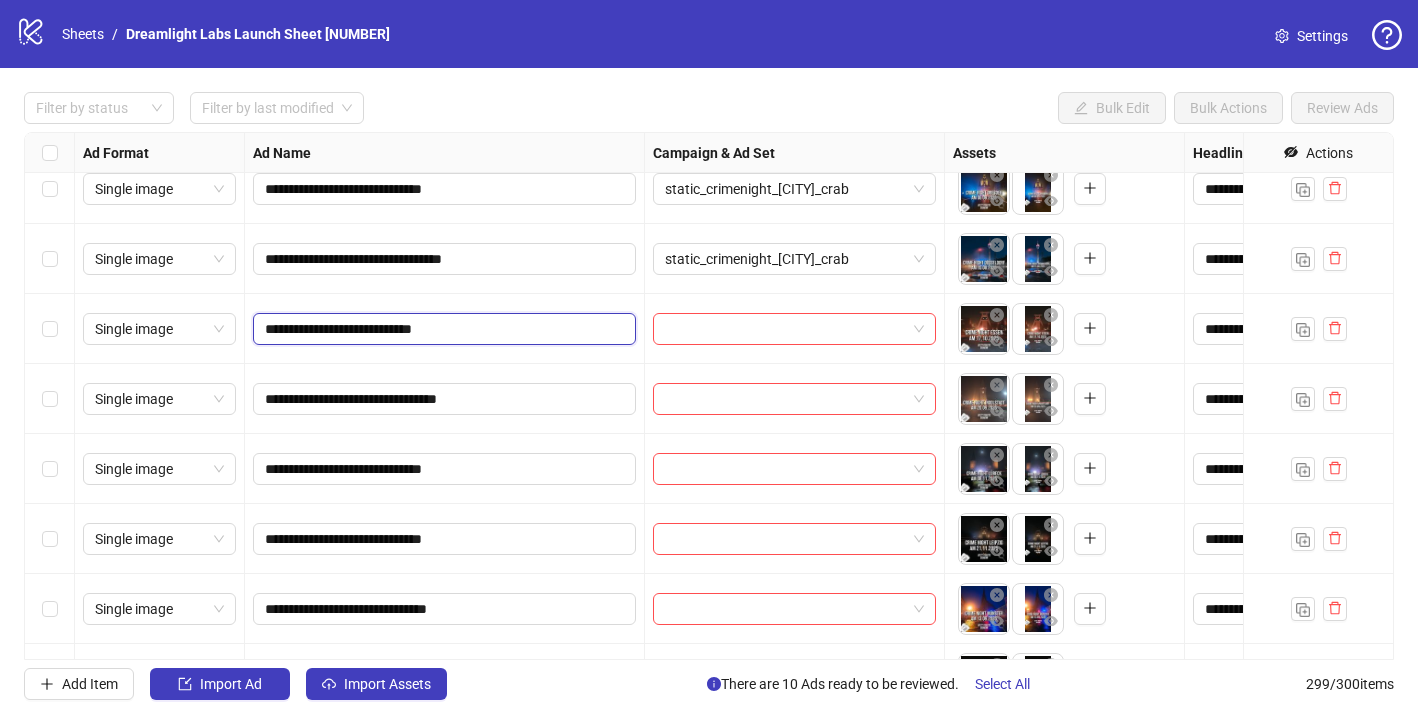drag, startPoint x: 446, startPoint y: 325, endPoint x: 407, endPoint y: 280, distance: 59.548298 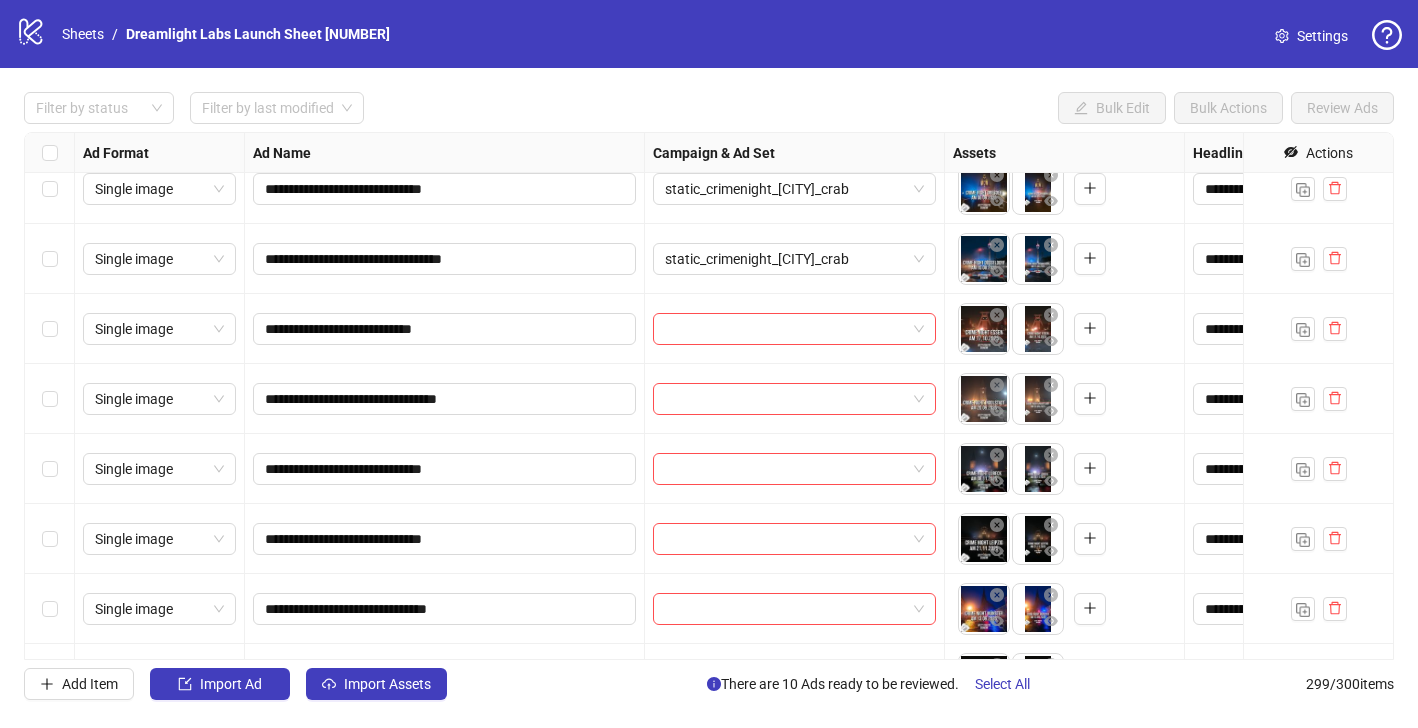 click at bounding box center [795, 329] 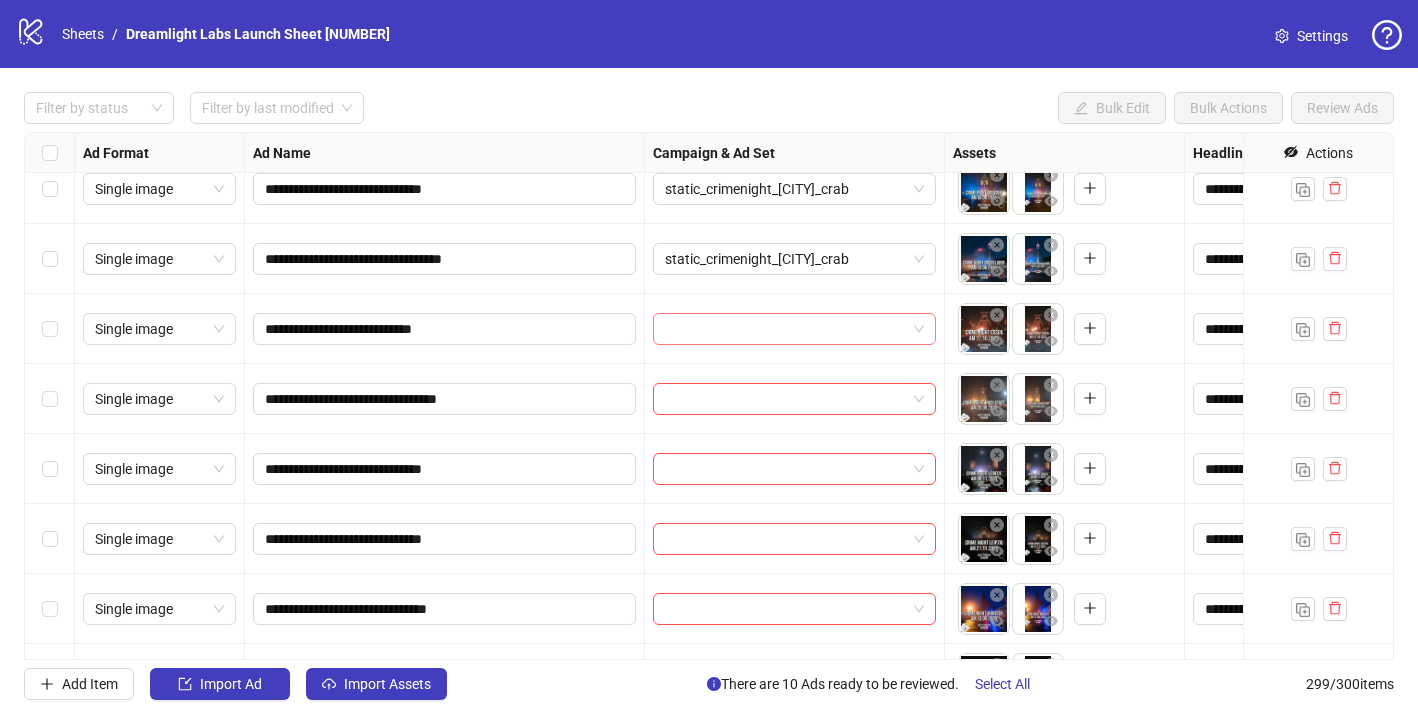 click at bounding box center (785, 329) 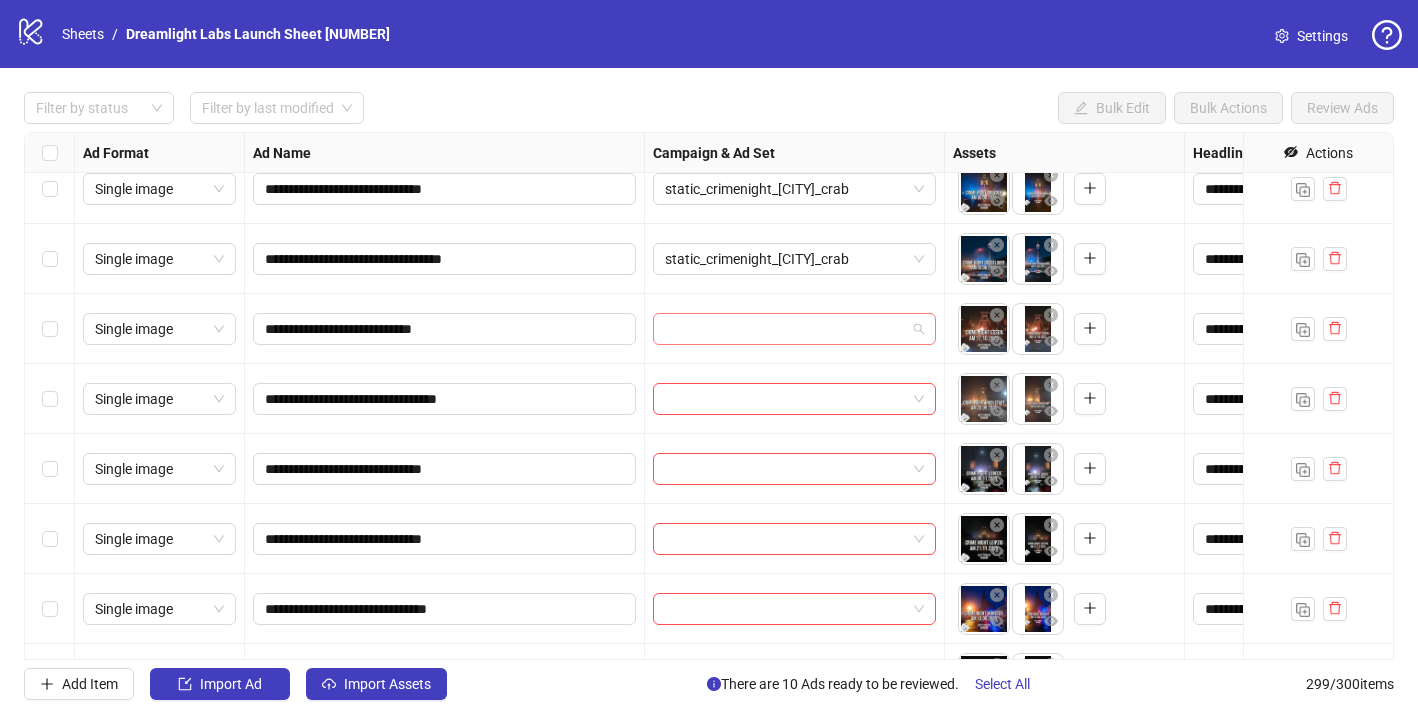 paste on "**********" 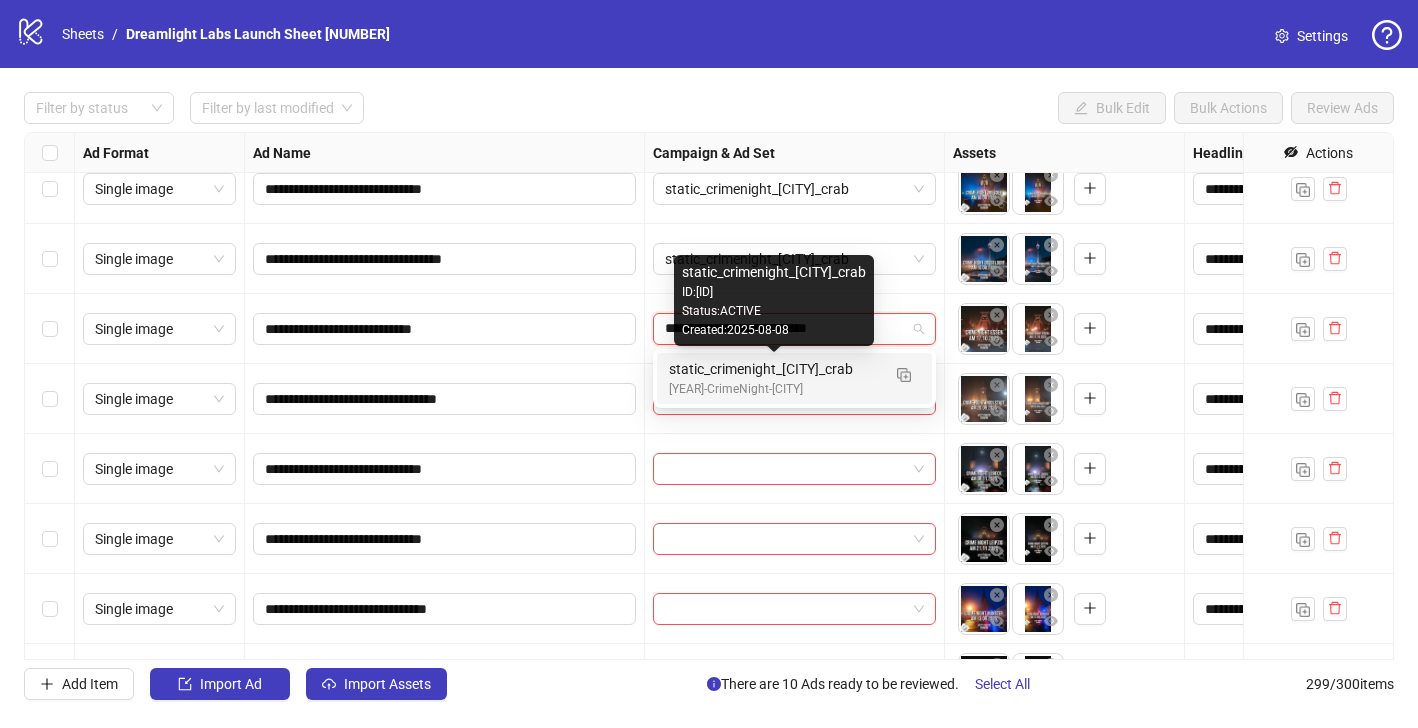 click on "static_crimenight_[CITY]_crab" at bounding box center [774, 369] 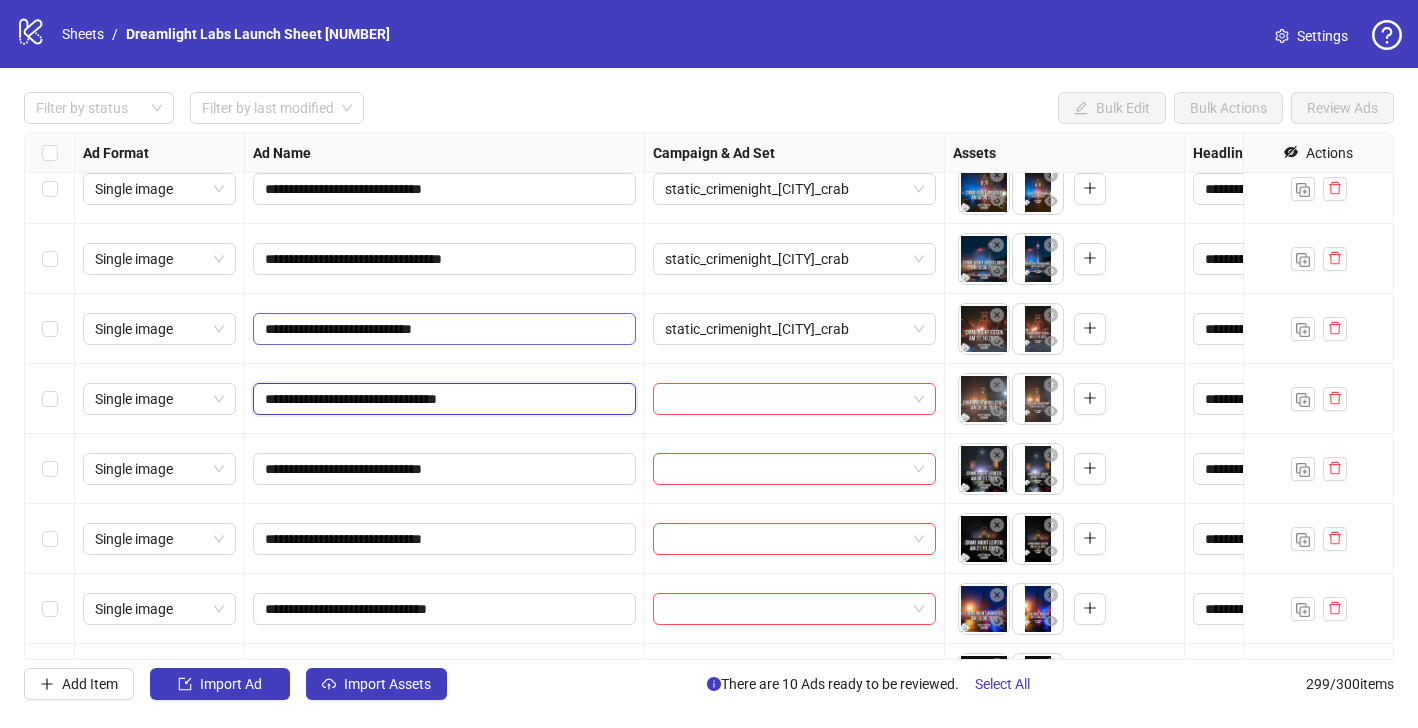 drag, startPoint x: 474, startPoint y: 400, endPoint x: 438, endPoint y: 334, distance: 75.17979 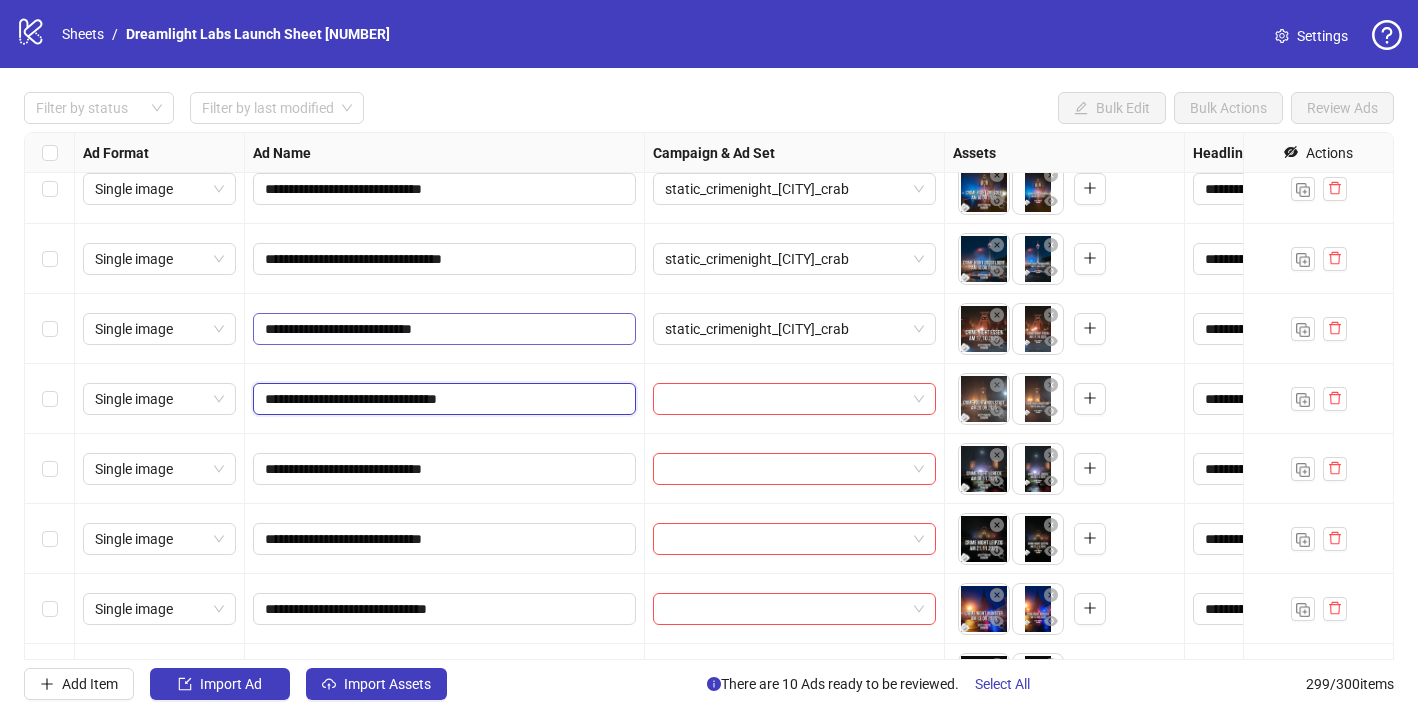 click on "**********" at bounding box center [1635, -19976] 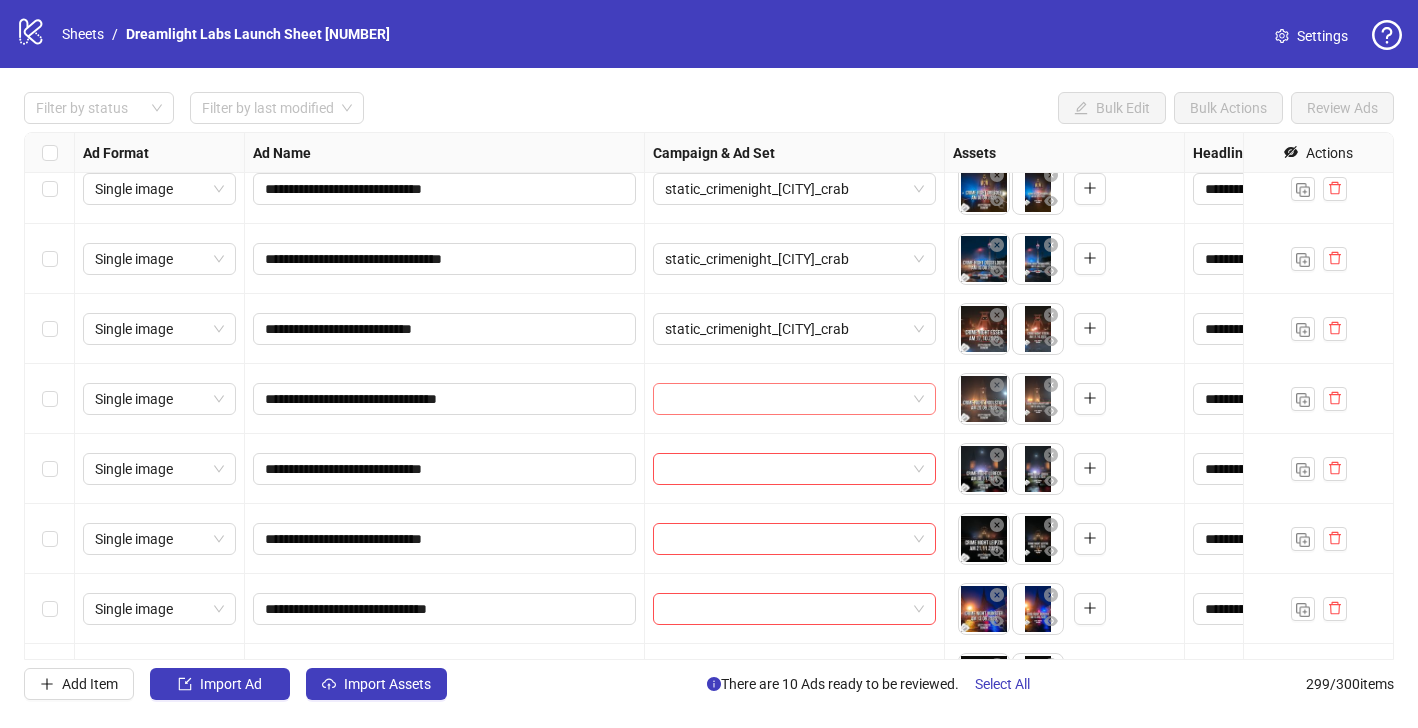 click at bounding box center (785, 399) 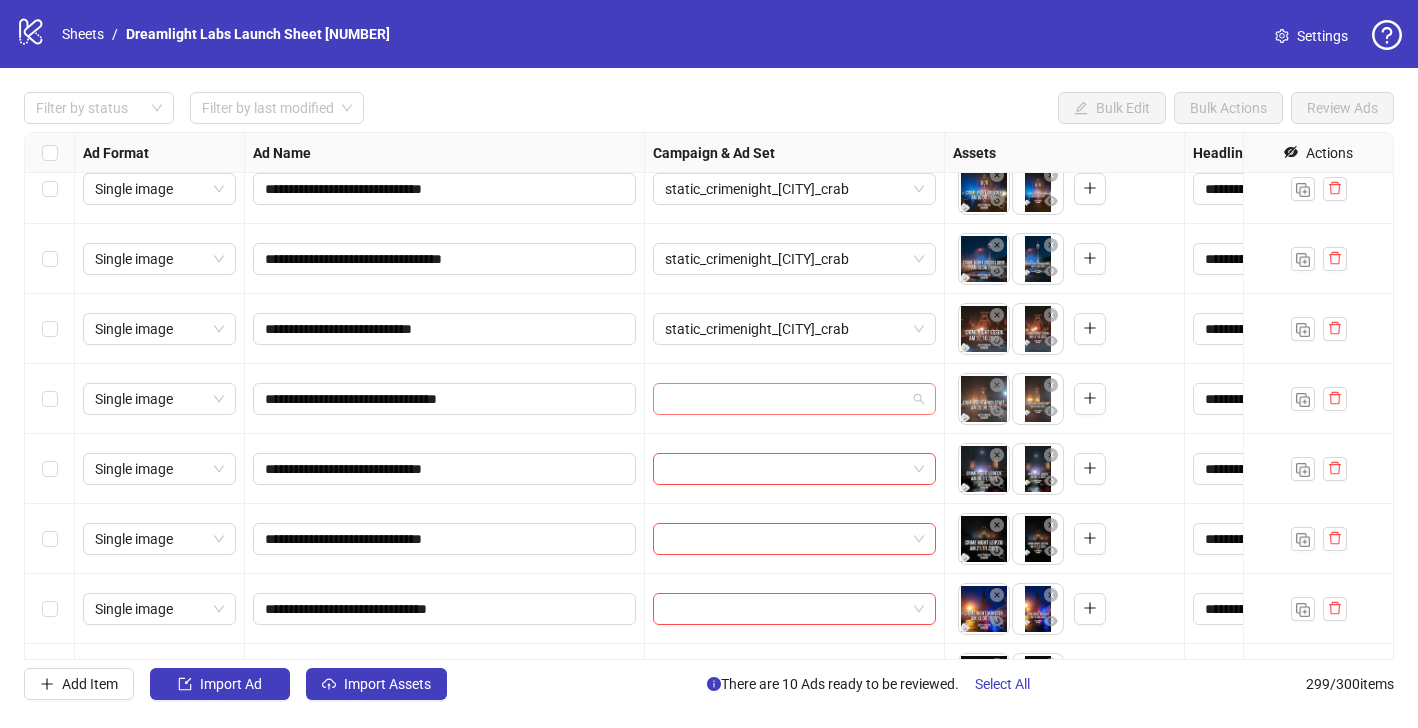 paste on "**********" 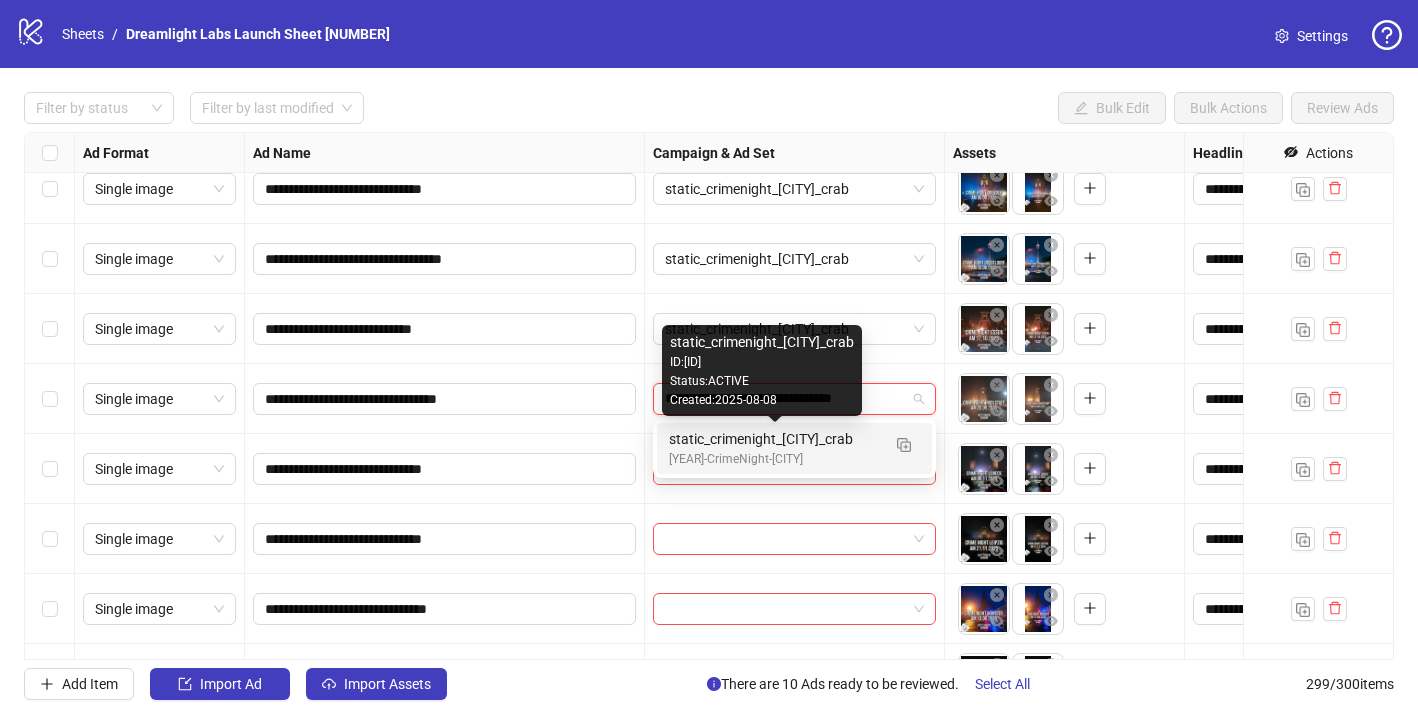 click on "static_crimenight_[CITY]_crab" at bounding box center [774, 439] 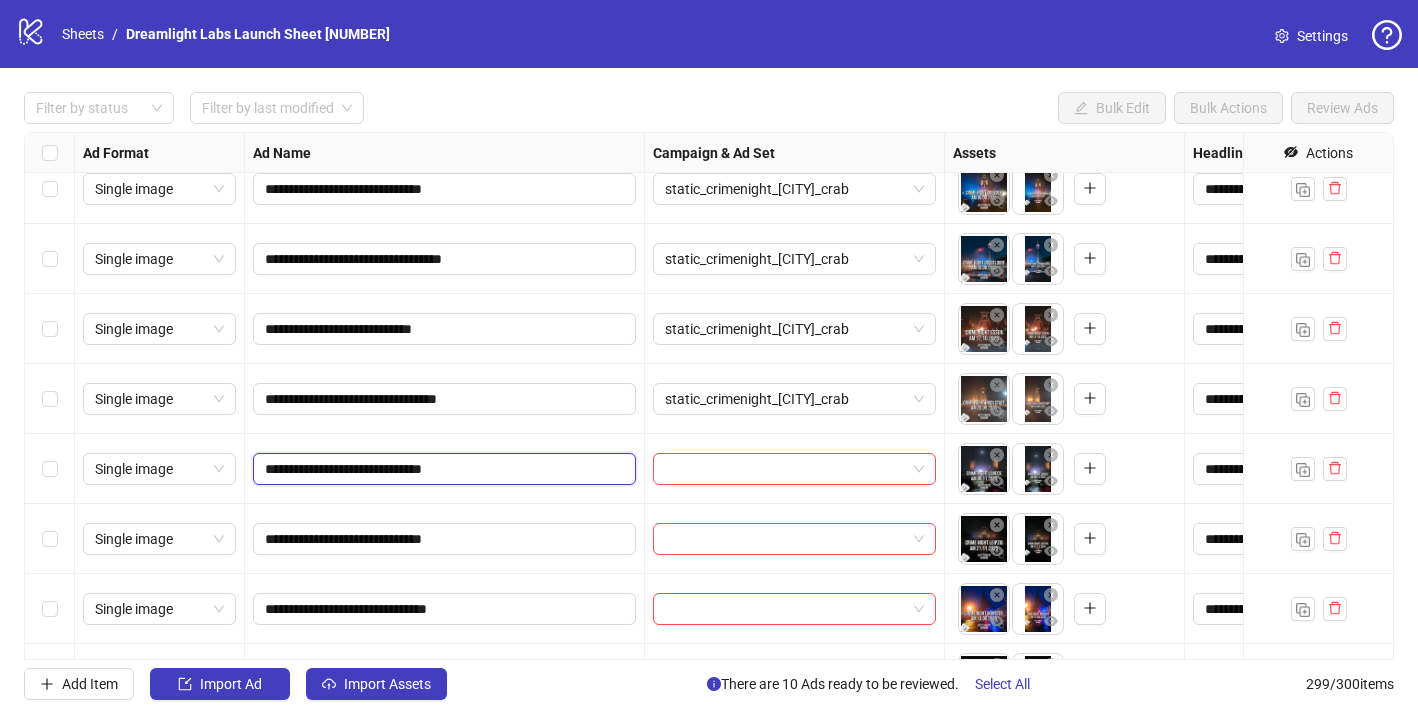 drag, startPoint x: 452, startPoint y: 467, endPoint x: 439, endPoint y: 433, distance: 36.40055 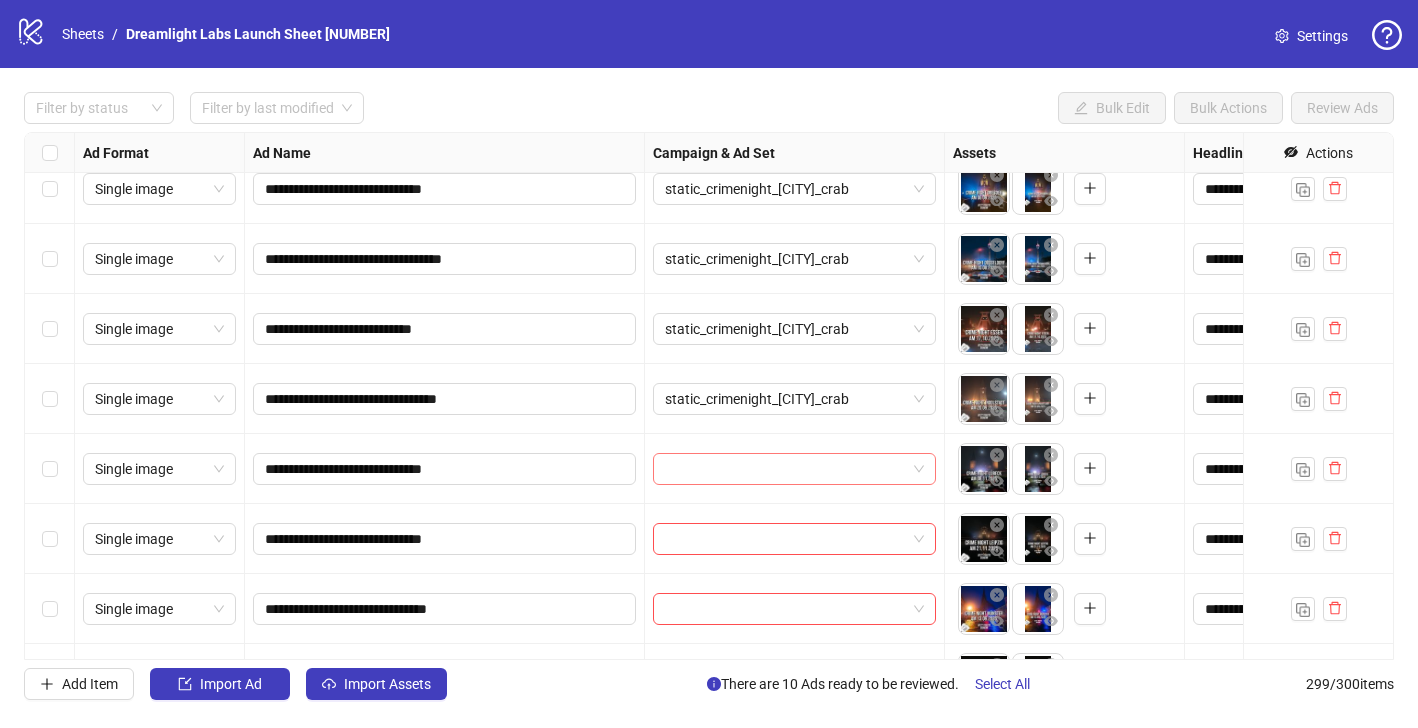 click at bounding box center (785, 469) 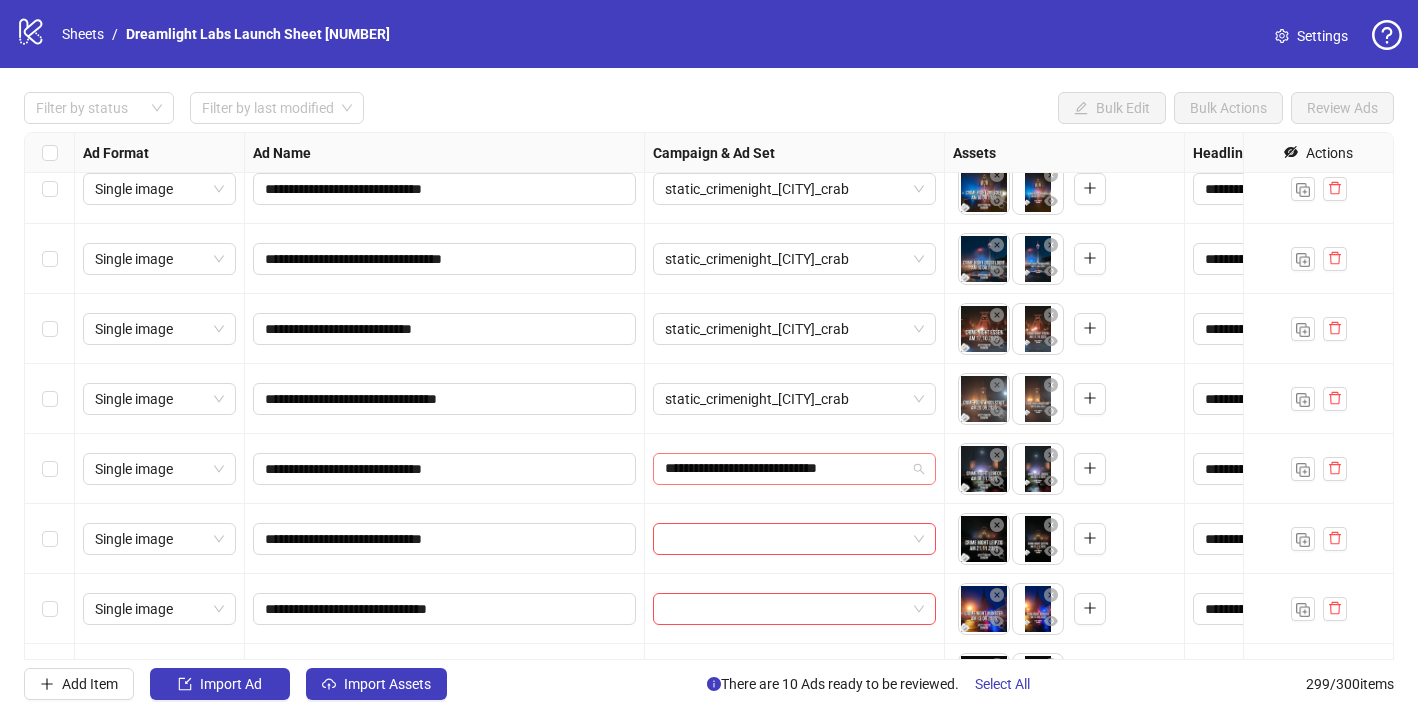 type on "**********" 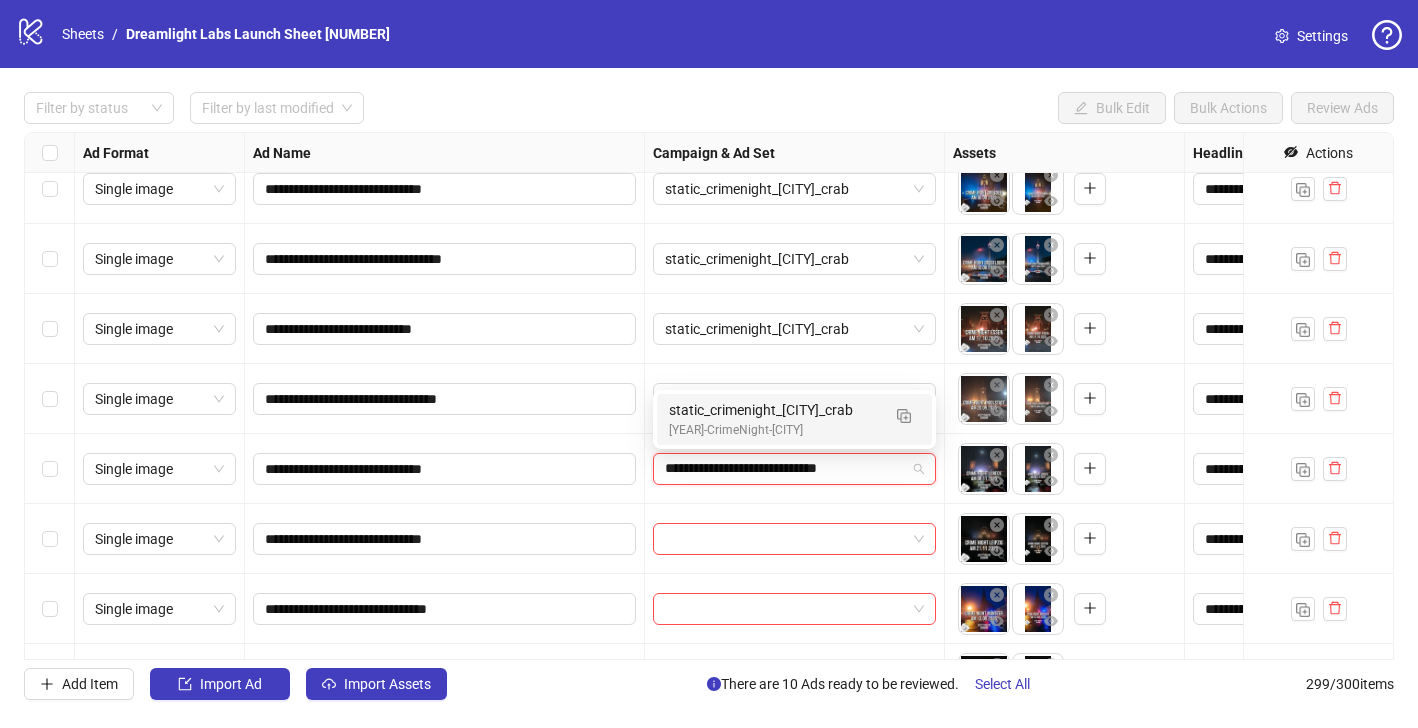click on "static_crimenight_[CITY]_crab [YEAR]-CrimeNight-[CITY]" at bounding box center [794, 419] 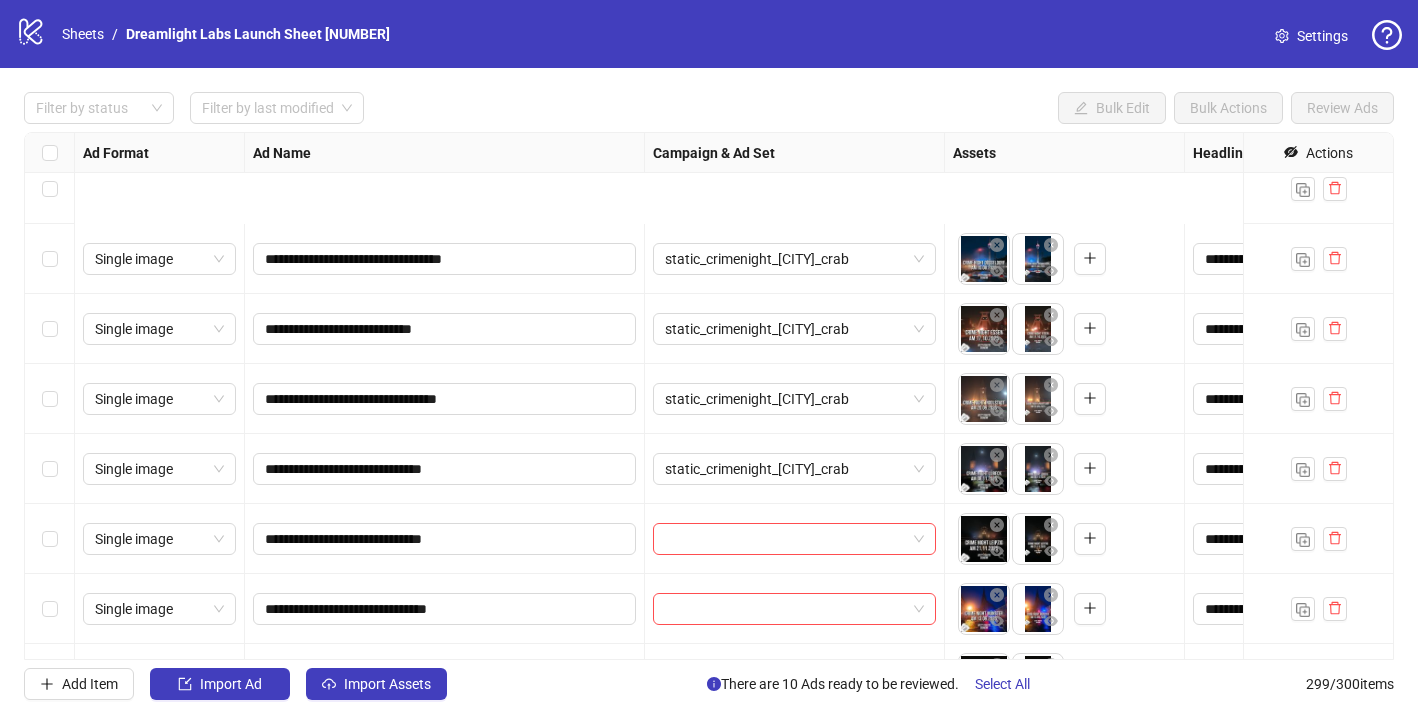 scroll, scrollTop: 20323, scrollLeft: 0, axis: vertical 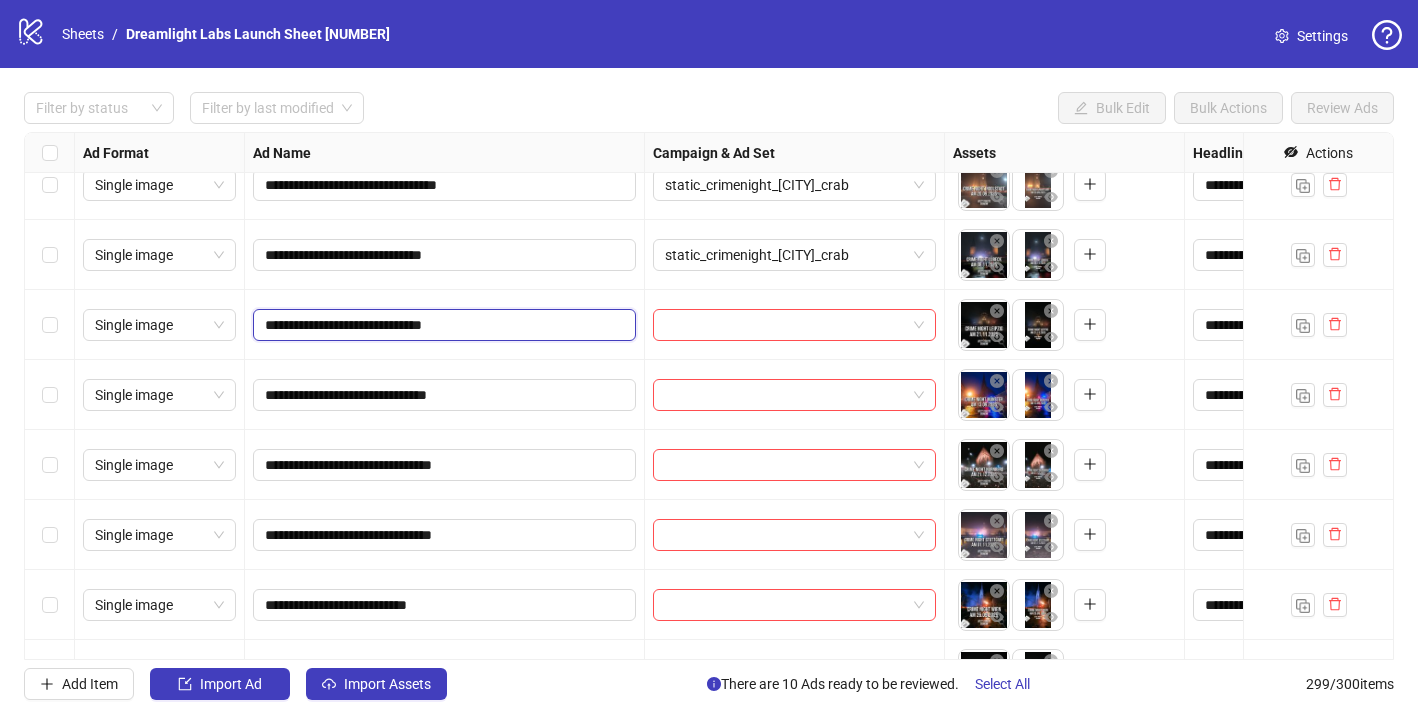 drag, startPoint x: 448, startPoint y: 324, endPoint x: 437, endPoint y: 289, distance: 36.687874 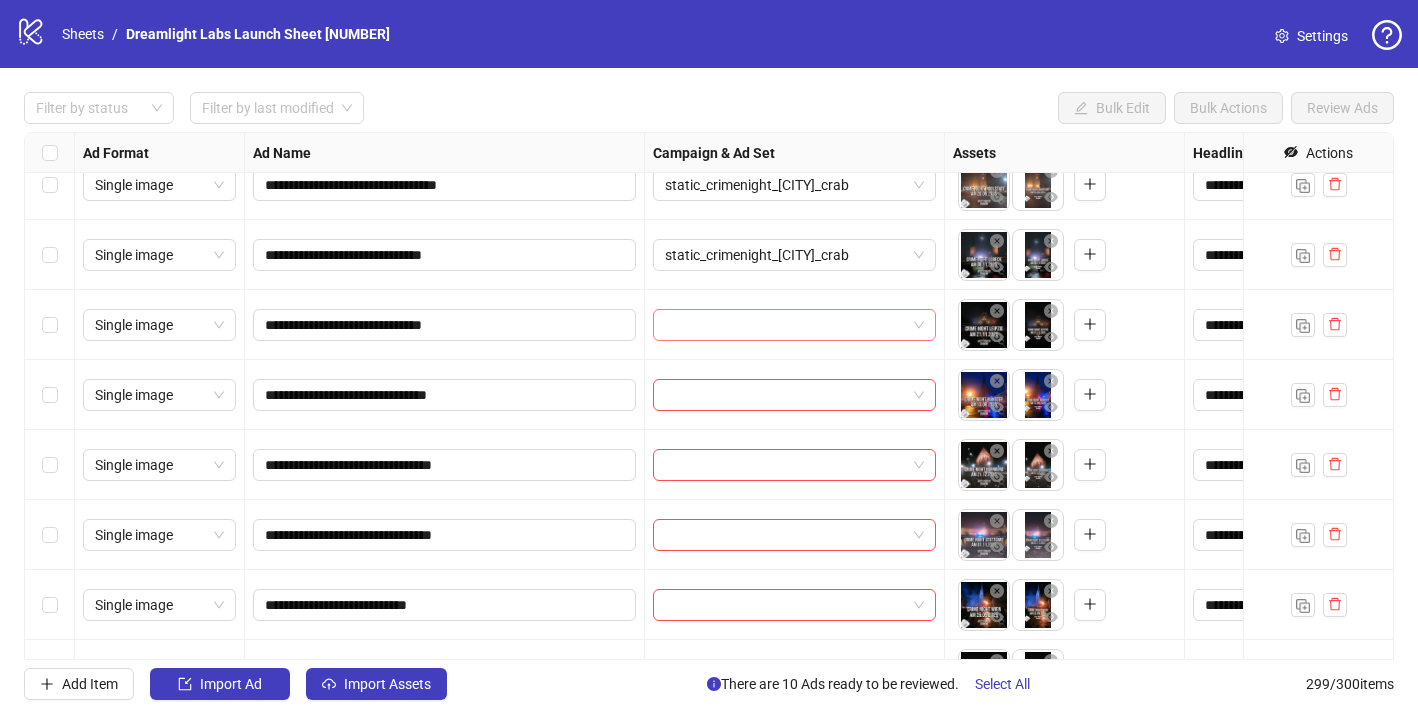 click at bounding box center [785, 325] 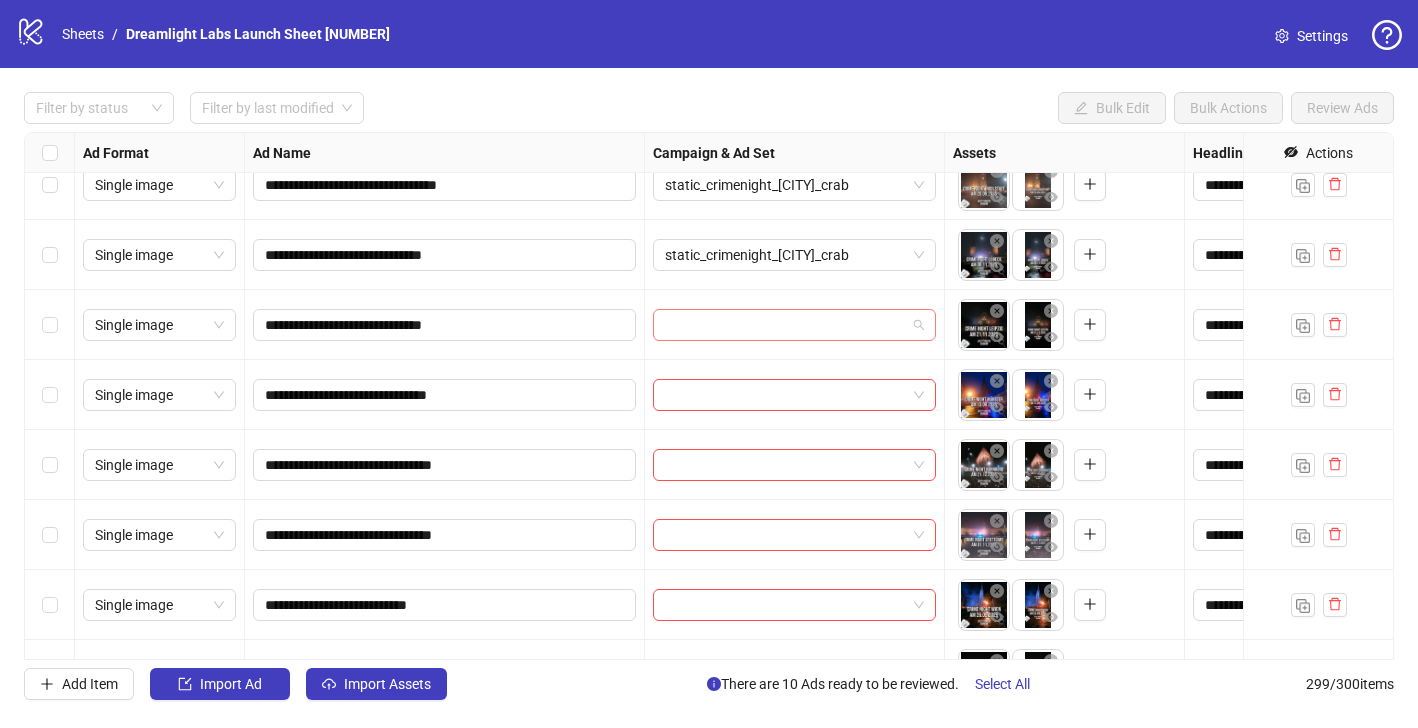 paste on "**********" 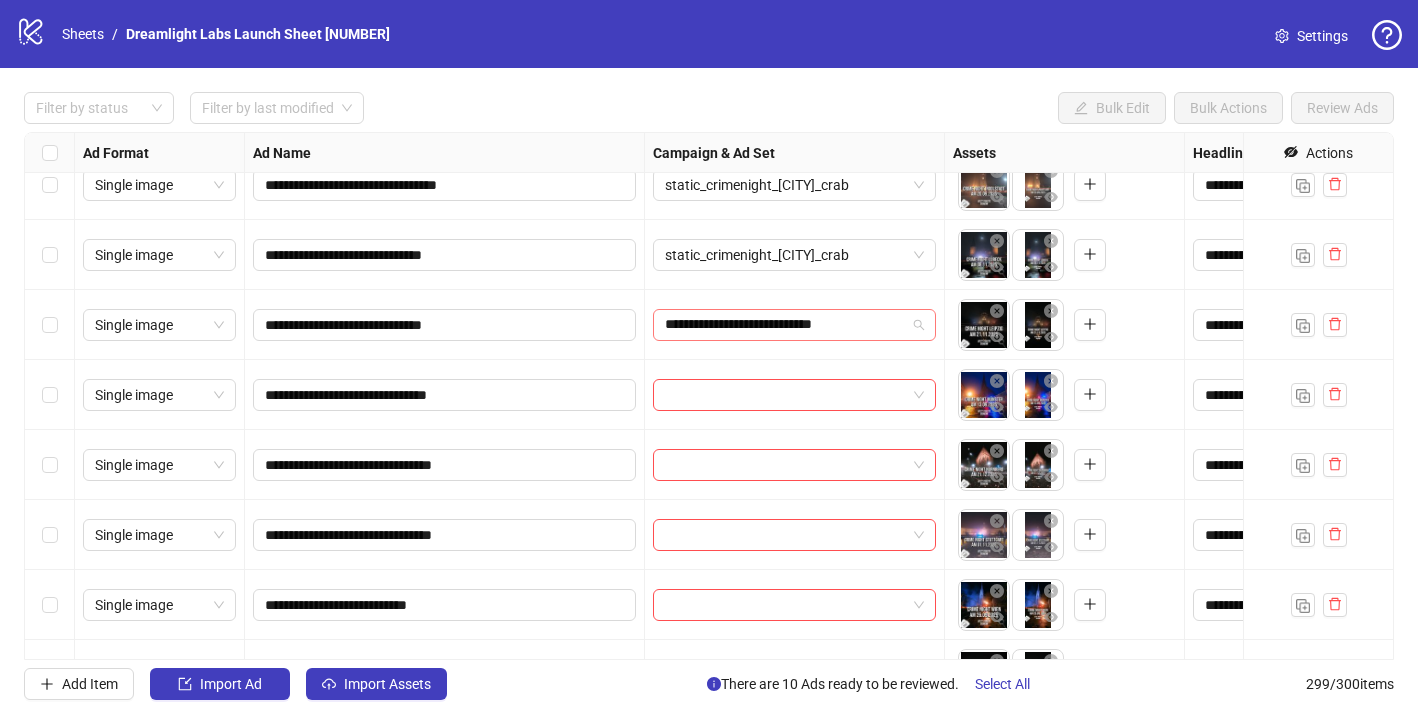 type on "**********" 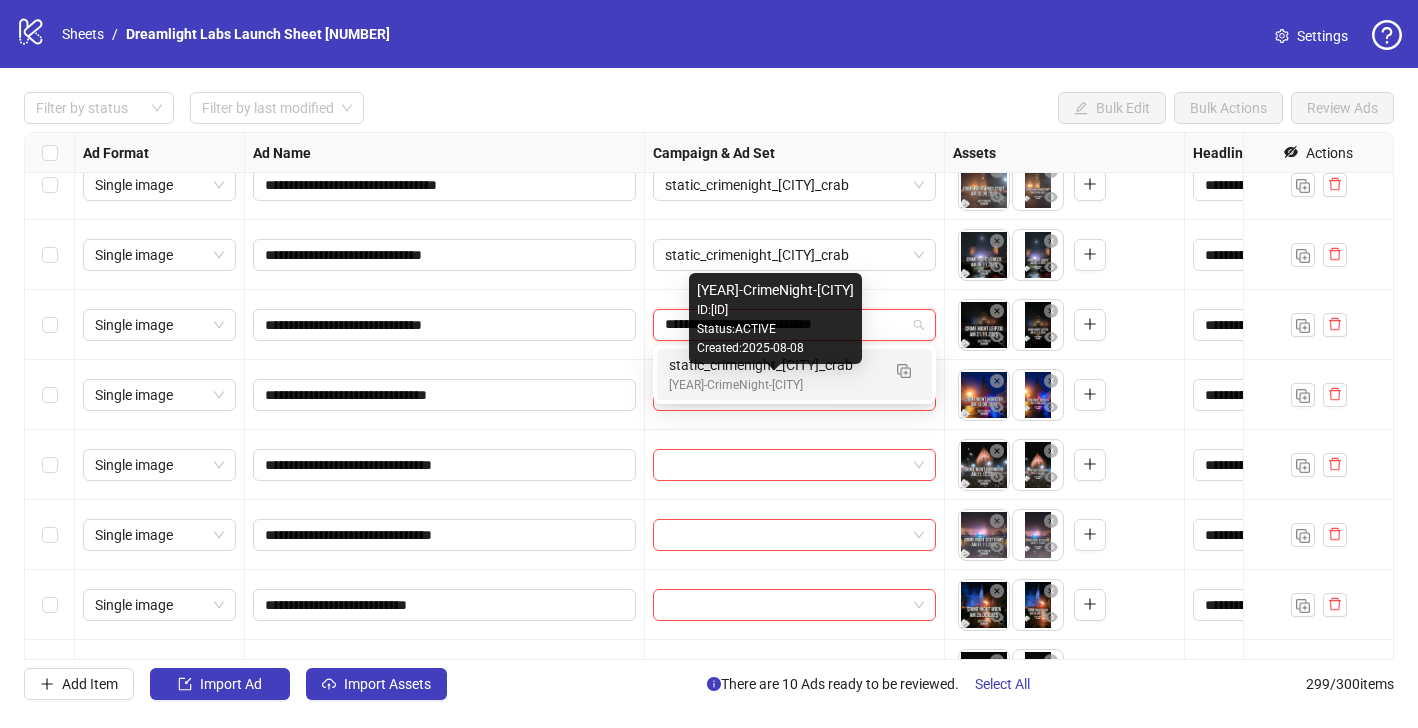 click on "[YEAR]-CrimeNight-[CITY]" at bounding box center [774, 385] 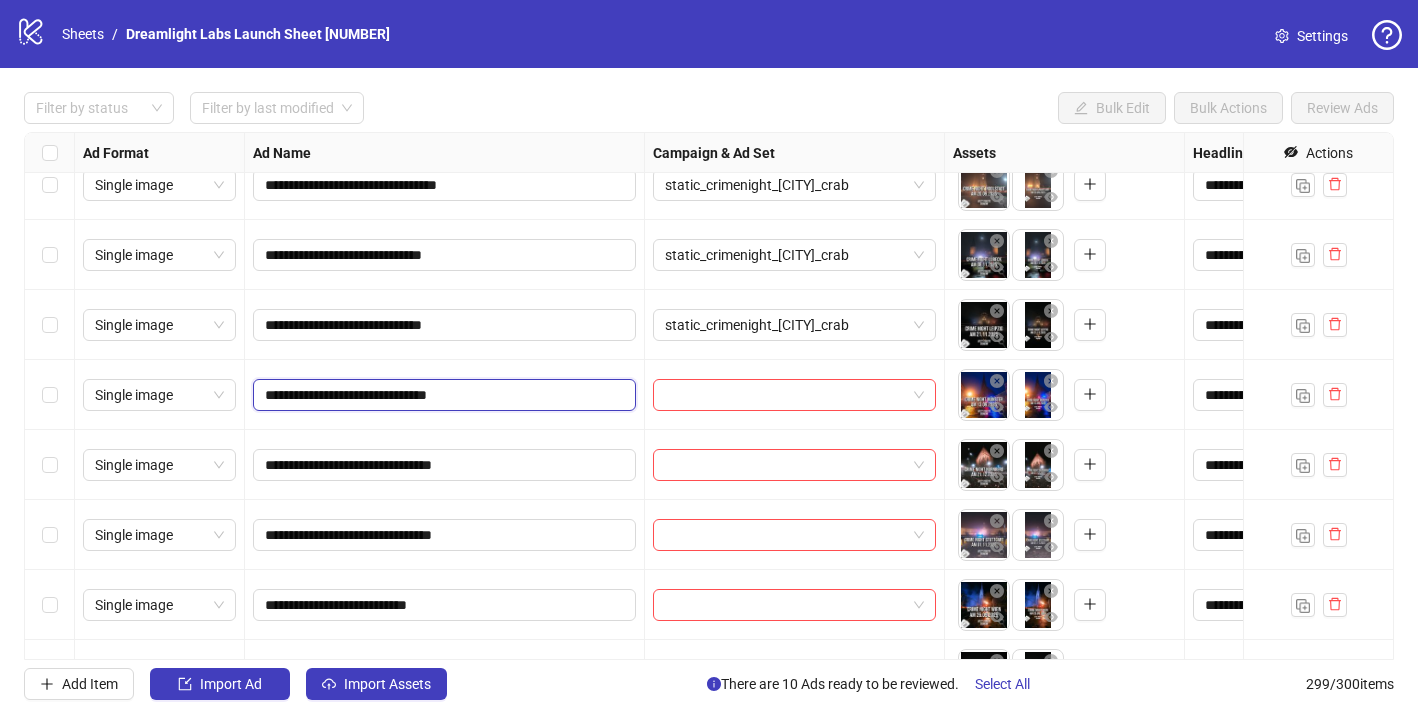 drag, startPoint x: 464, startPoint y: 394, endPoint x: 457, endPoint y: 365, distance: 29.832869 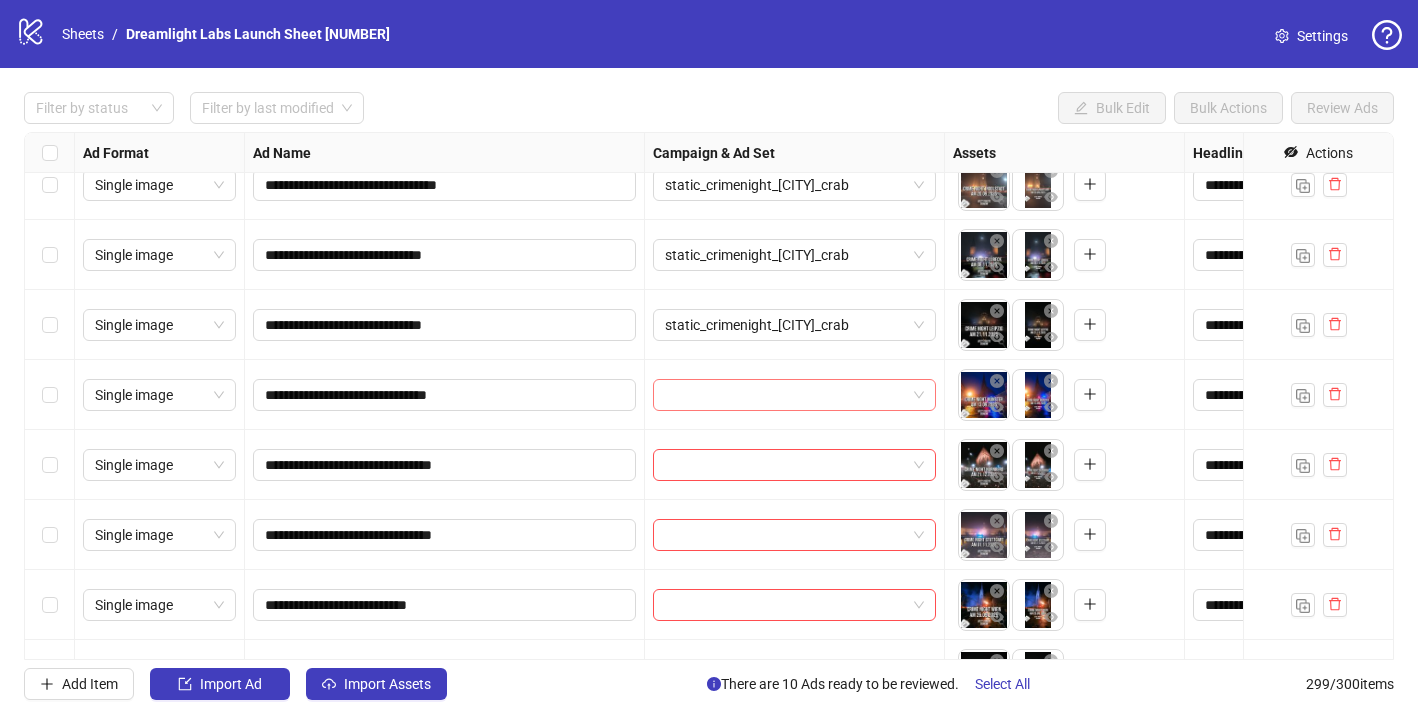 click at bounding box center (785, 395) 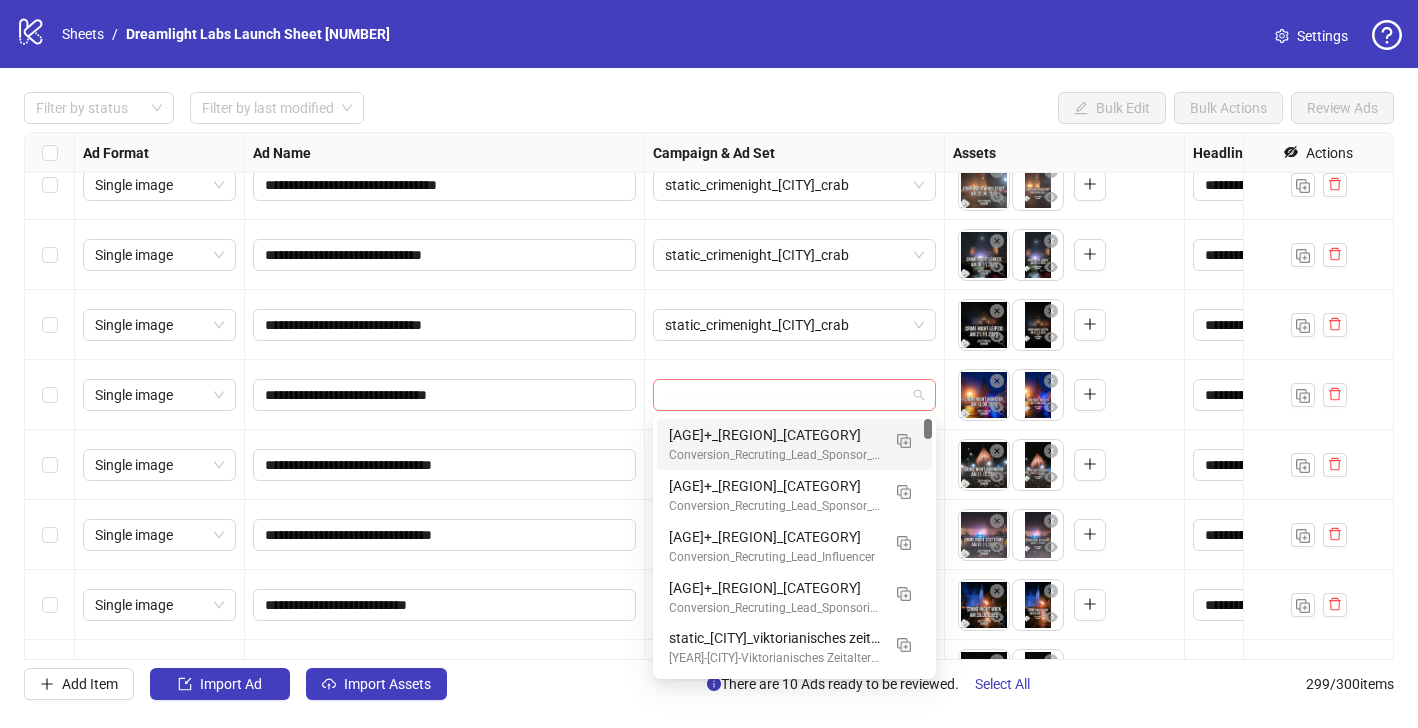 paste on "**********" 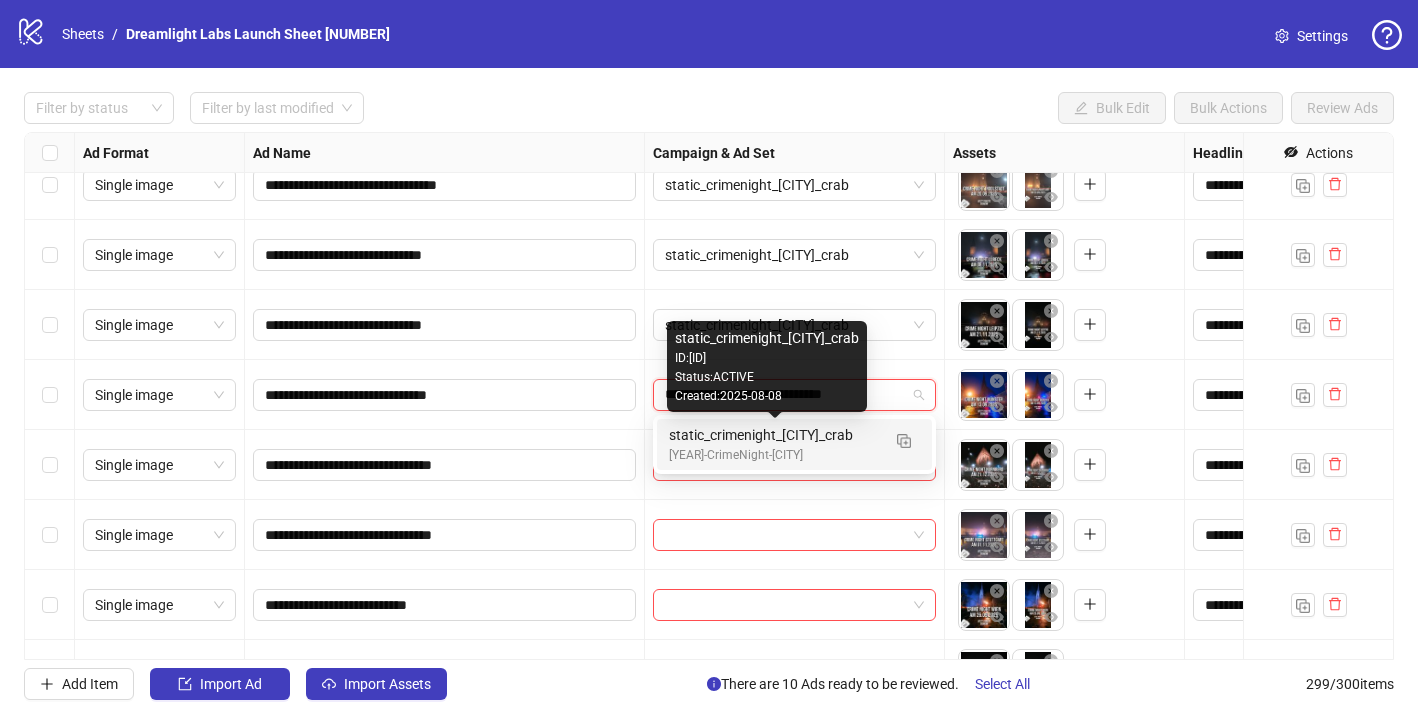 click on "static_crimenight_[CITY]_crab" at bounding box center (774, 435) 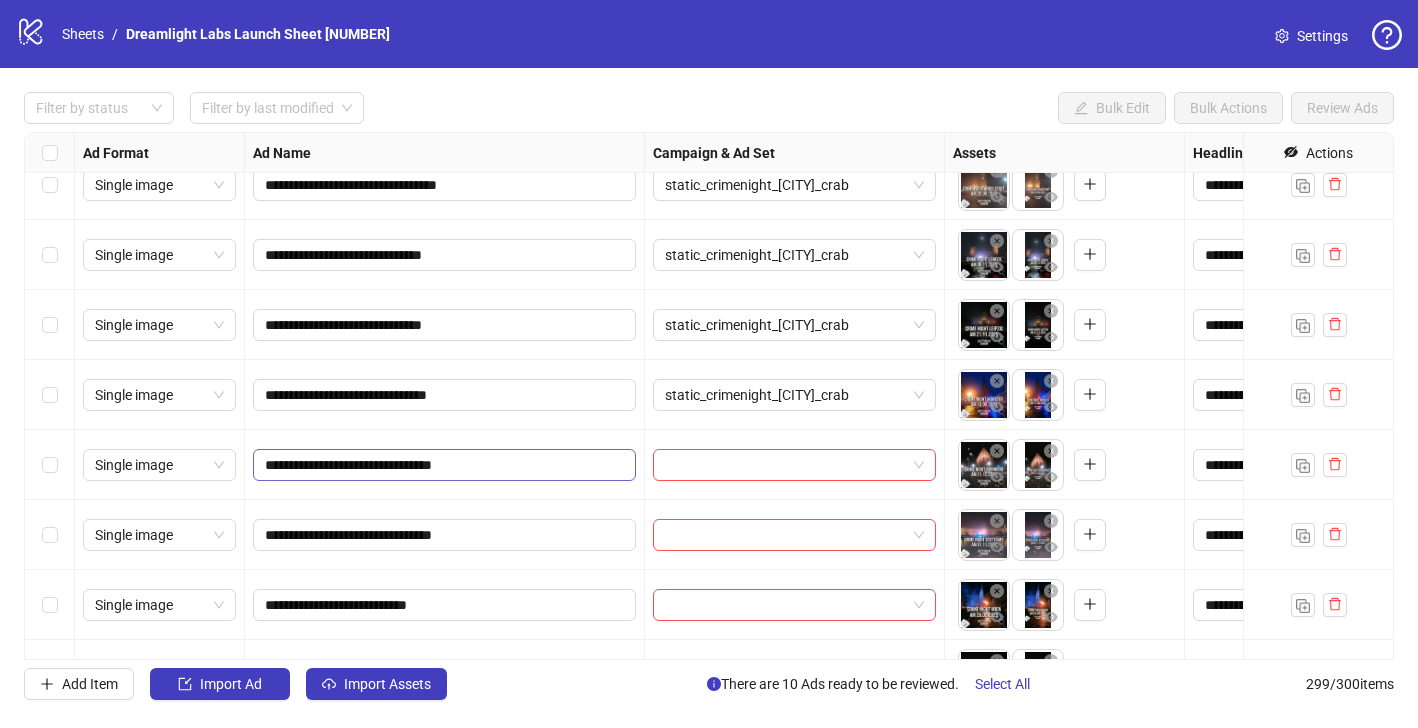 scroll, scrollTop: 20444, scrollLeft: 0, axis: vertical 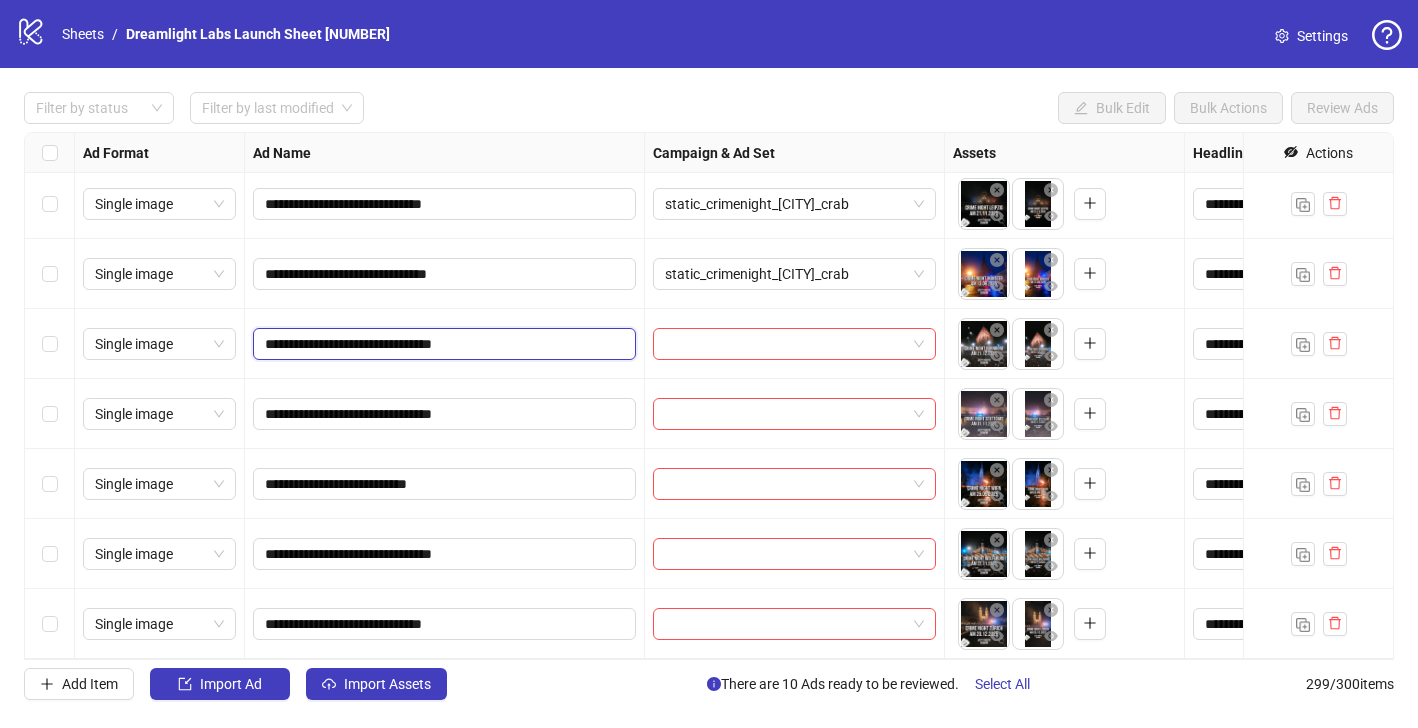 drag, startPoint x: 467, startPoint y: 342, endPoint x: 467, endPoint y: 314, distance: 28 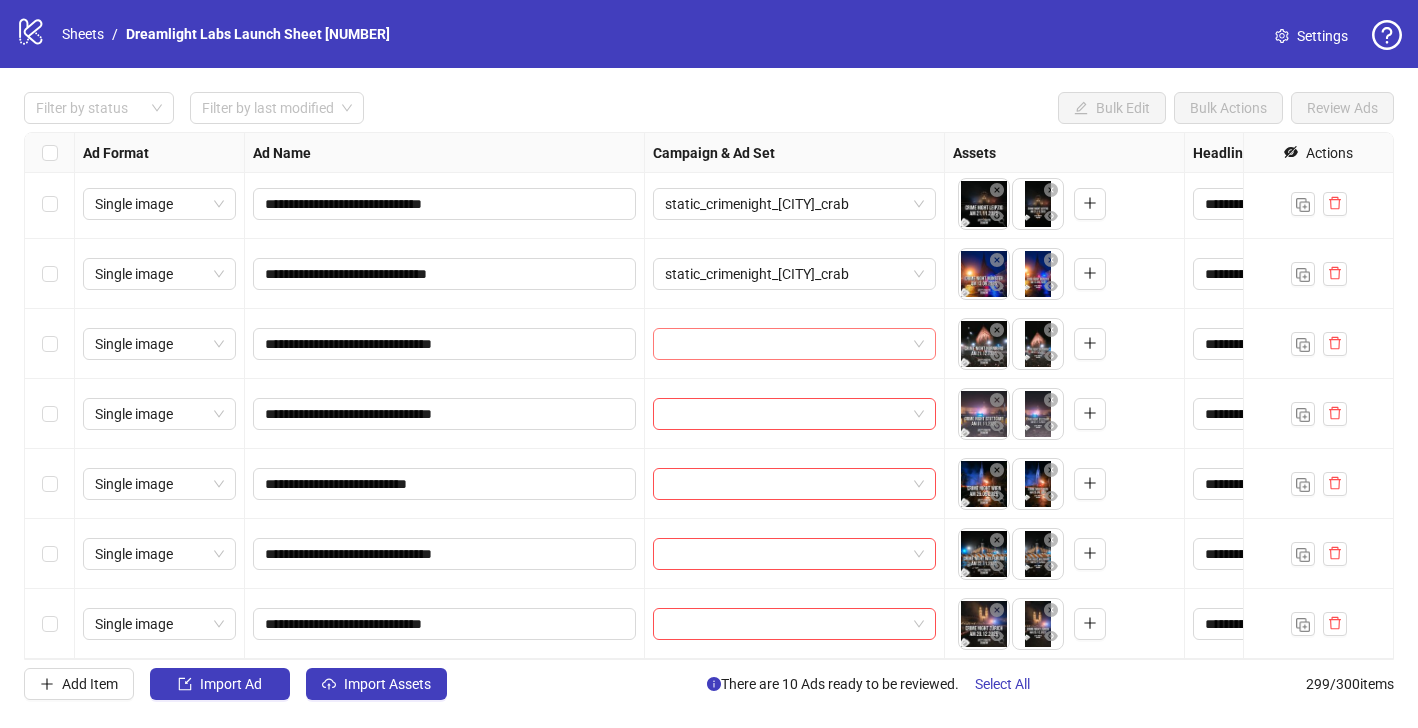click at bounding box center [785, 344] 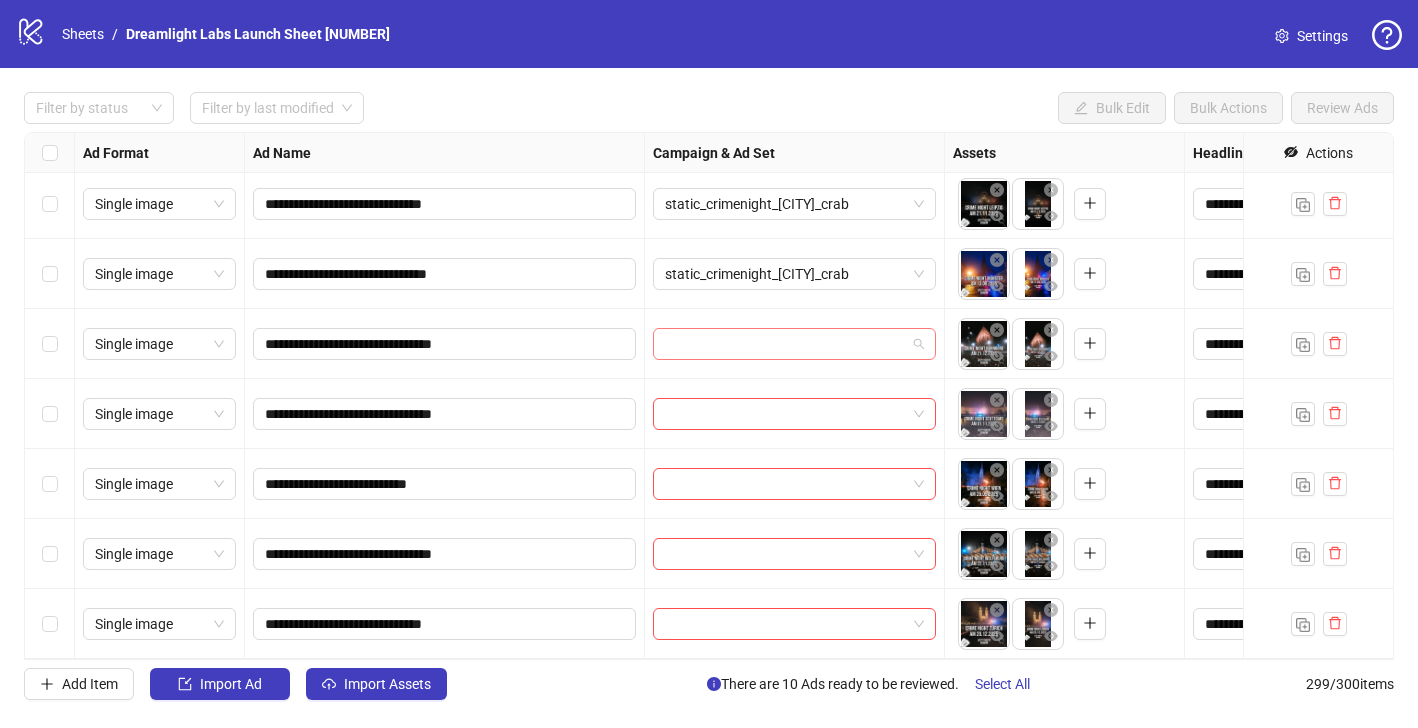 paste on "**********" 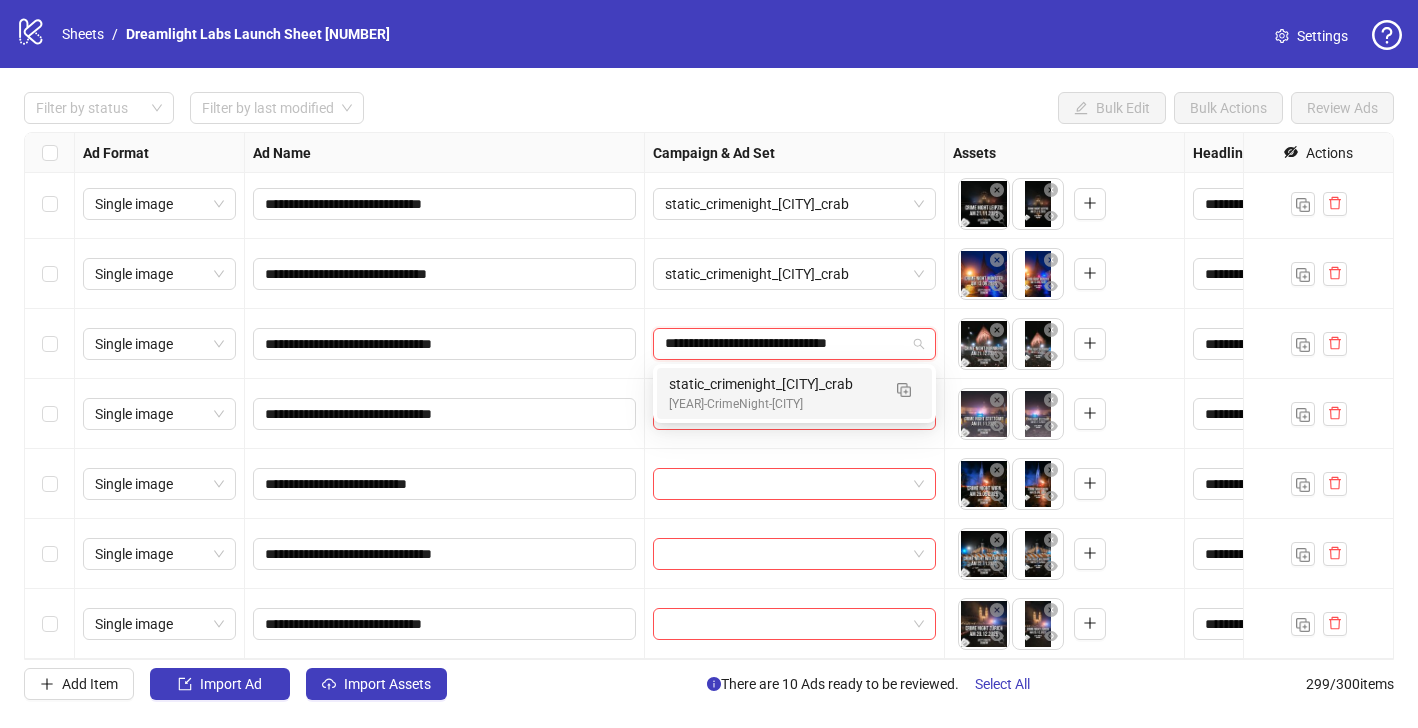 click on "[YEAR]-CrimeNight-[CITY]" at bounding box center [774, 404] 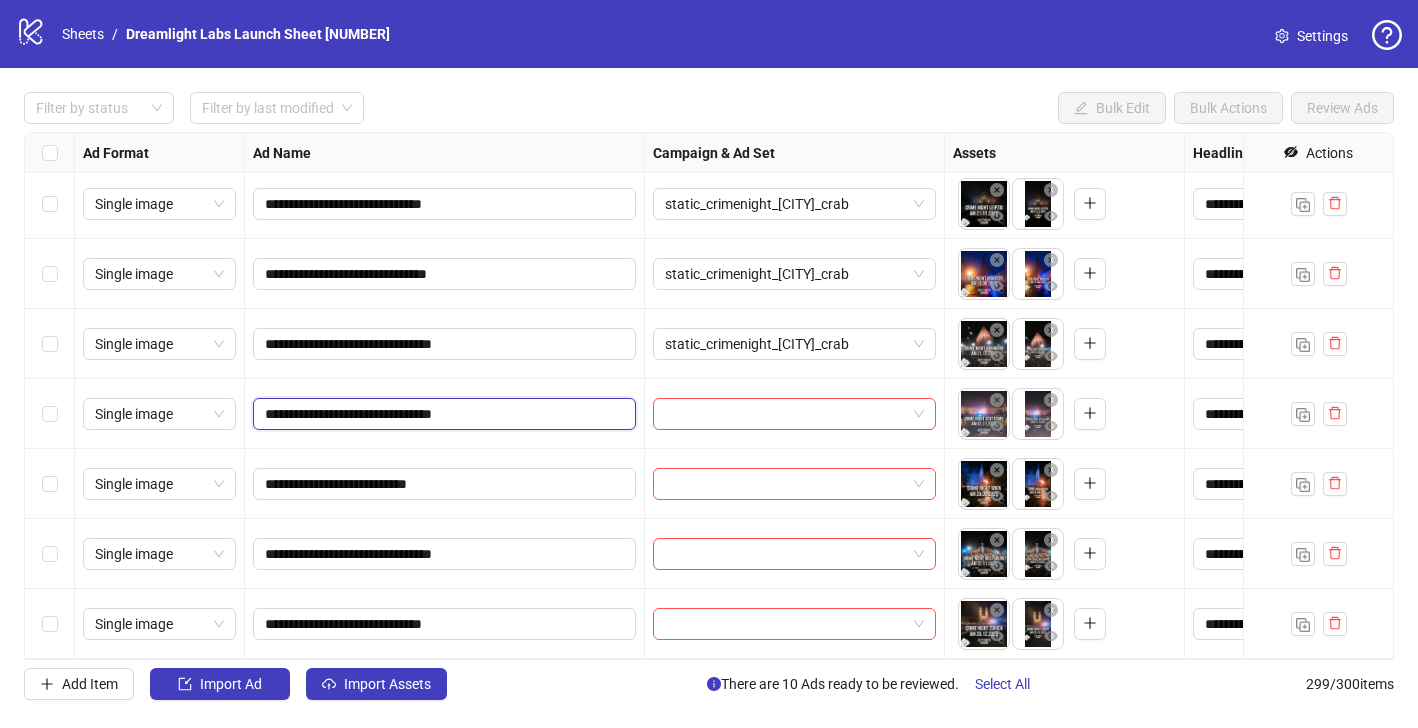 drag, startPoint x: 464, startPoint y: 414, endPoint x: 464, endPoint y: 379, distance: 35 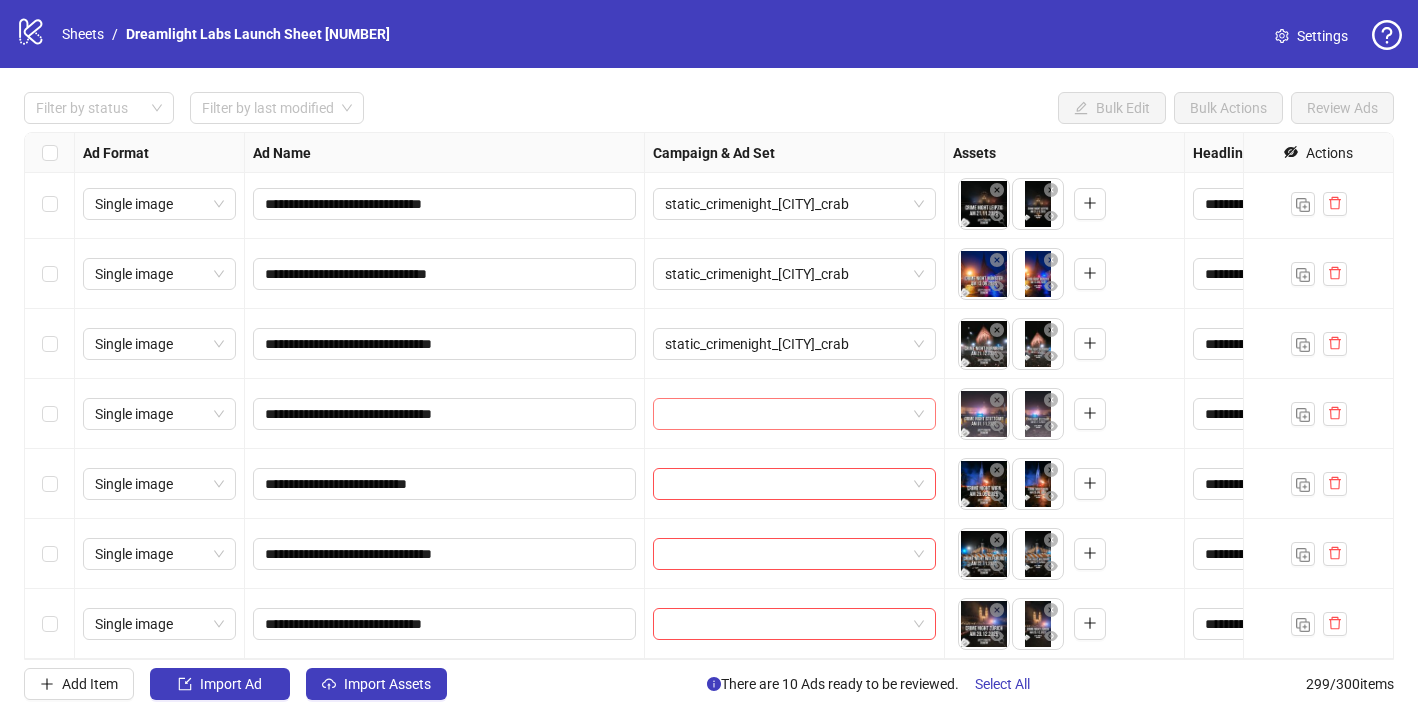 click at bounding box center [785, 414] 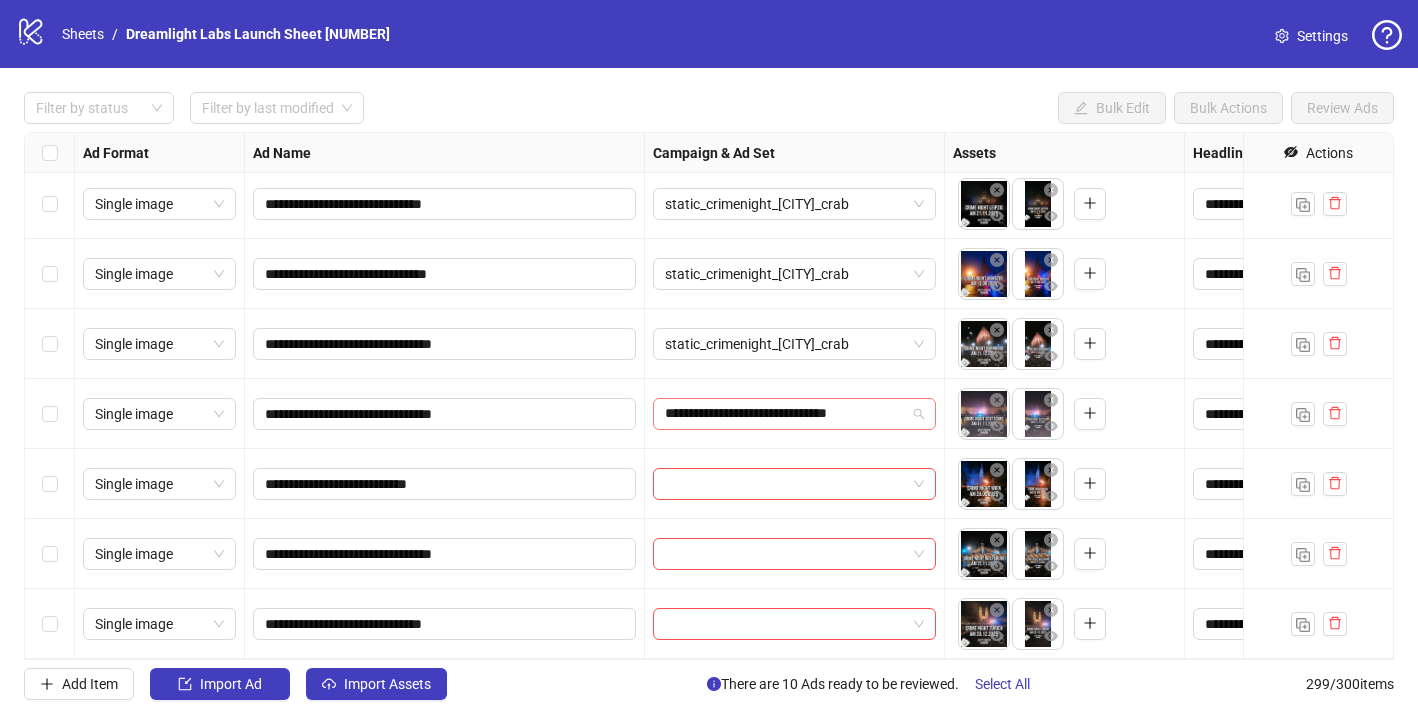 type on "**********" 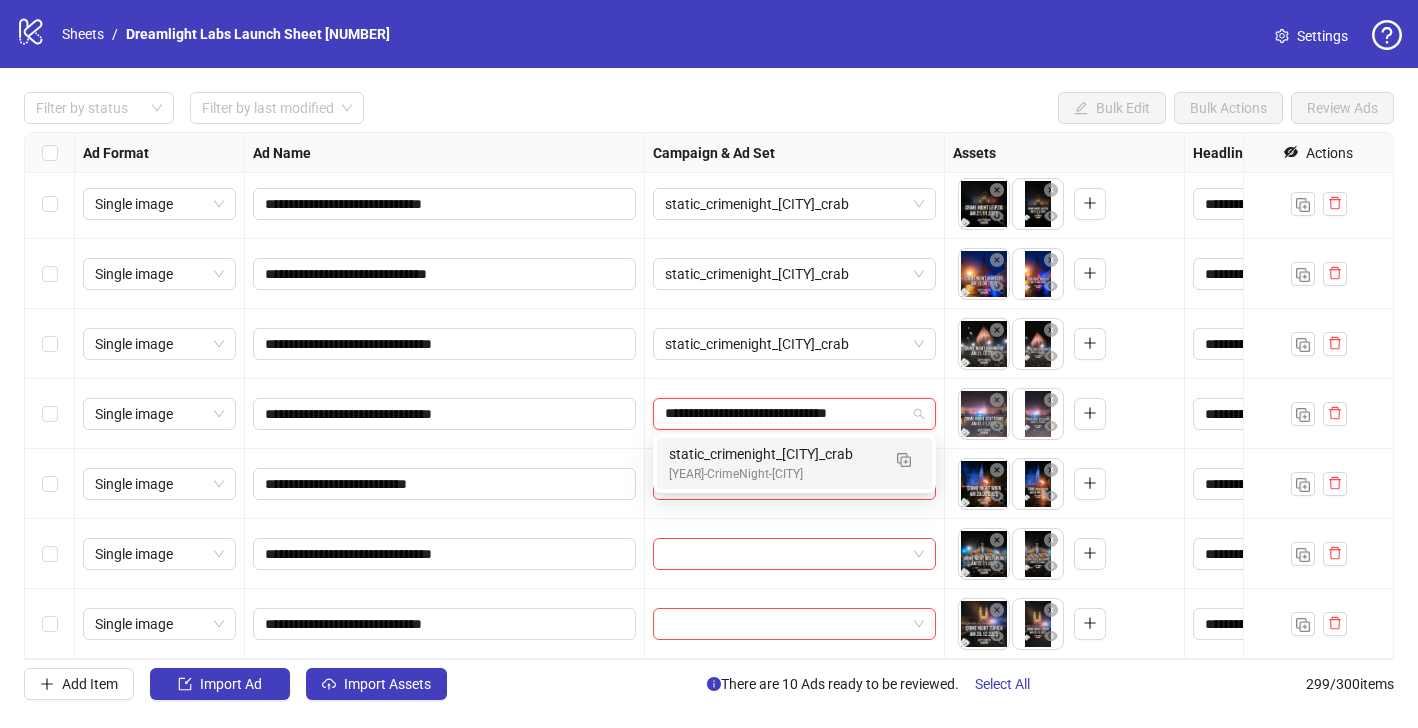 click on "static_crimenight_[CITY]_crab" at bounding box center (774, 454) 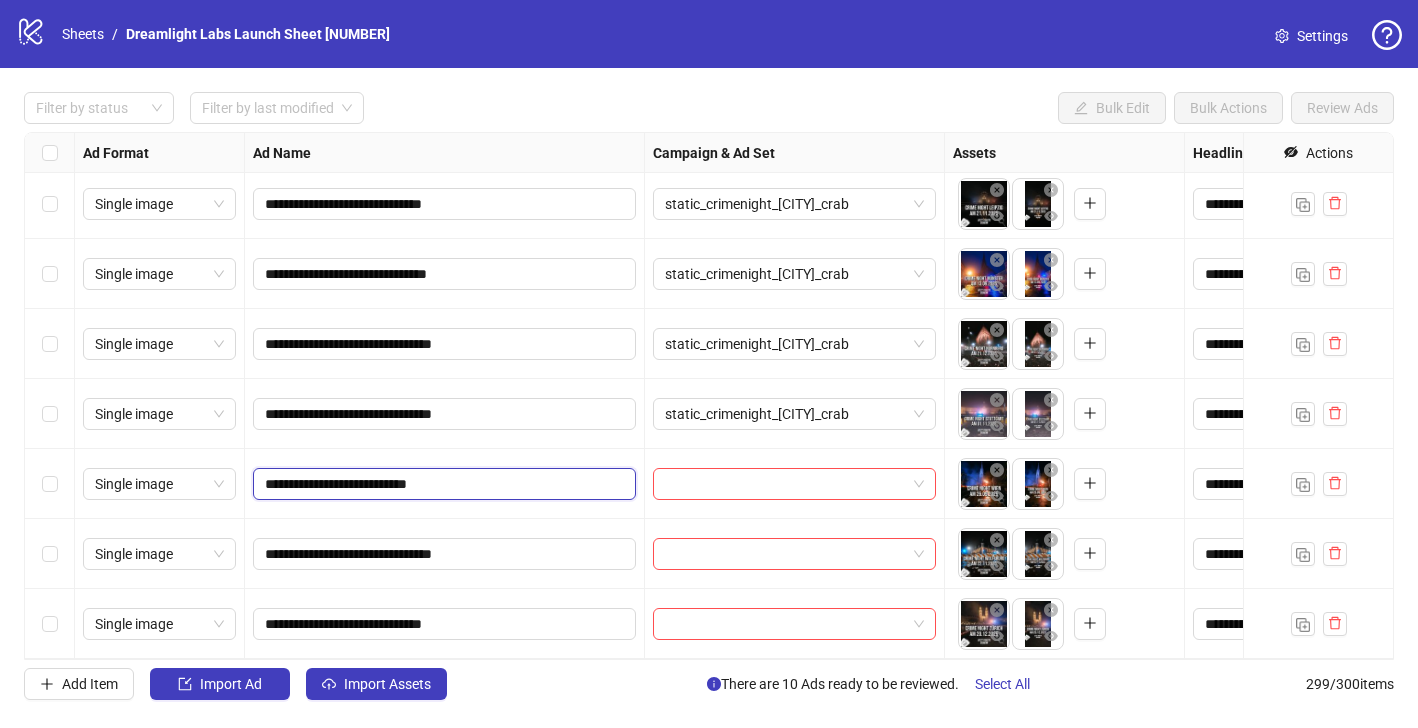 drag, startPoint x: 440, startPoint y: 480, endPoint x: 435, endPoint y: 430, distance: 50.24938 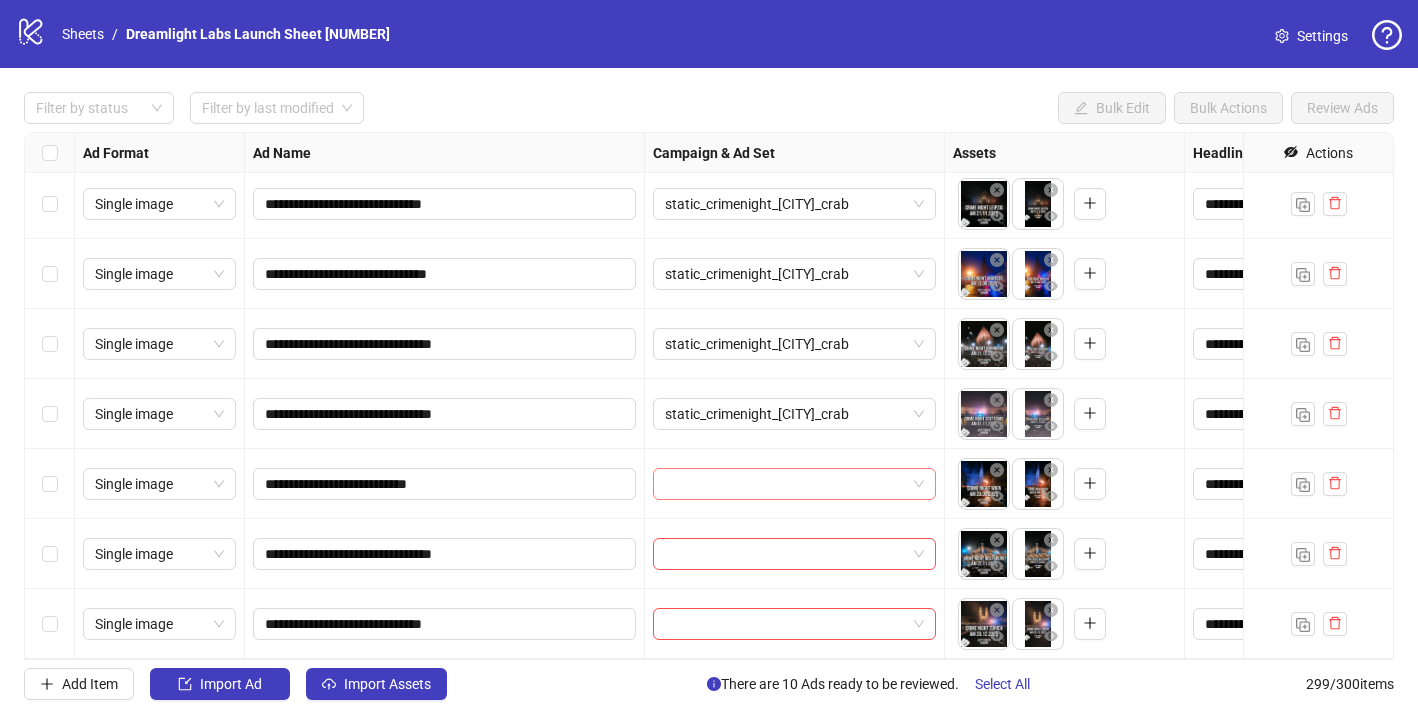 click at bounding box center [785, 484] 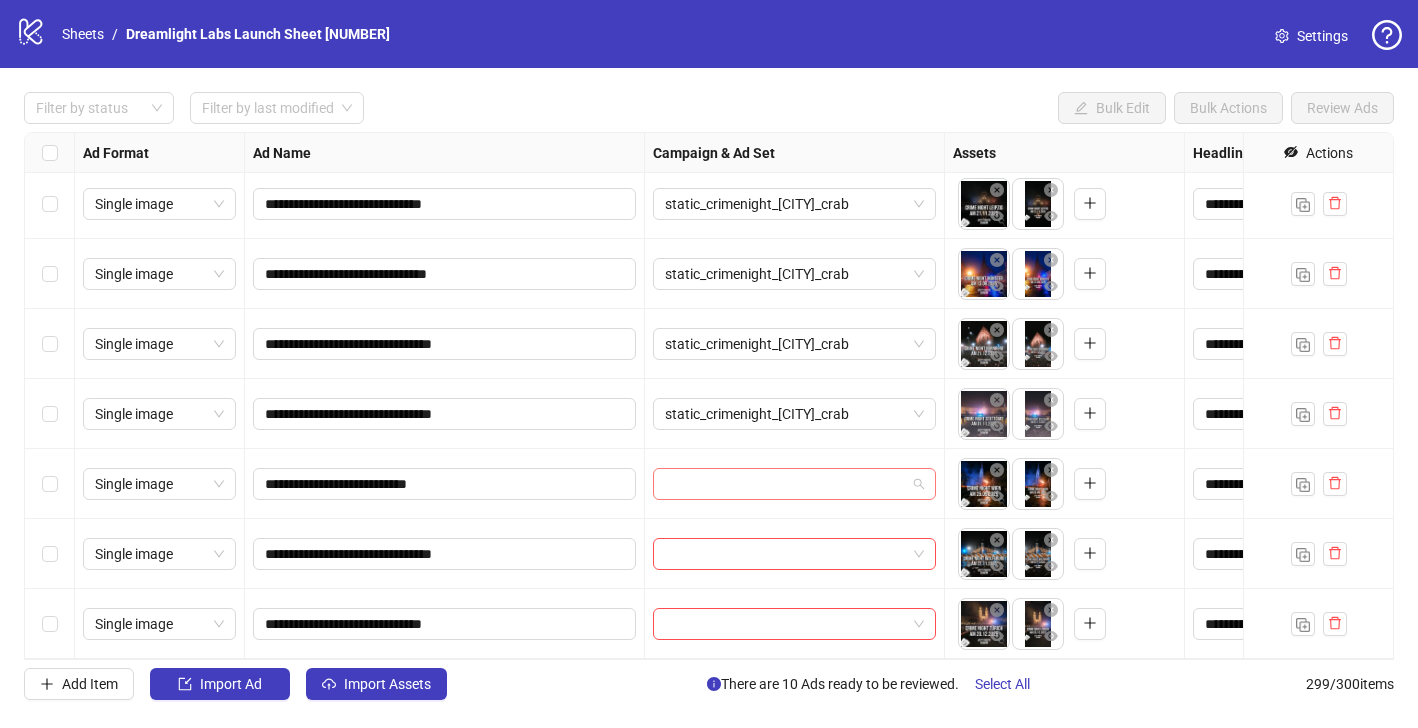 paste on "**********" 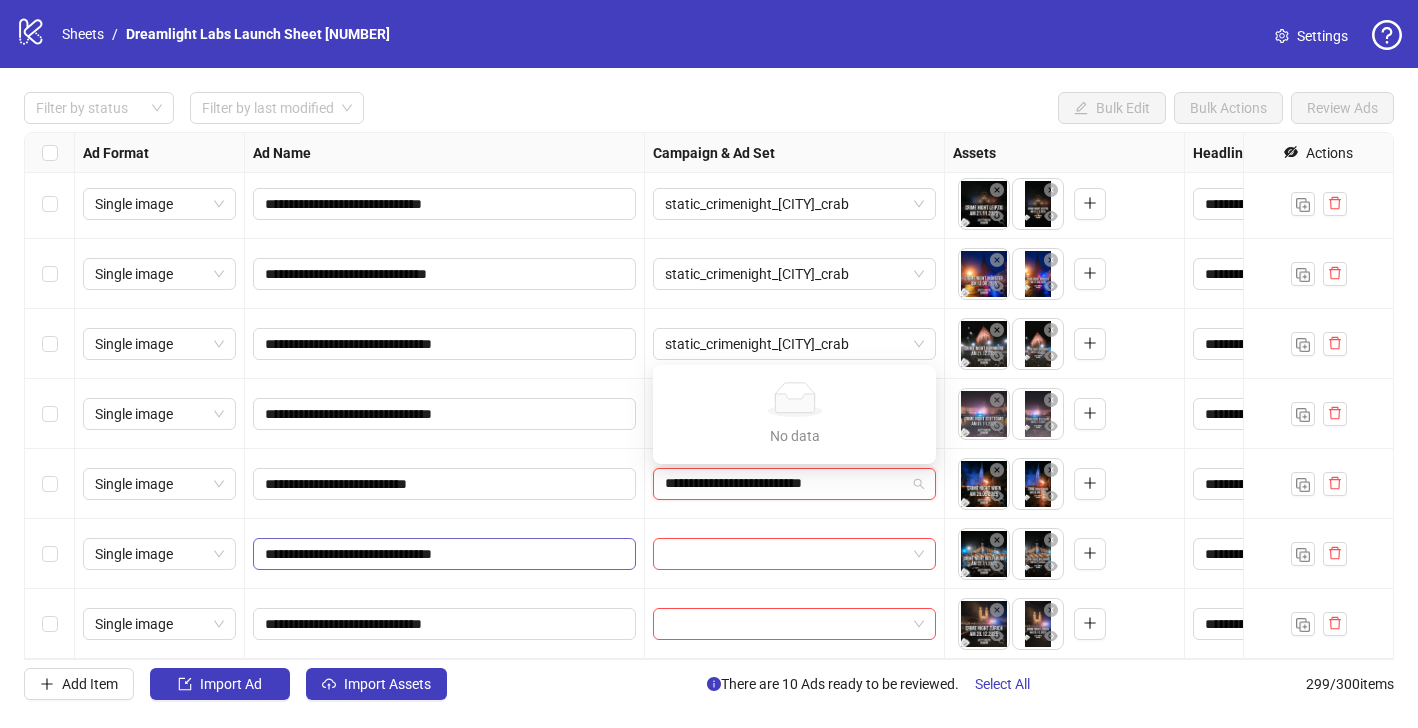 type on "**********" 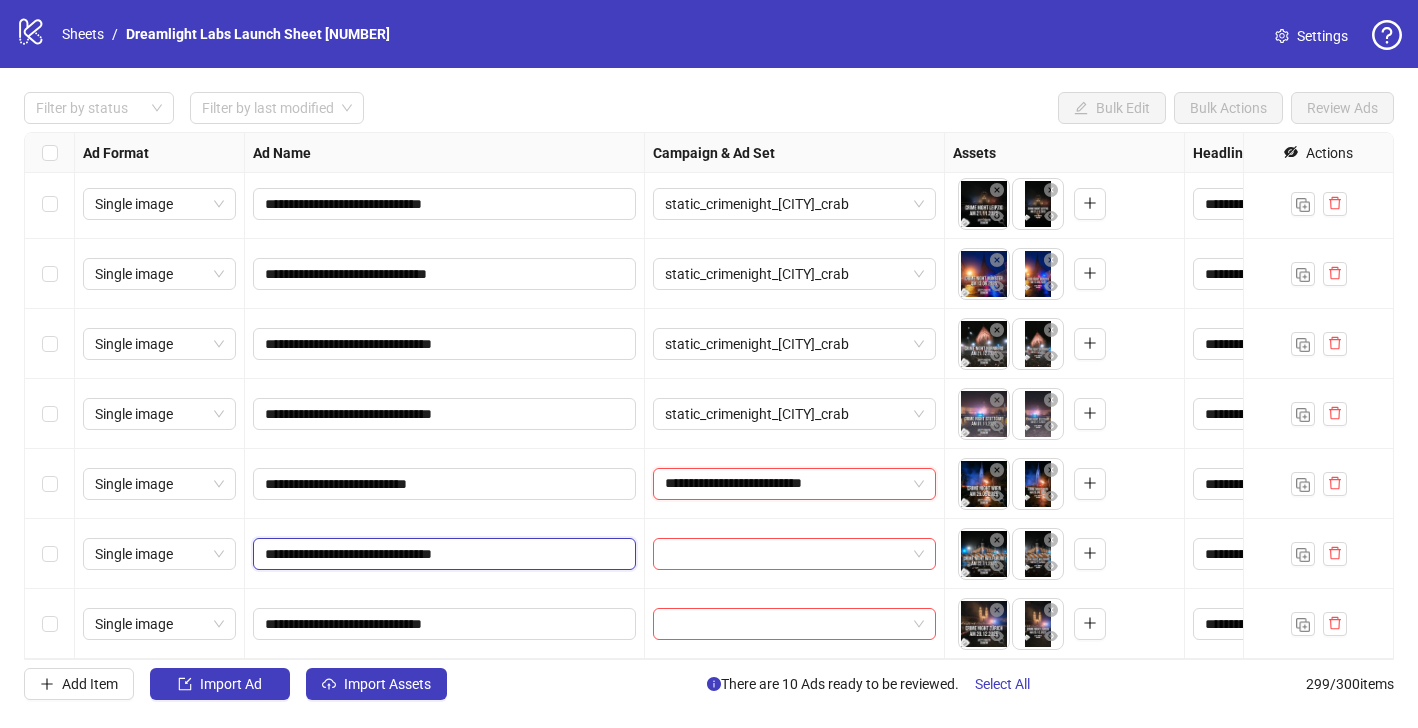 type 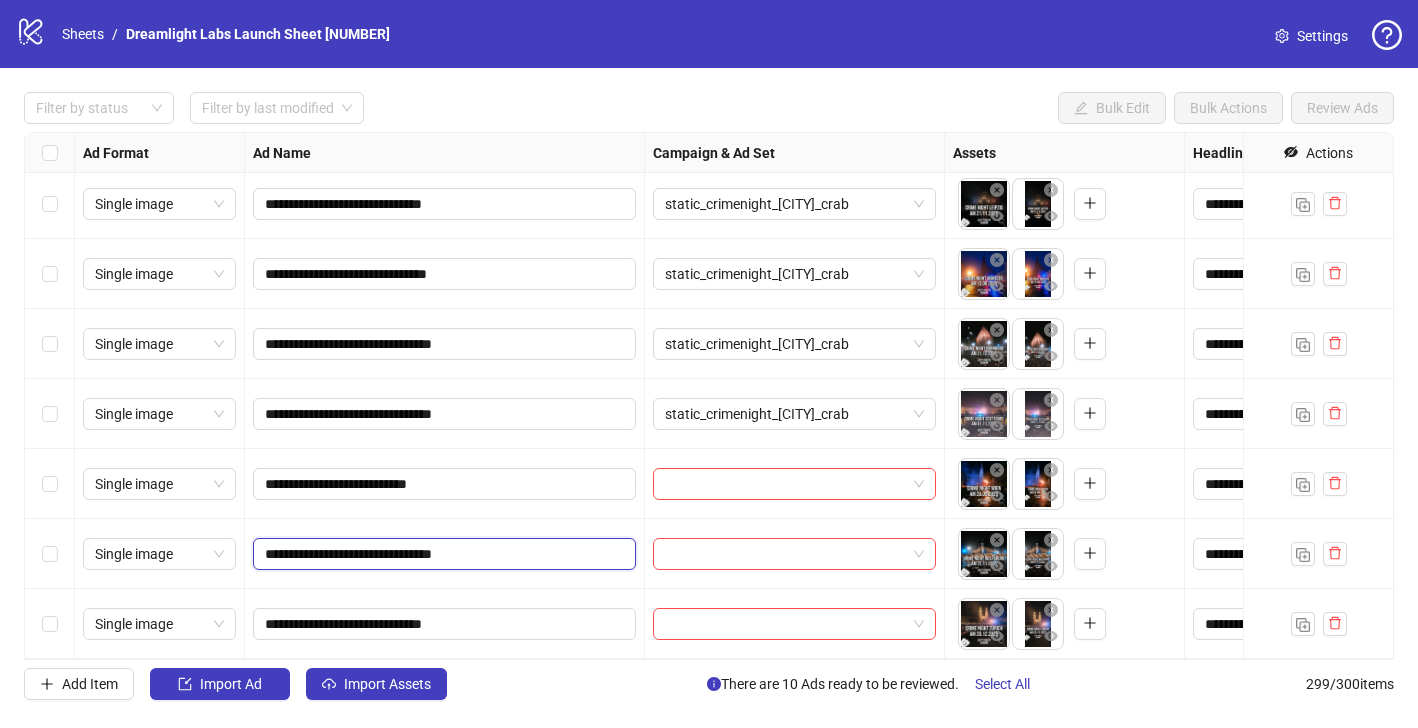 drag, startPoint x: 472, startPoint y: 555, endPoint x: 467, endPoint y: 511, distance: 44.28318 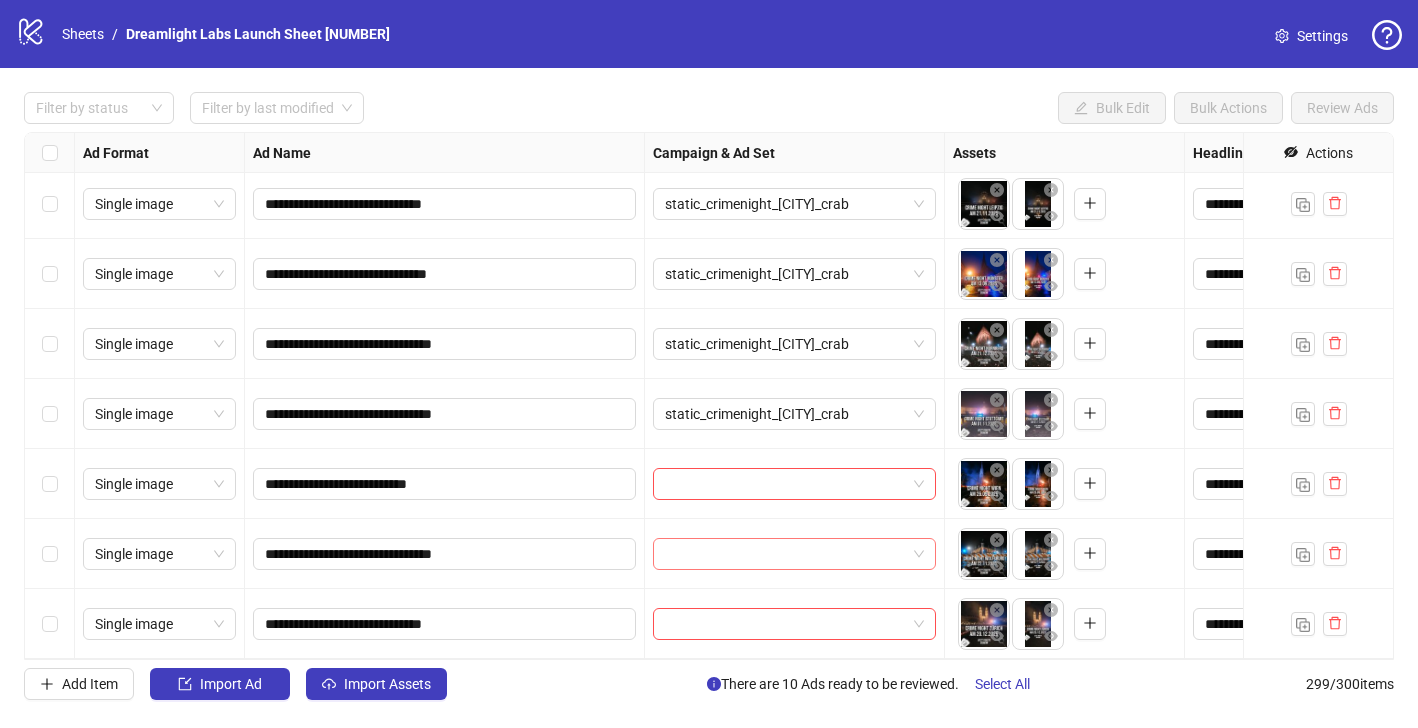 click at bounding box center (785, 554) 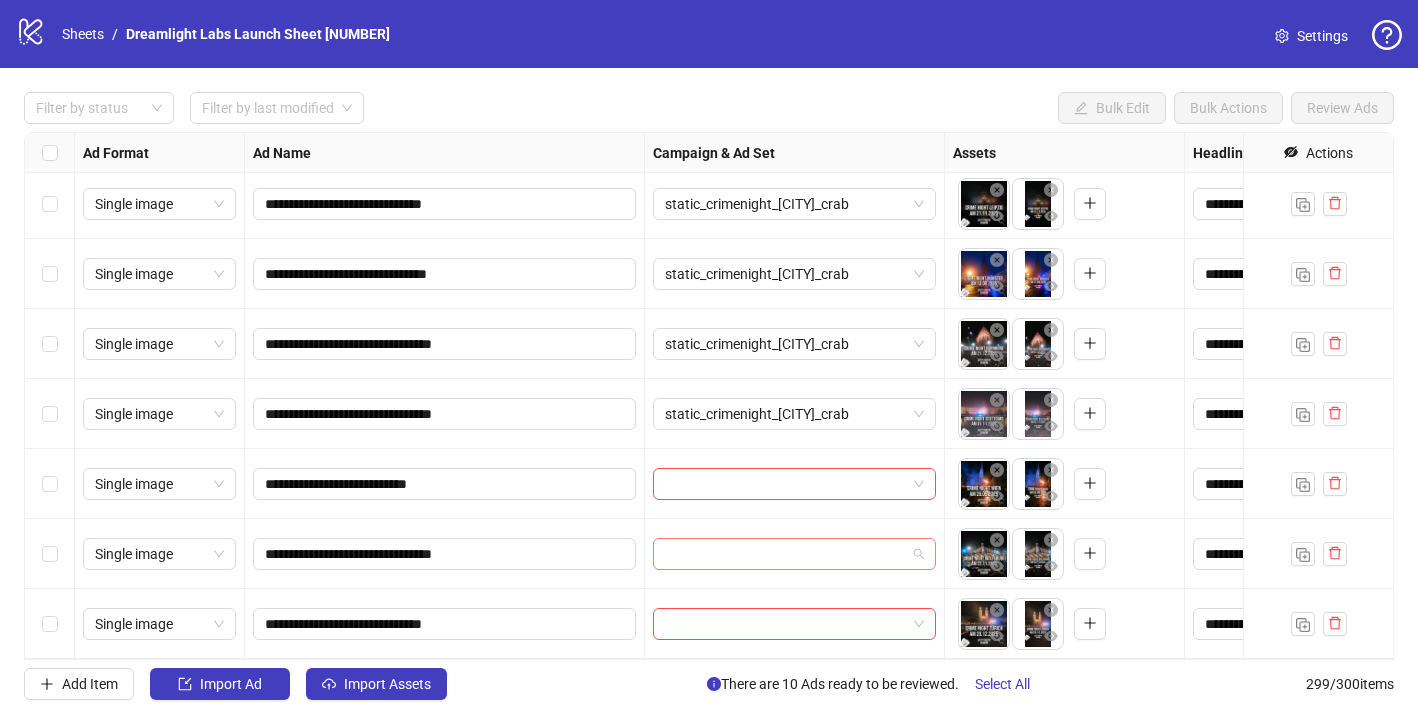 paste on "**********" 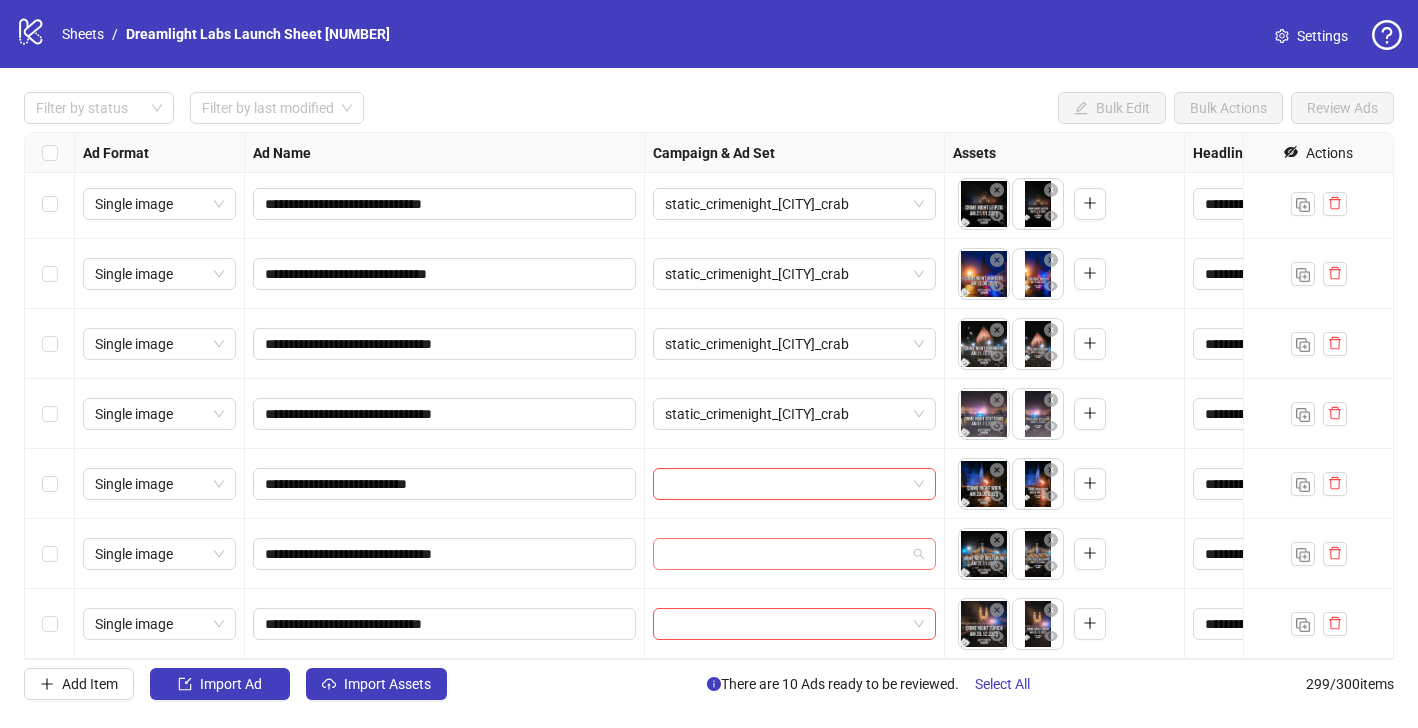 type on "**********" 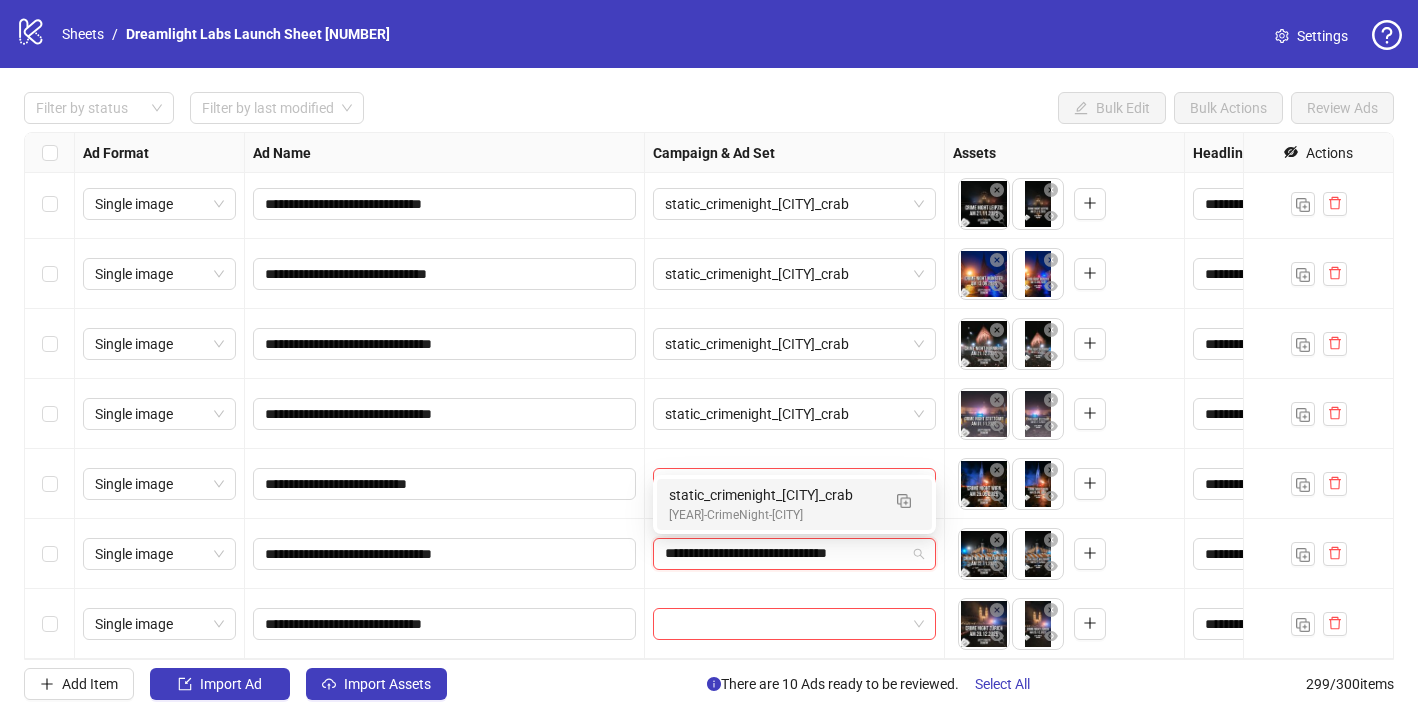 click on "[YEAR]-CrimeNight-[CITY]" at bounding box center (774, 515) 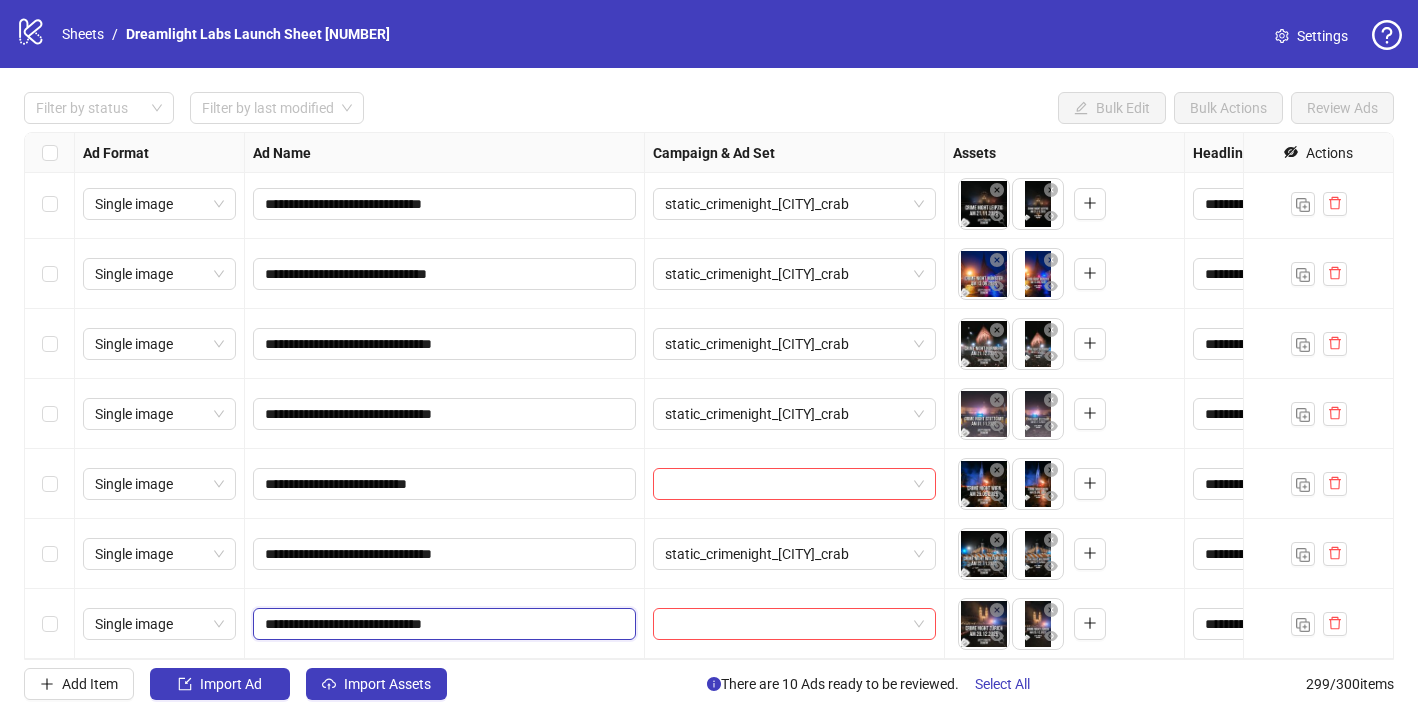 drag, startPoint x: 447, startPoint y: 616, endPoint x: 436, endPoint y: 583, distance: 34.785053 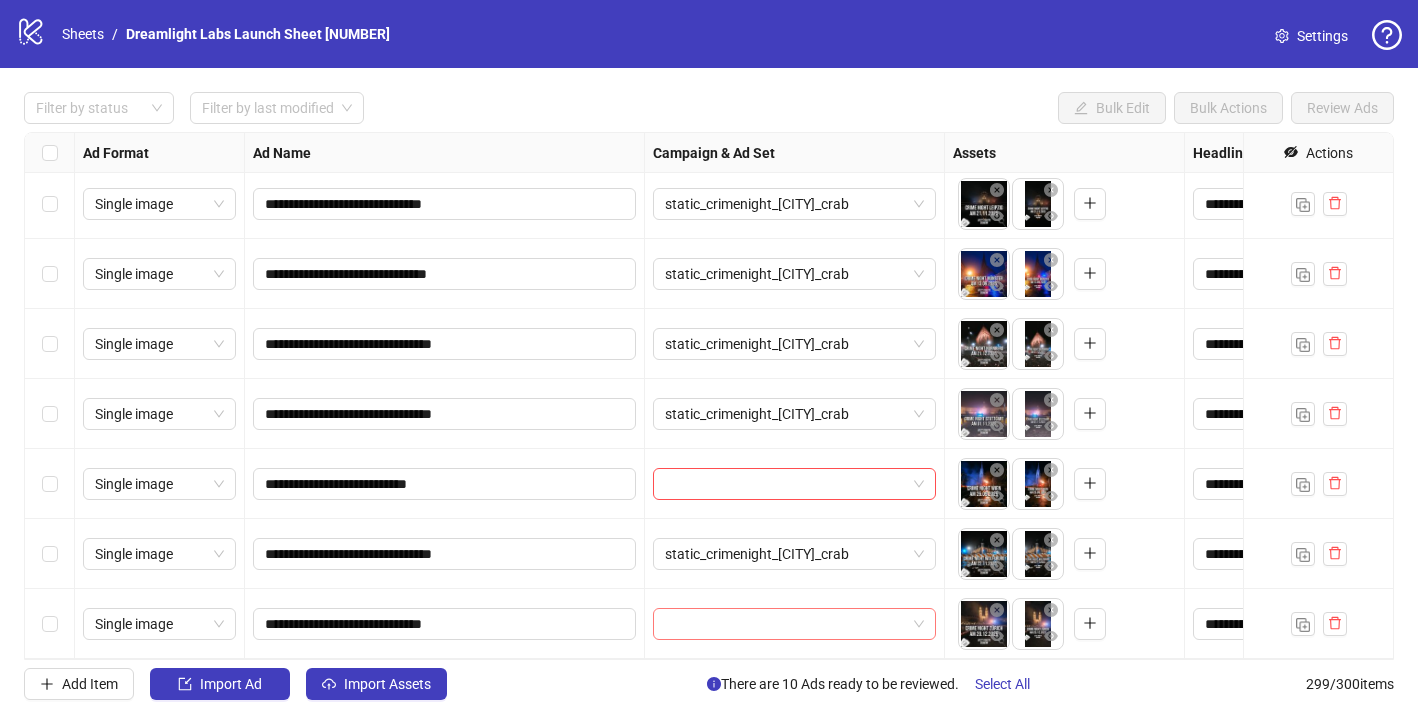 click at bounding box center [785, 624] 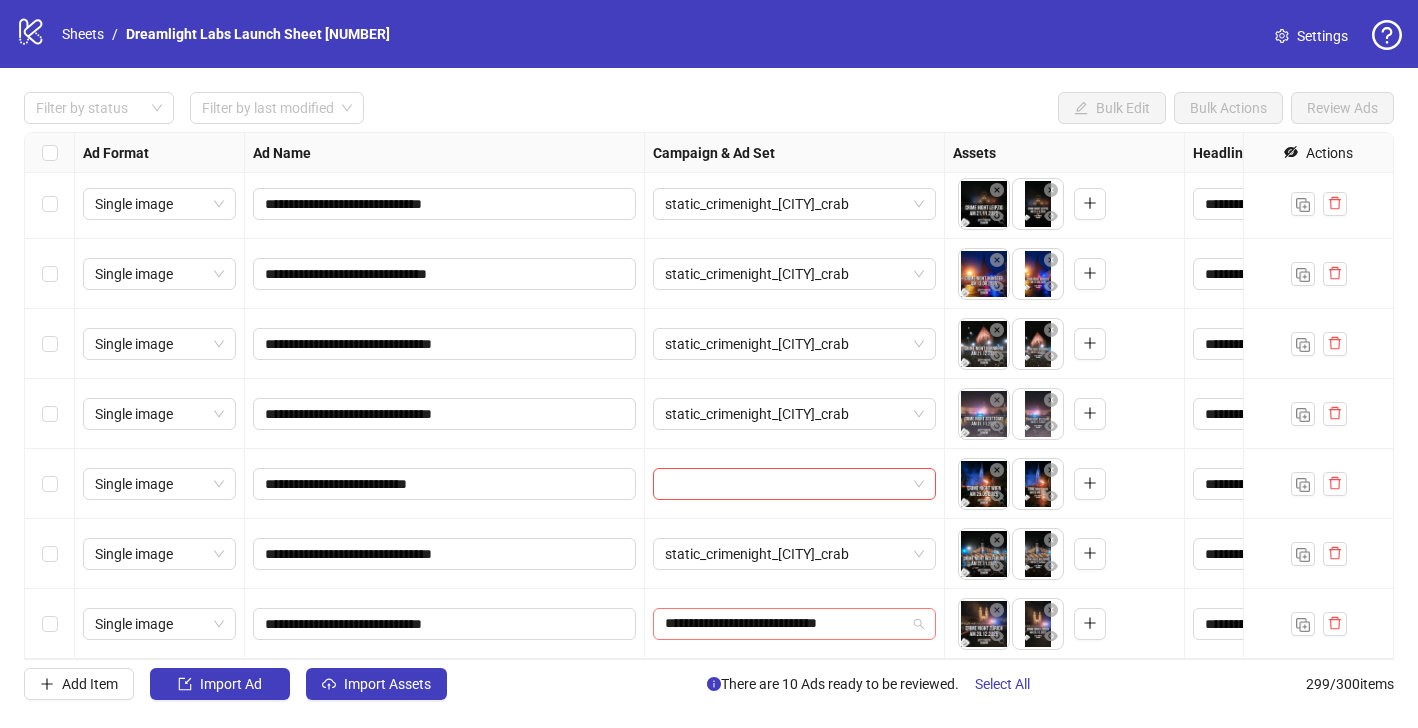 type on "**********" 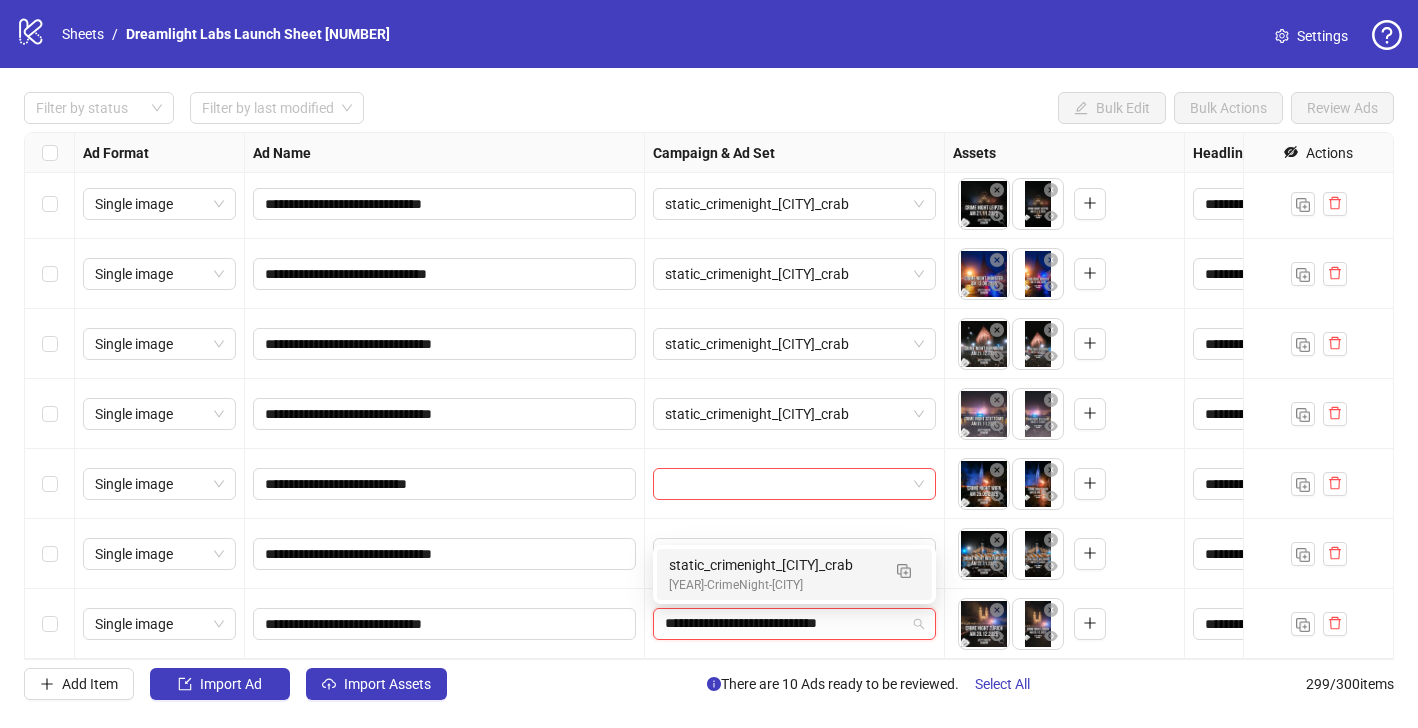 click on "[YEAR]-CrimeNight-[CITY]" at bounding box center (774, 585) 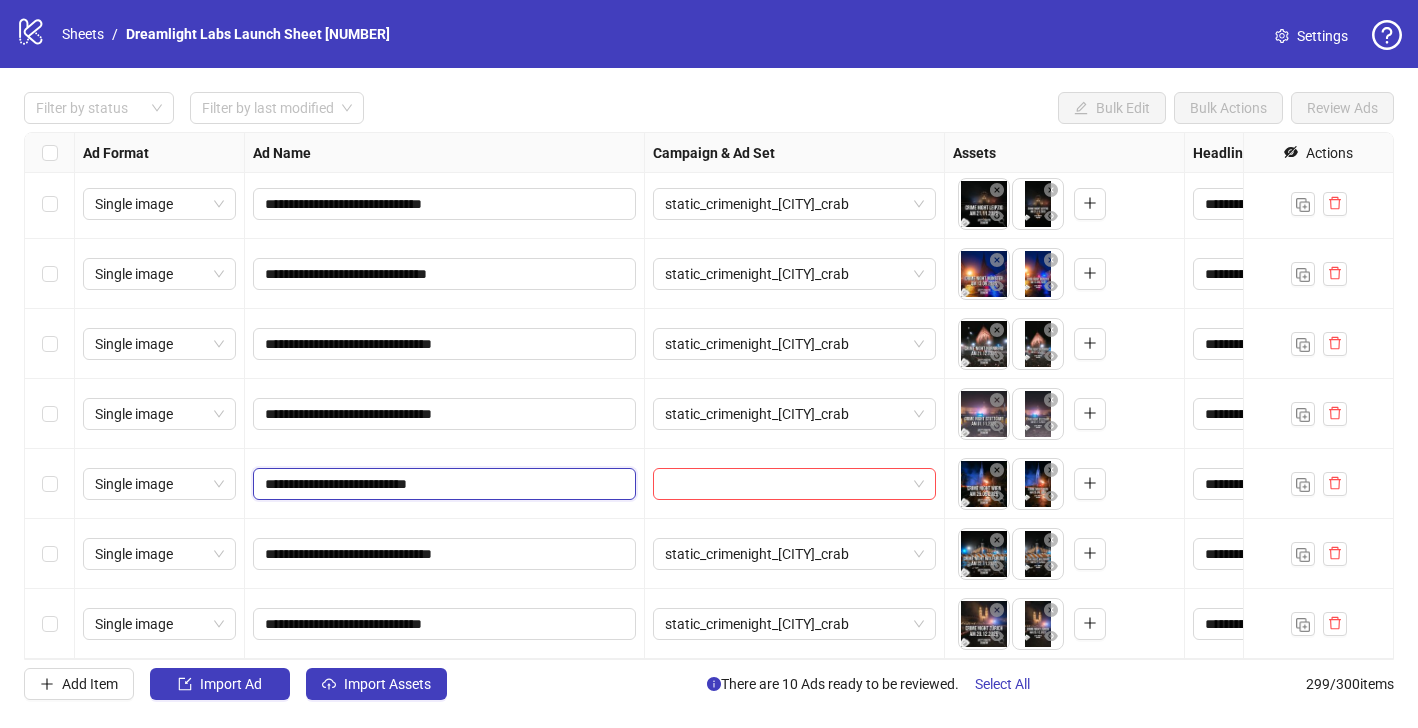 drag, startPoint x: 440, startPoint y: 483, endPoint x: 420, endPoint y: 436, distance: 51.078373 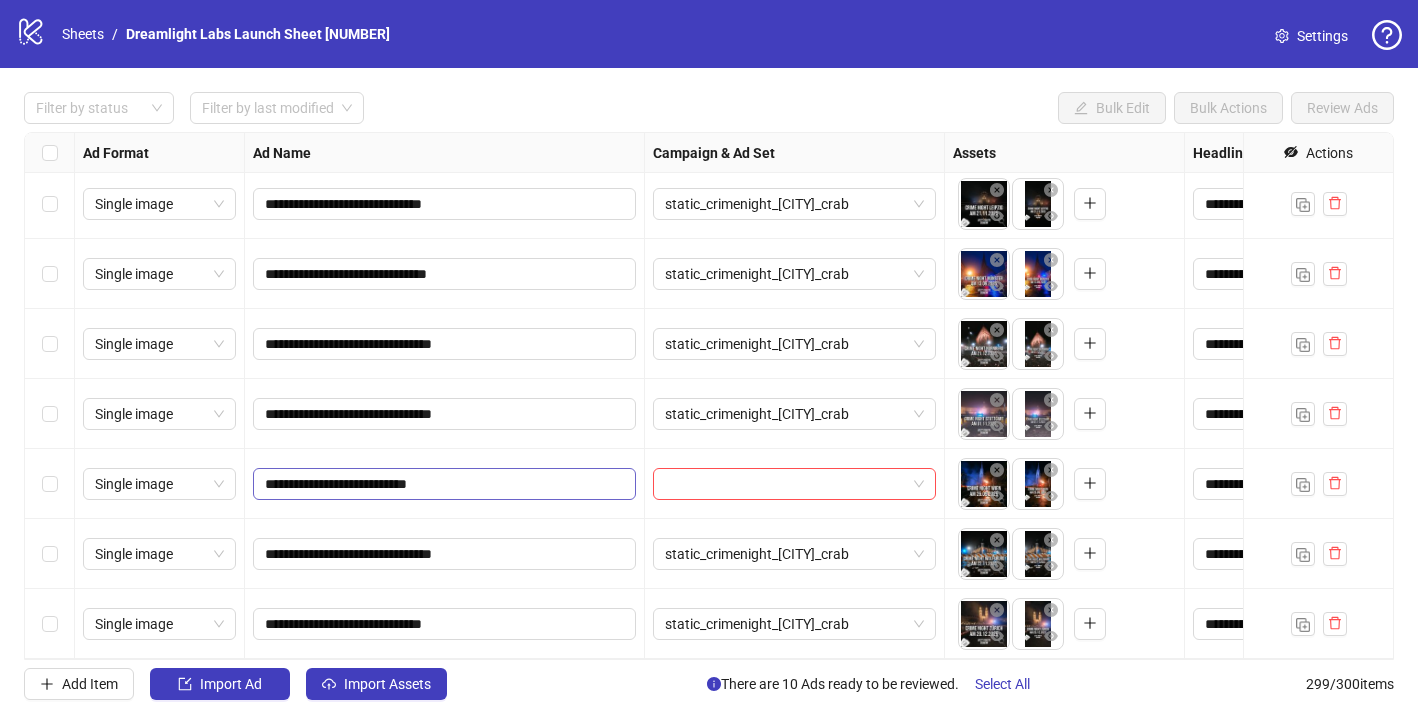click at bounding box center (785, 484) 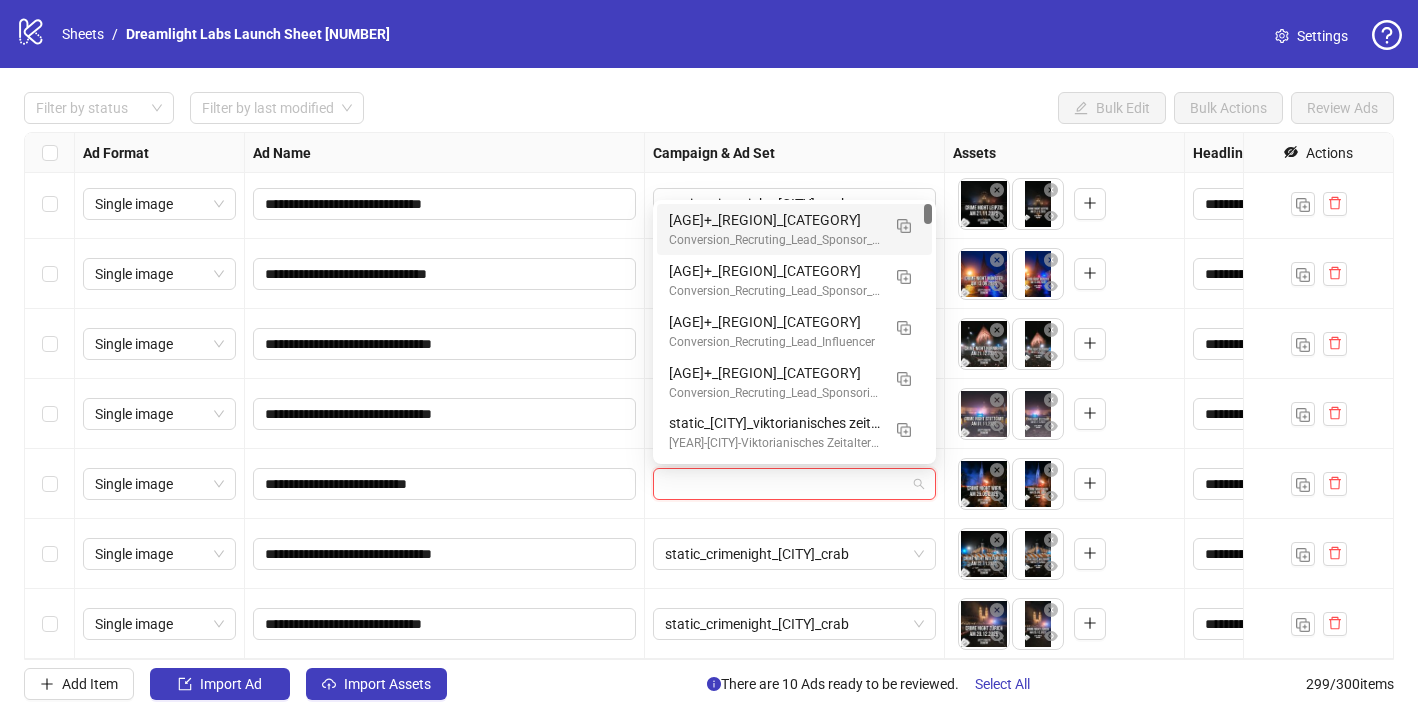 paste on "**********" 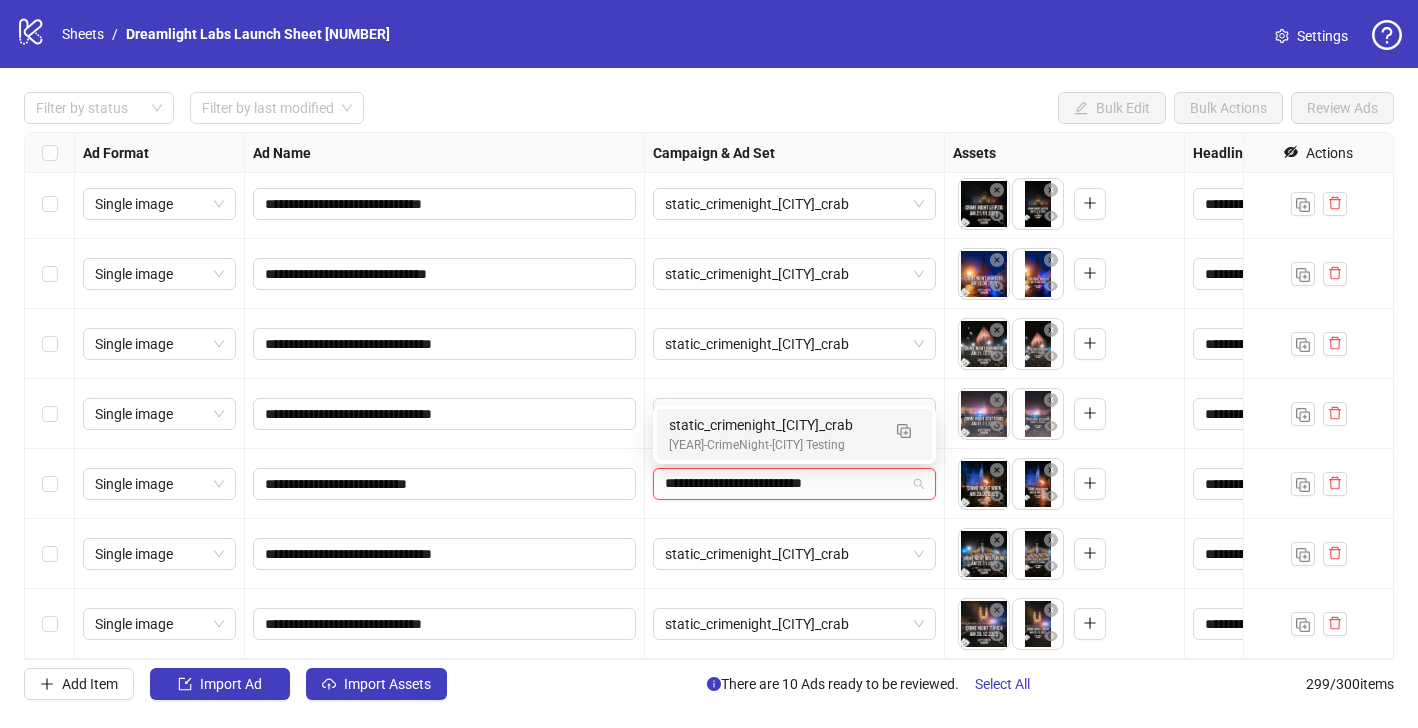 type on "**********" 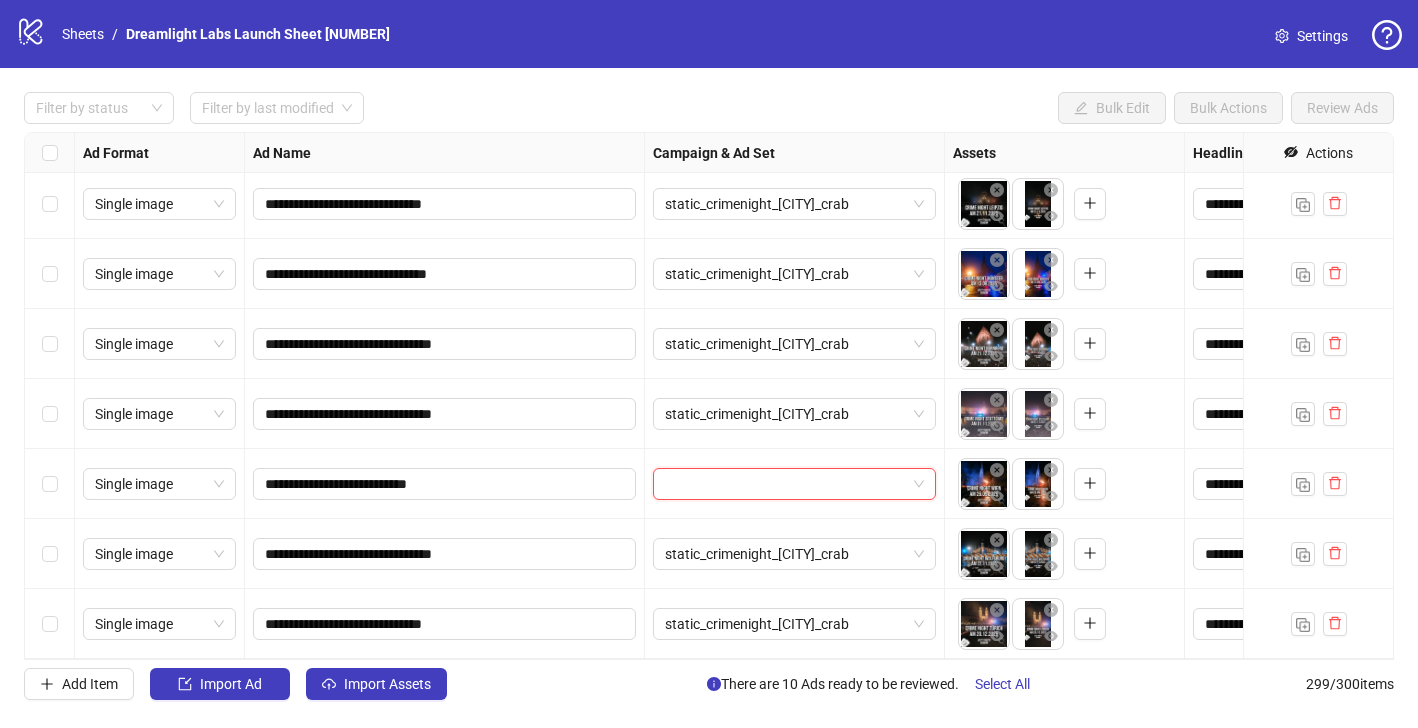 paste on "**********" 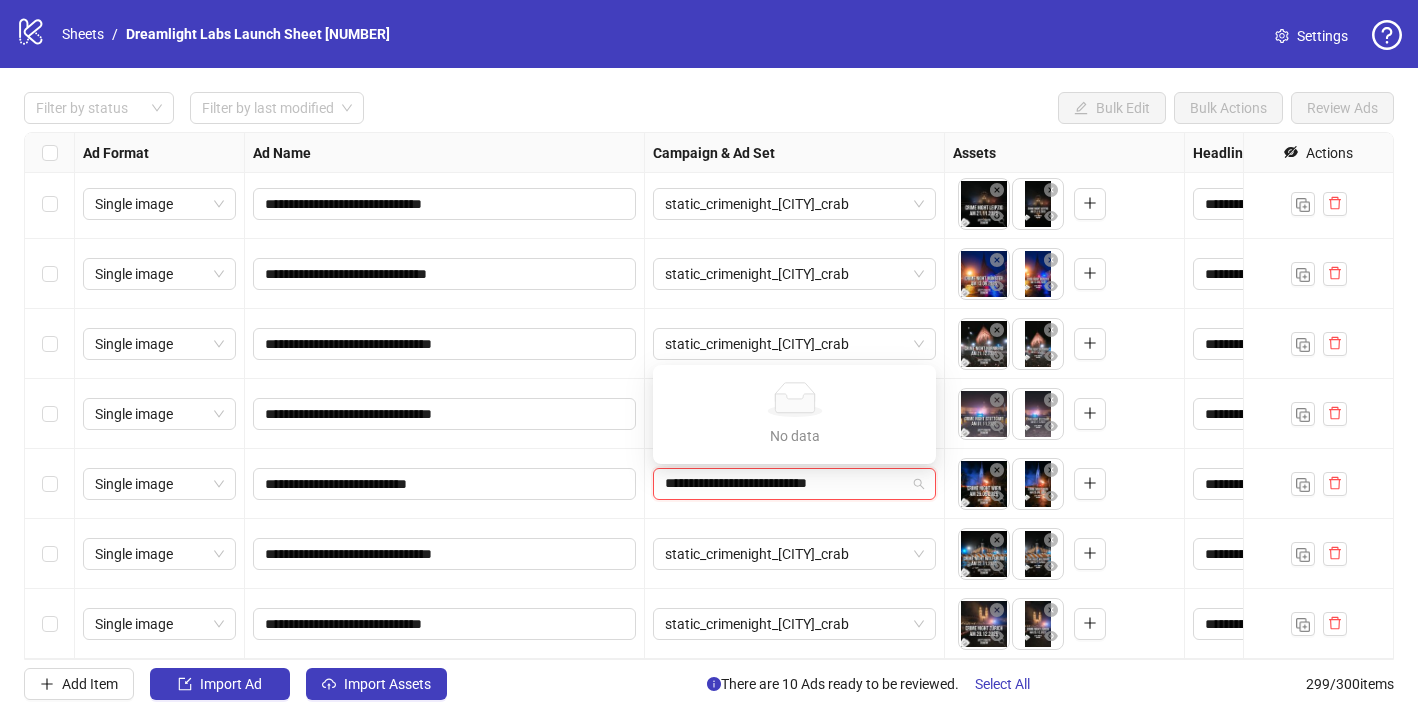 type on "**********" 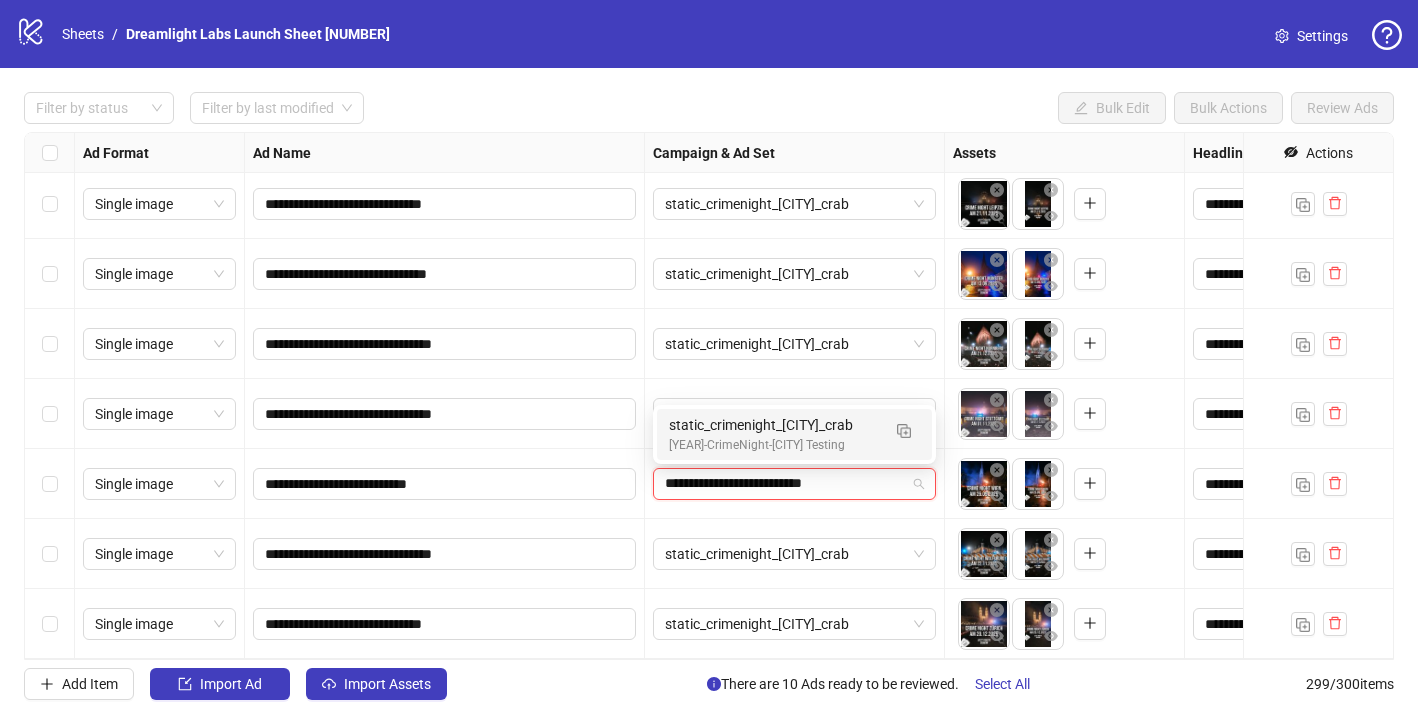 click on "static_crimenight_[CITY]_crab" at bounding box center [774, 425] 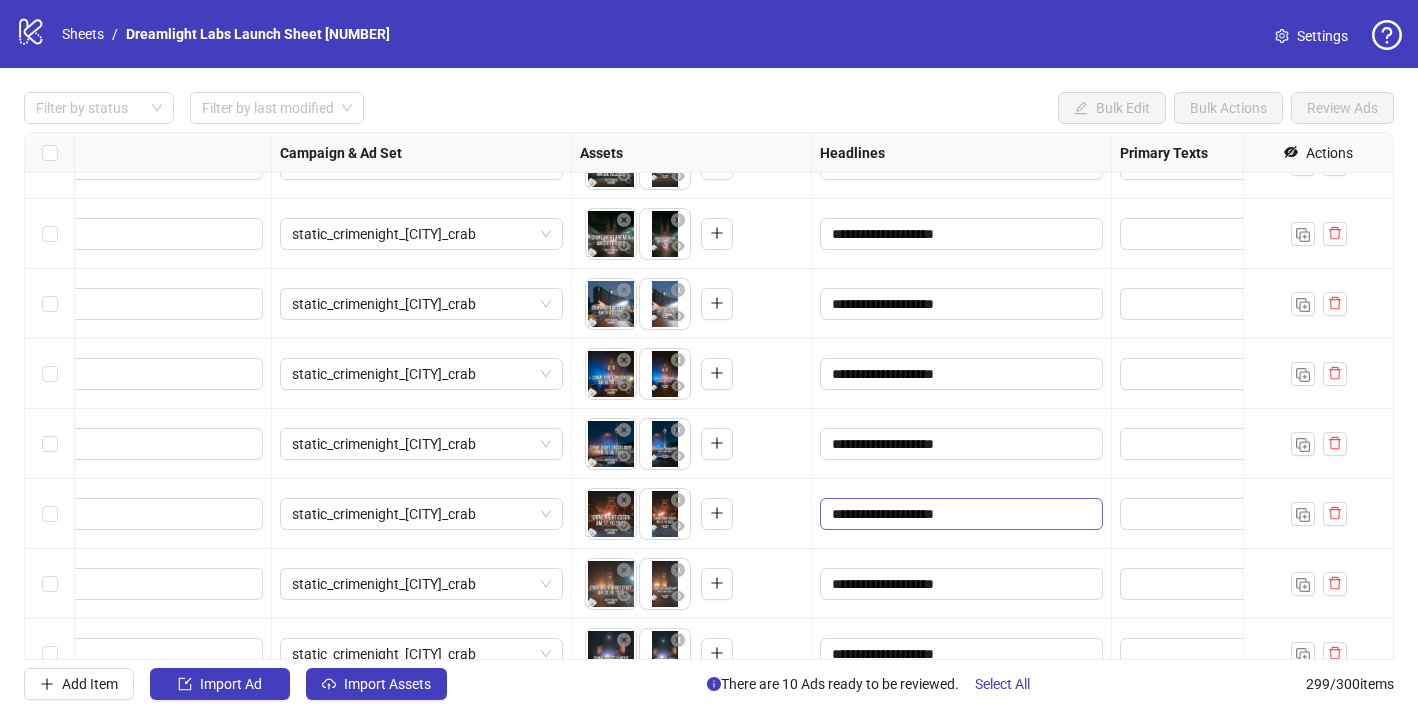 scroll, scrollTop: 19655, scrollLeft: 373, axis: both 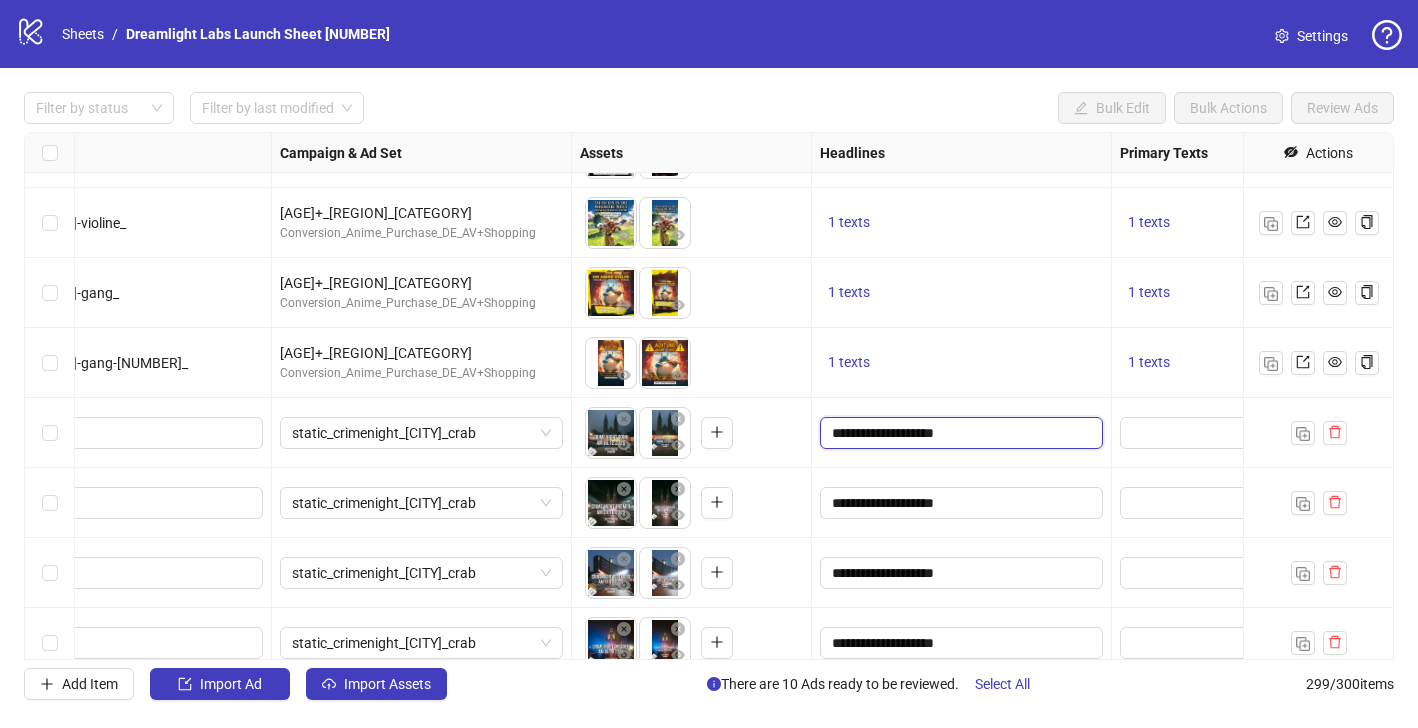 click on "**********" at bounding box center (959, 433) 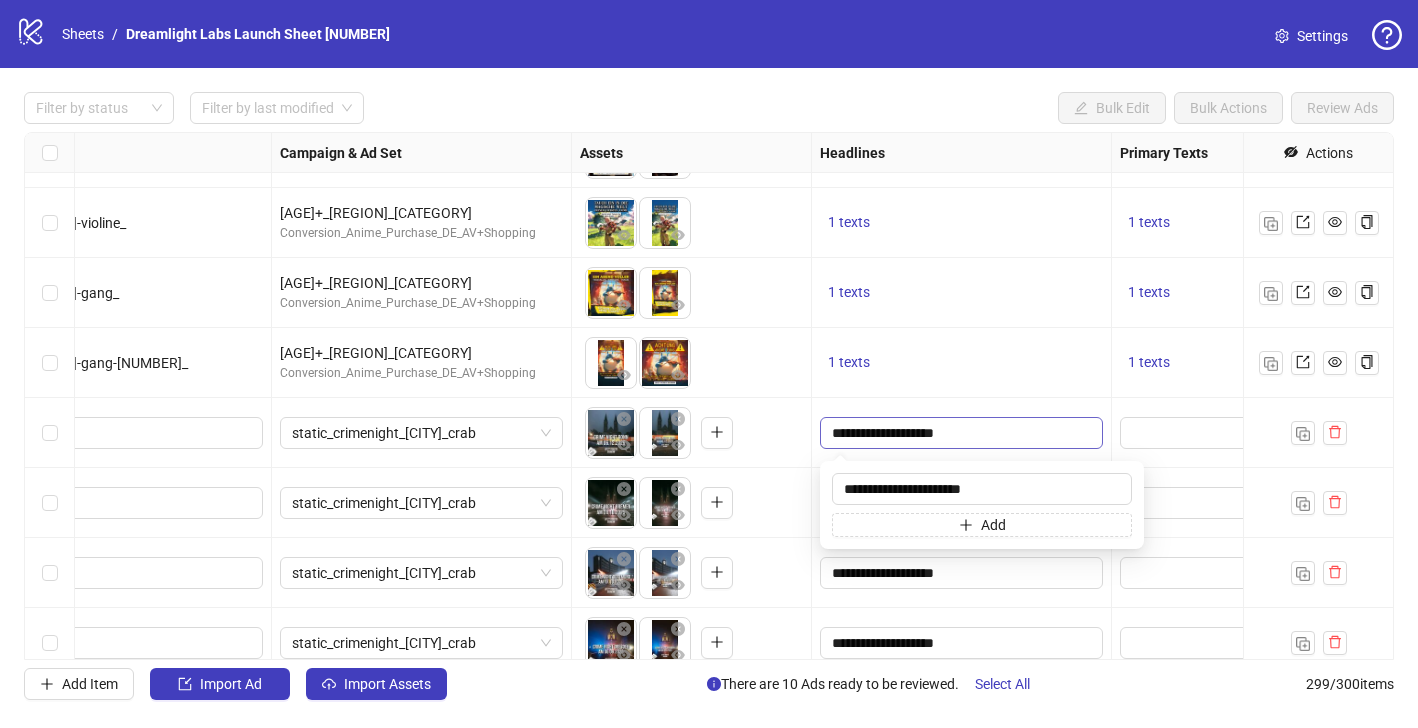 type on "**********" 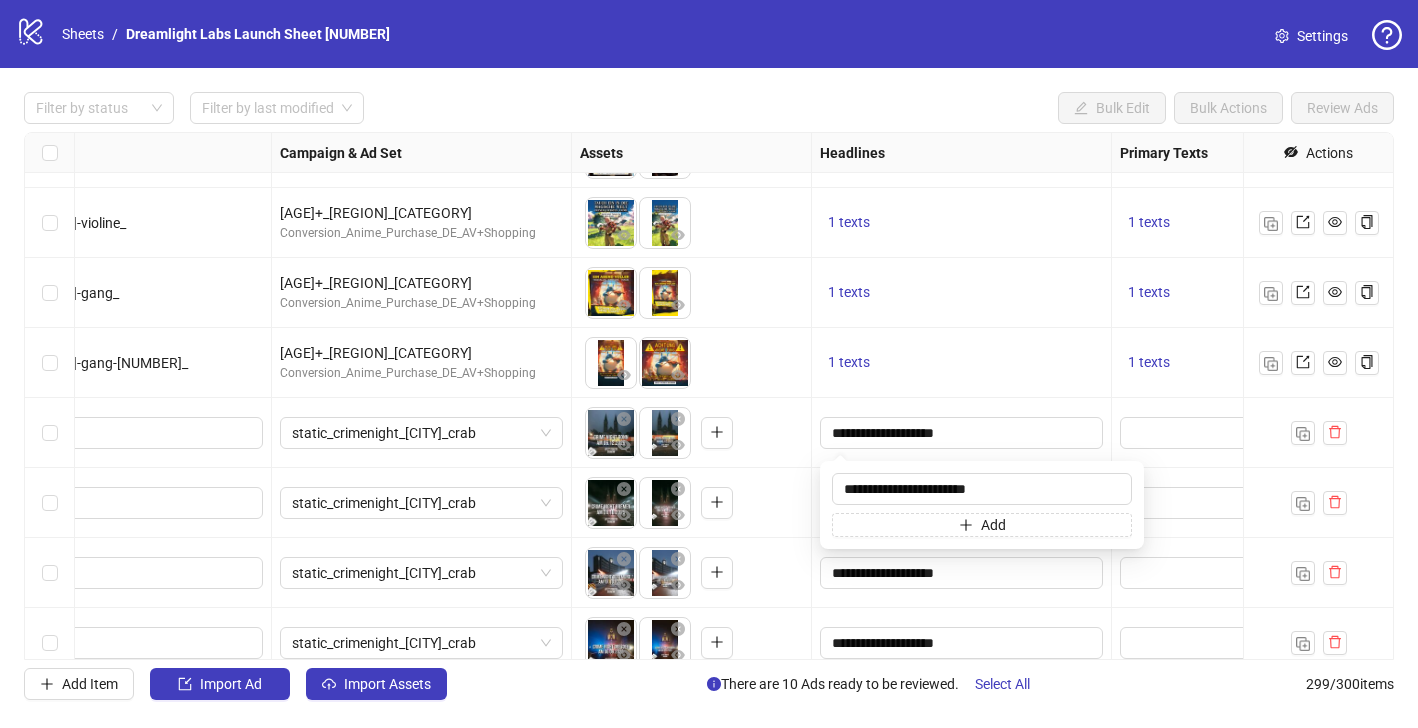 click on "To pick up a draggable item, press the space bar.
While dragging, use the arrow keys to move the item.
Press space again to drop the item in its new position, or press escape to cancel." at bounding box center (691, 503) 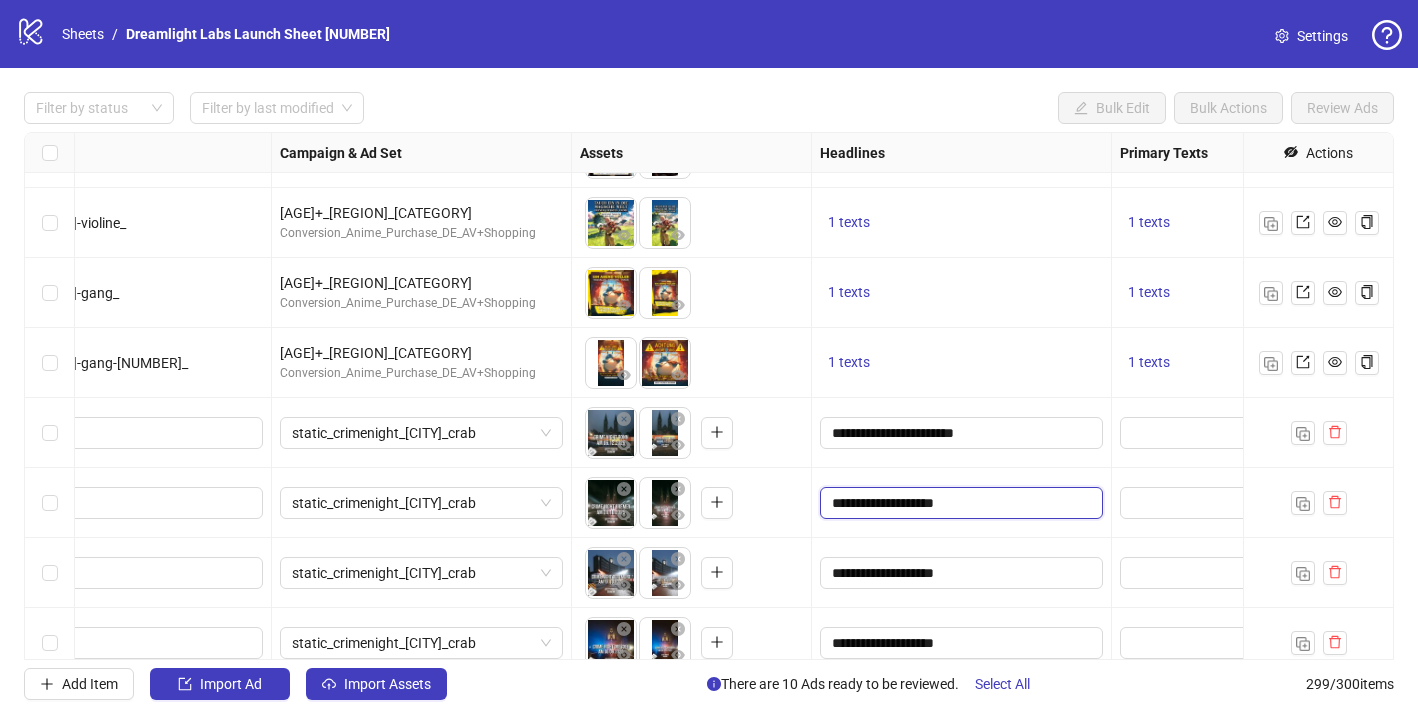 click on "**********" at bounding box center [959, 503] 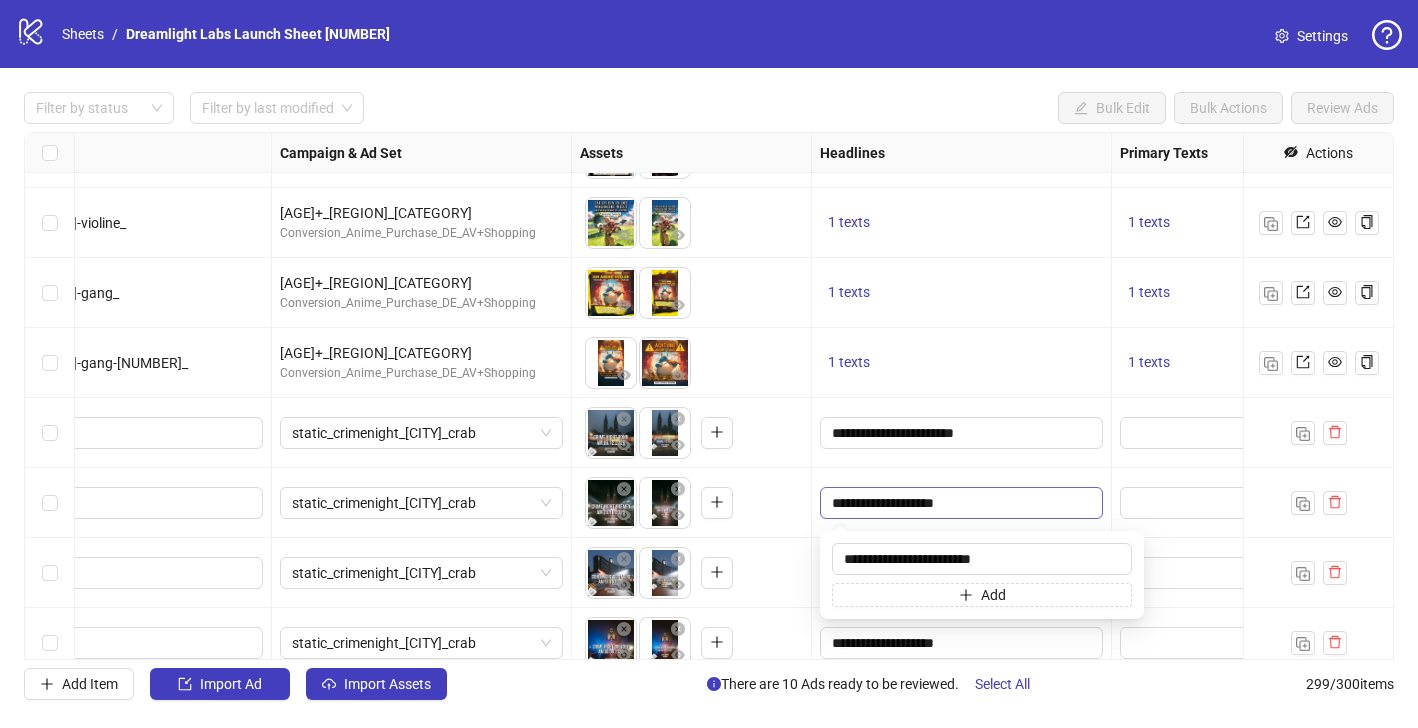 type on "**********" 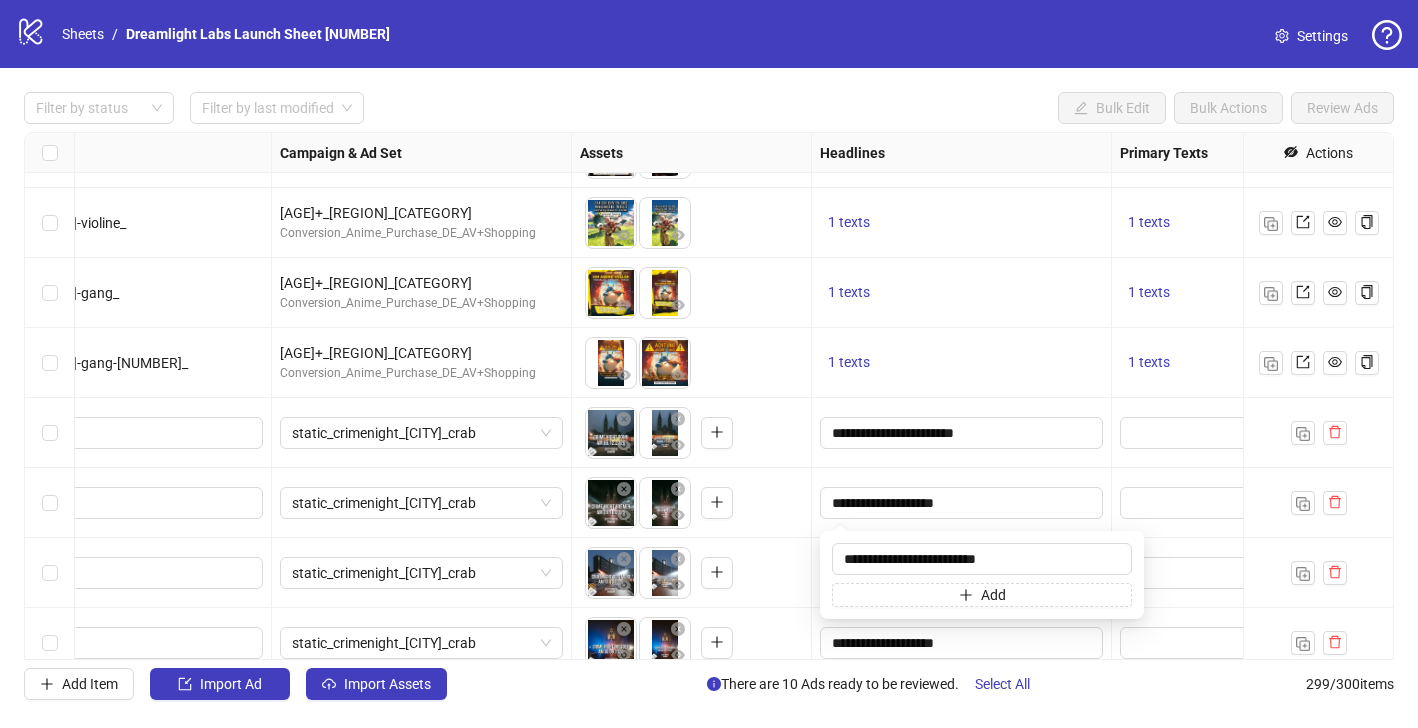 click on "To pick up a draggable item, press the space bar.
While dragging, use the arrow keys to move the item.
Press space again to drop the item in its new position, or press escape to cancel." at bounding box center [691, 573] 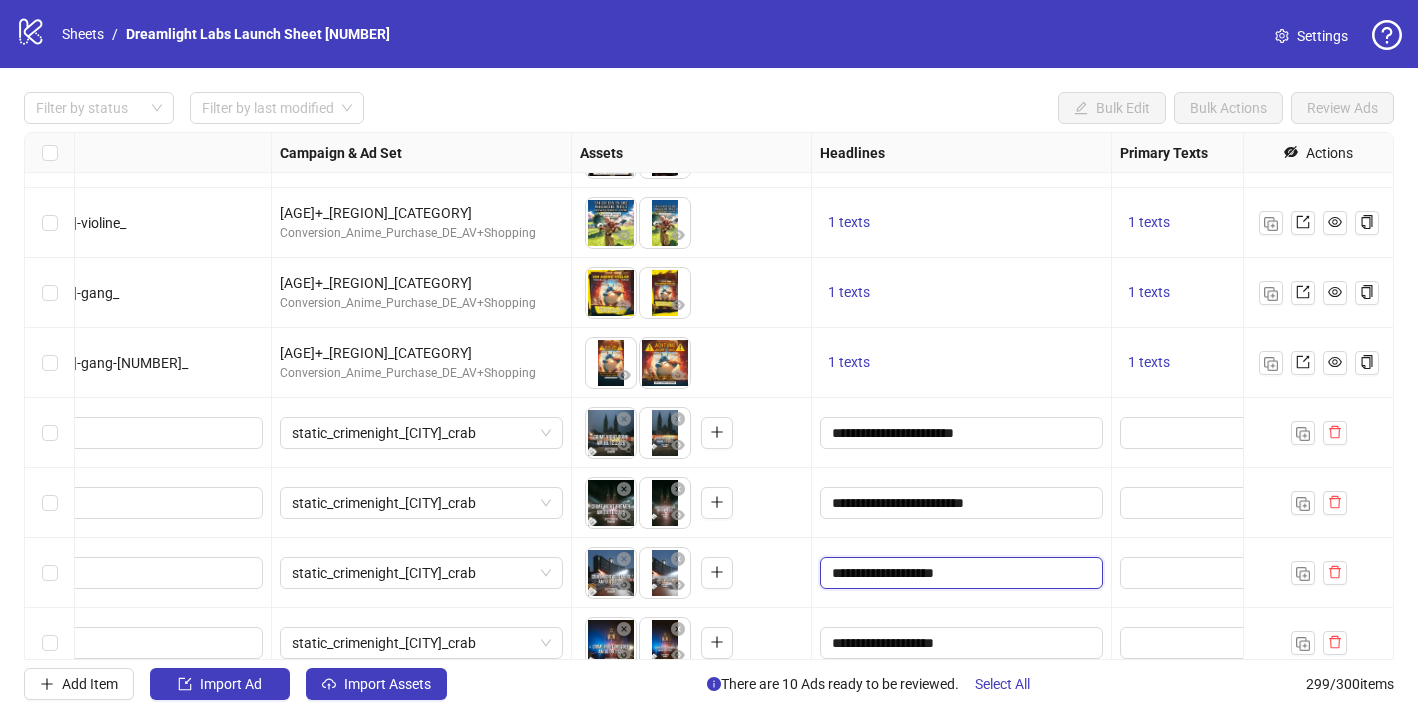 click on "**********" at bounding box center (959, 573) 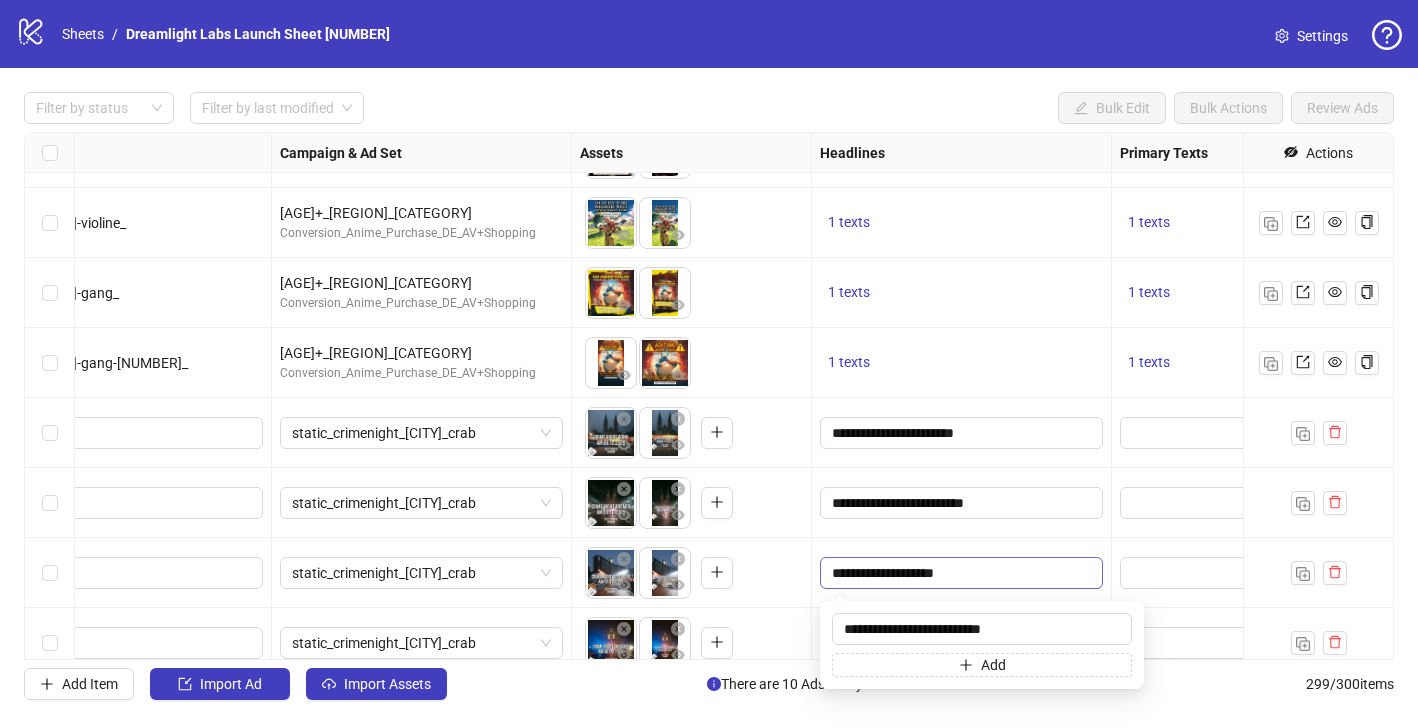 type on "**********" 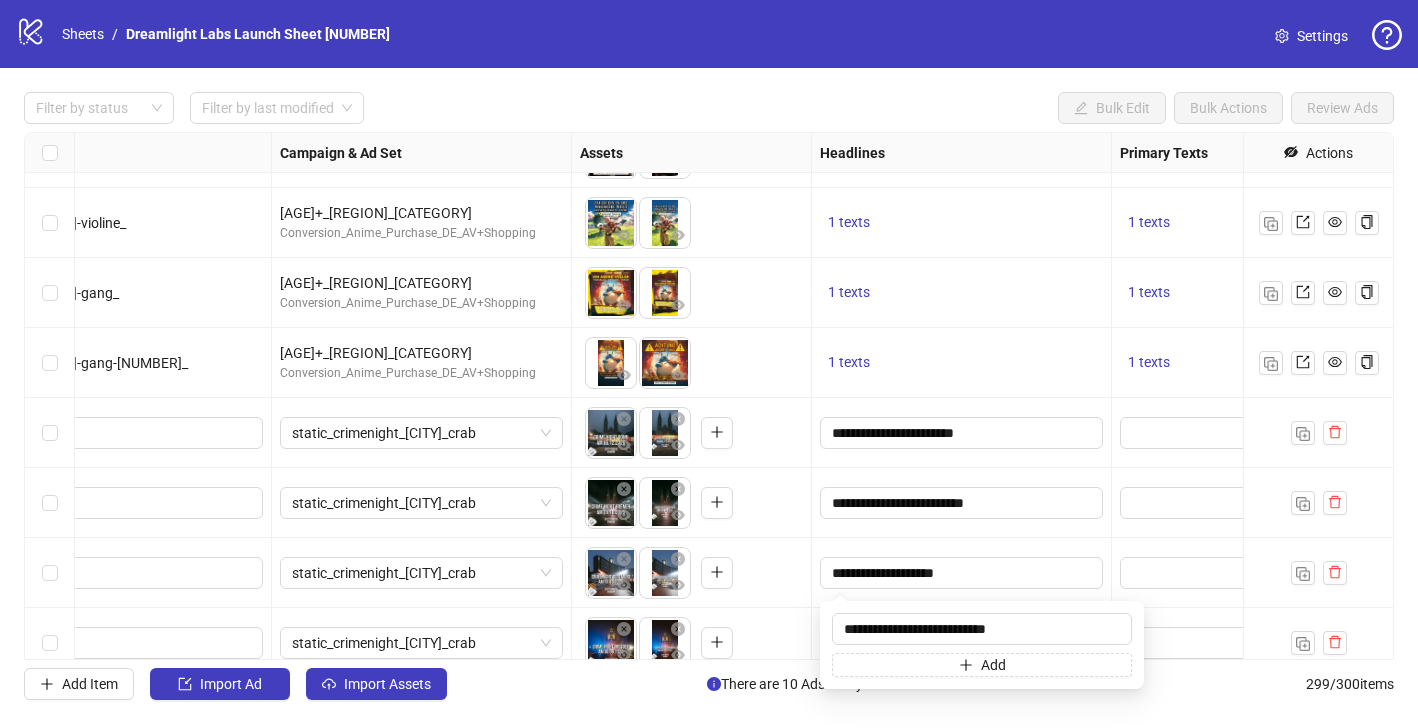 click on "To pick up a draggable item, press the space bar.
While dragging, use the arrow keys to move the item.
Press space again to drop the item in its new position, or press escape to cancel." at bounding box center [691, 573] 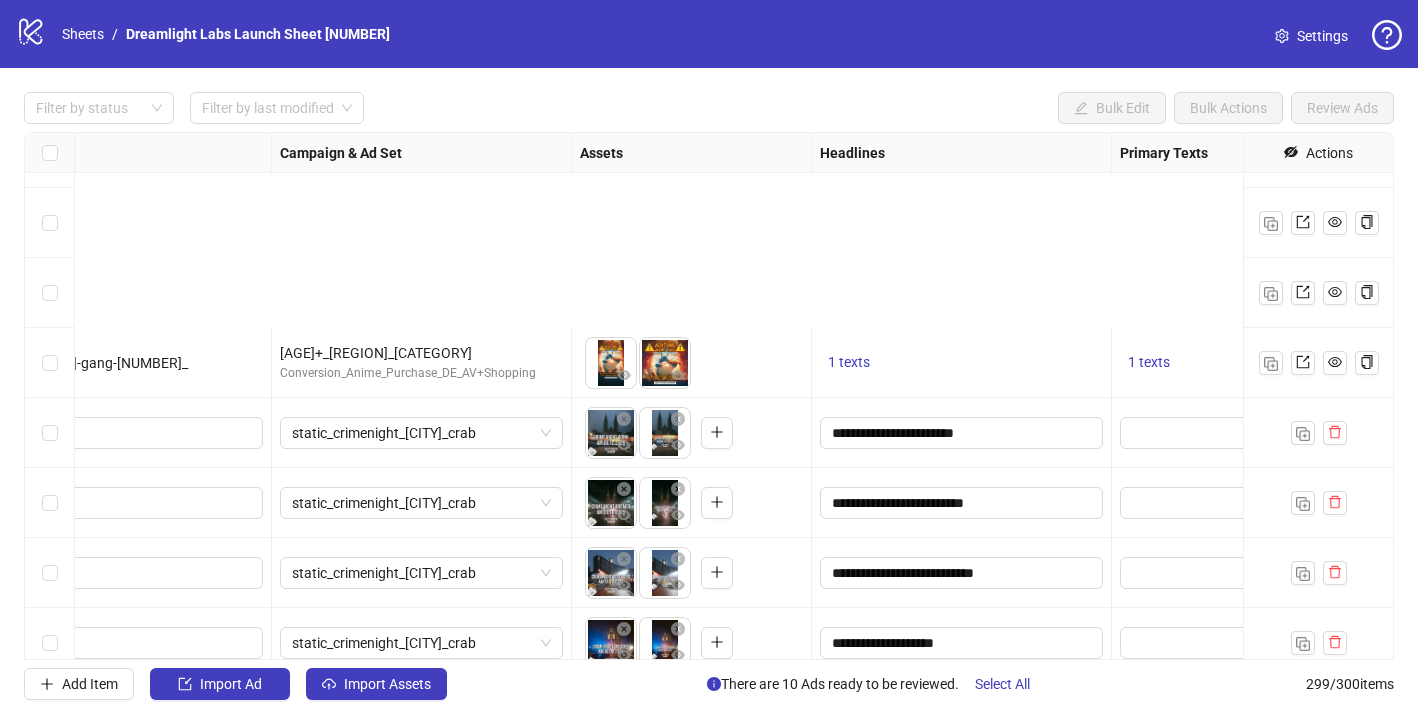 scroll, scrollTop: 19971, scrollLeft: 373, axis: both 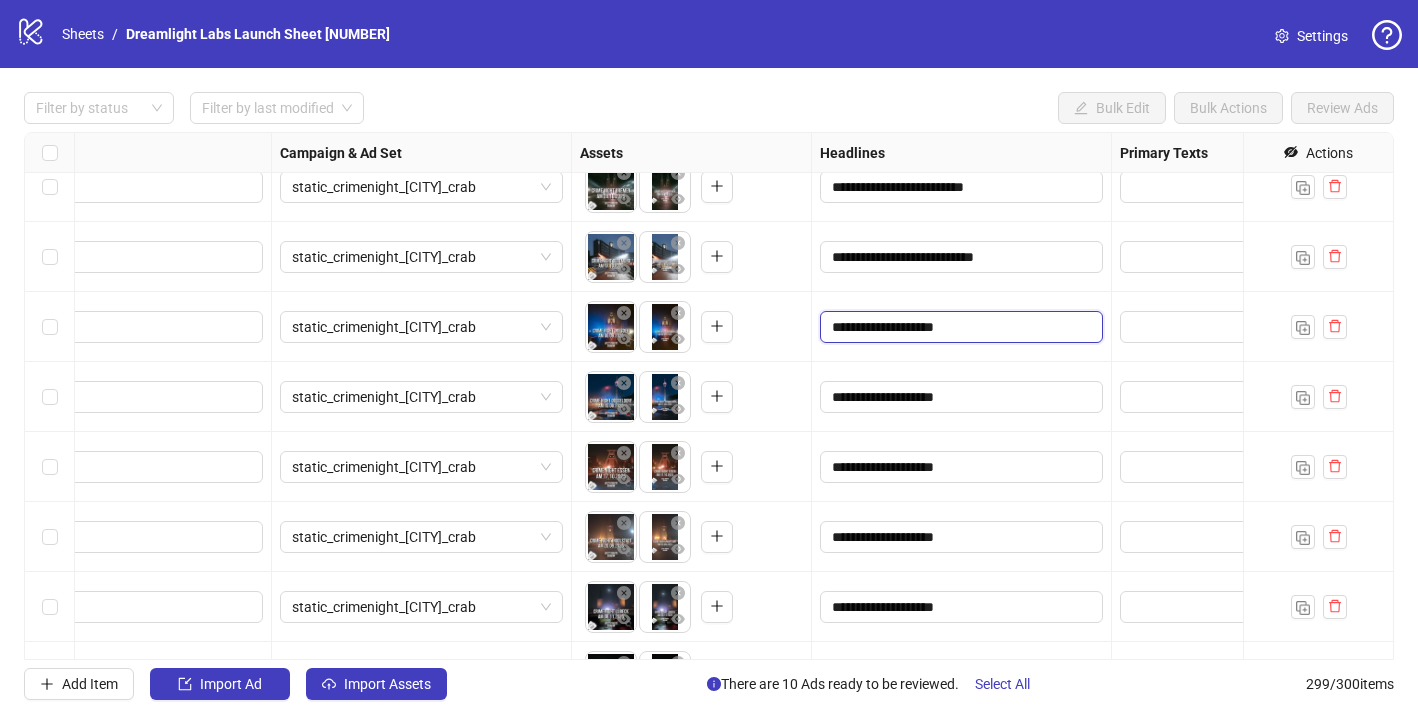 click on "**********" at bounding box center (959, 327) 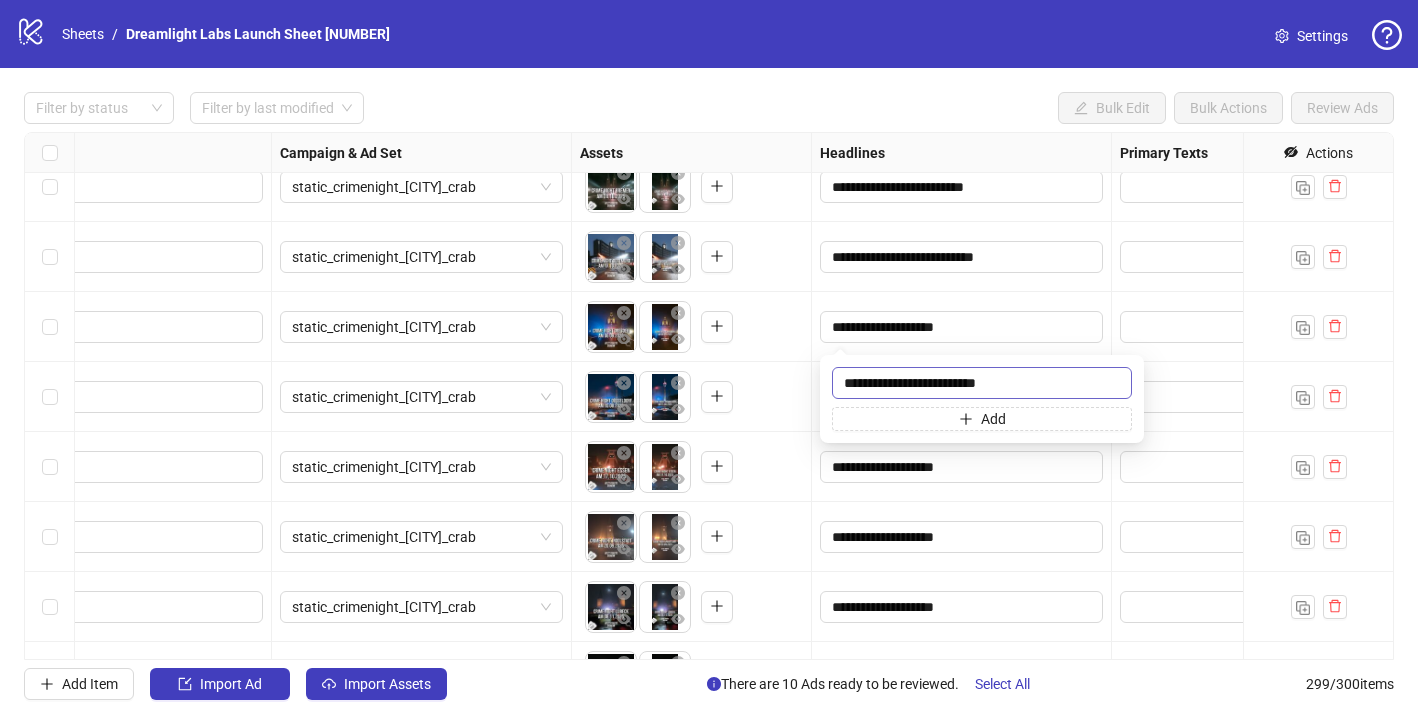click on "**********" at bounding box center (982, 383) 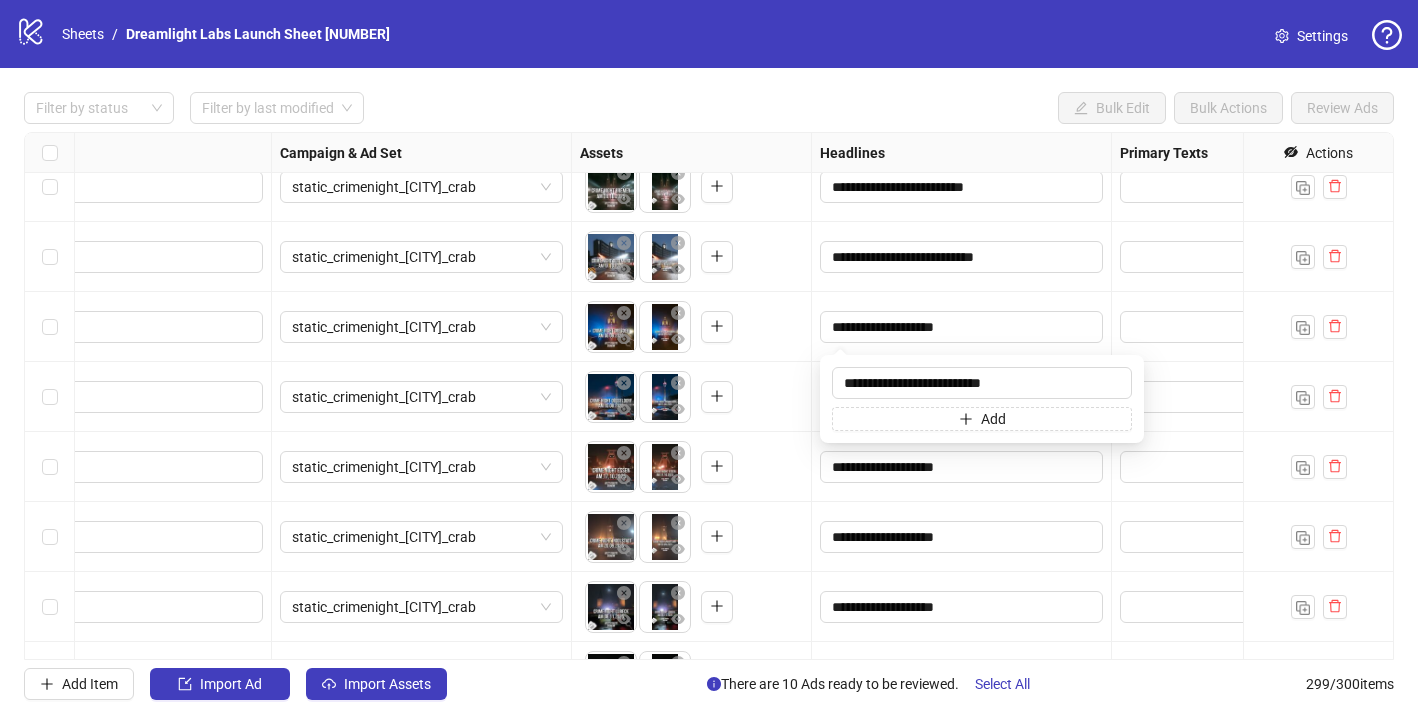 click on "To pick up a draggable item, press the space bar.
While dragging, use the arrow keys to move the item.
Press space again to drop the item in its new position, or press escape to cancel." at bounding box center (691, 467) 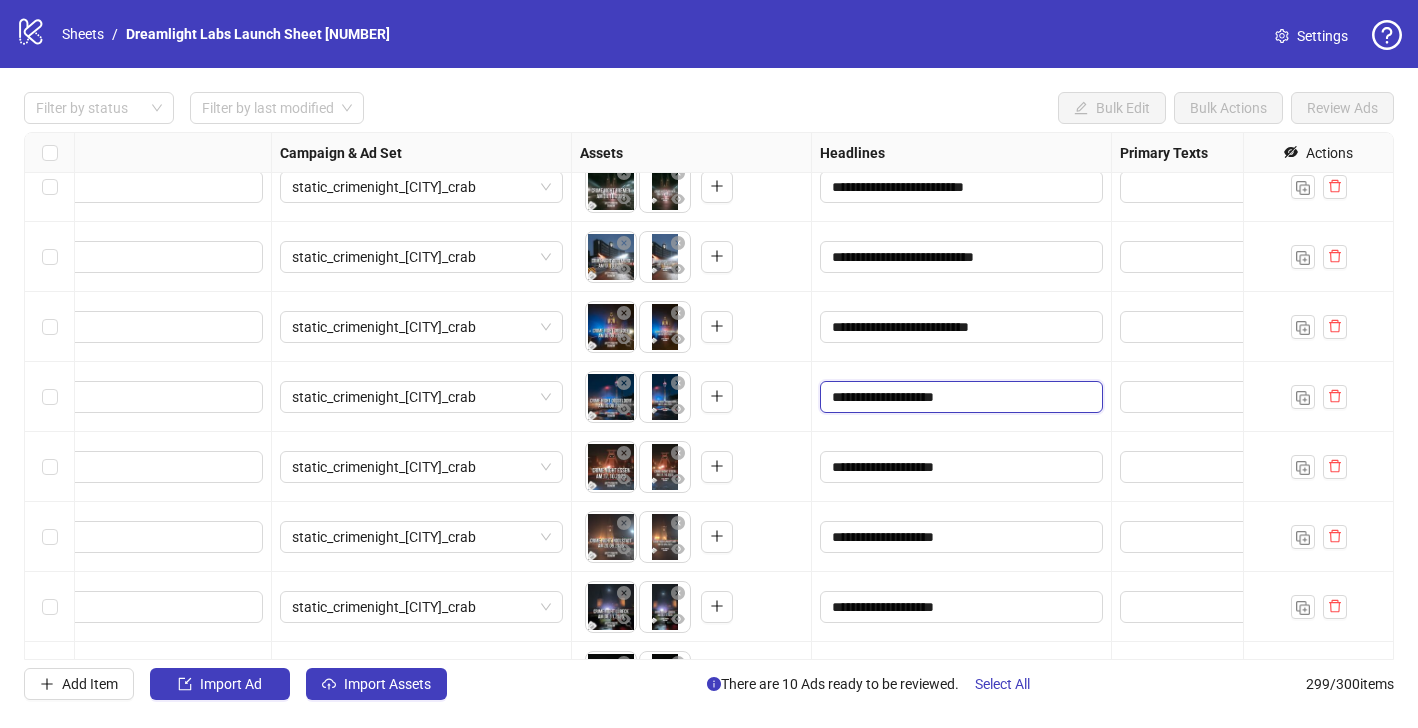 click on "**********" at bounding box center [959, 397] 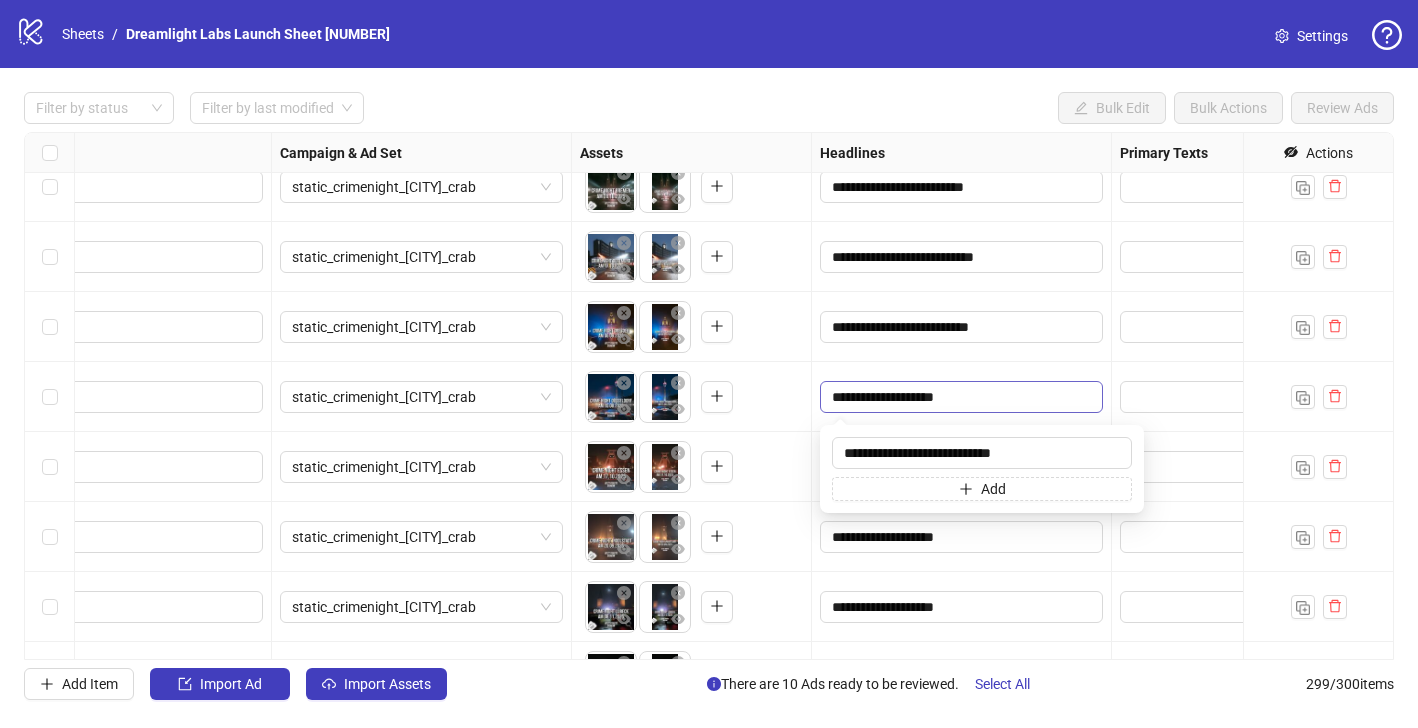 type on "**********" 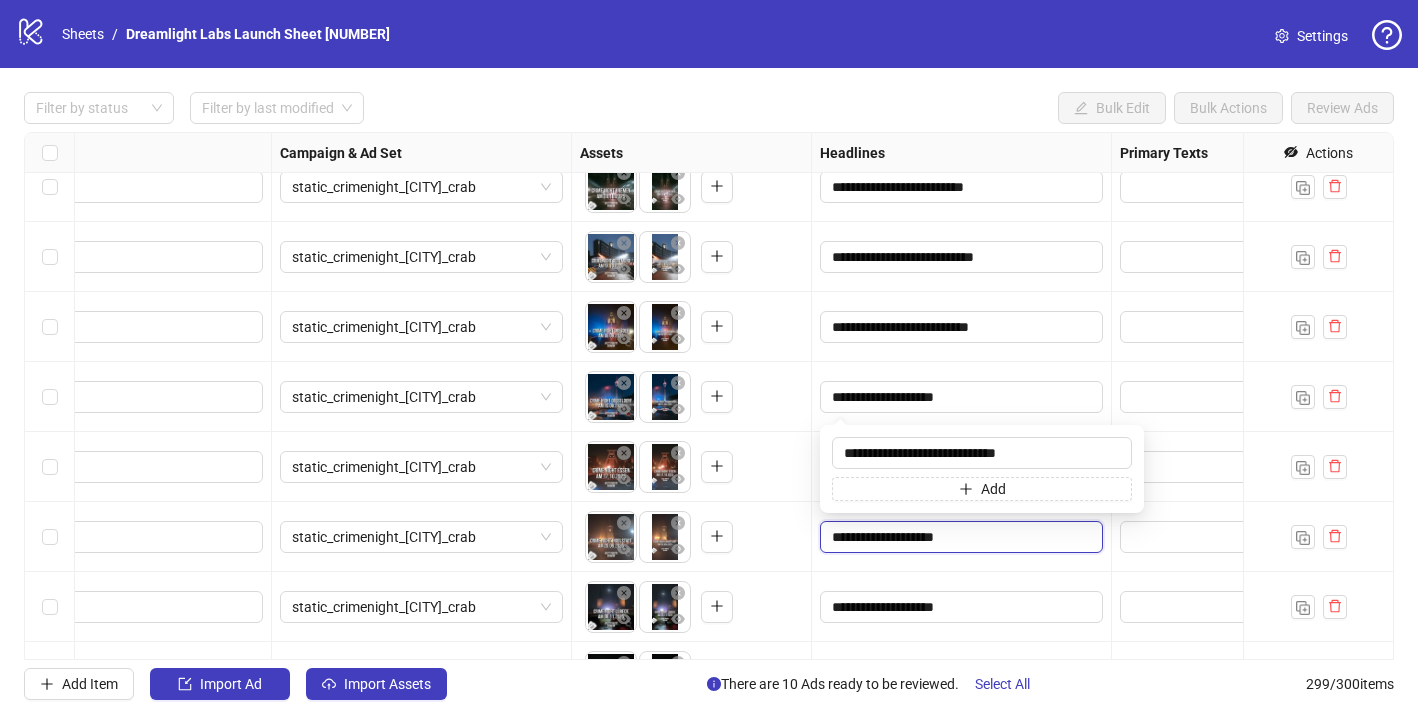 click on "**********" at bounding box center [959, 537] 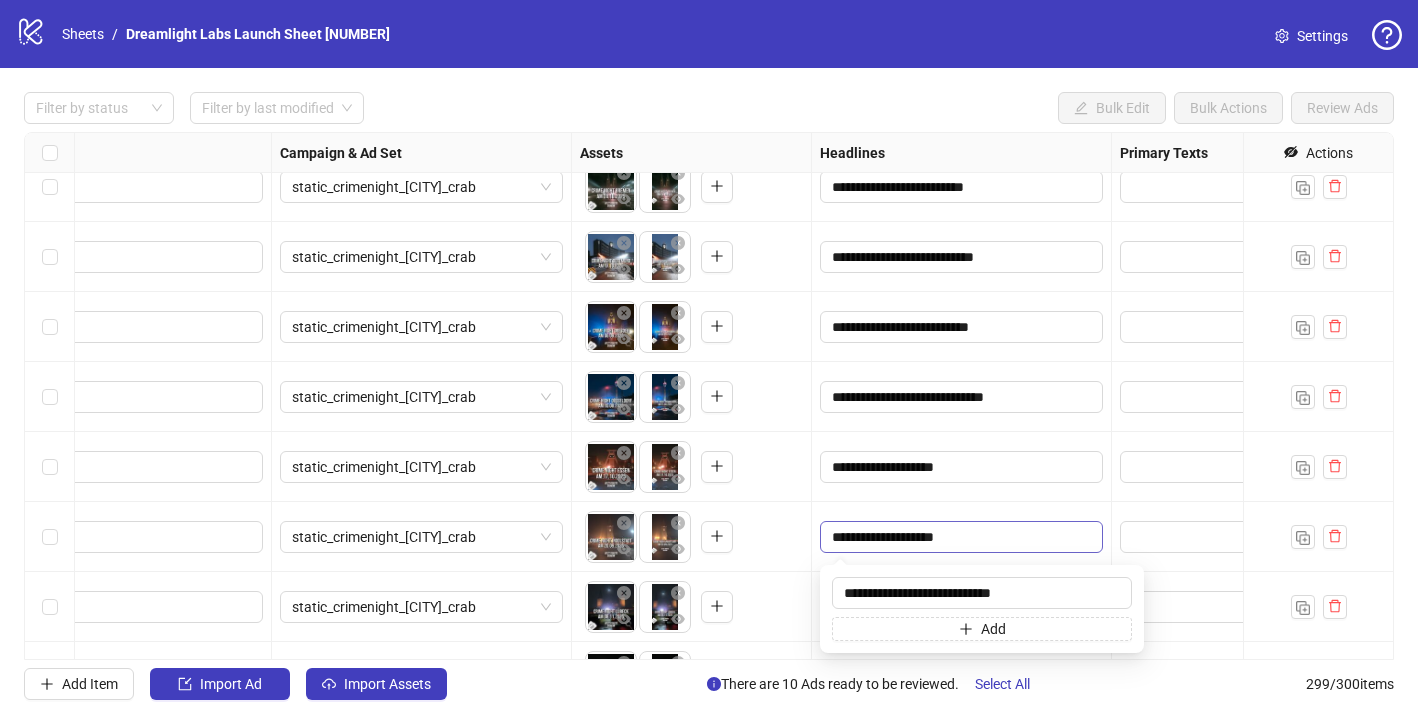 type on "**********" 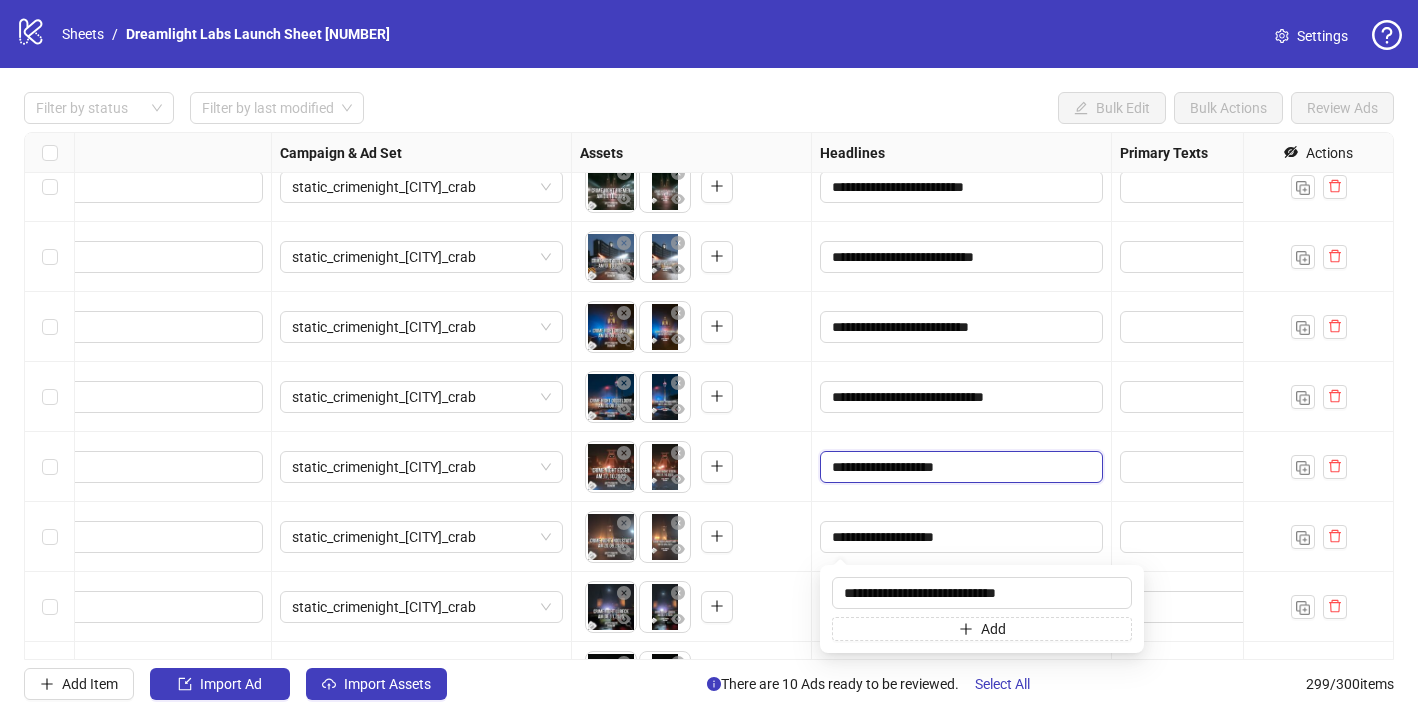 click on "**********" at bounding box center (959, 467) 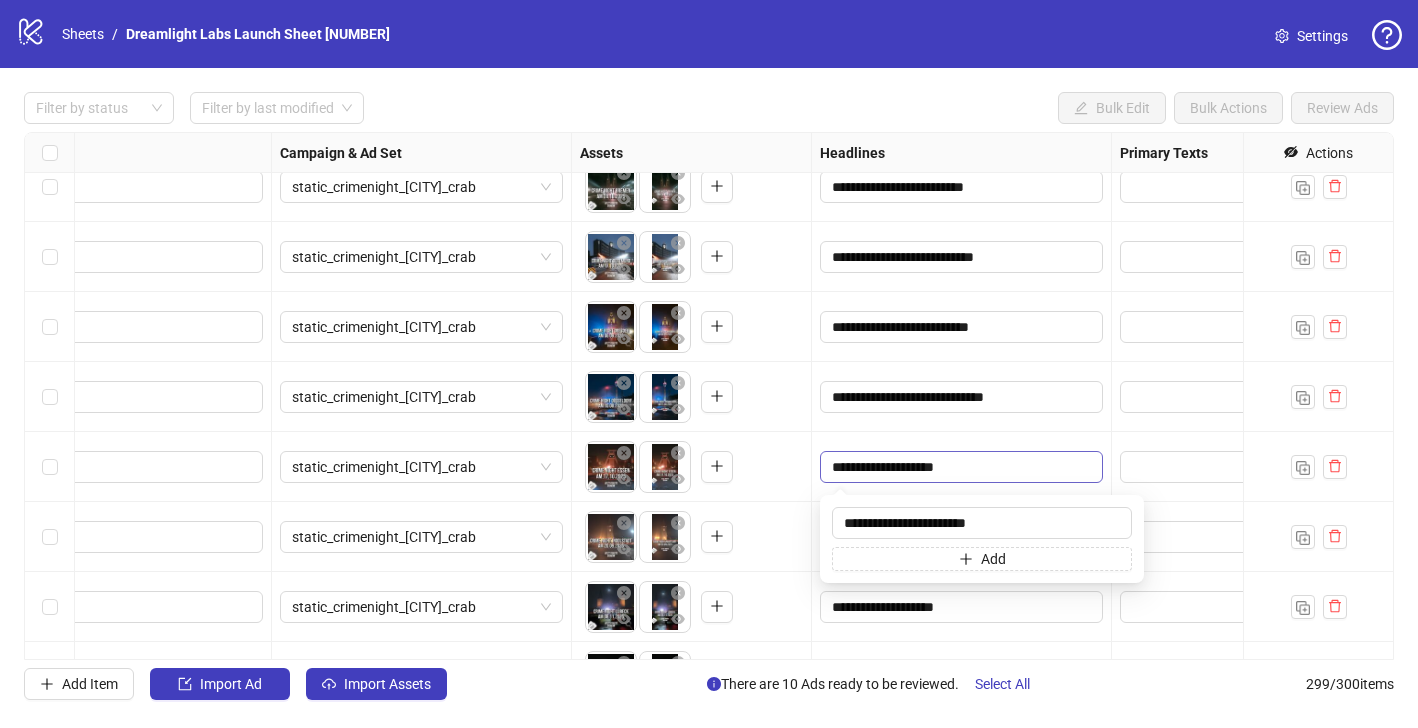type on "**********" 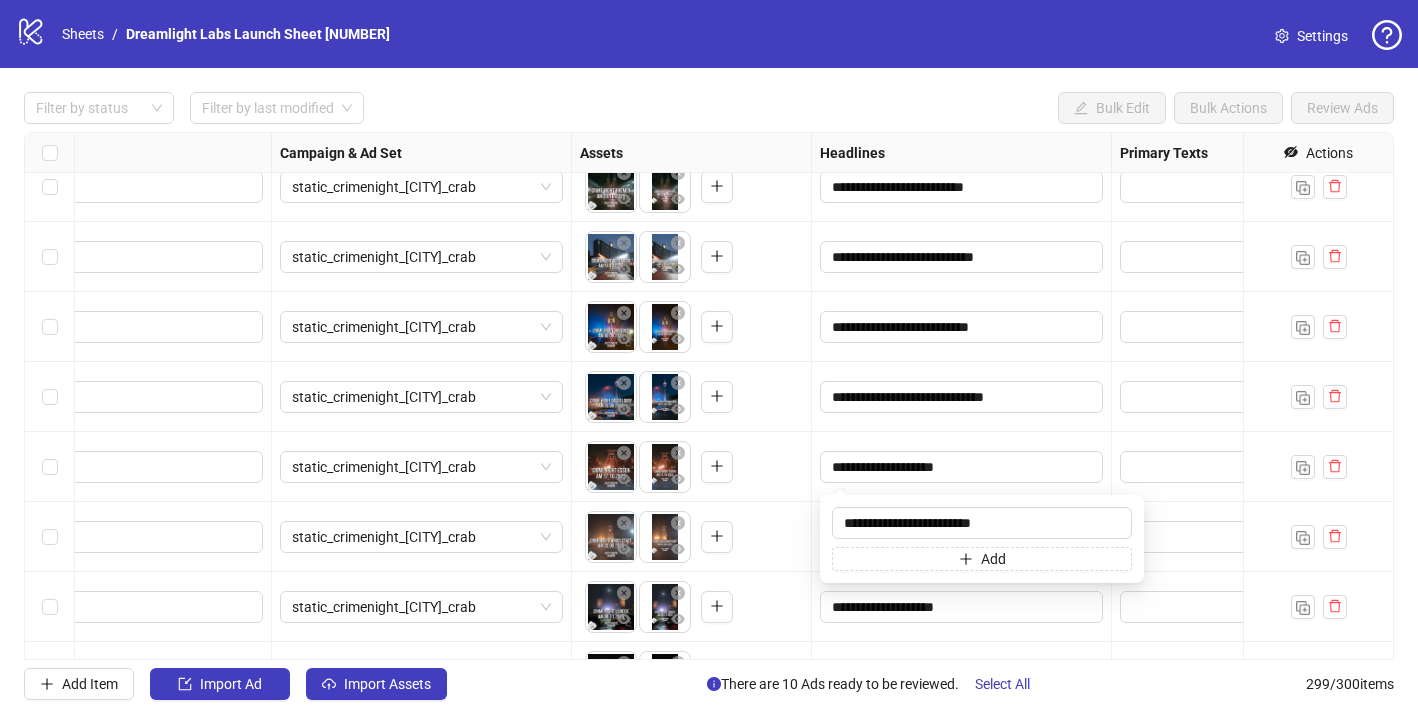 click on "To pick up a draggable item, press the space bar.
While dragging, use the arrow keys to move the item.
Press space again to drop the item in its new position, or press escape to cancel." at bounding box center (691, 537) 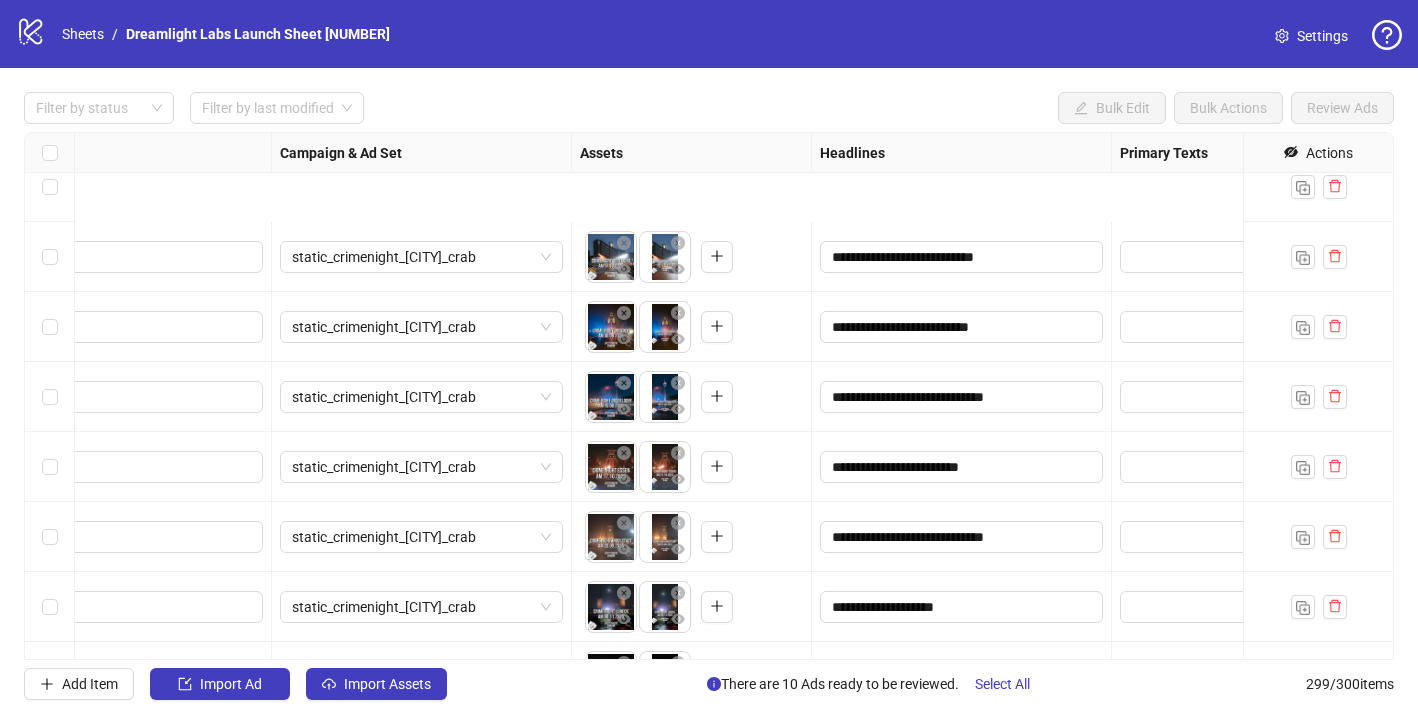 scroll, scrollTop: 20157, scrollLeft: 373, axis: both 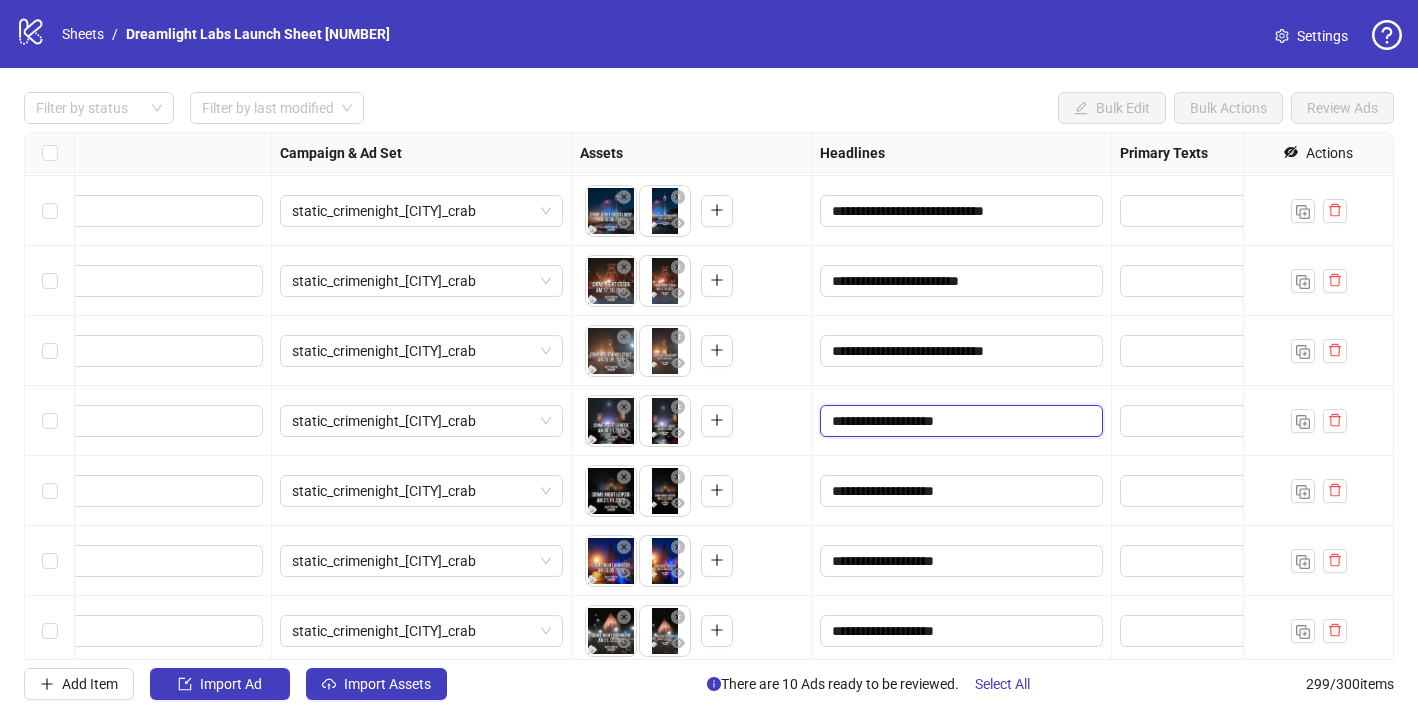 click on "**********" at bounding box center (959, 421) 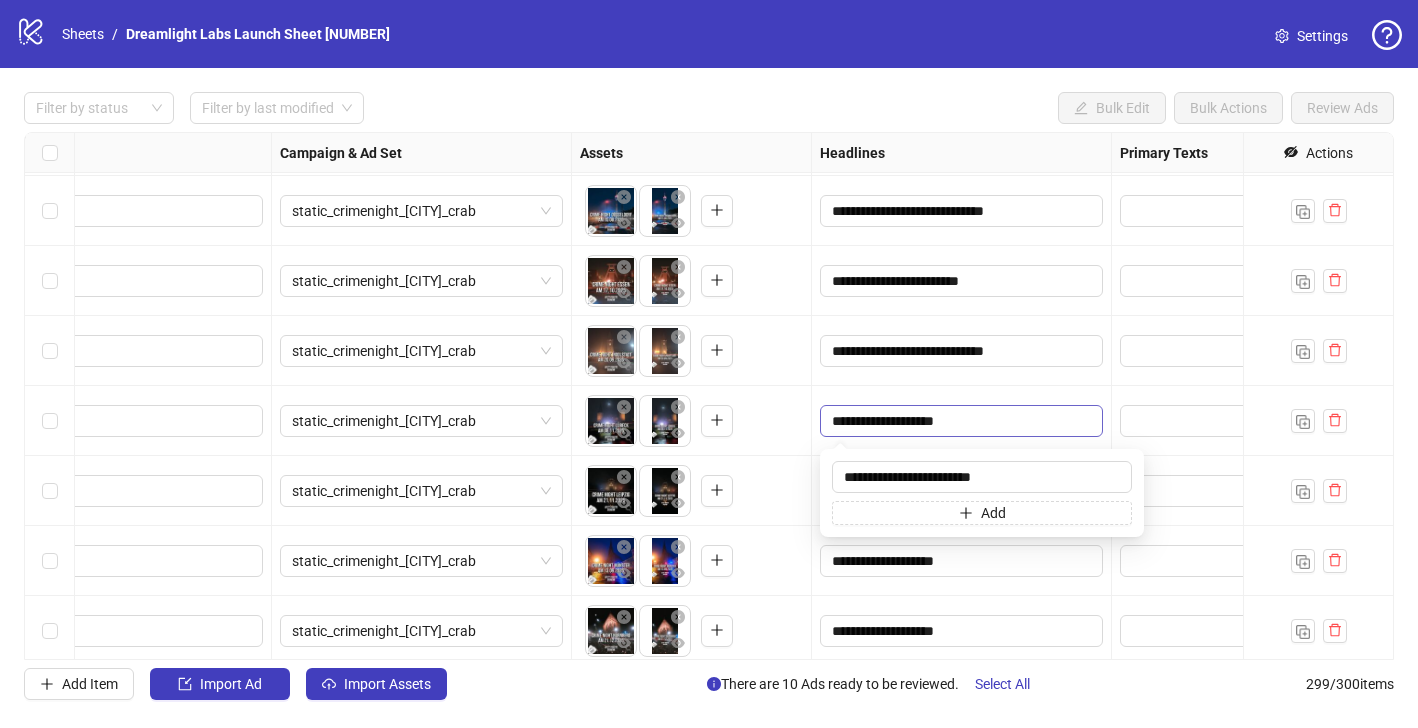 type on "**********" 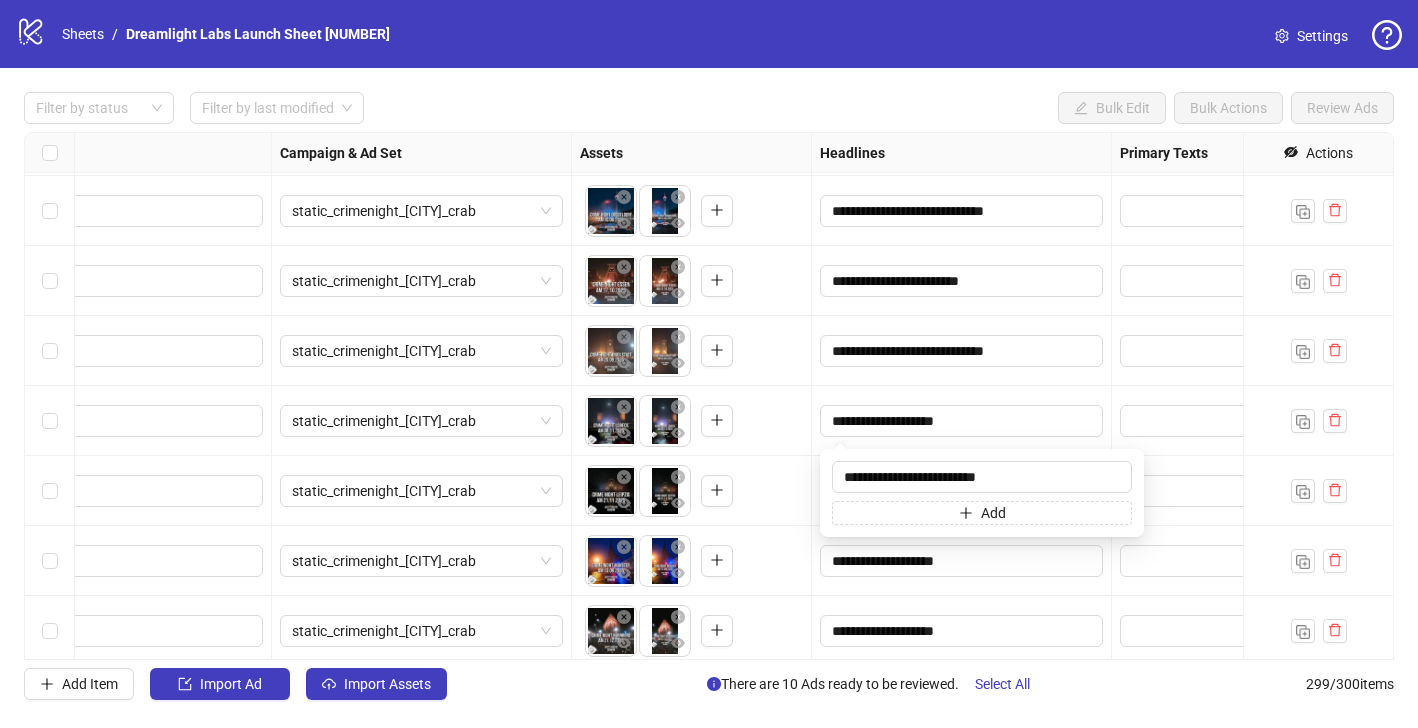 click on "To pick up a draggable item, press the space bar.
While dragging, use the arrow keys to move the item.
Press space again to drop the item in its new position, or press escape to cancel." at bounding box center (691, 491) 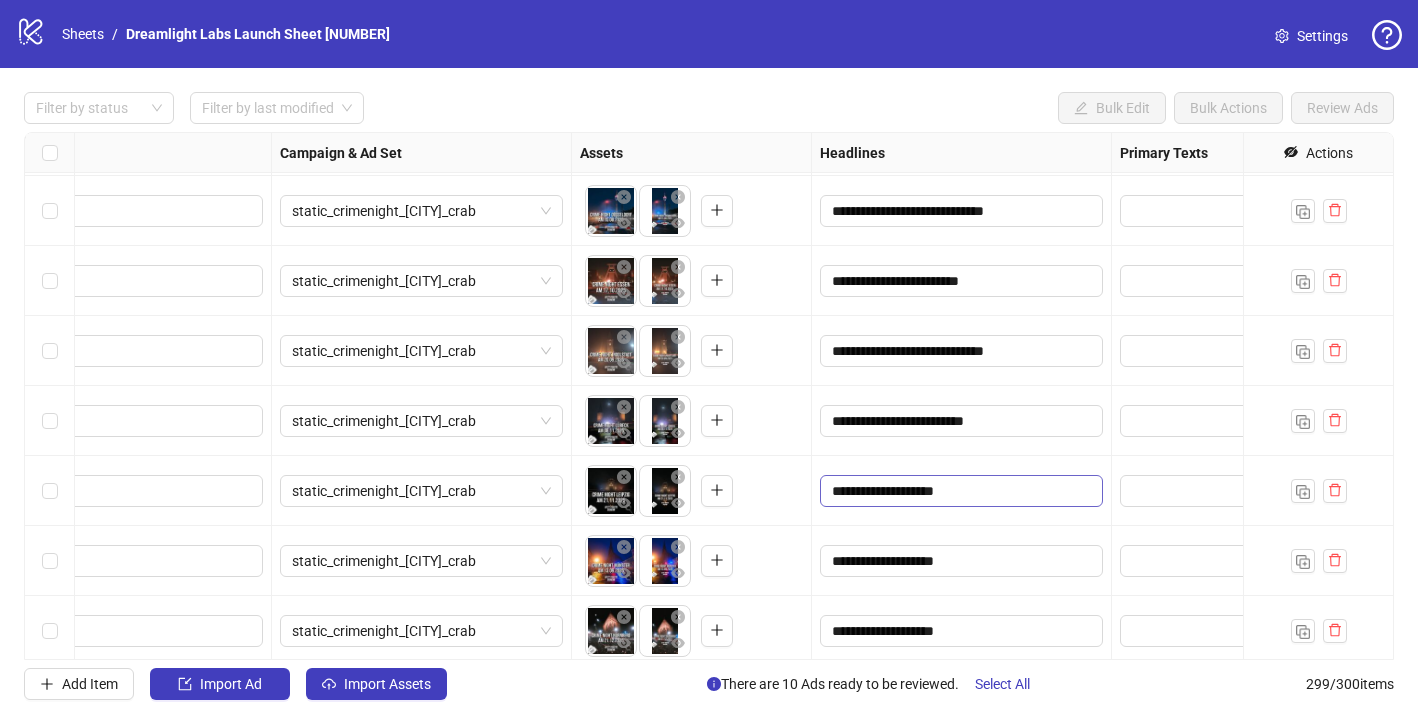 click on "**********" at bounding box center (961, 491) 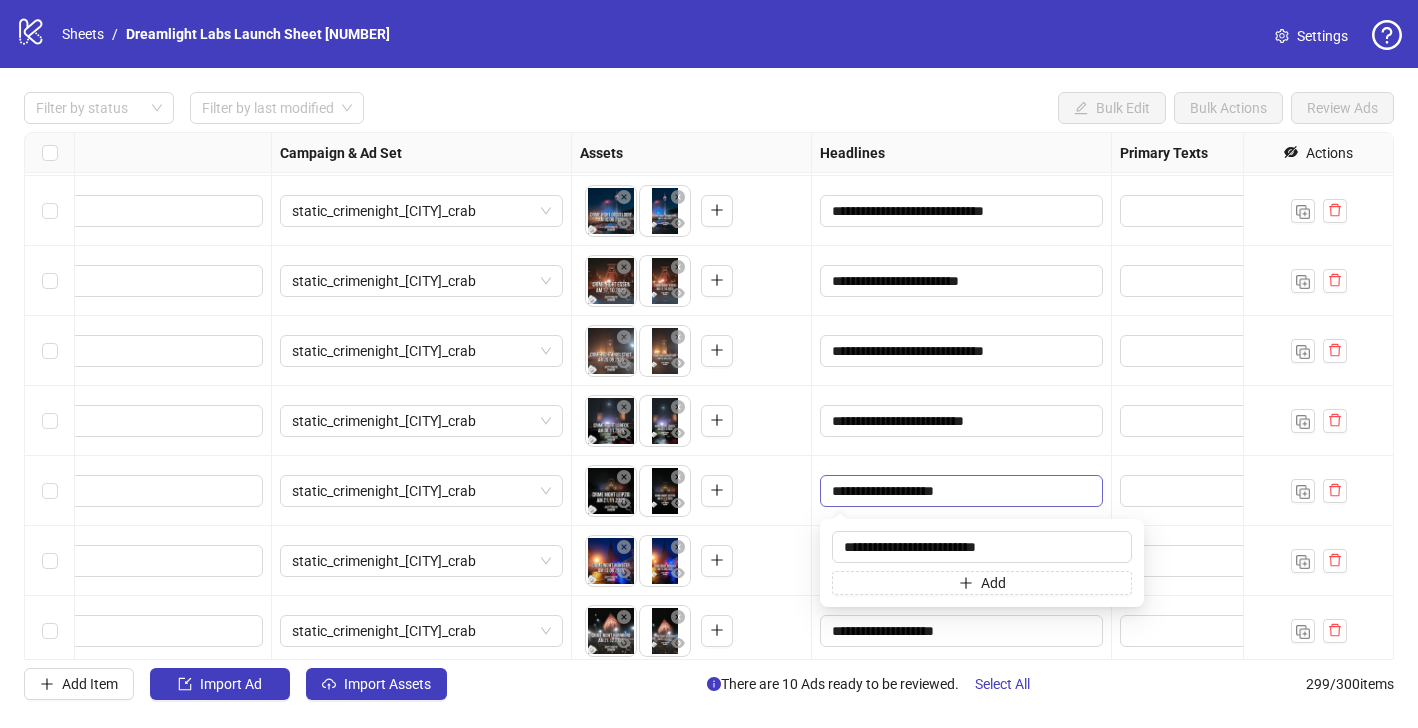 type on "**********" 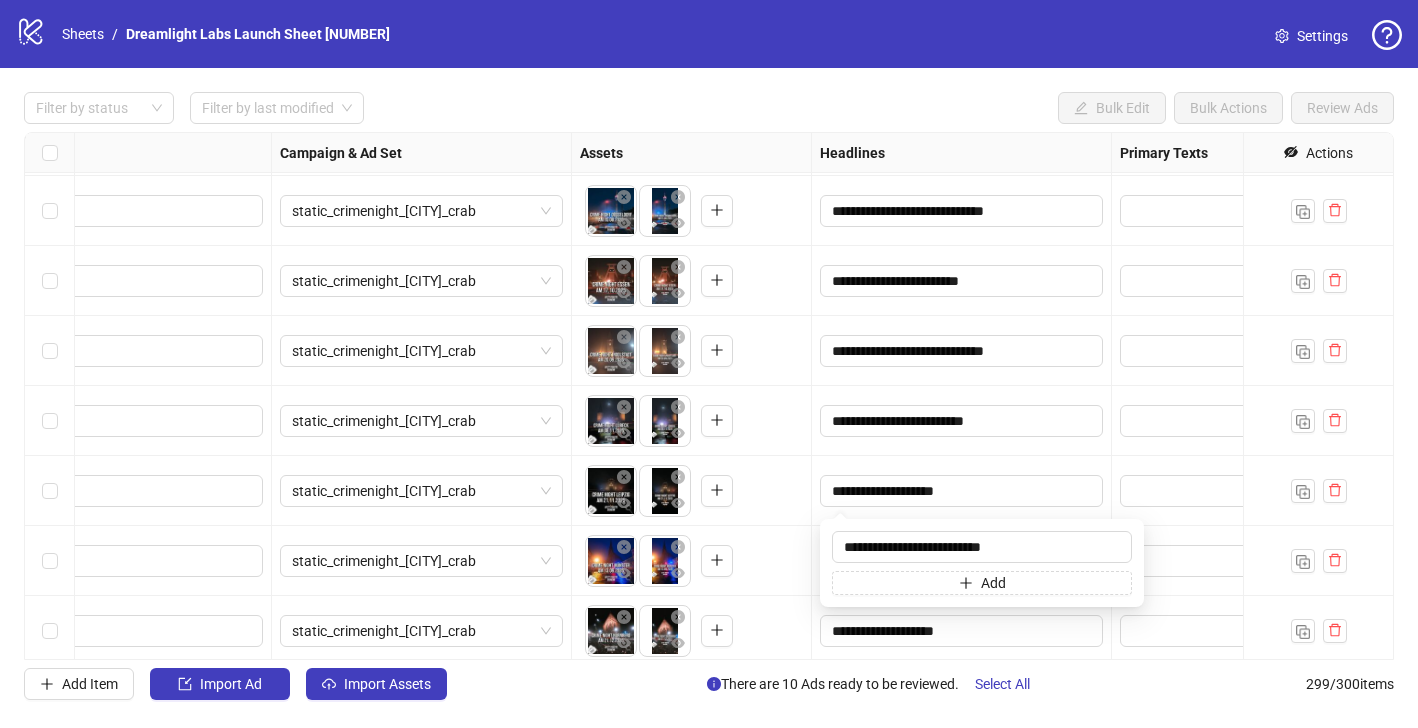 click on "To pick up a draggable item, press the space bar.
While dragging, use the arrow keys to move the item.
Press space again to drop the item in its new position, or press escape to cancel." at bounding box center [691, 491] 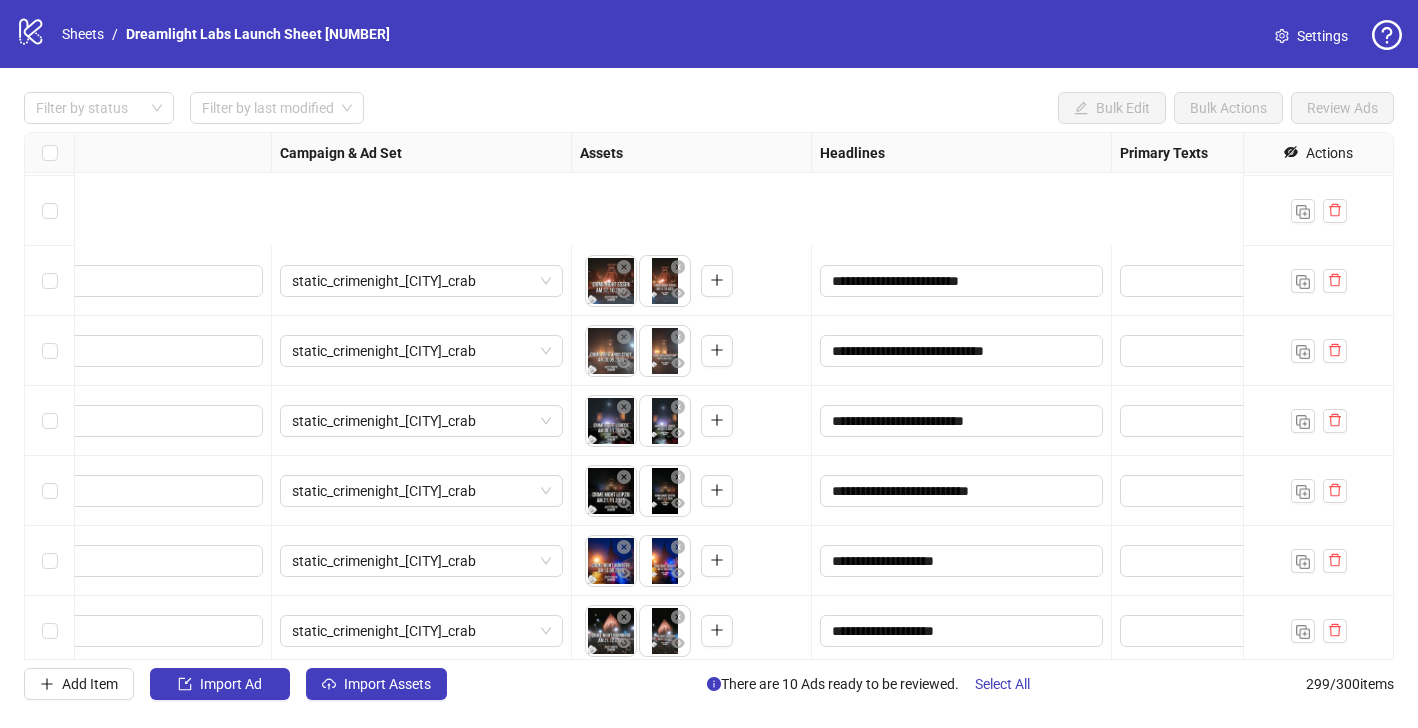 scroll, scrollTop: 20370, scrollLeft: 373, axis: both 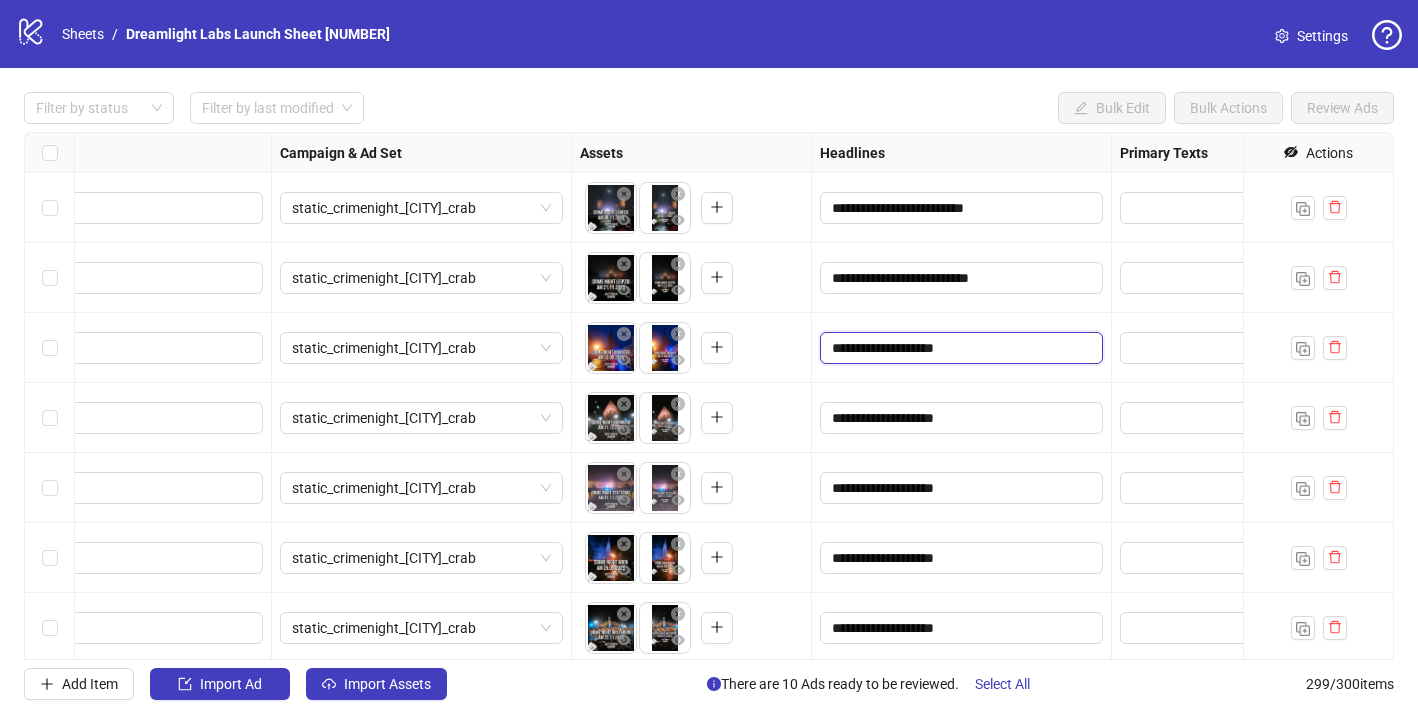 click on "**********" at bounding box center [959, 348] 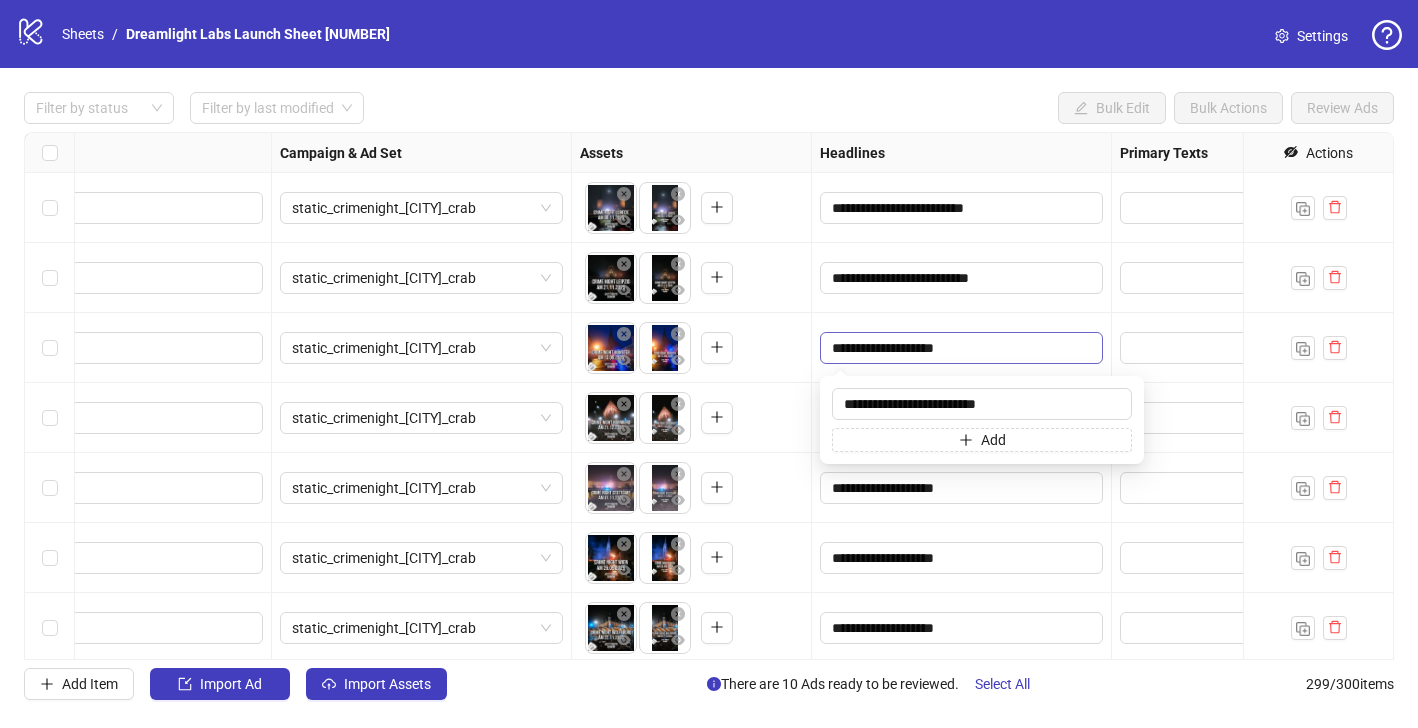 type on "**********" 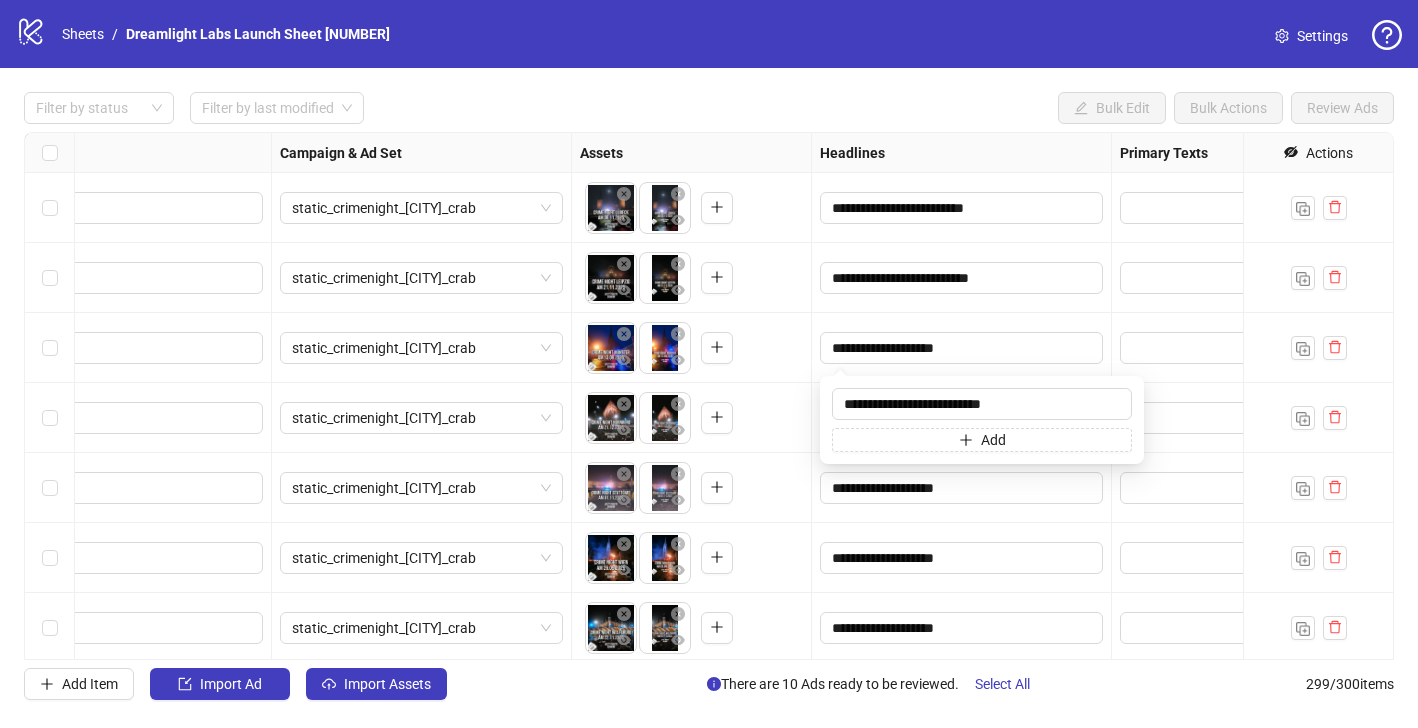 click on "To pick up a draggable item, press the space bar.
While dragging, use the arrow keys to move the item.
Press space again to drop the item in its new position, or press escape to cancel." at bounding box center [691, 488] 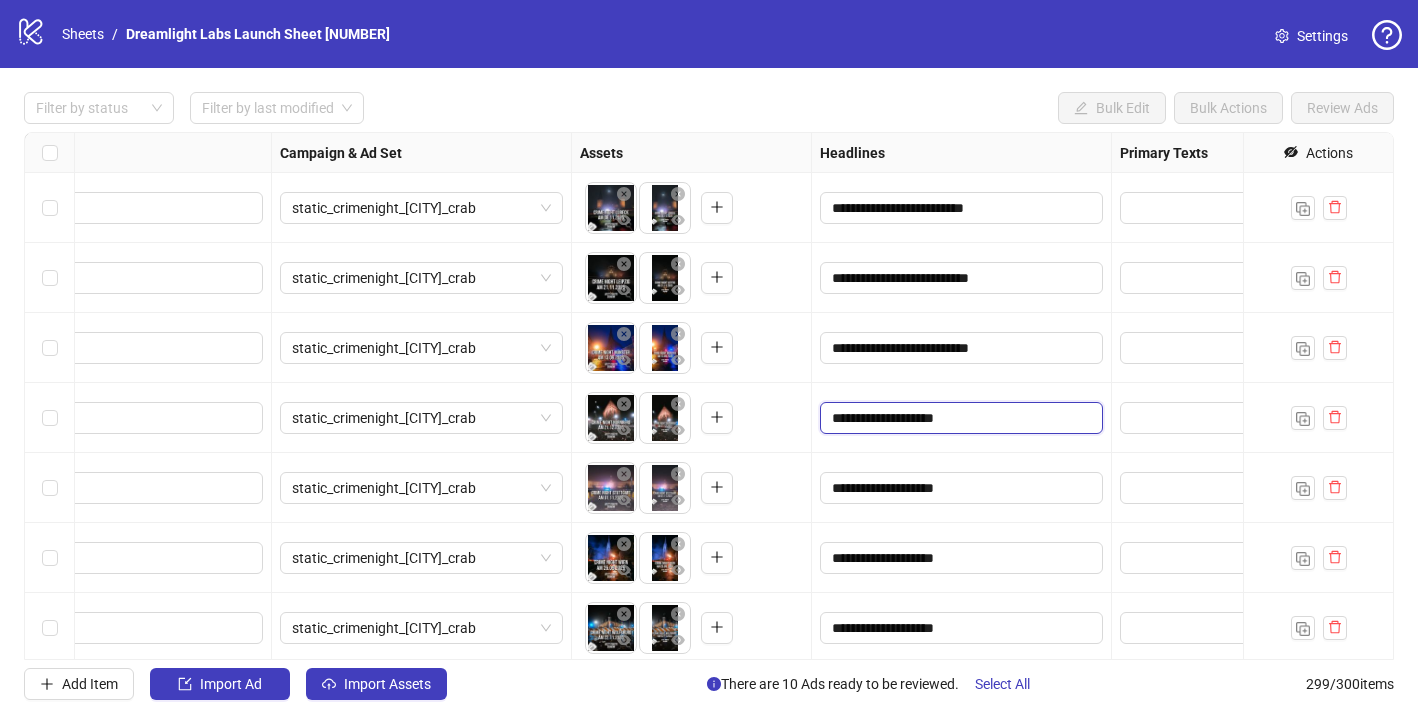 click on "**********" at bounding box center [959, 418] 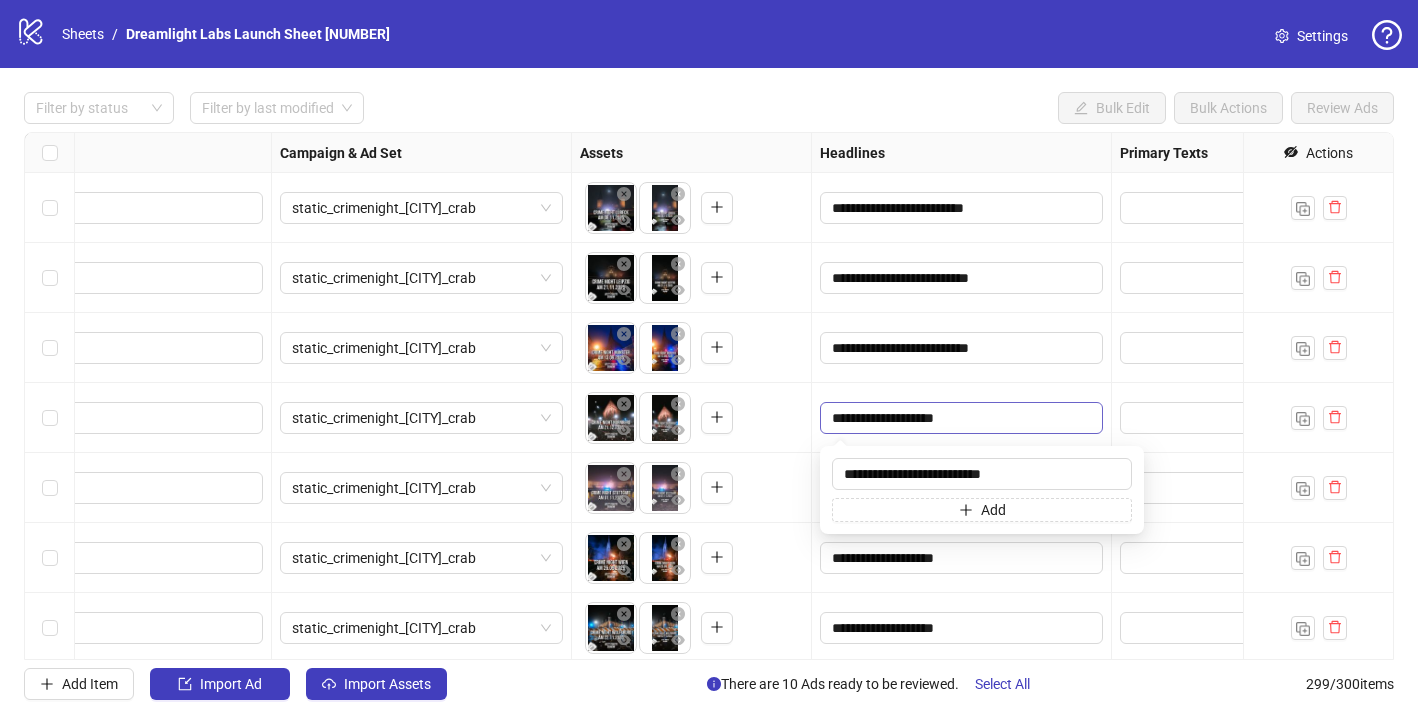 type on "**********" 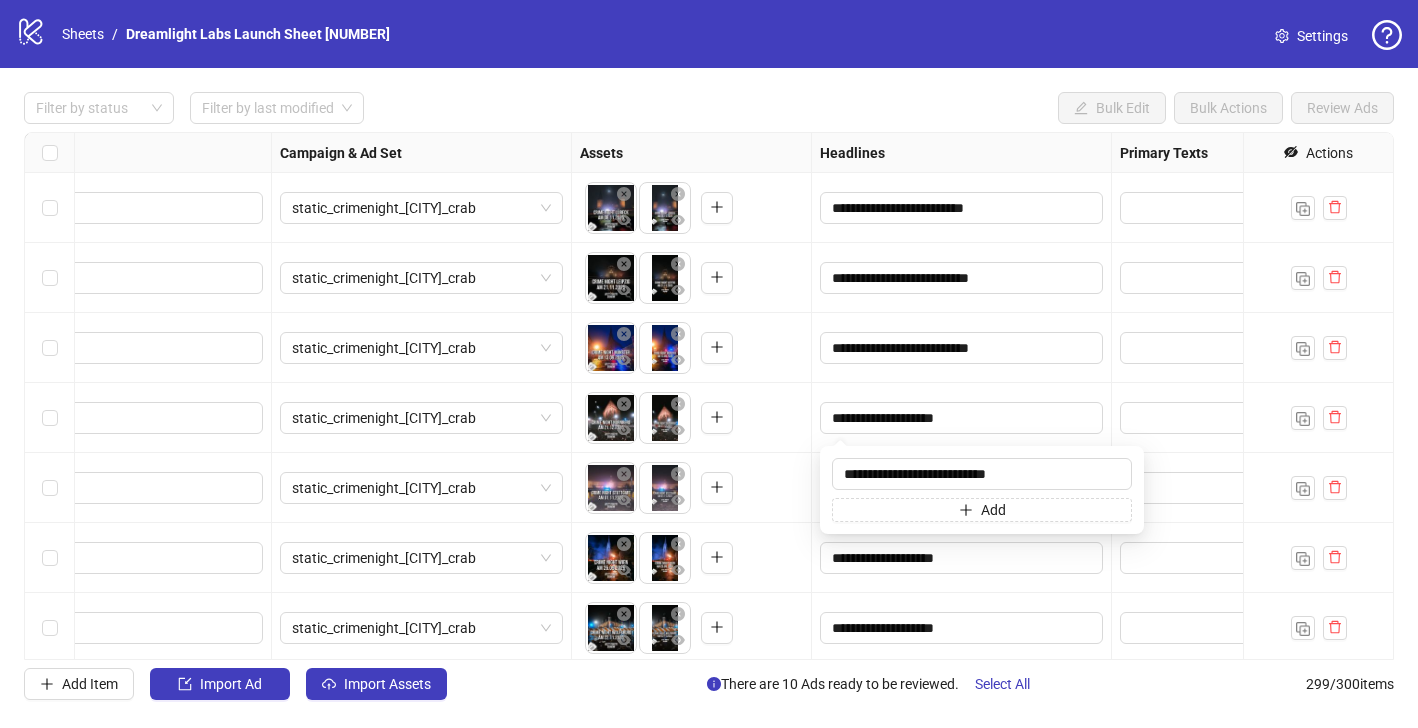 click on "To pick up a draggable item, press the space bar.
While dragging, use the arrow keys to move the item.
Press space again to drop the item in its new position, or press escape to cancel." at bounding box center (691, 488) 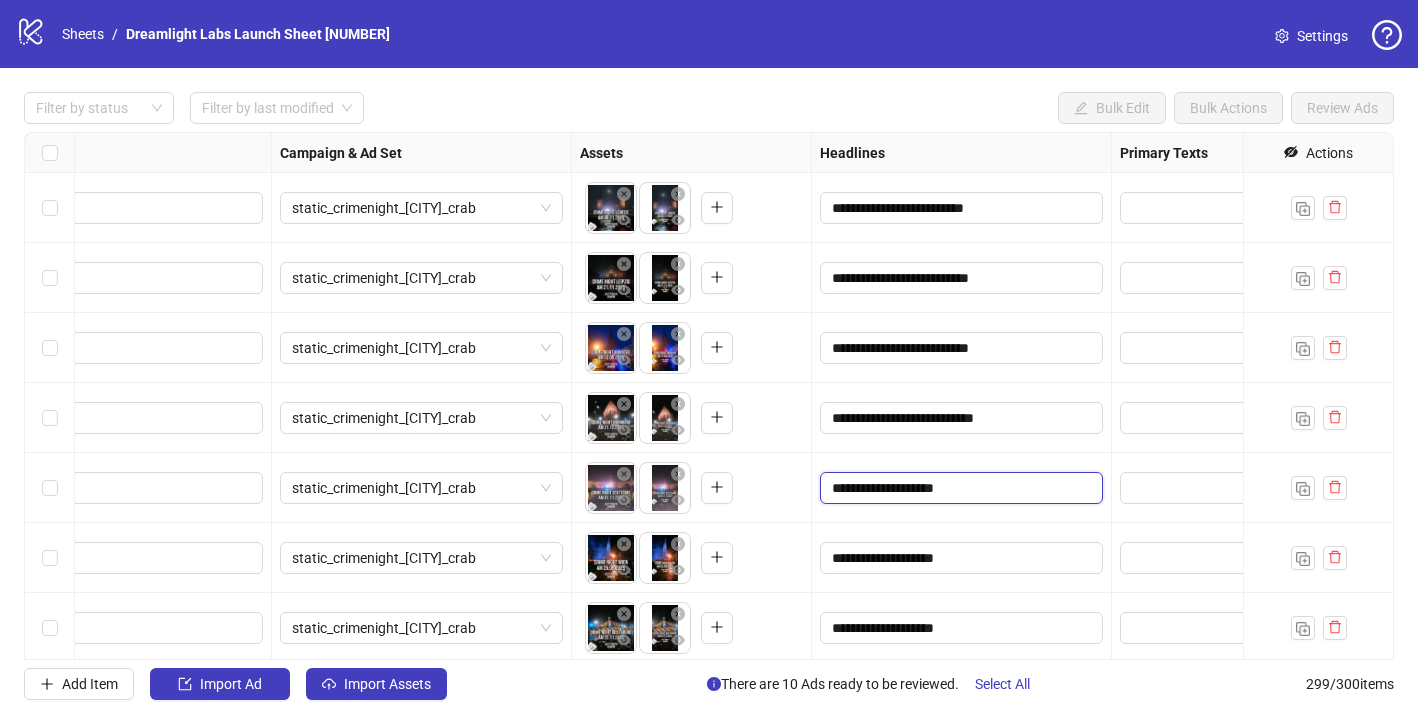 click on "**********" at bounding box center [959, 488] 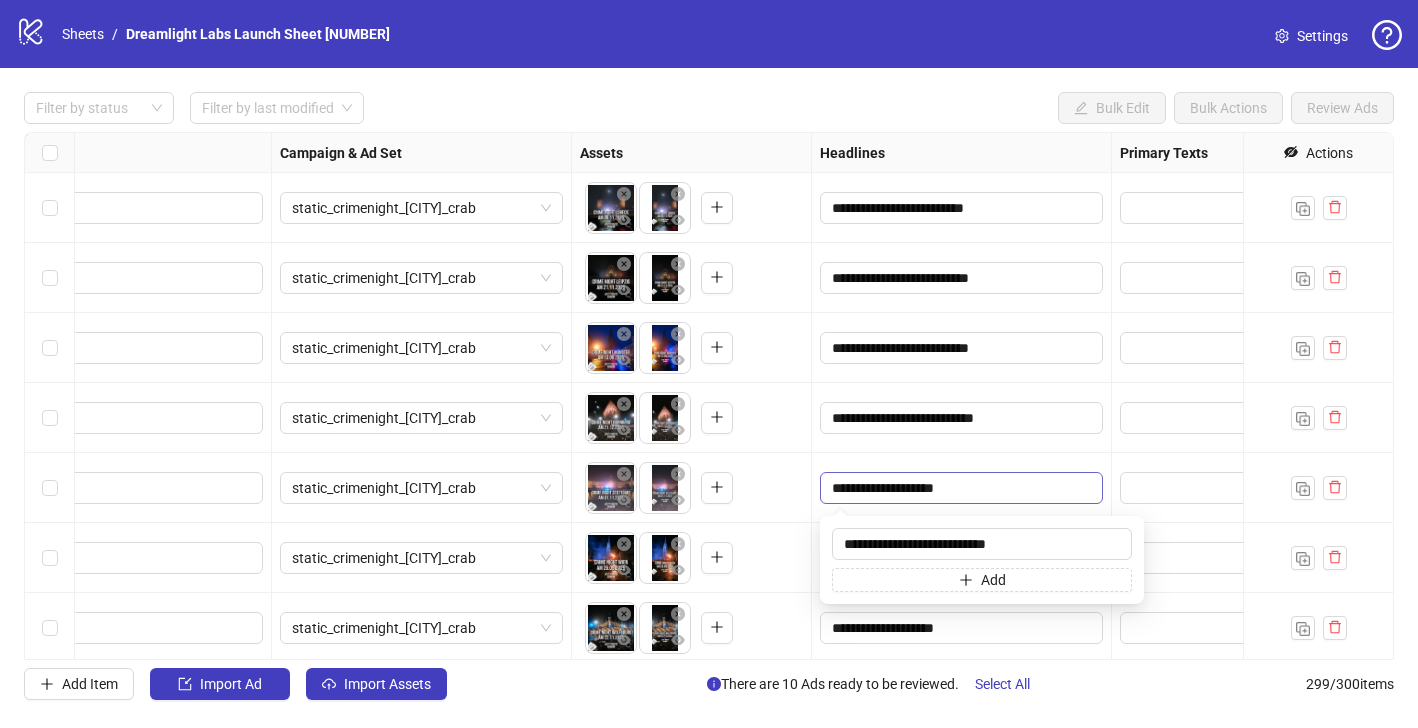 type on "**********" 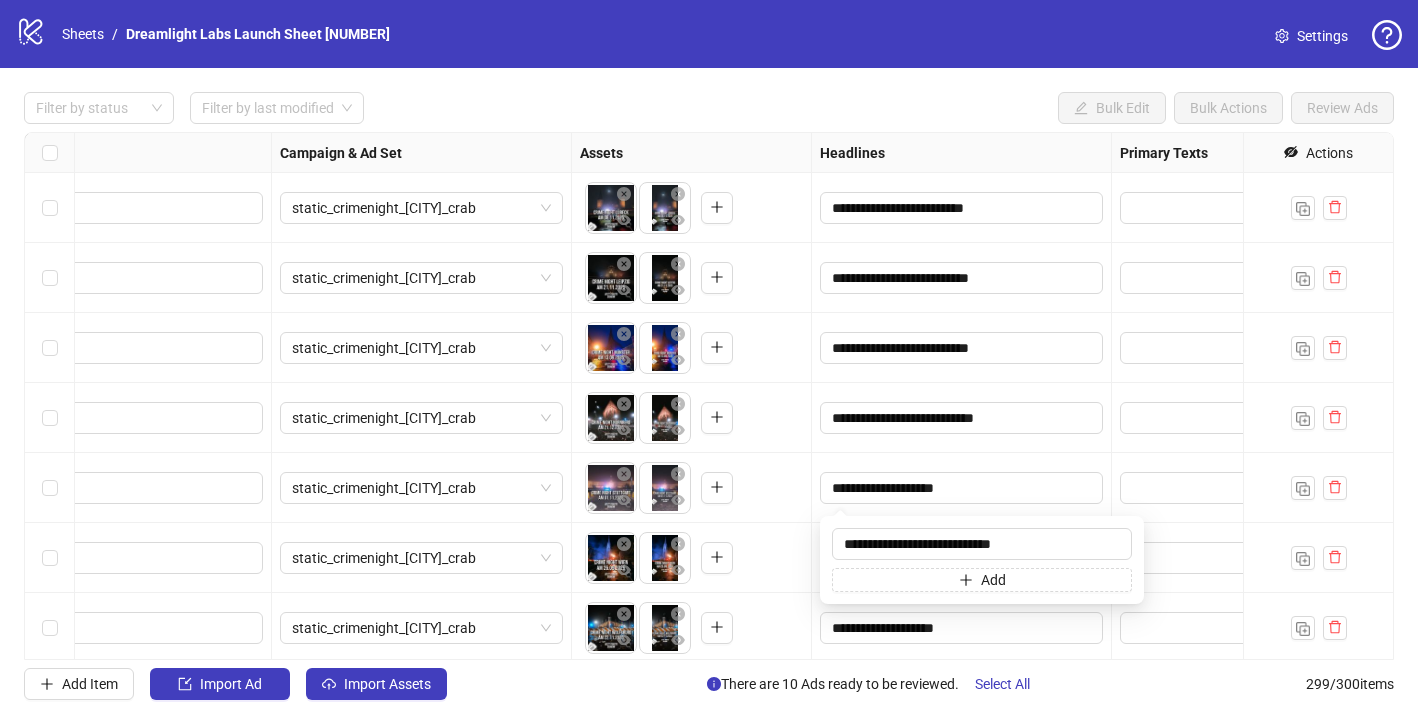 click on "To pick up a draggable item, press the space bar.
While dragging, use the arrow keys to move the item.
Press space again to drop the item in its new position, or press escape to cancel." at bounding box center (691, 558) 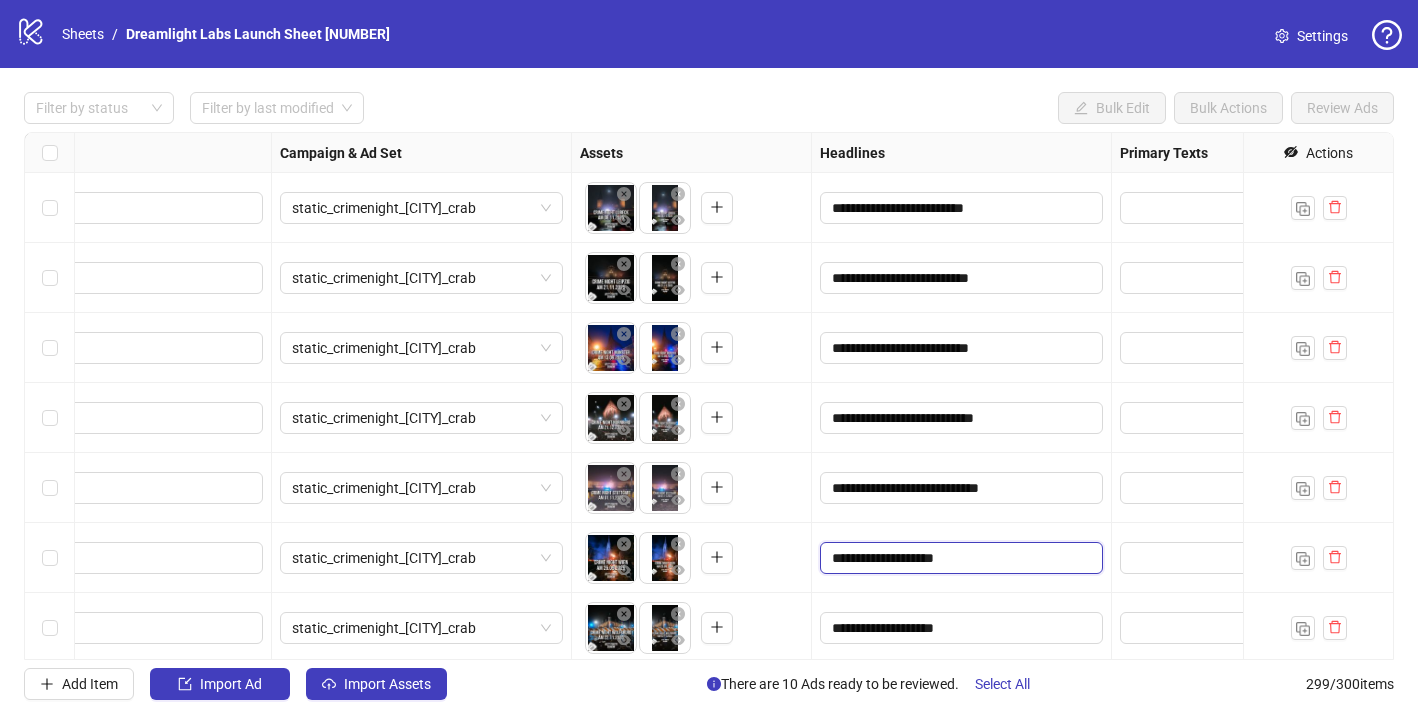 click on "**********" at bounding box center (959, 558) 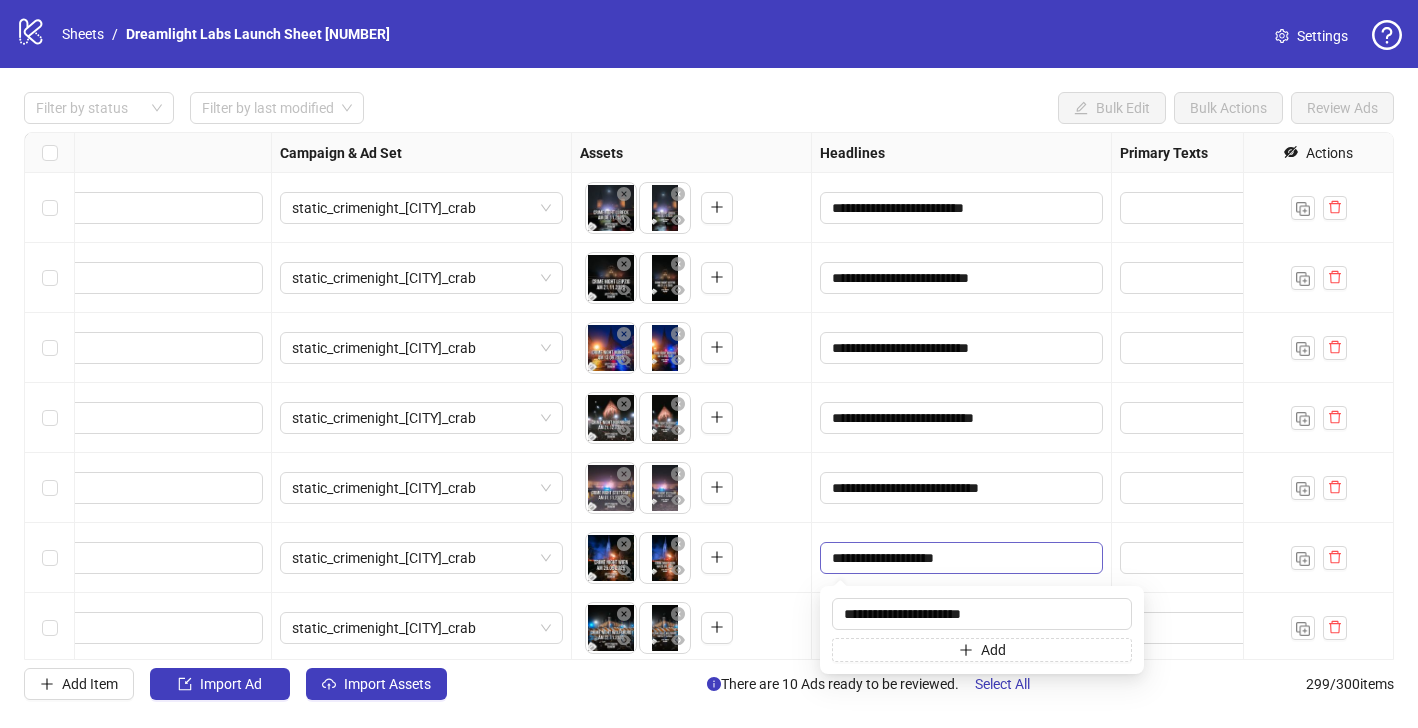 type on "**********" 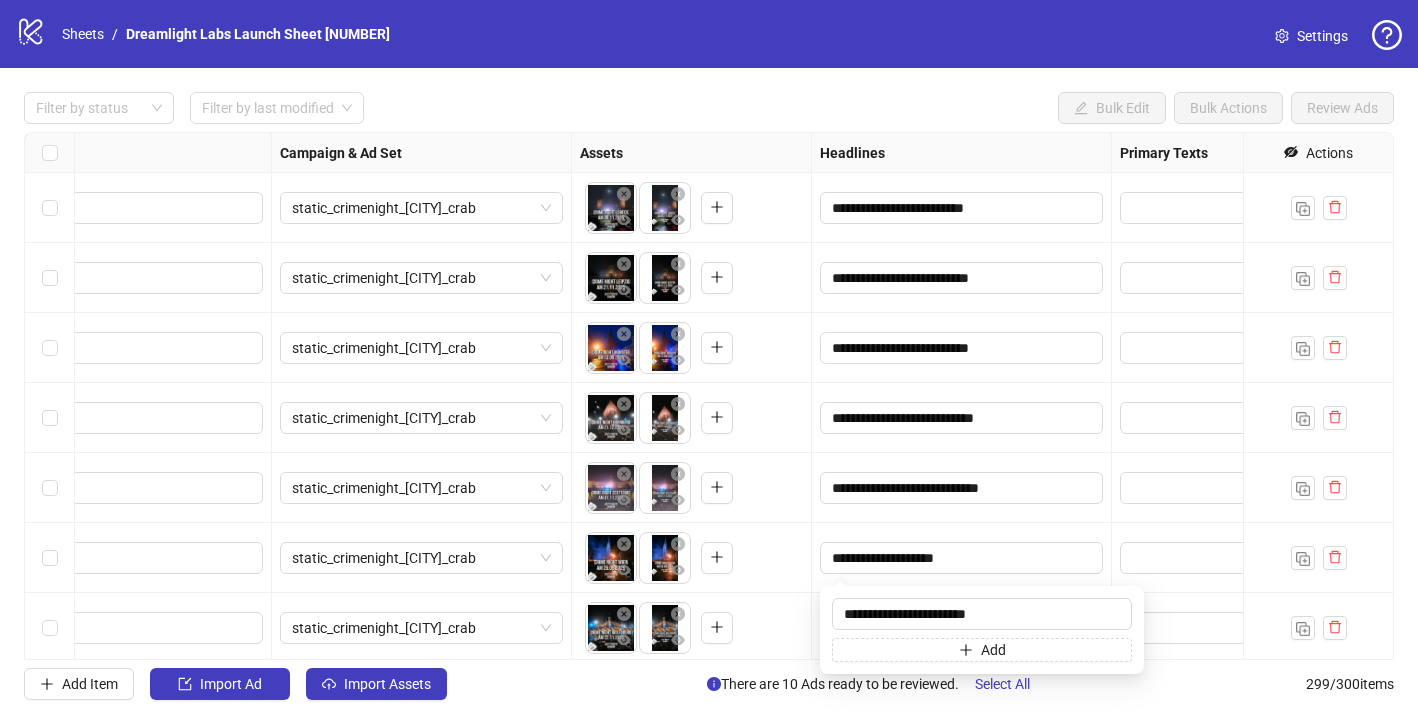 click on "To pick up a draggable item, press the space bar.
While dragging, use the arrow keys to move the item.
Press space again to drop the item in its new position, or press escape to cancel." at bounding box center (691, 558) 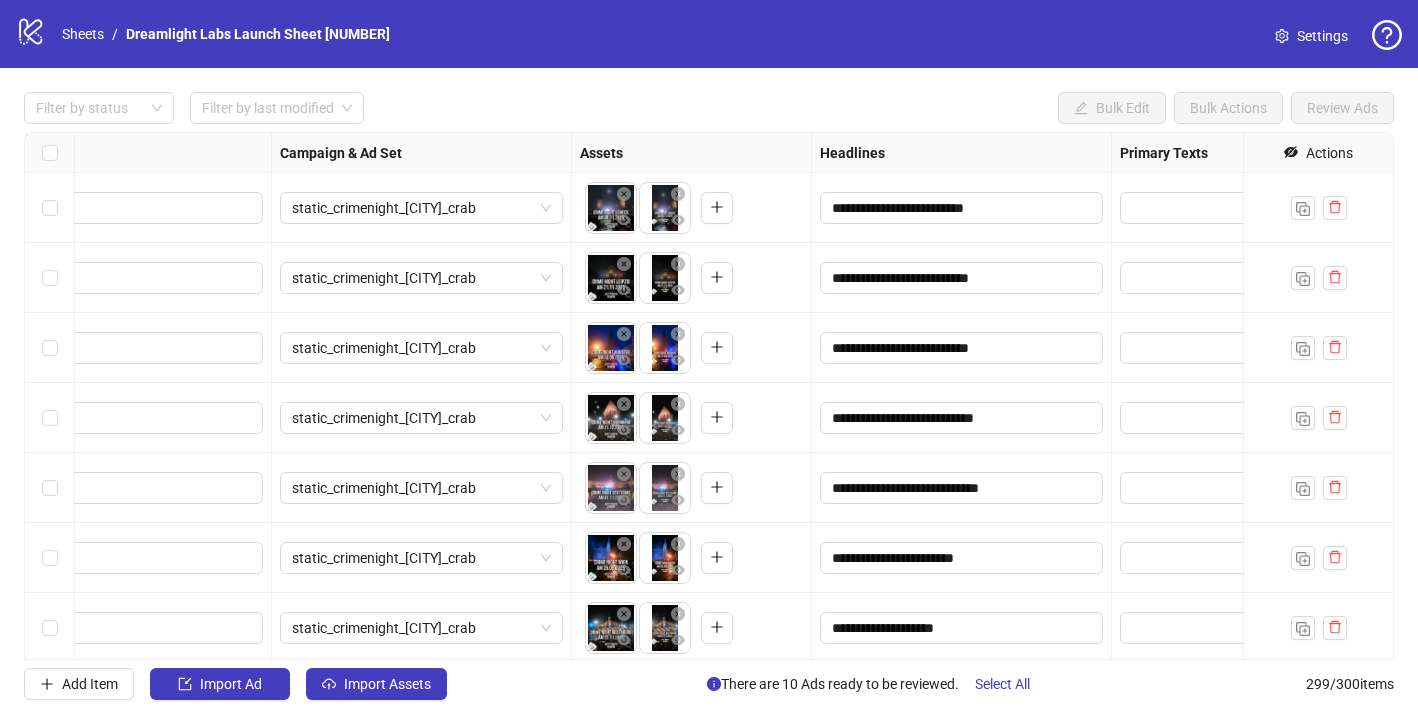 scroll, scrollTop: 20444, scrollLeft: 373, axis: both 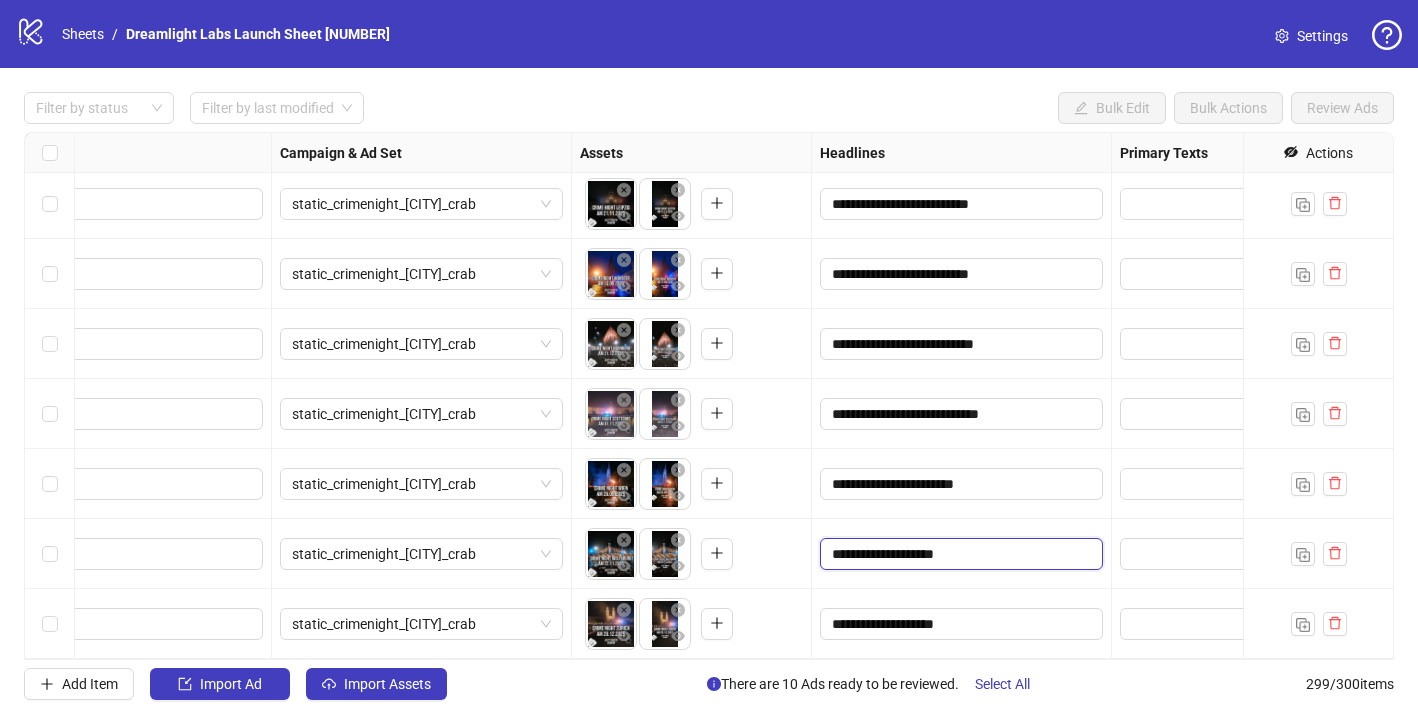 click on "**********" at bounding box center [959, 554] 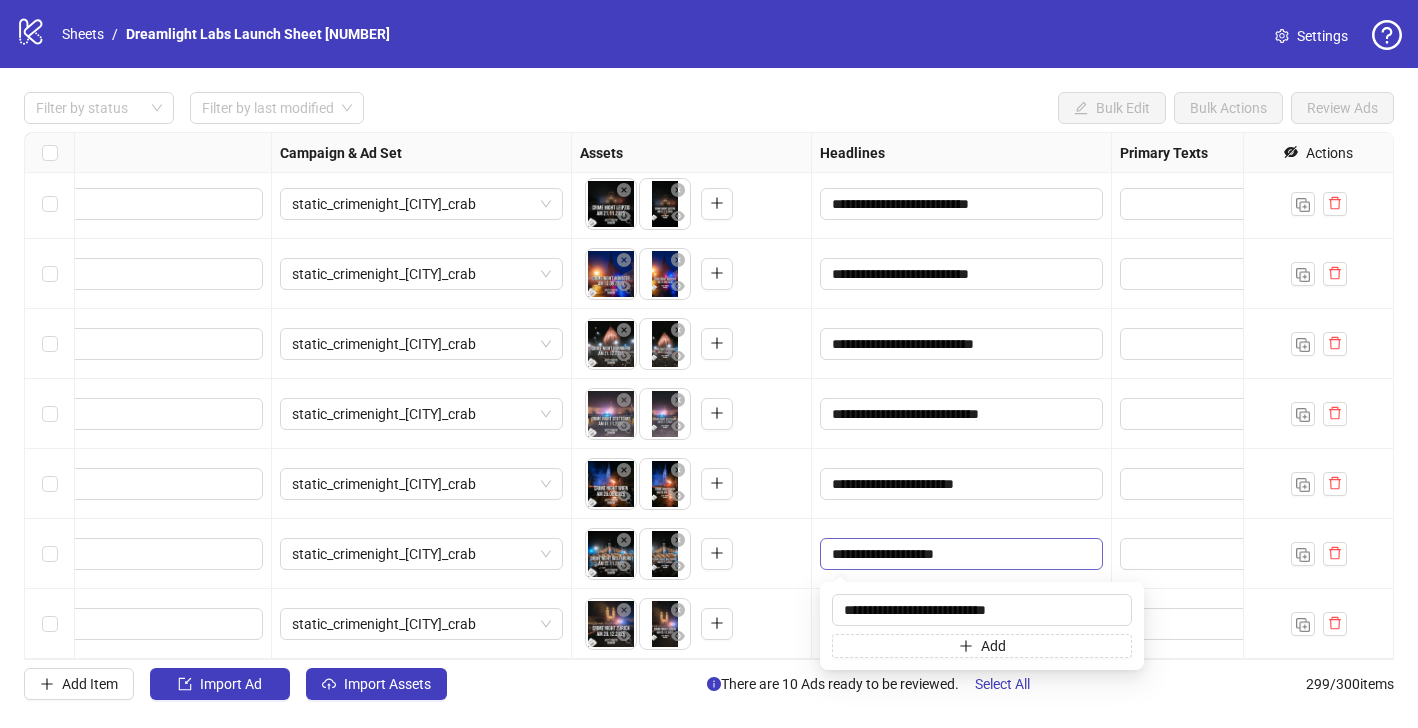 type on "**********" 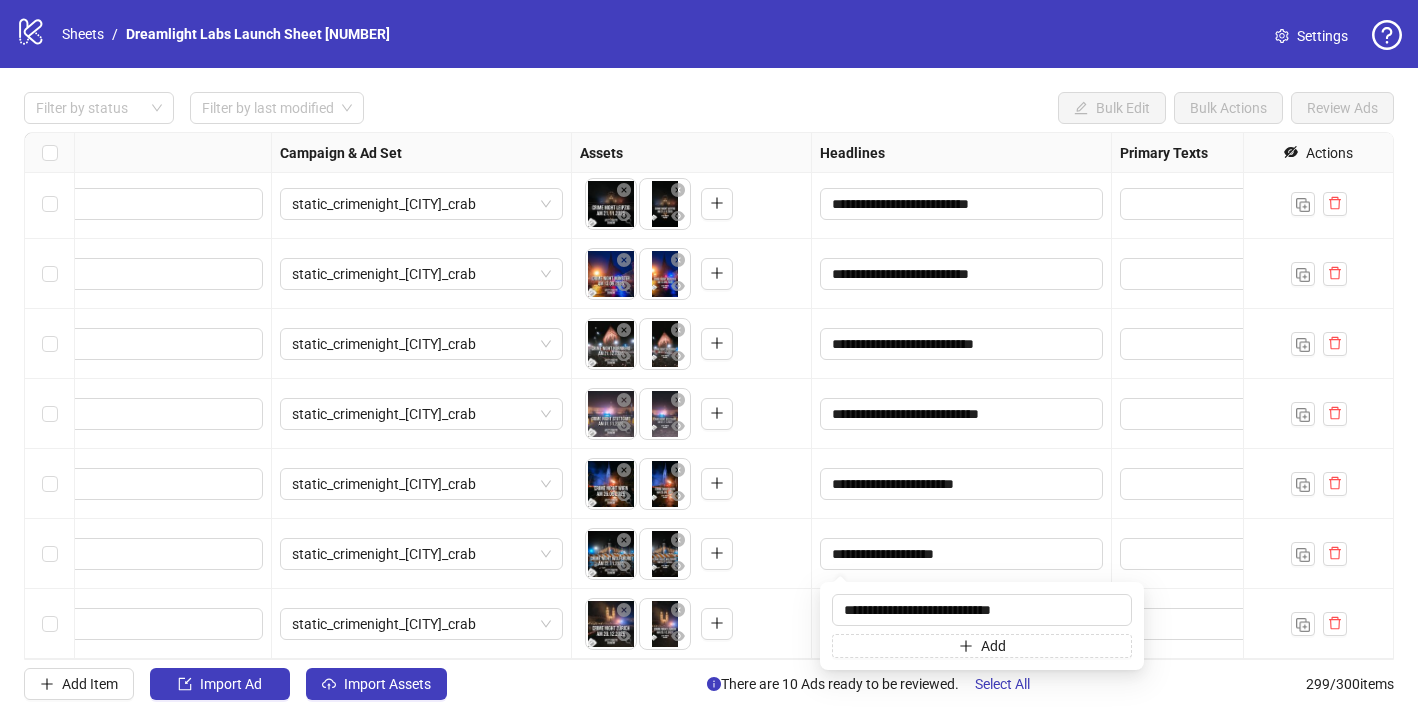 click on "To pick up a draggable item, press the space bar.
While dragging, use the arrow keys to move the item.
Press space again to drop the item in its new position, or press escape to cancel." at bounding box center [691, 554] 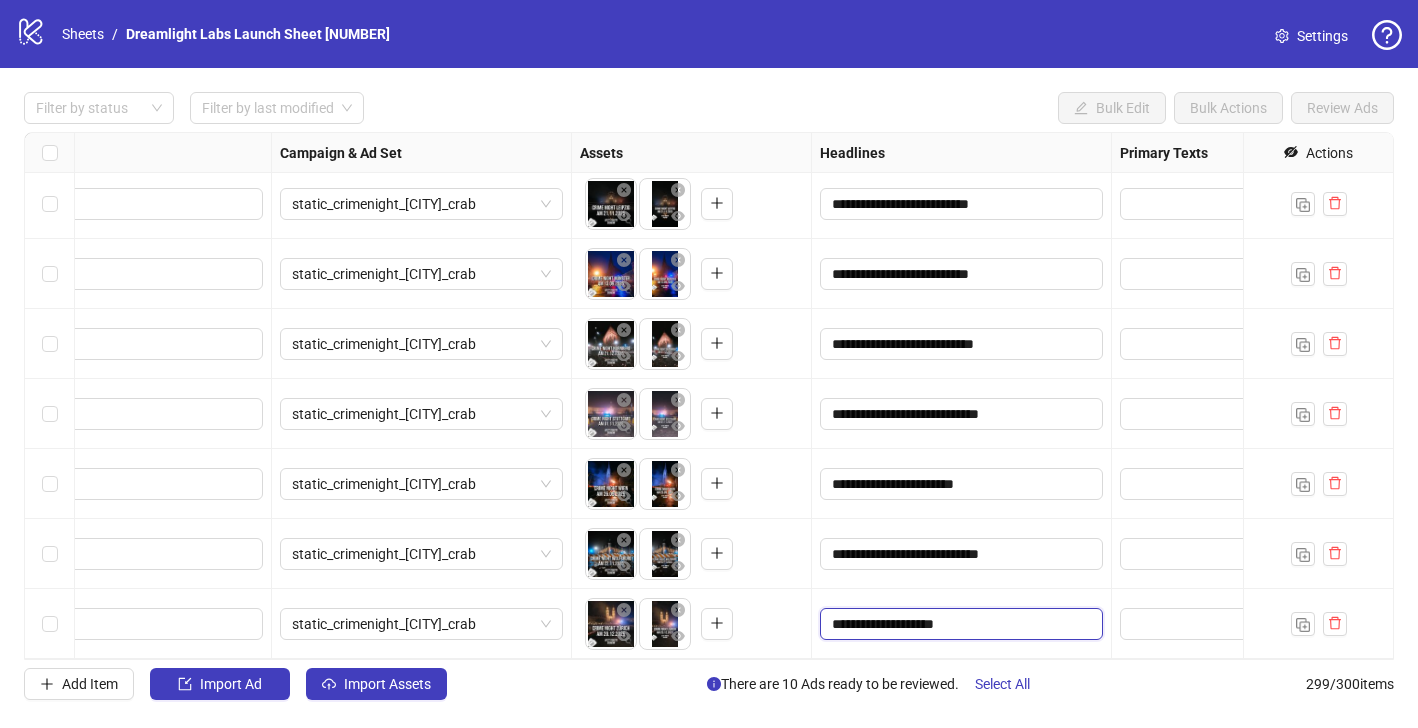 click on "**********" at bounding box center [959, 624] 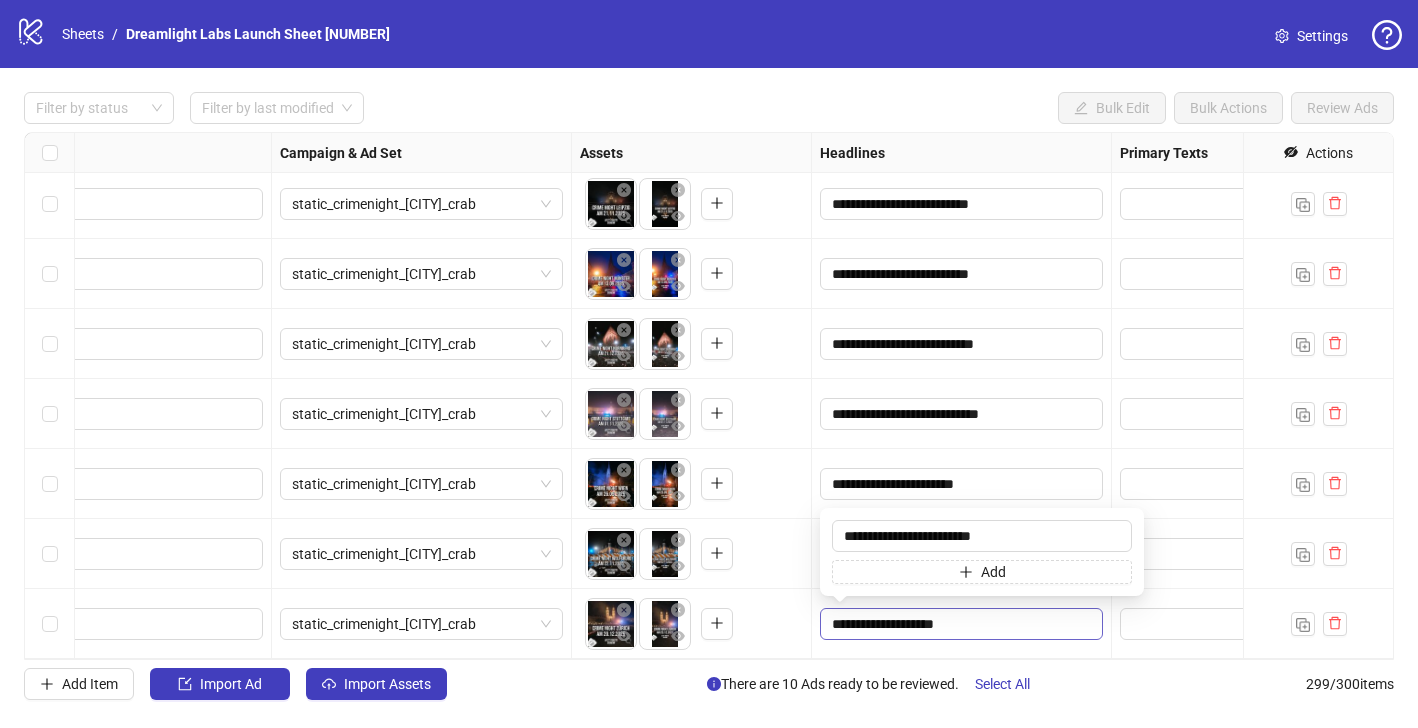 type on "**********" 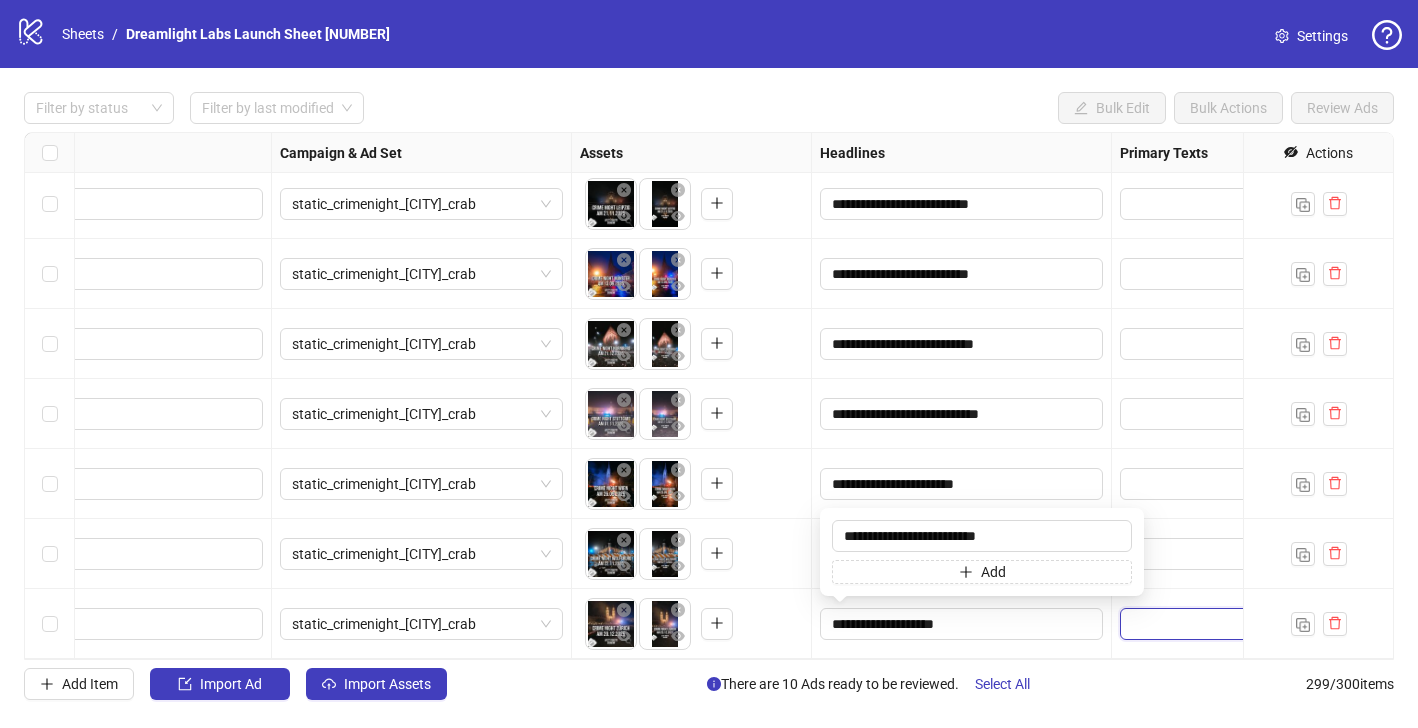 click at bounding box center [1211, 624] 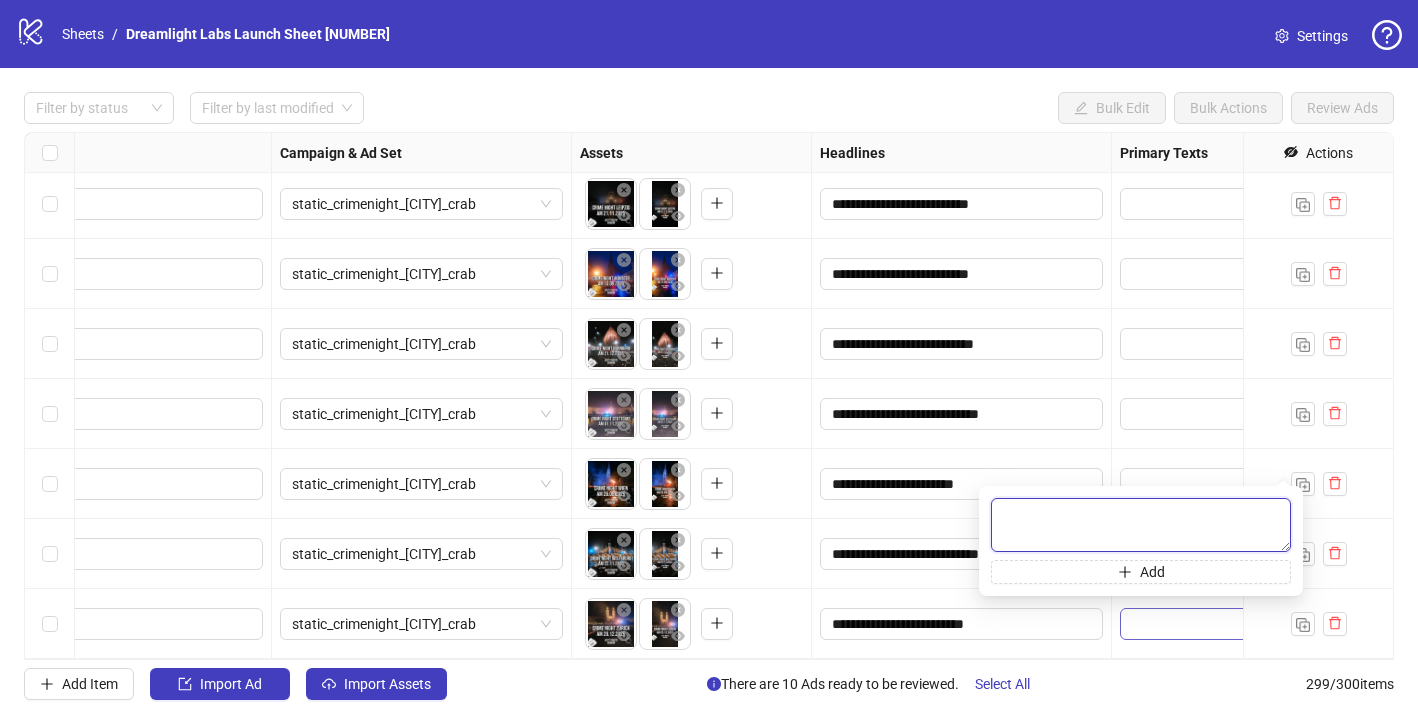 paste on "**********" 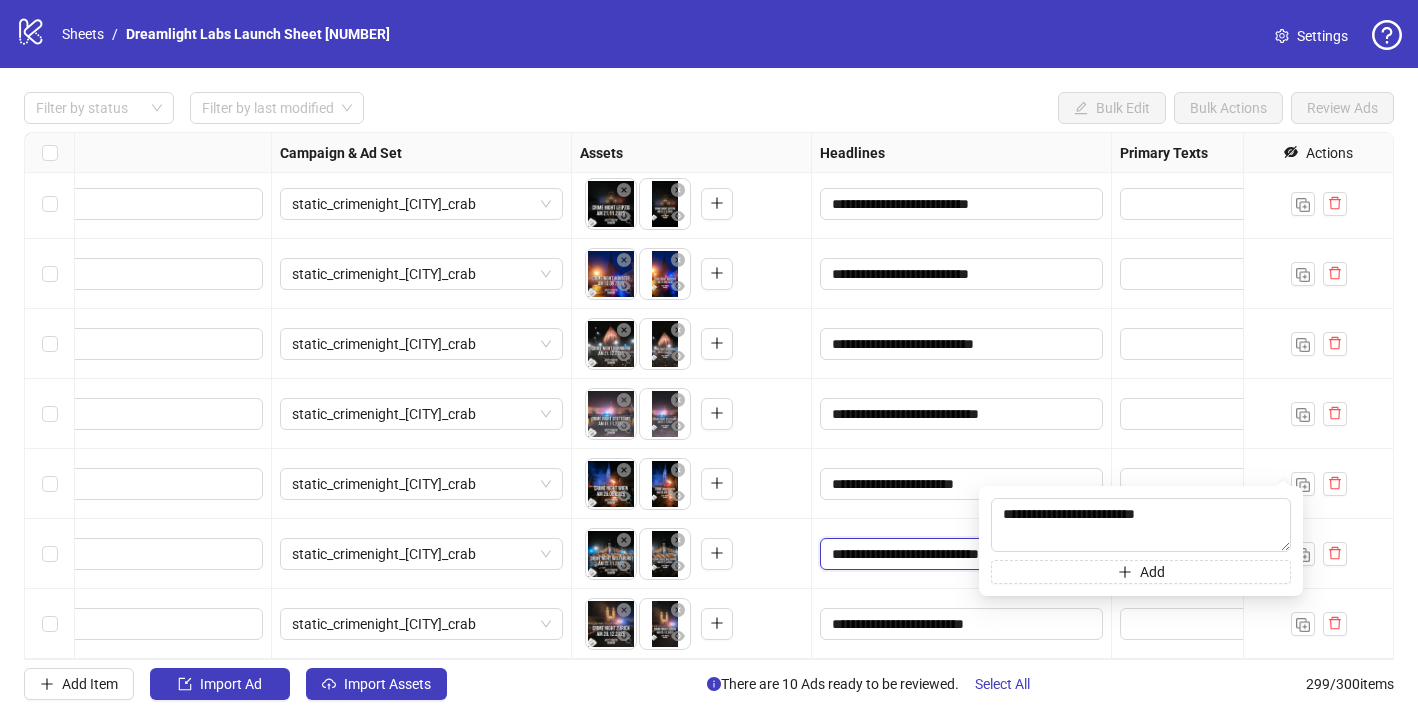 click on "**********" at bounding box center [959, 554] 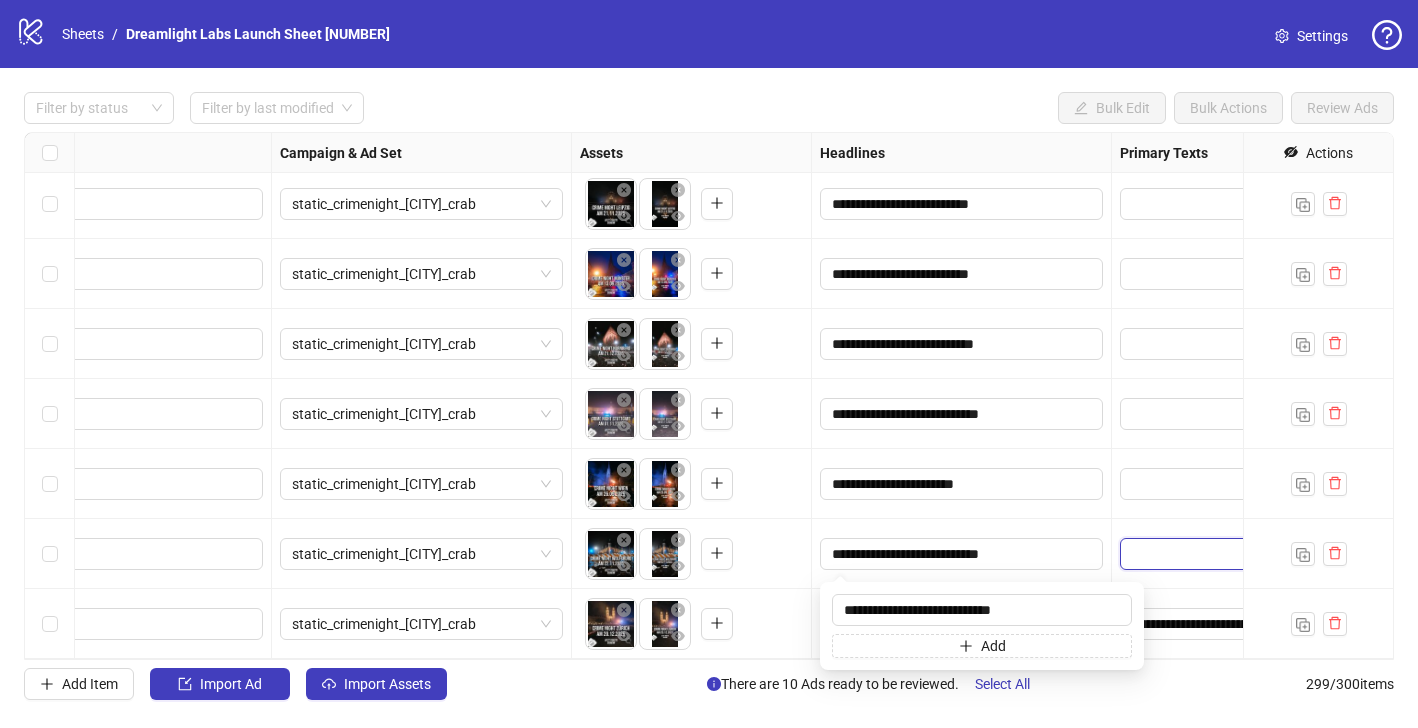 click at bounding box center (1211, 554) 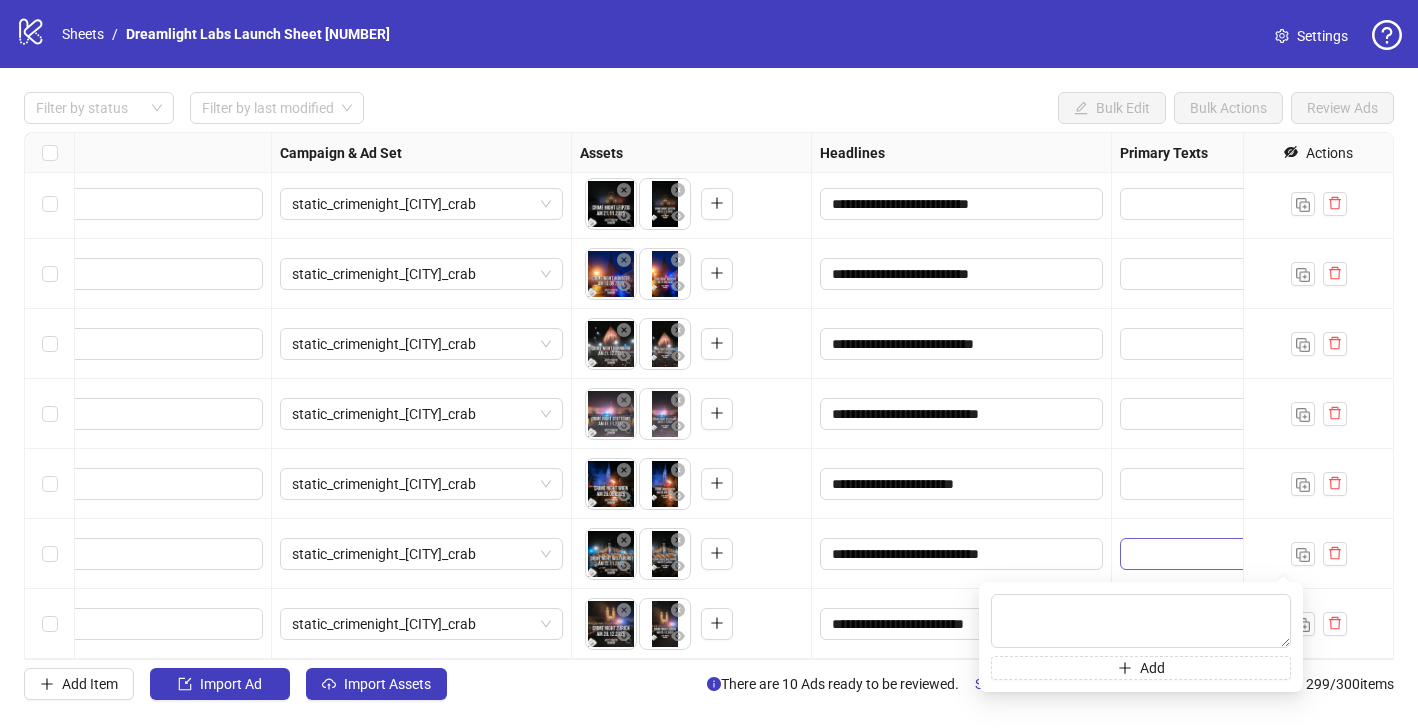 type on "**********" 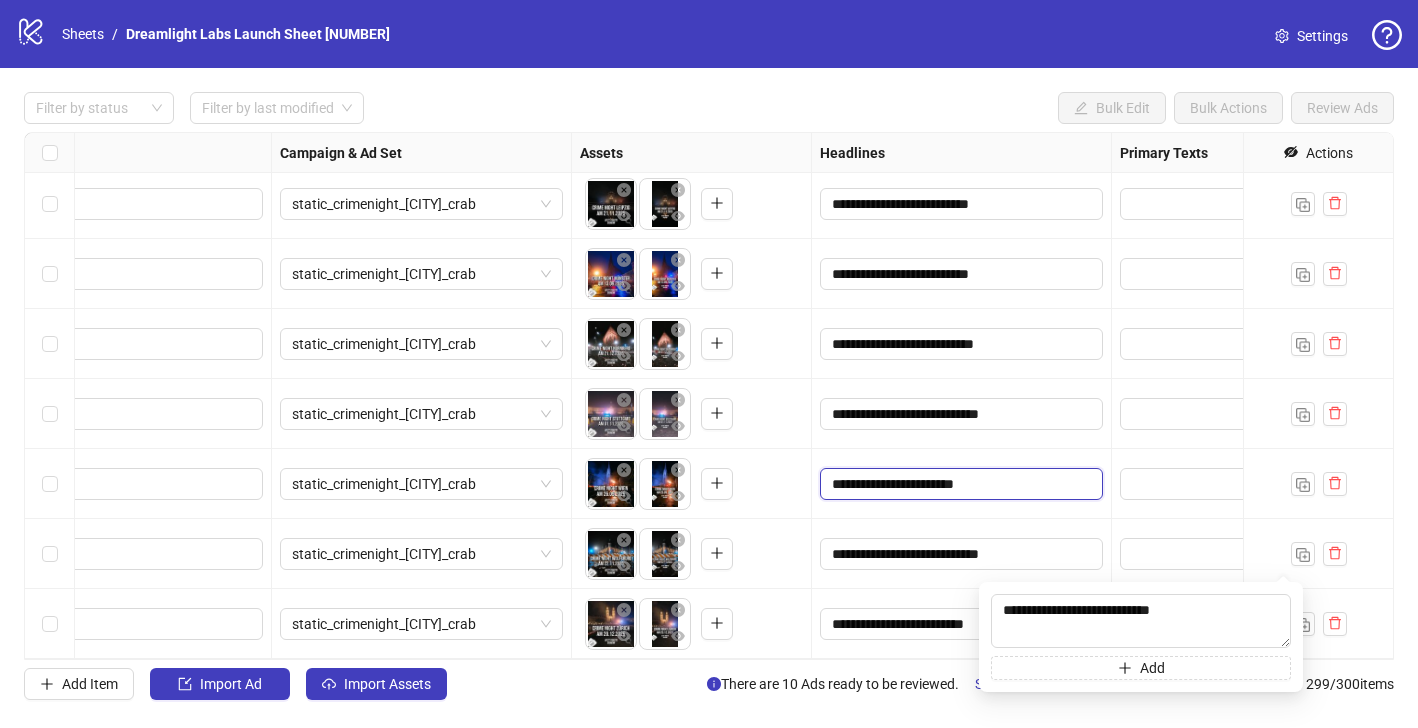 click on "**********" at bounding box center (959, 484) 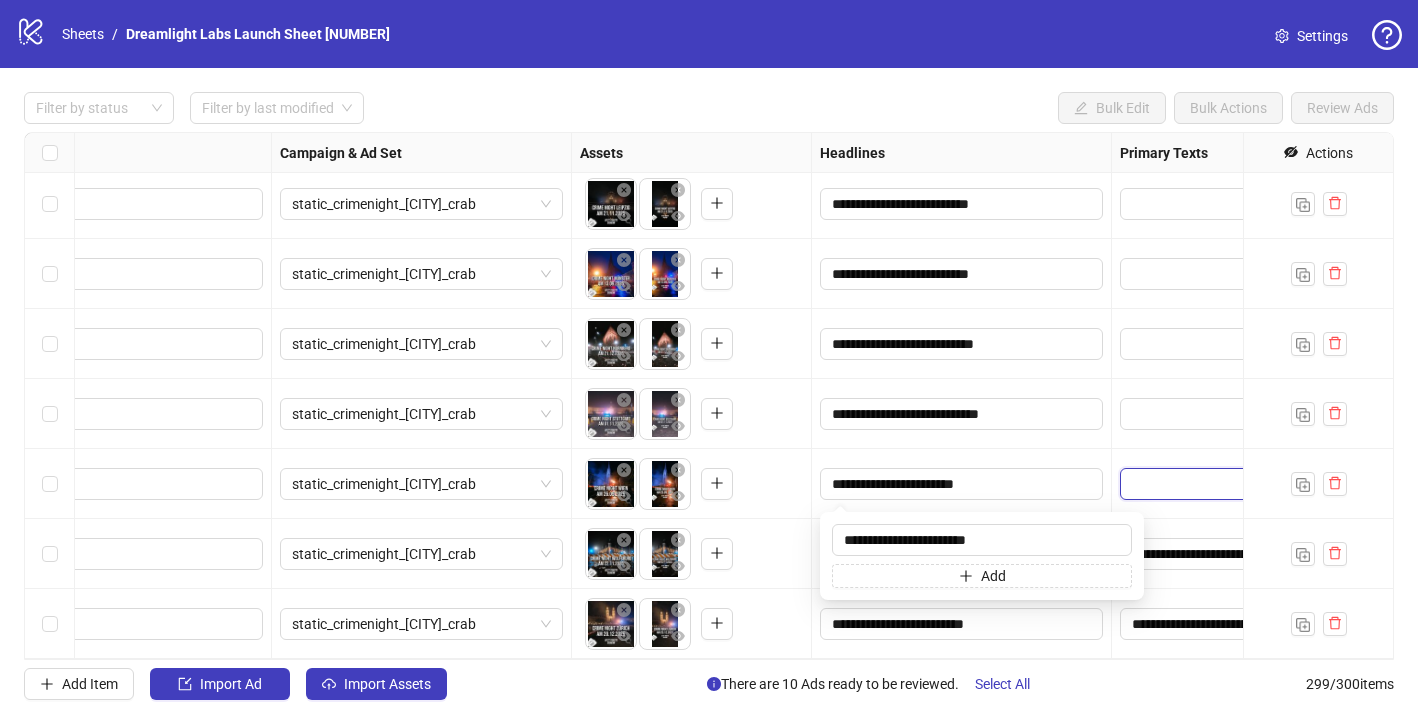 click at bounding box center (1211, 484) 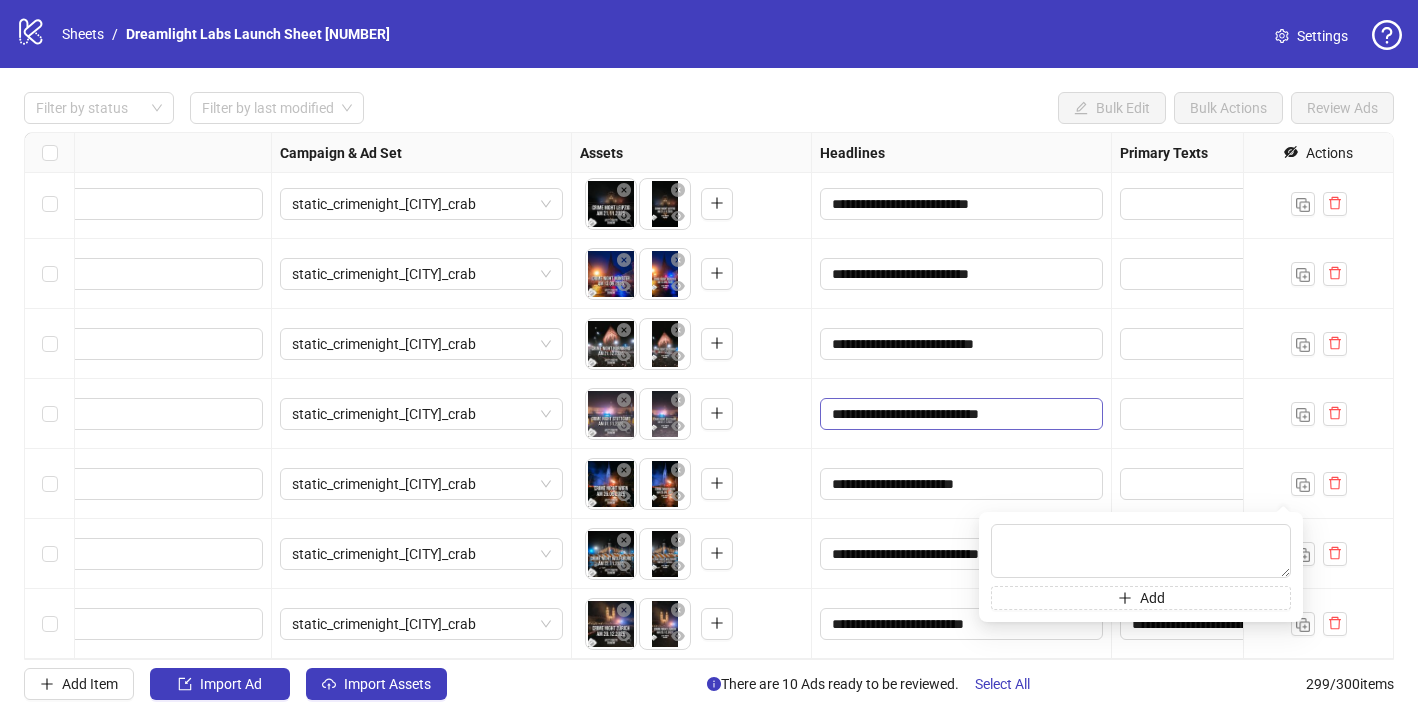type on "**********" 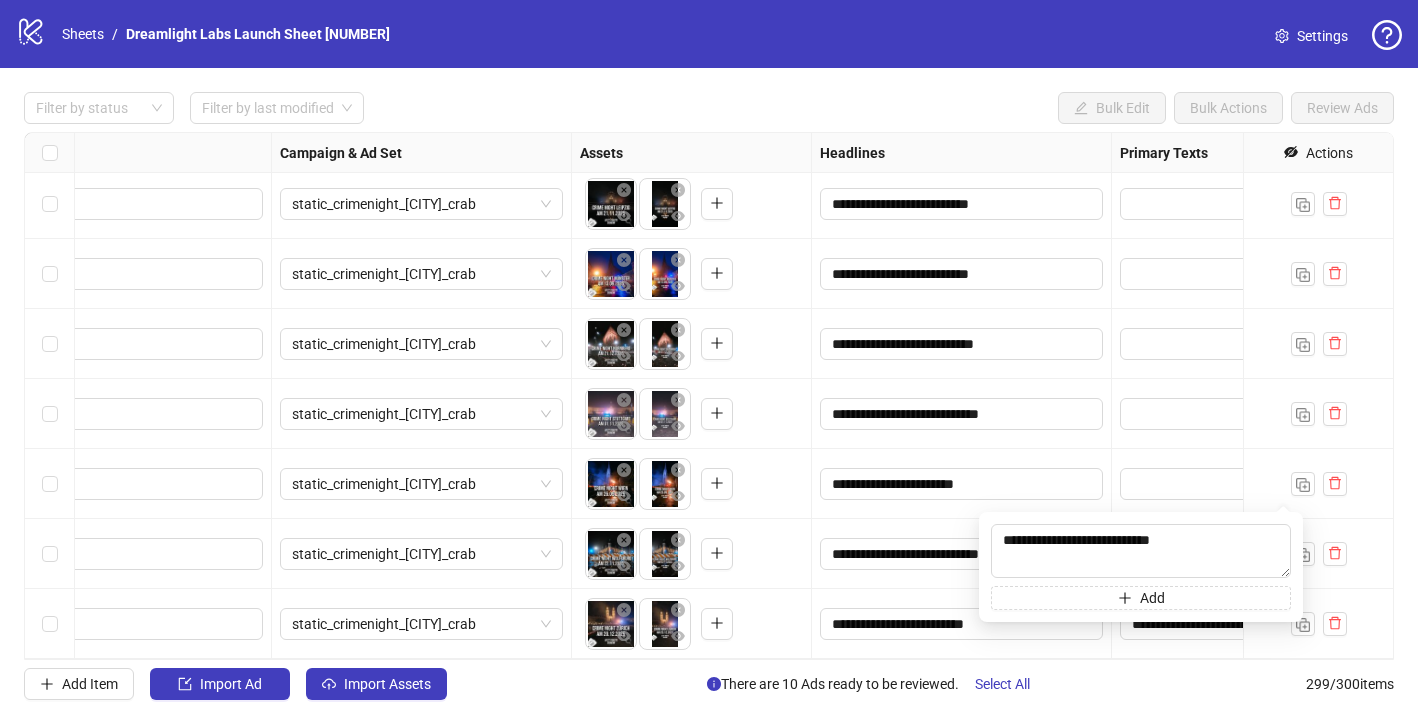 click on "**********" at bounding box center [962, 414] 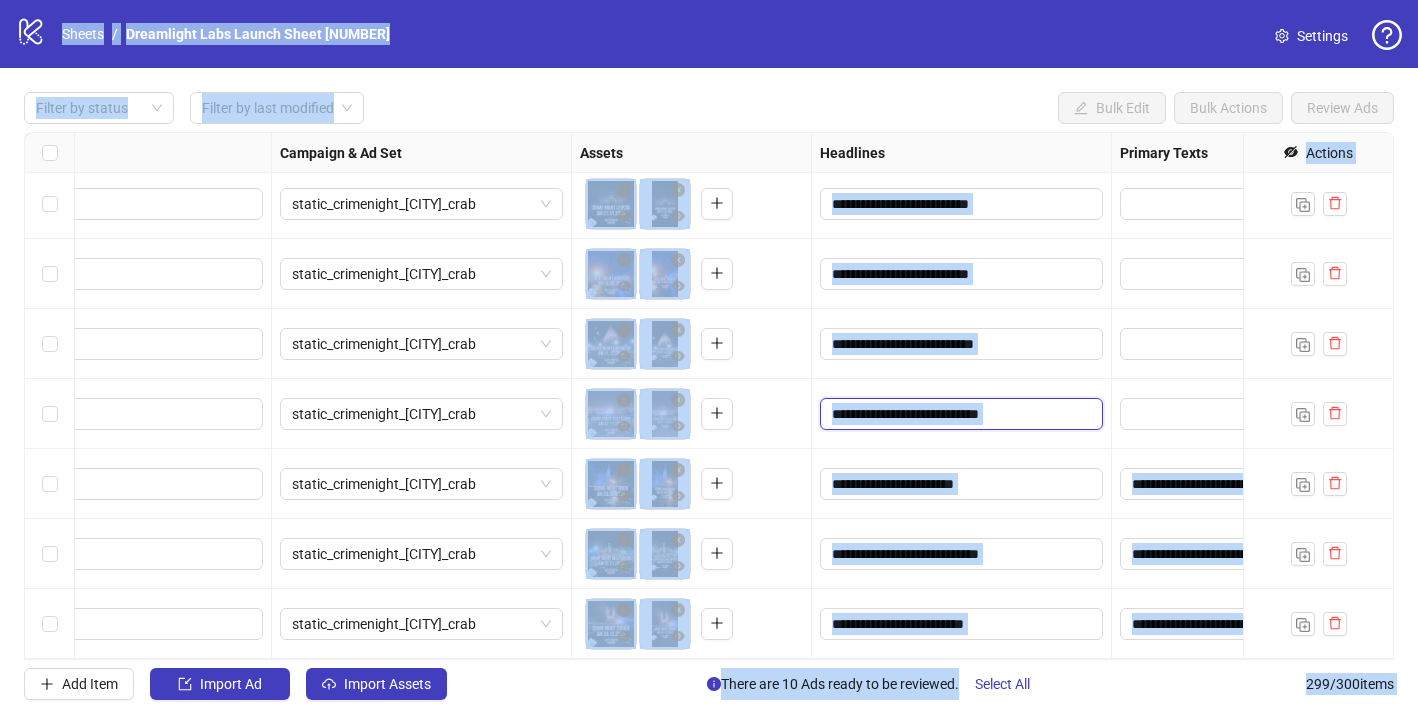 click on "**********" at bounding box center (959, 414) 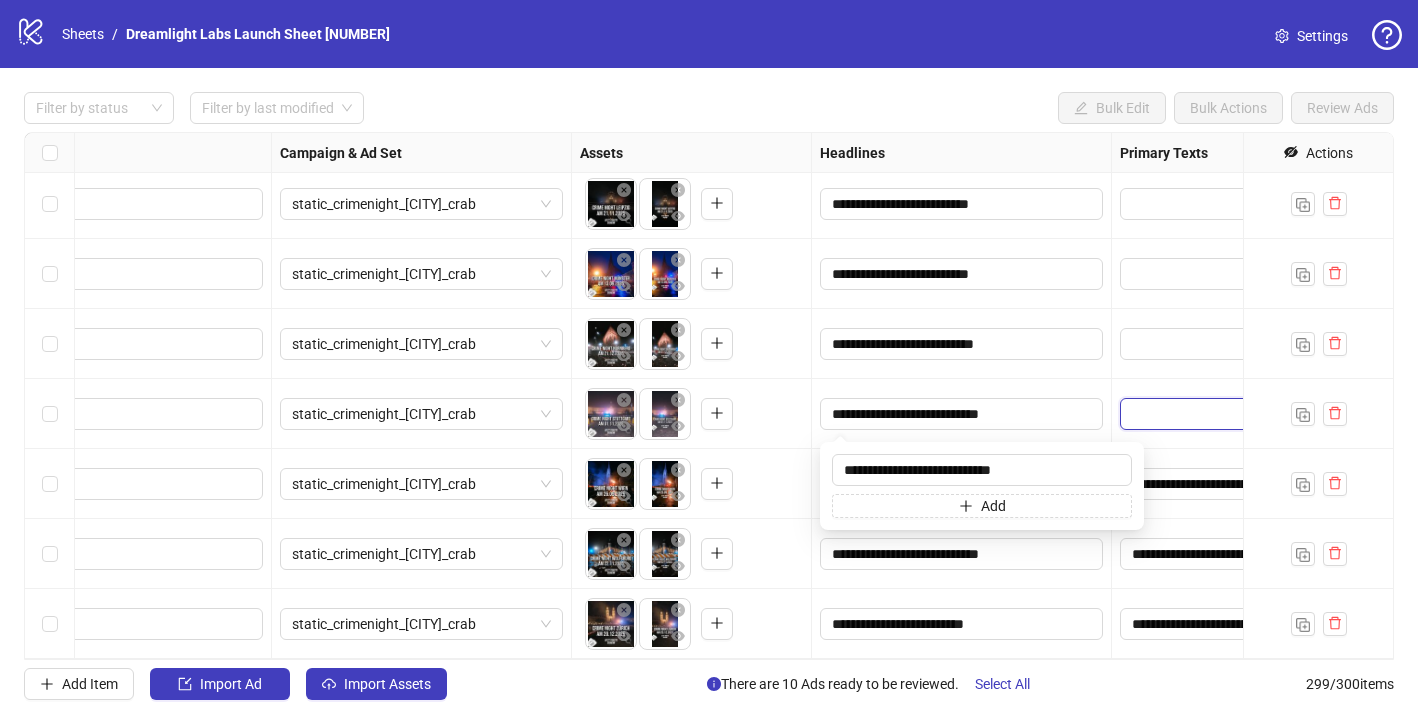 click at bounding box center [1211, 414] 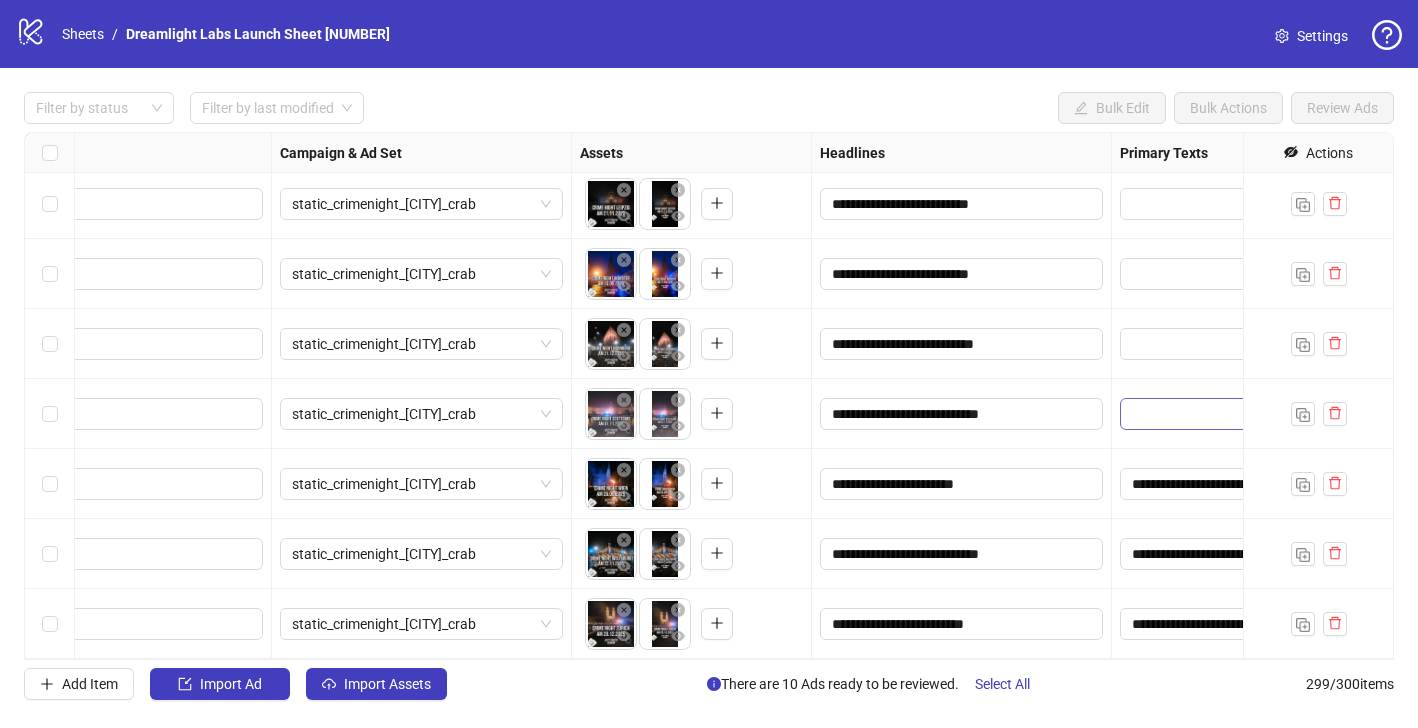 type on "**********" 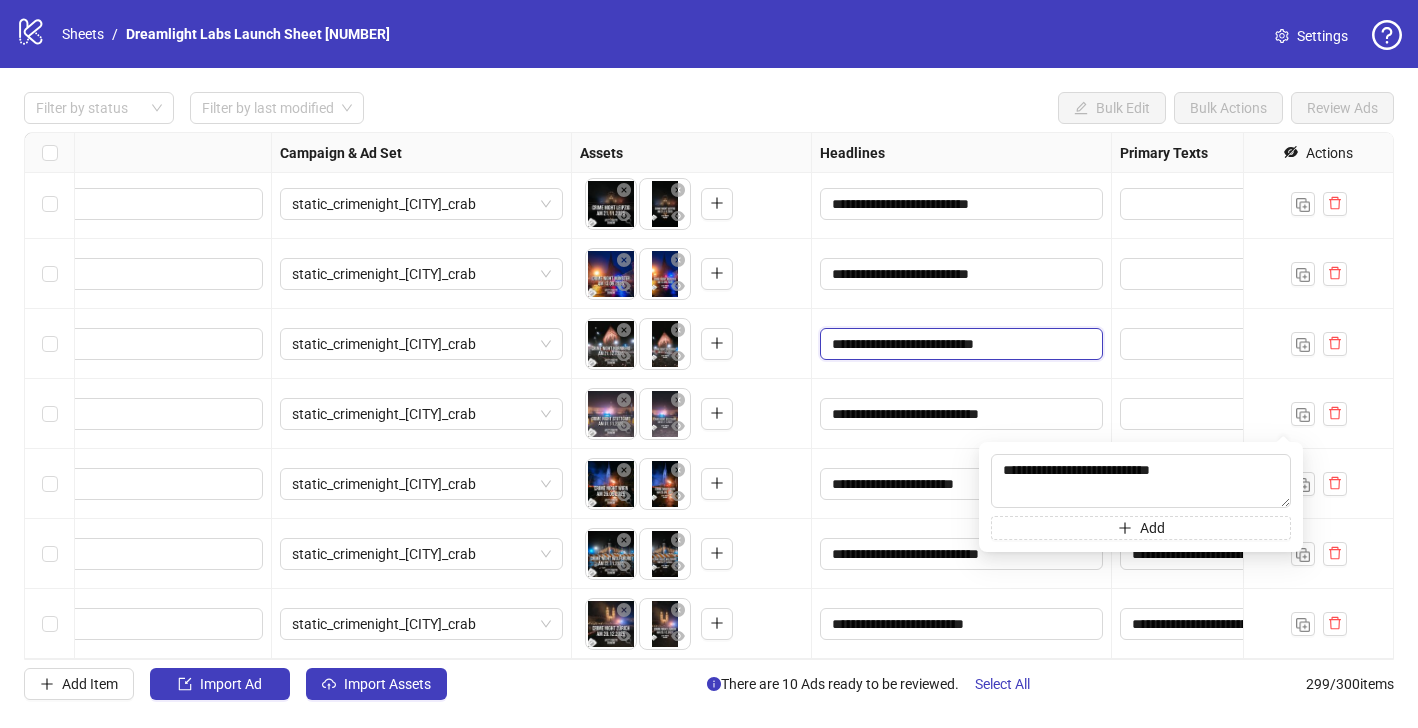 click on "**********" at bounding box center [959, 344] 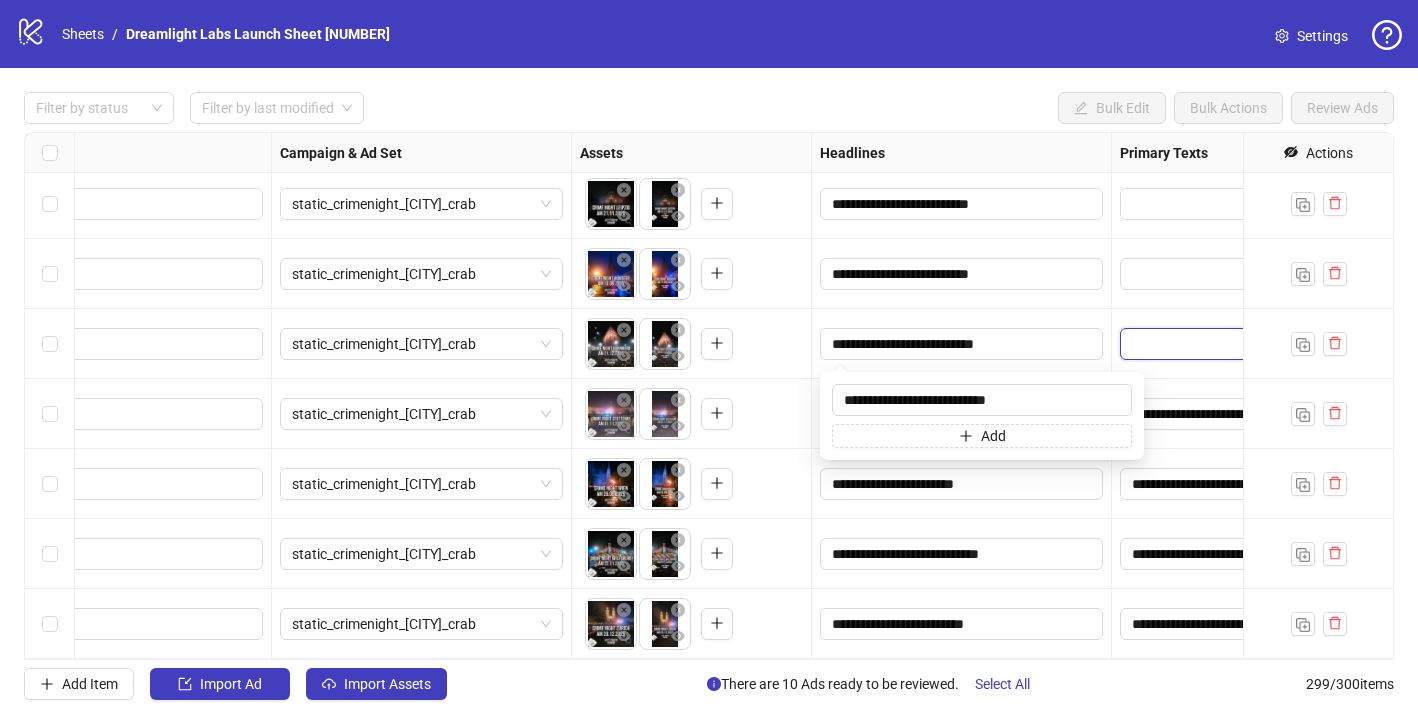 click at bounding box center (1211, 344) 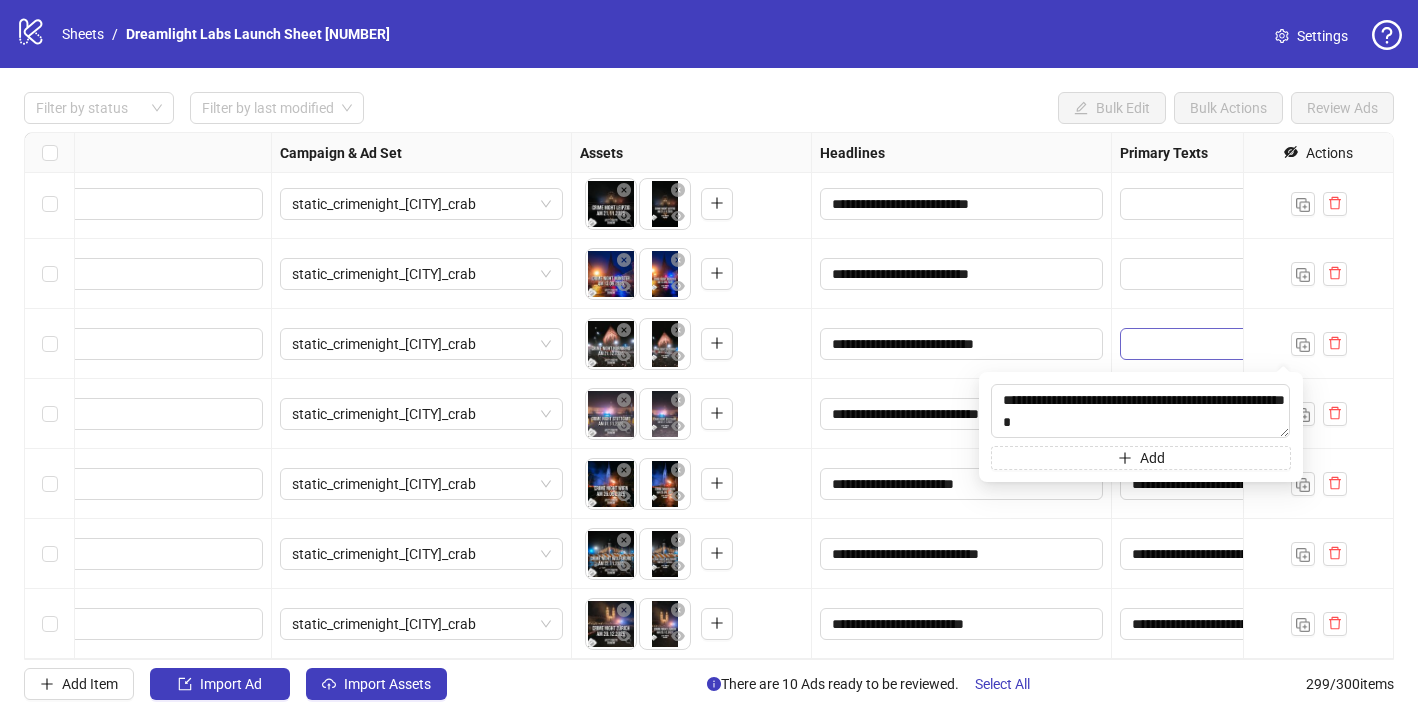 type on "**********" 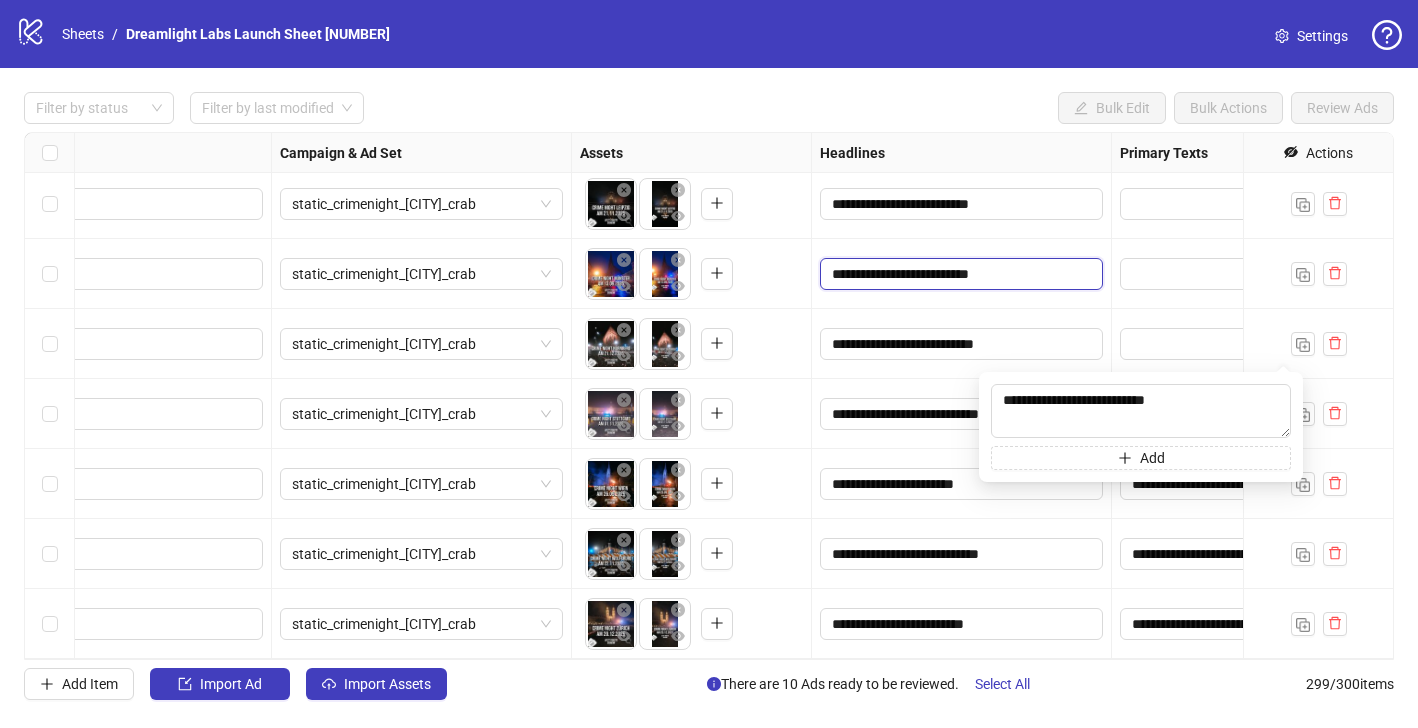 click on "**********" at bounding box center [959, 274] 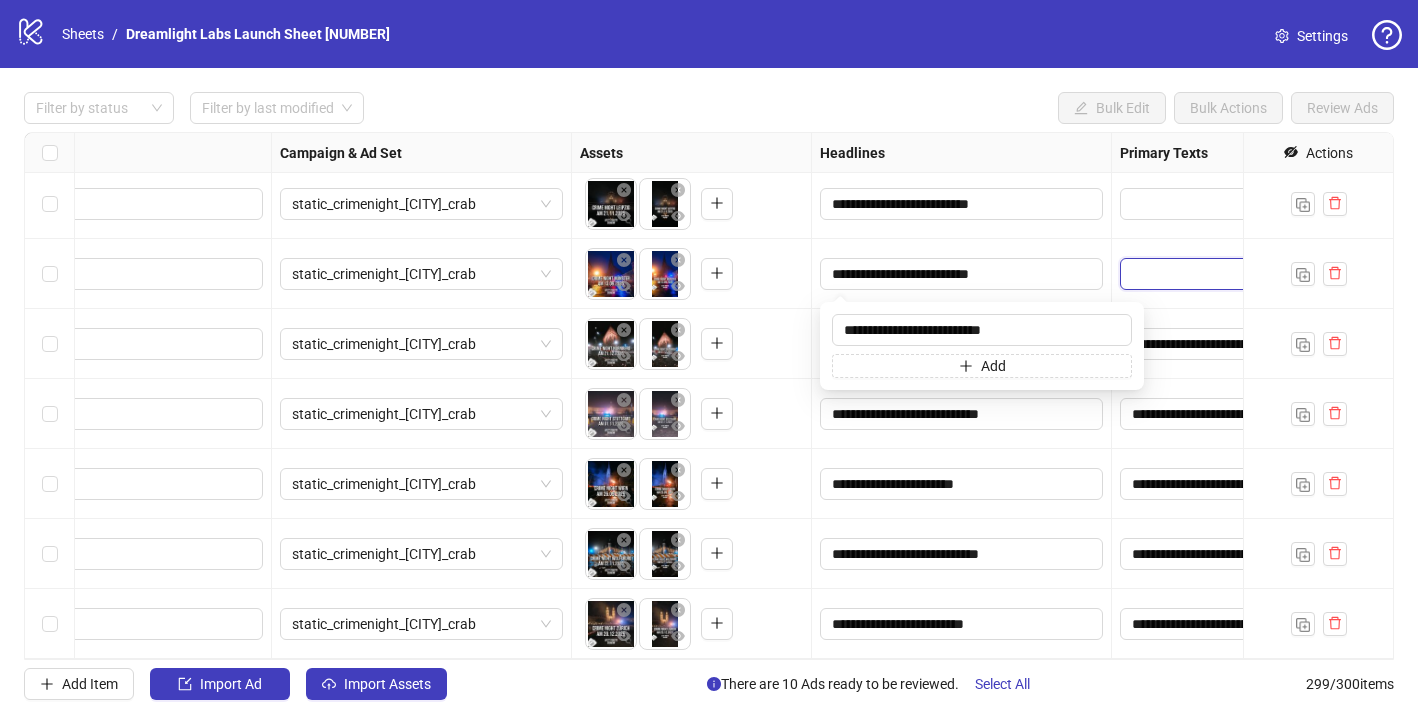 click at bounding box center (1211, 274) 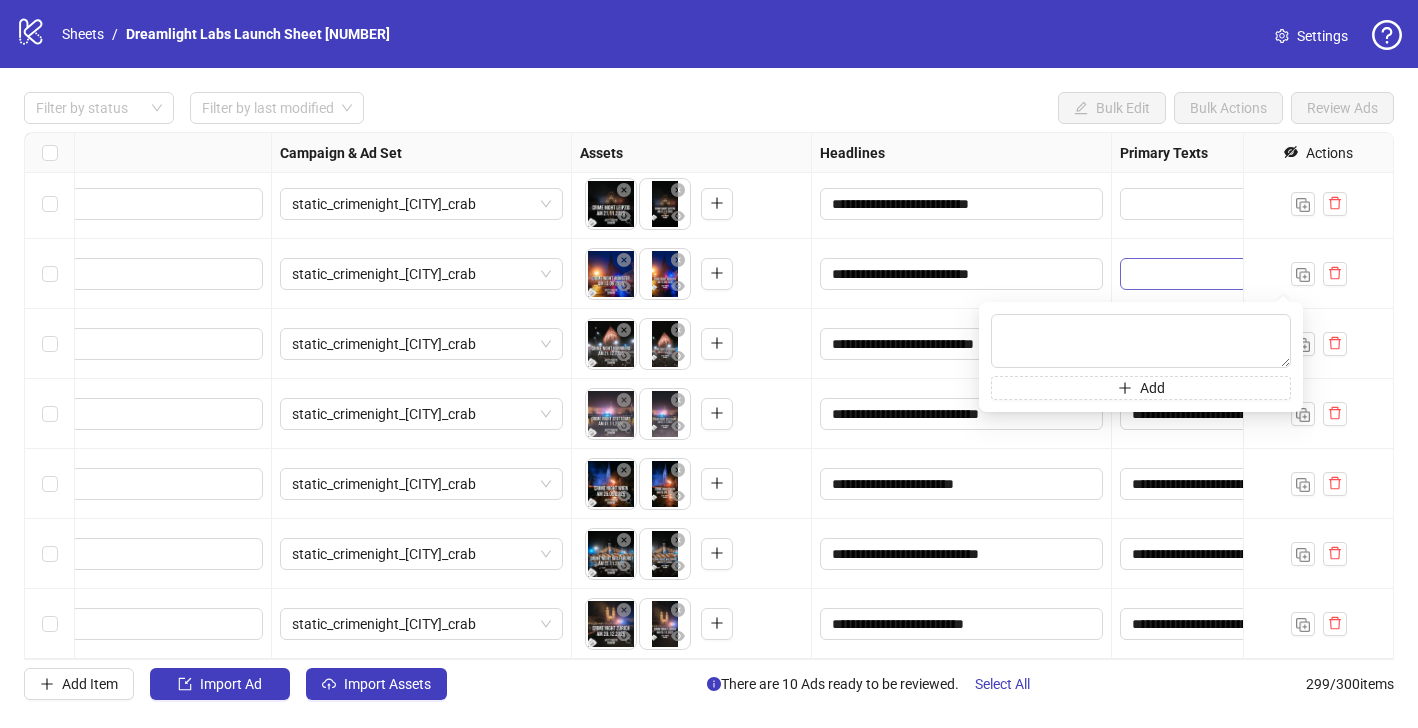 type on "**********" 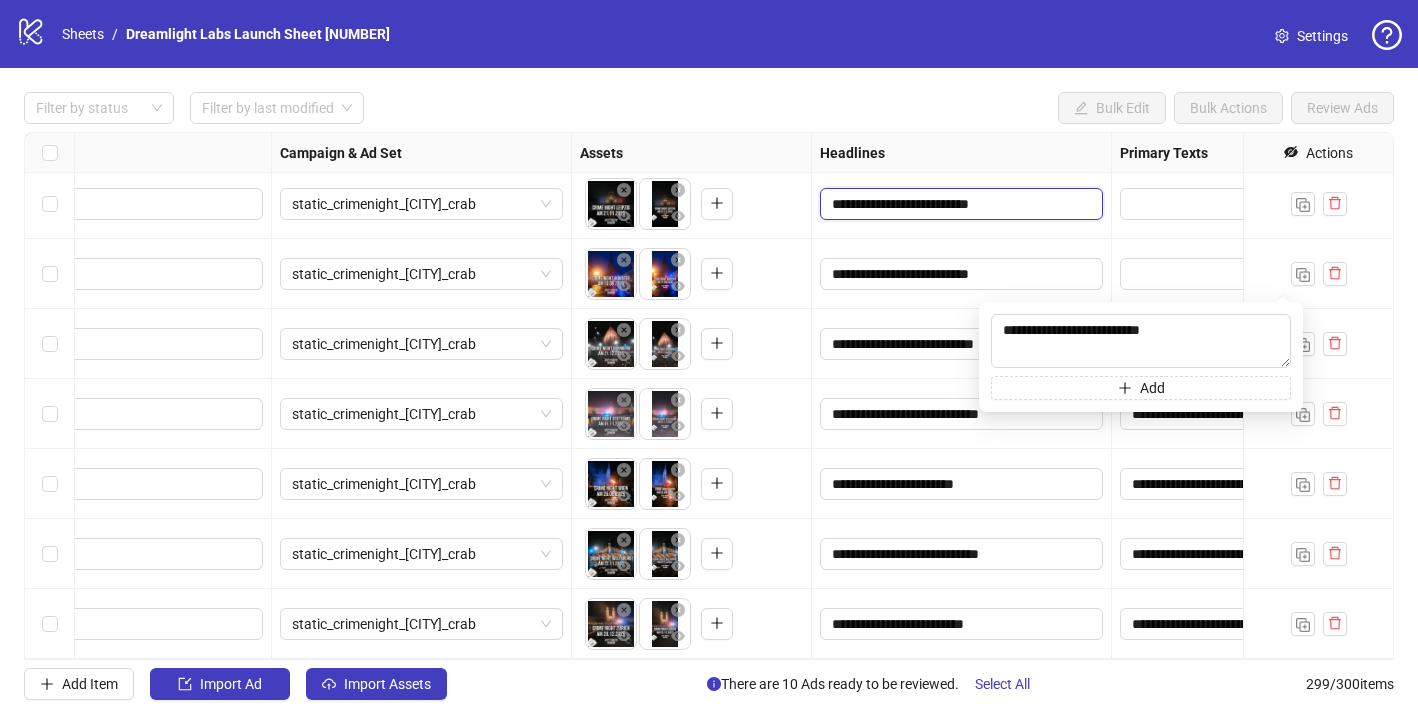 click on "**********" at bounding box center [959, 204] 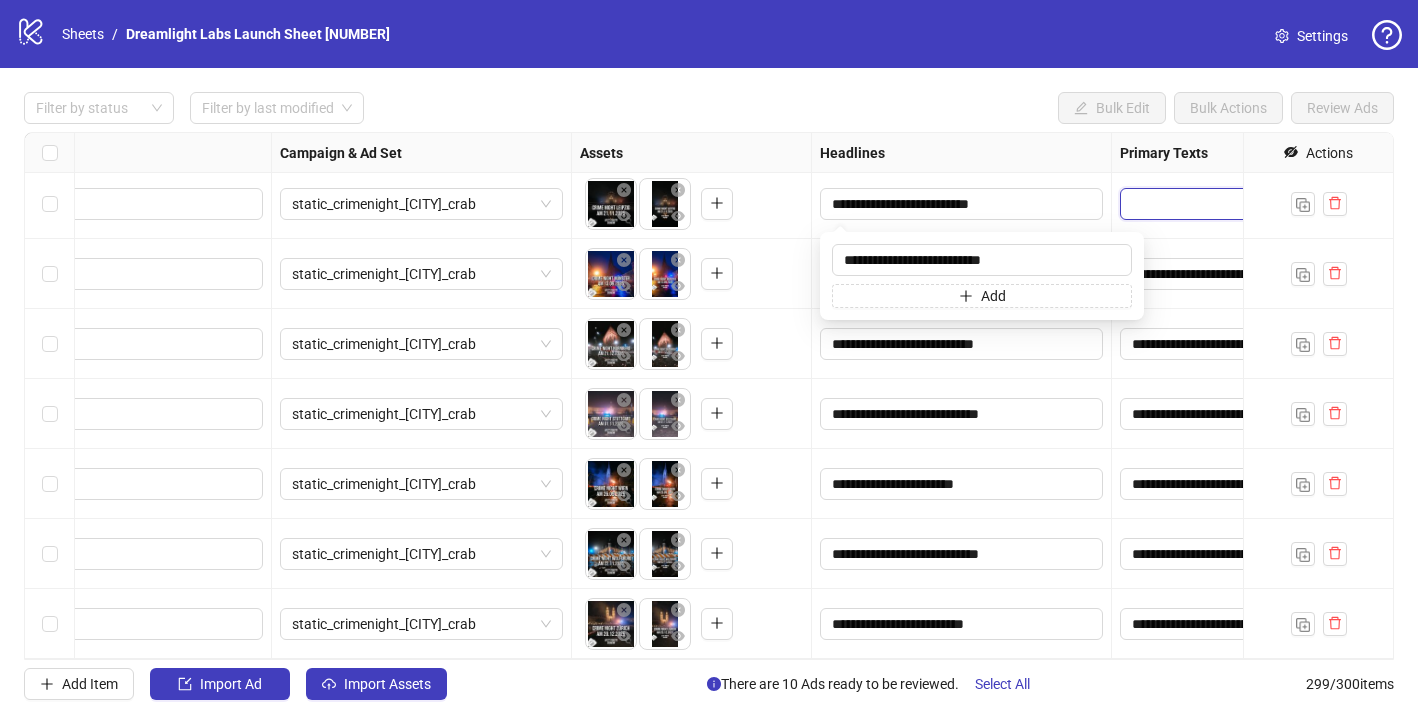 click at bounding box center [1211, 204] 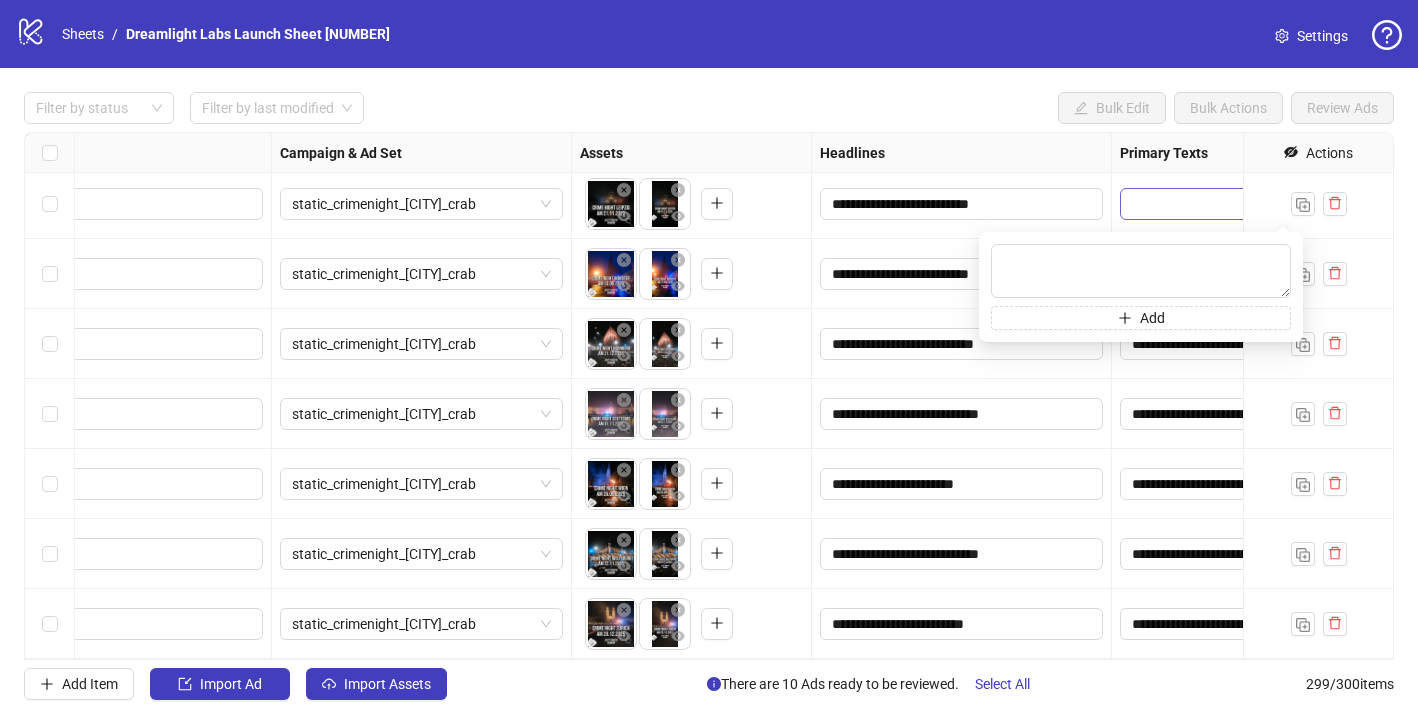 type on "**********" 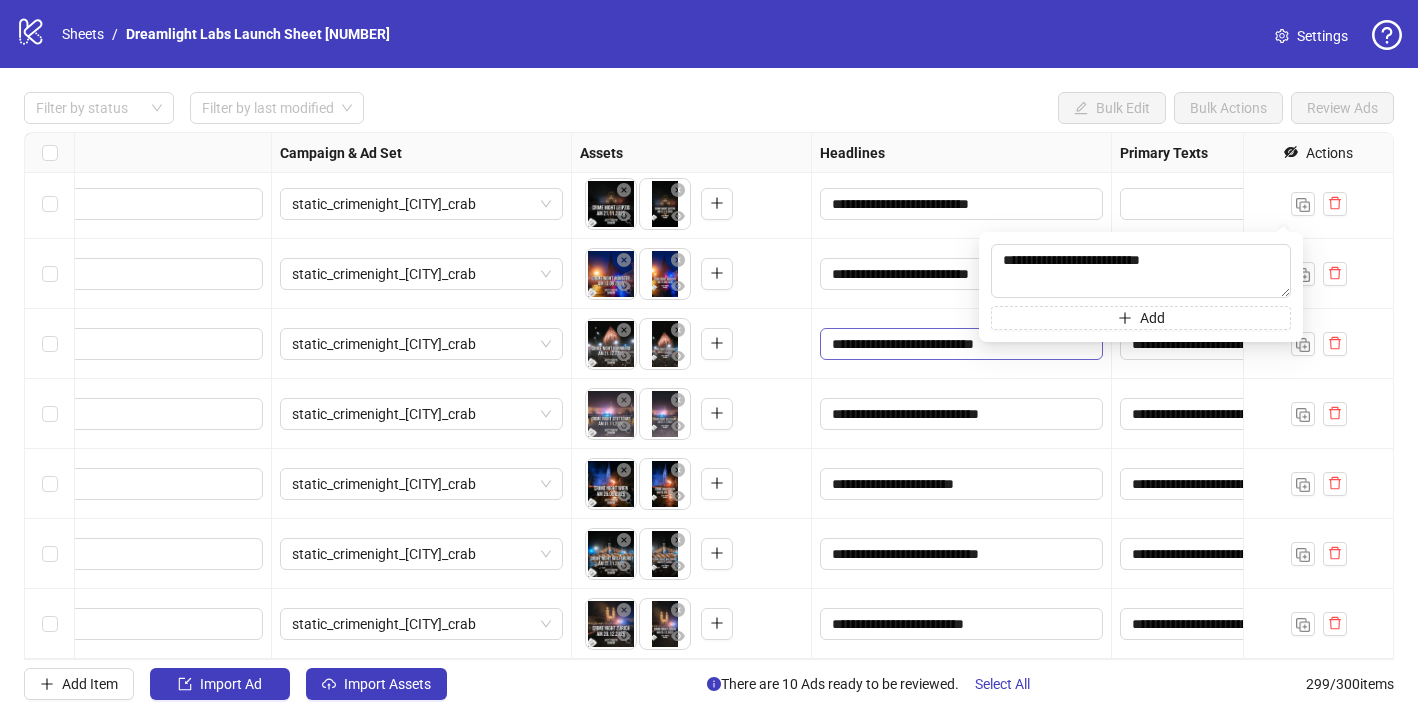 click on "**********" at bounding box center (961, 344) 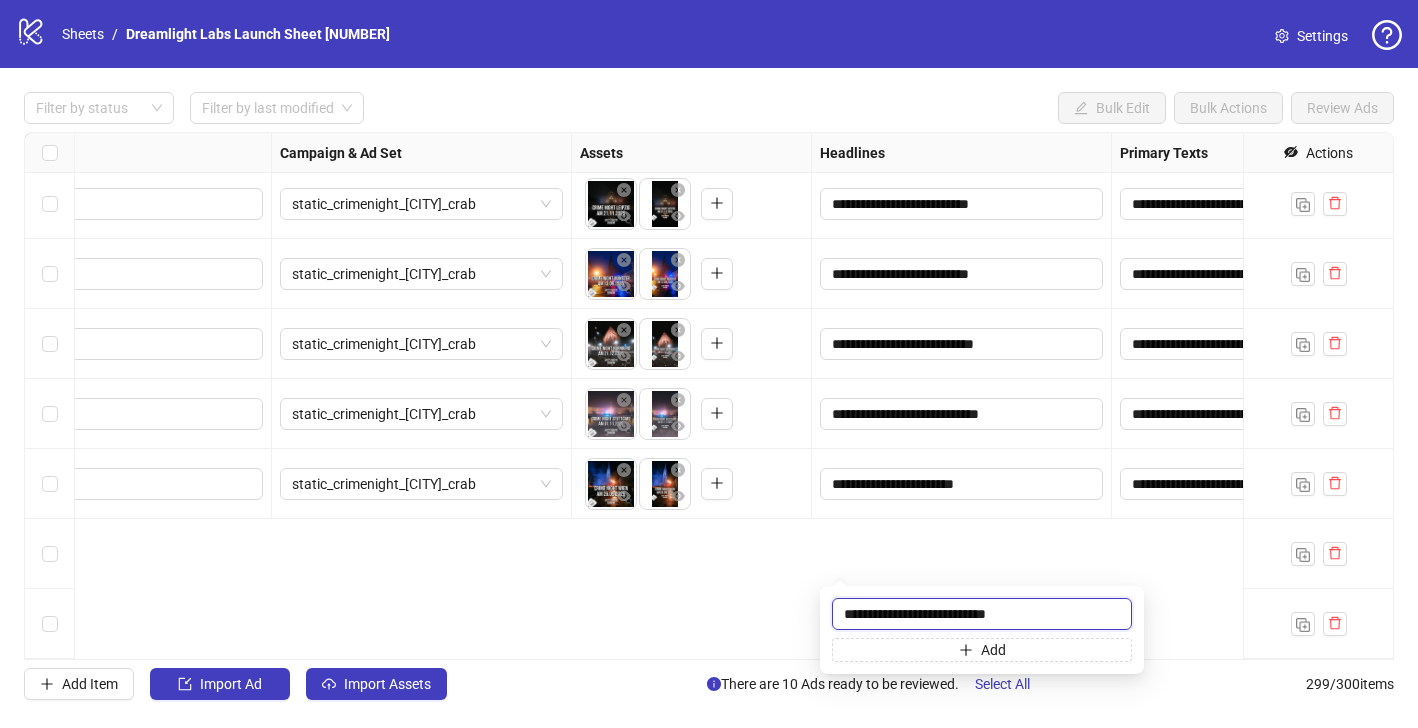 scroll, scrollTop: 20162, scrollLeft: 373, axis: both 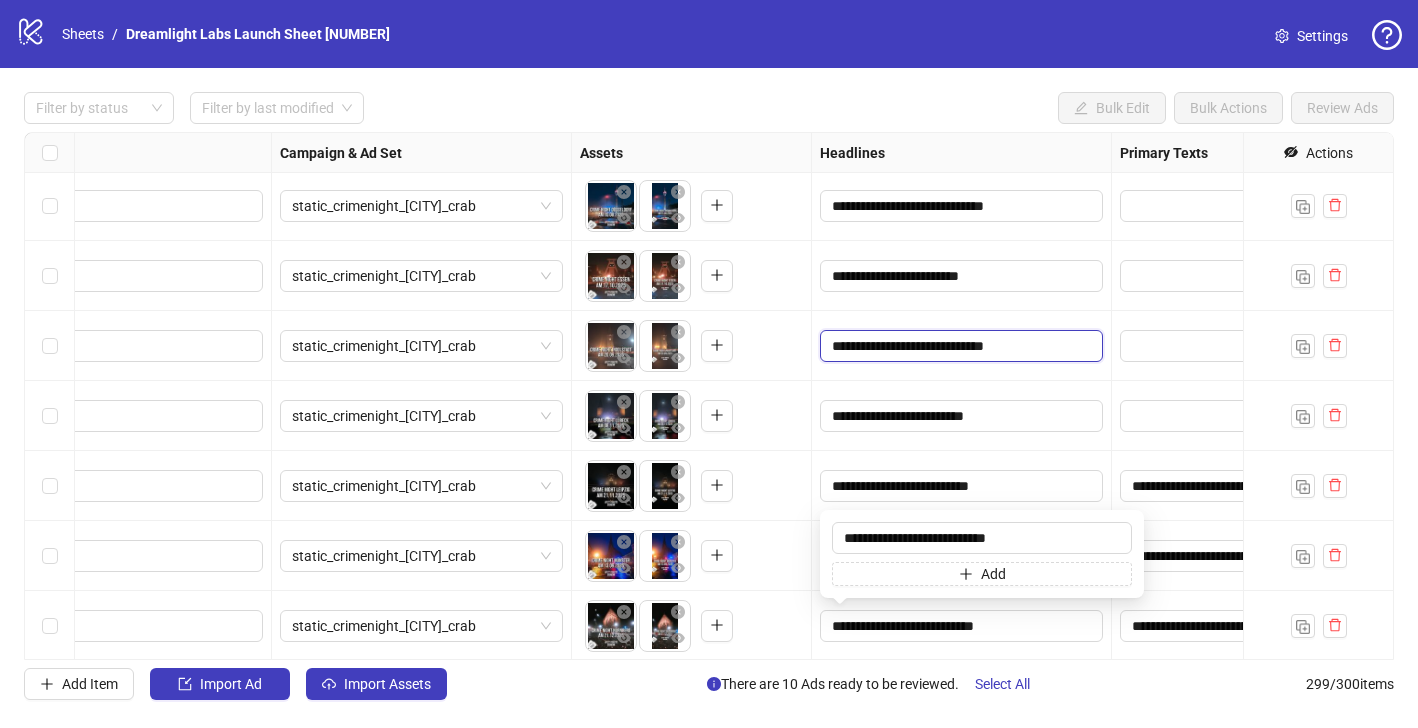 click on "**********" at bounding box center (959, 346) 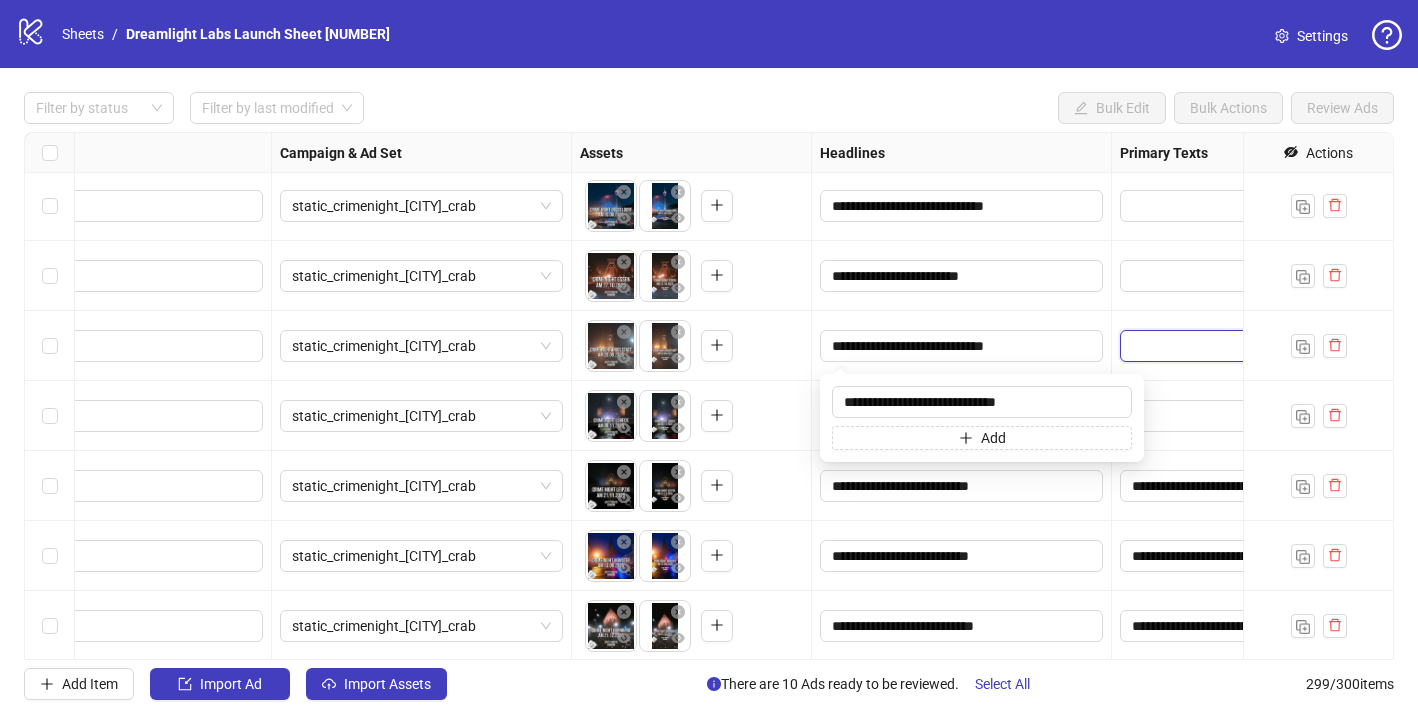 click at bounding box center (1211, 346) 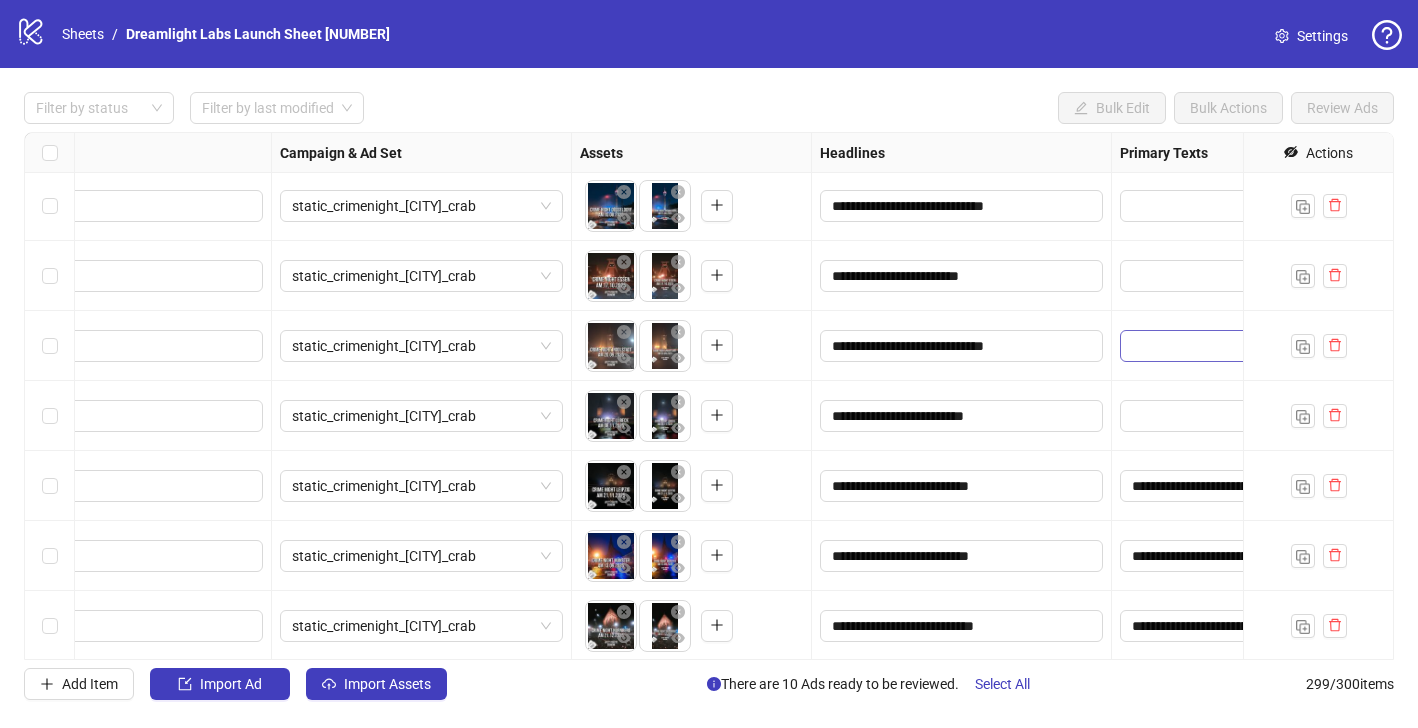 type on "**********" 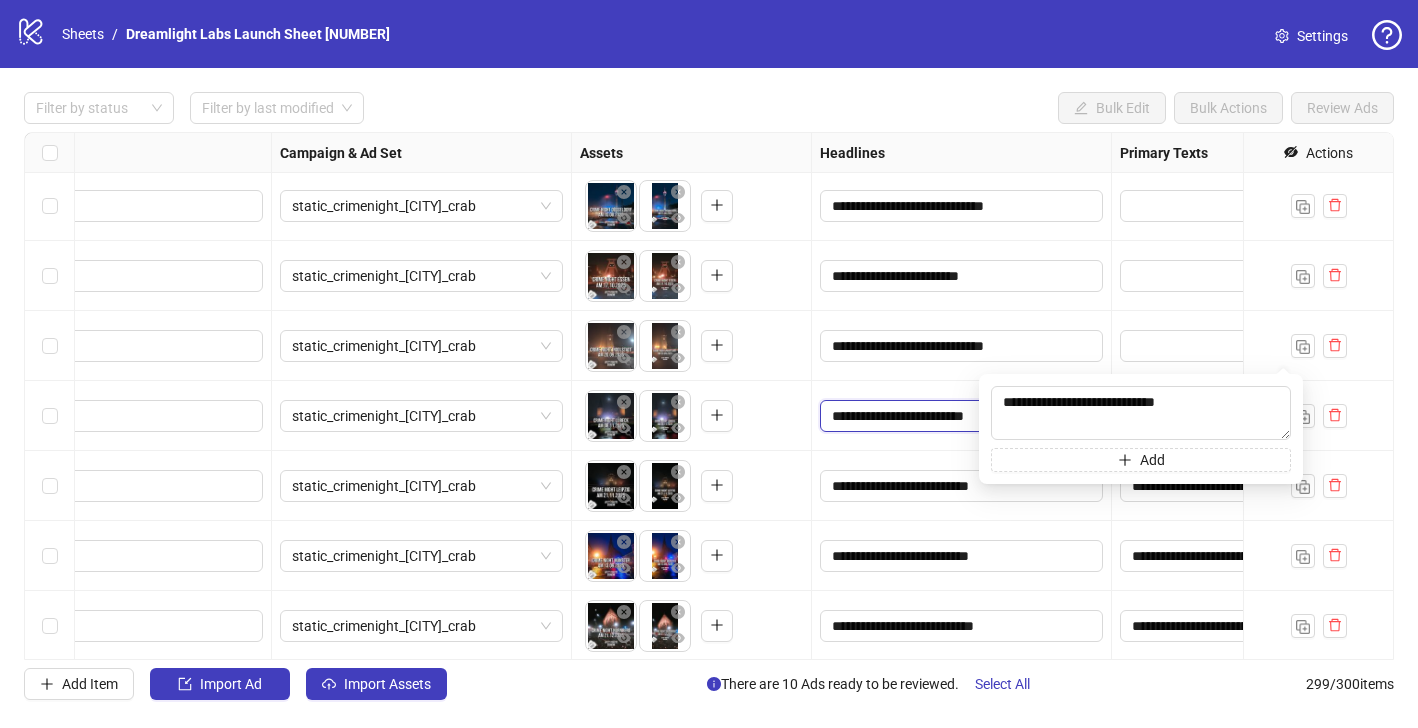 click on "**********" at bounding box center (959, 416) 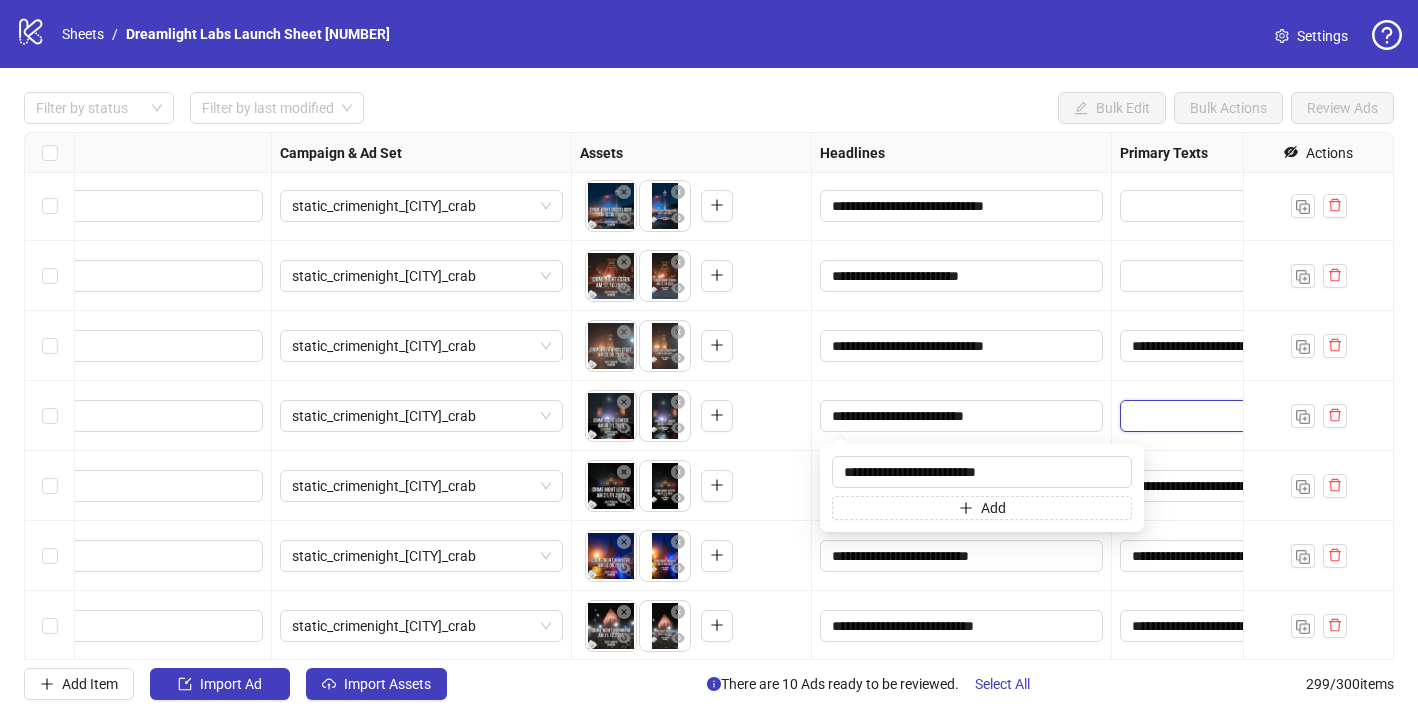 click at bounding box center (1211, 416) 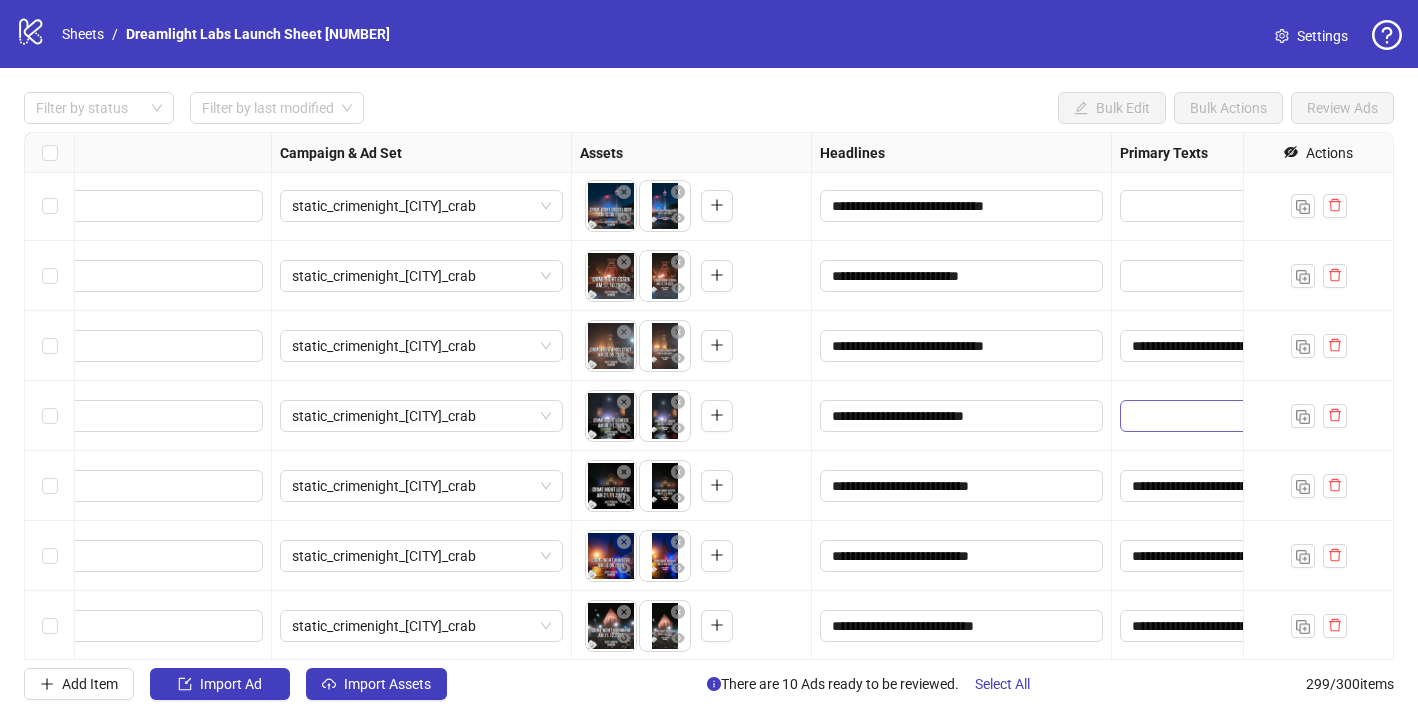 type on "**********" 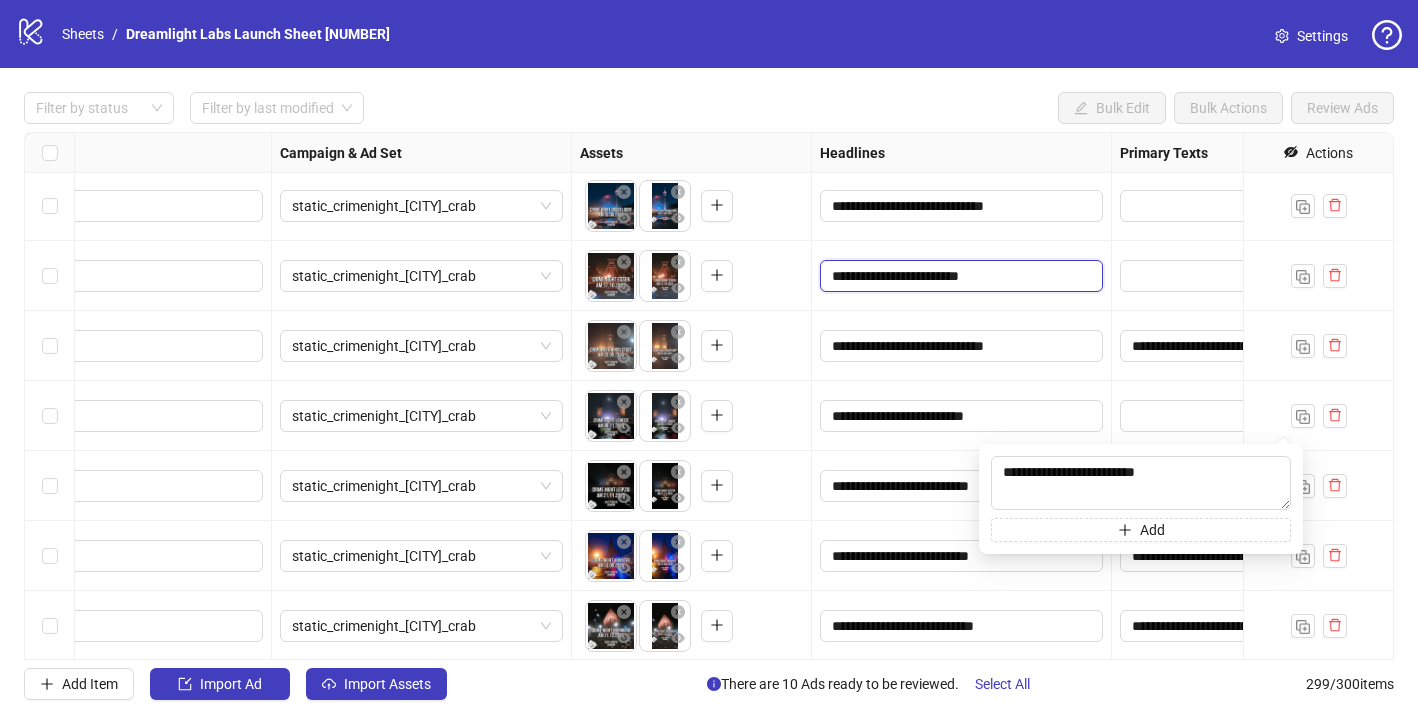 click on "**********" at bounding box center [959, 276] 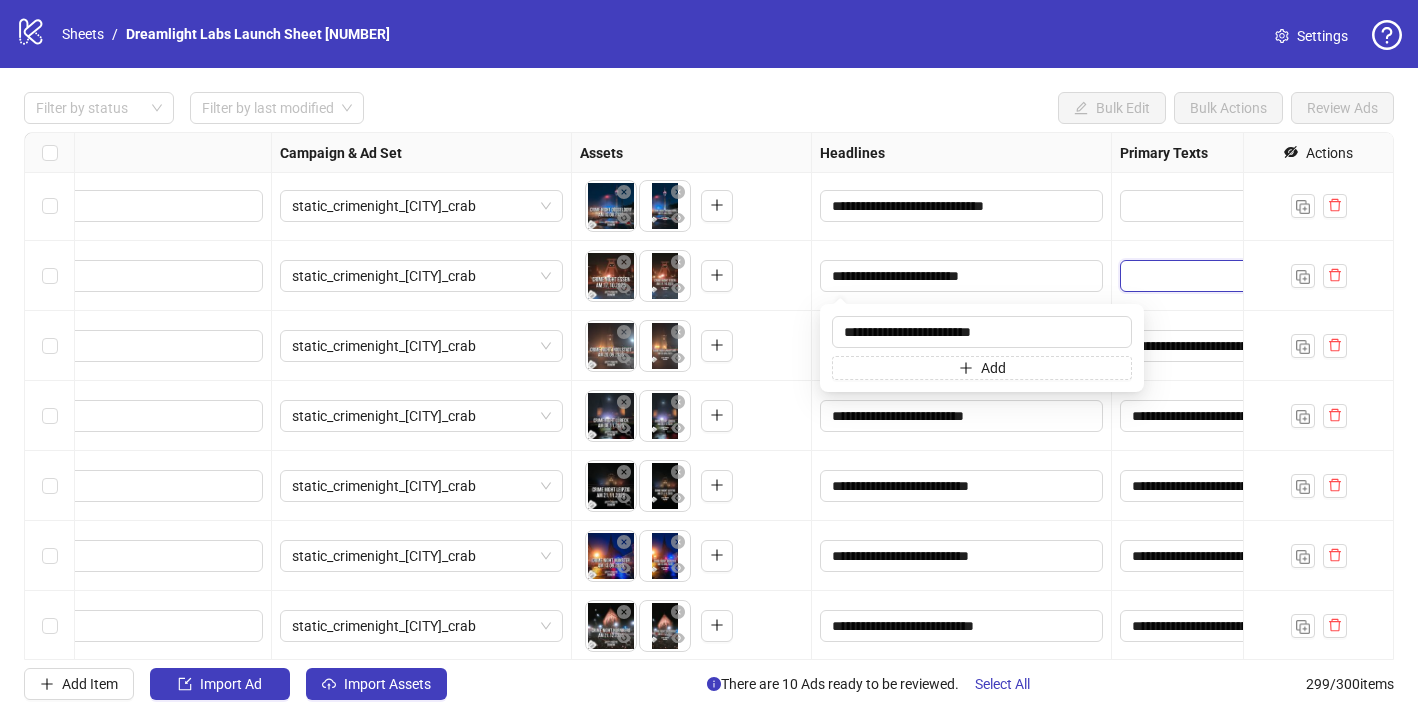 click at bounding box center (1211, 276) 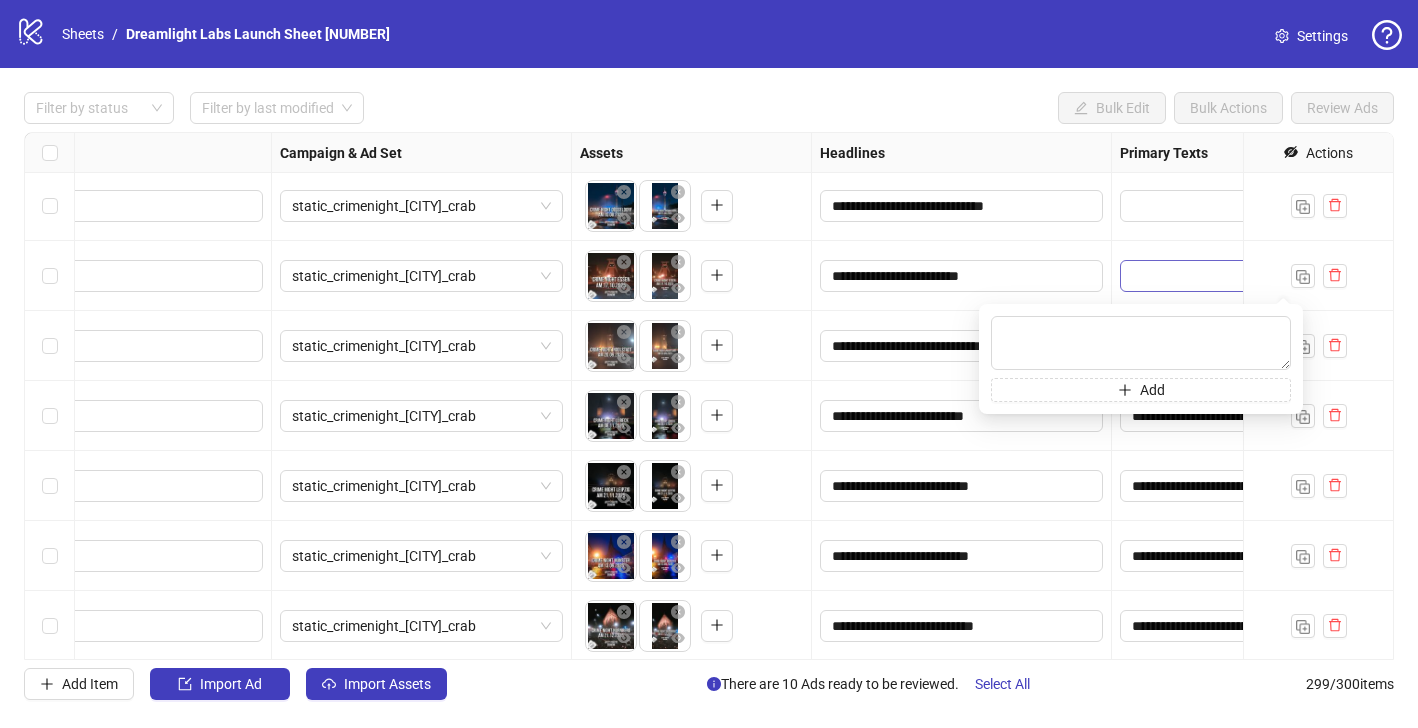 type on "**********" 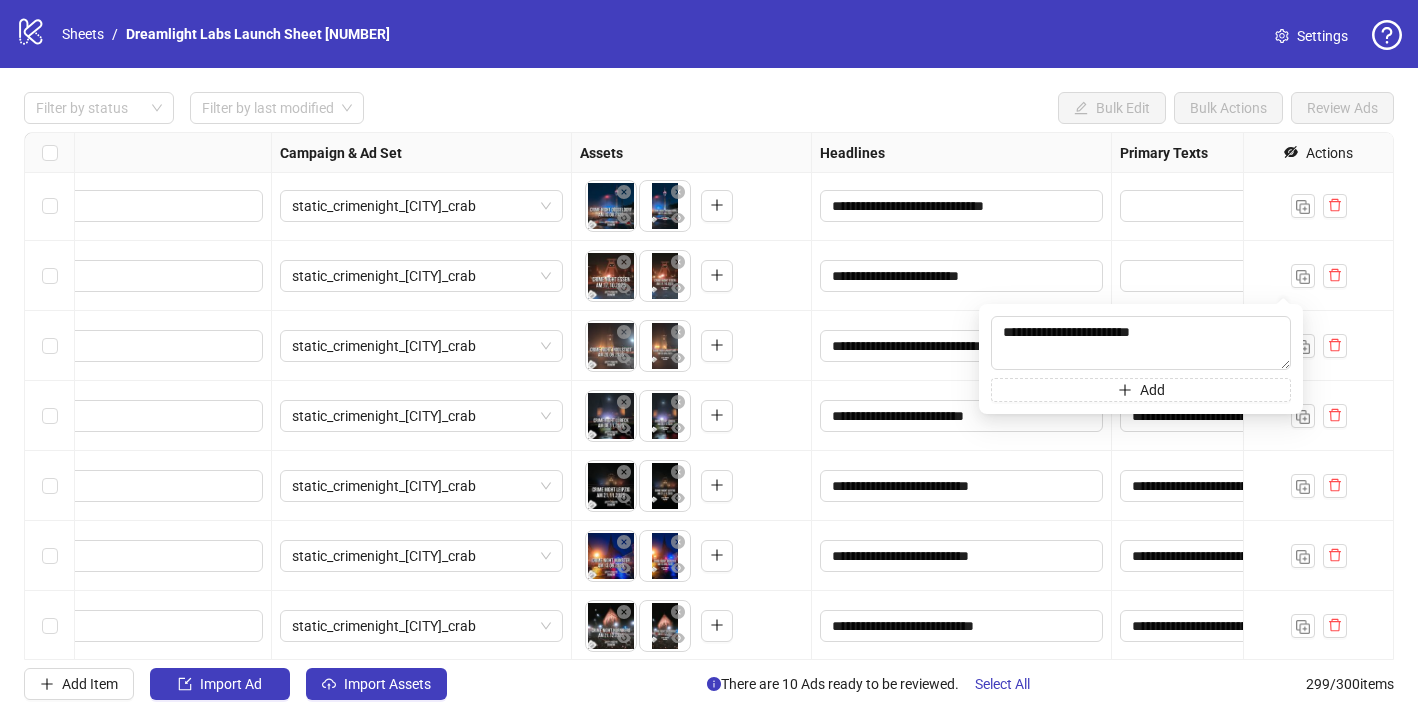 click on "**********" at bounding box center [962, 416] 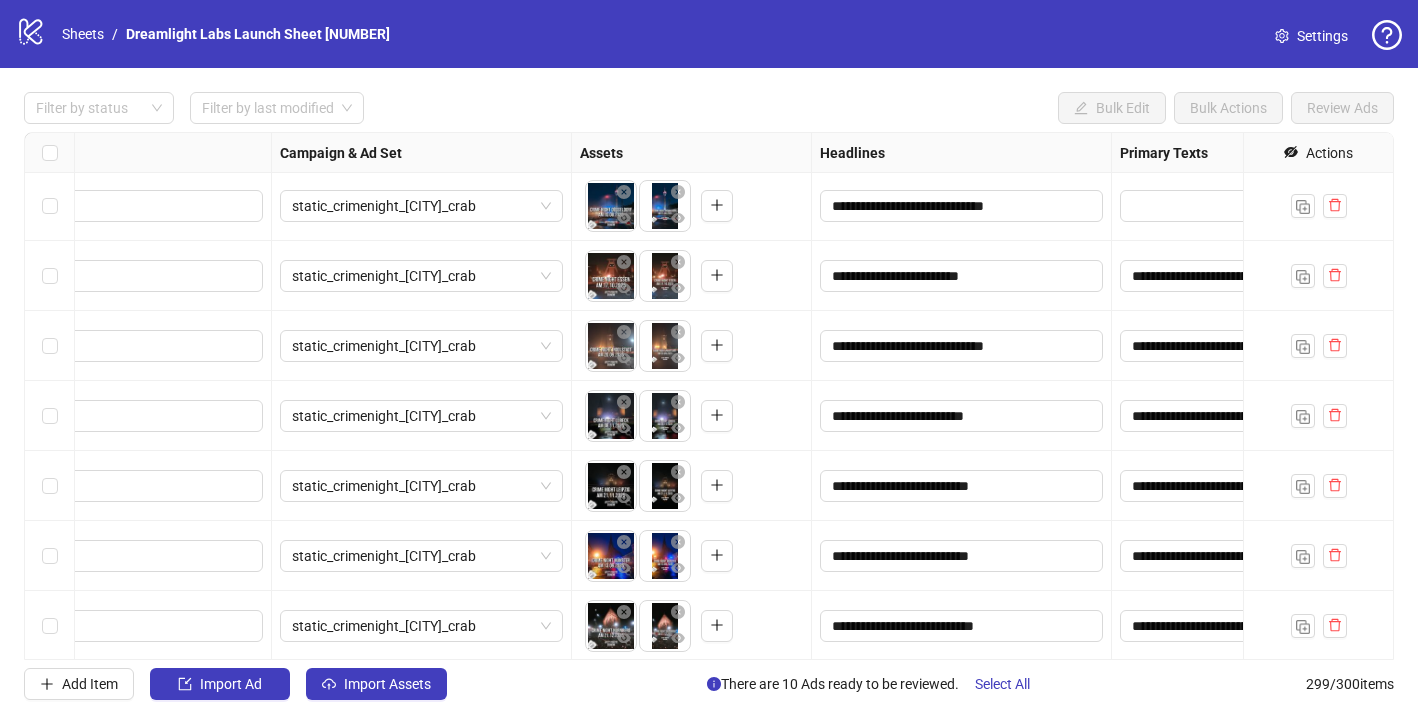 scroll, scrollTop: 20162, scrollLeft: 618, axis: both 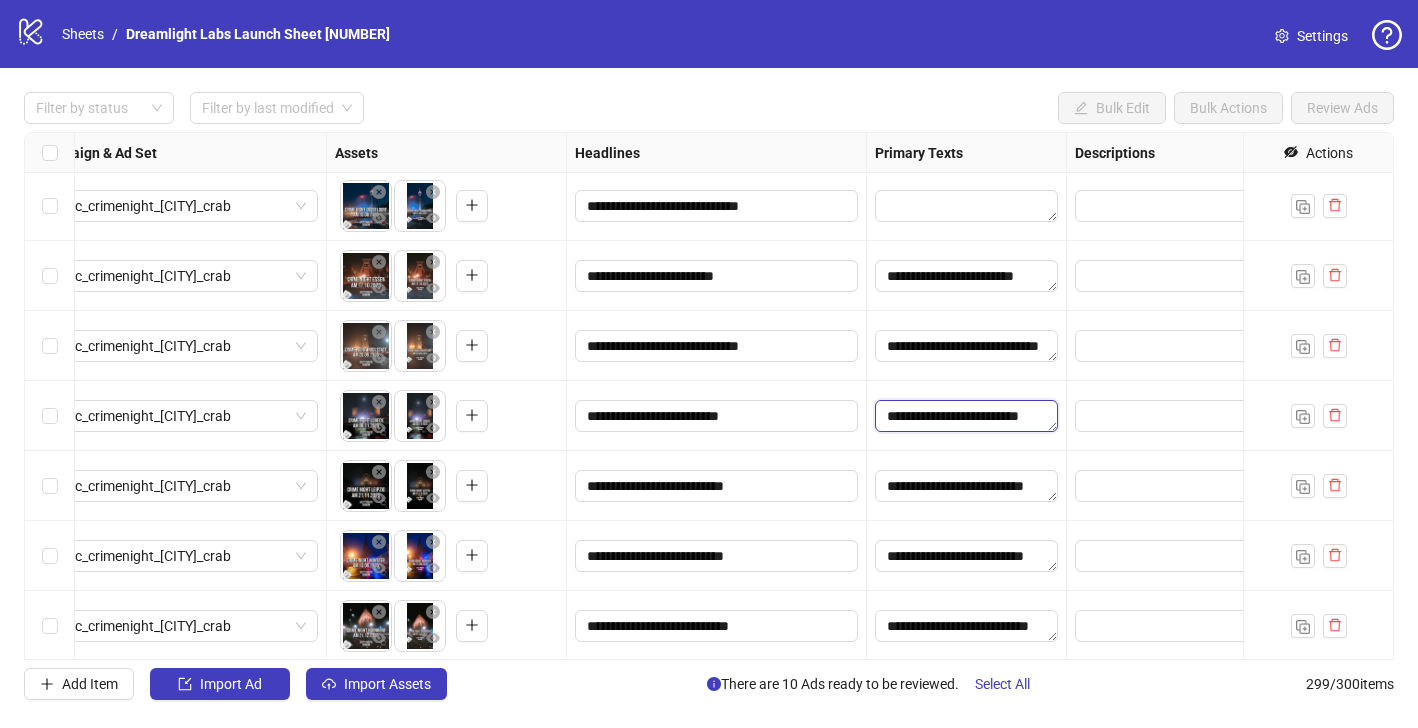 click on "**********" at bounding box center (966, 416) 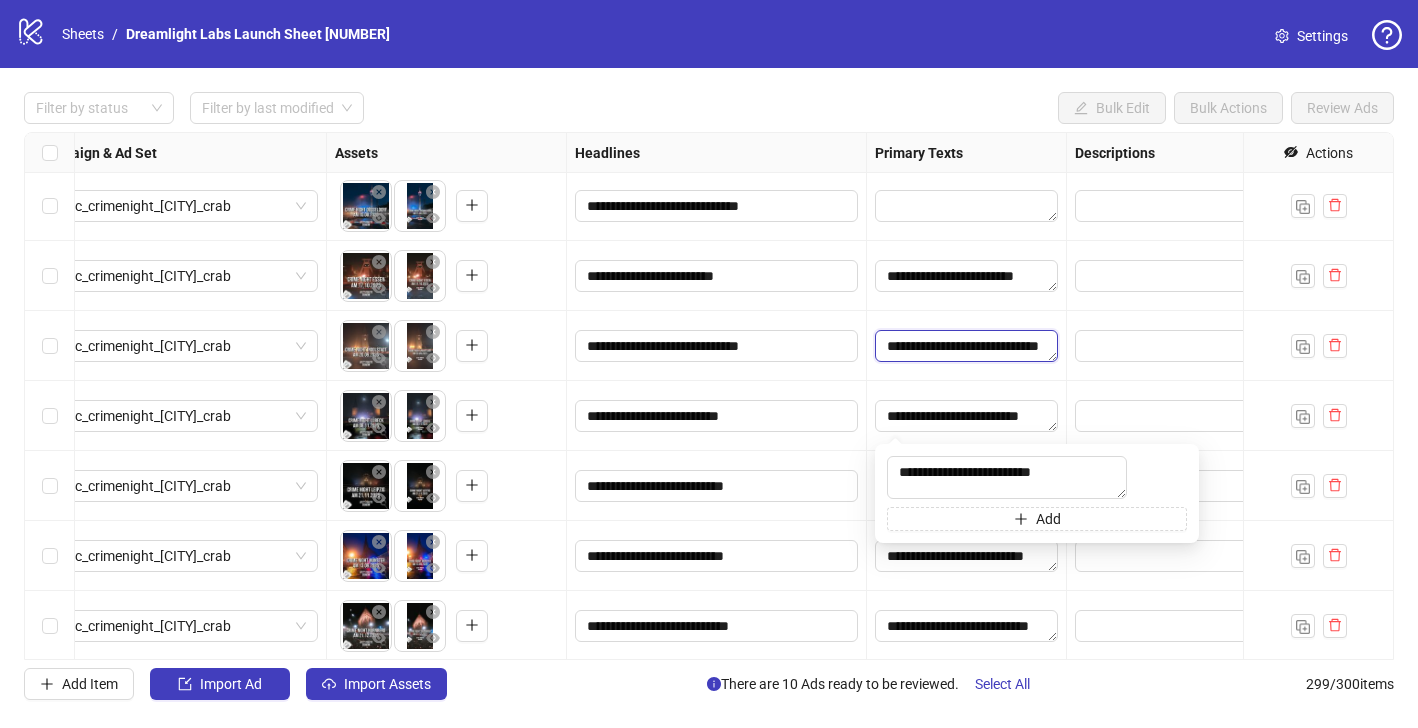 click on "**********" at bounding box center [966, 346] 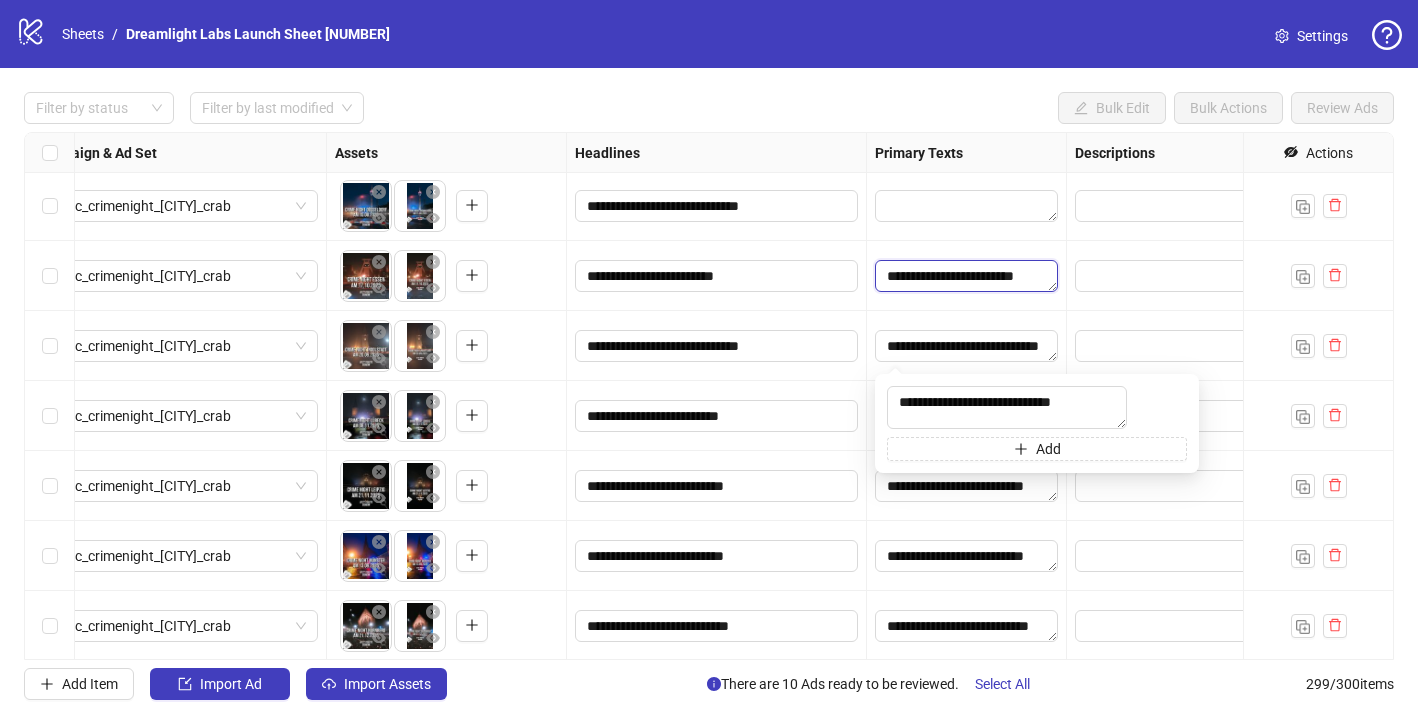 click on "**********" at bounding box center [966, 276] 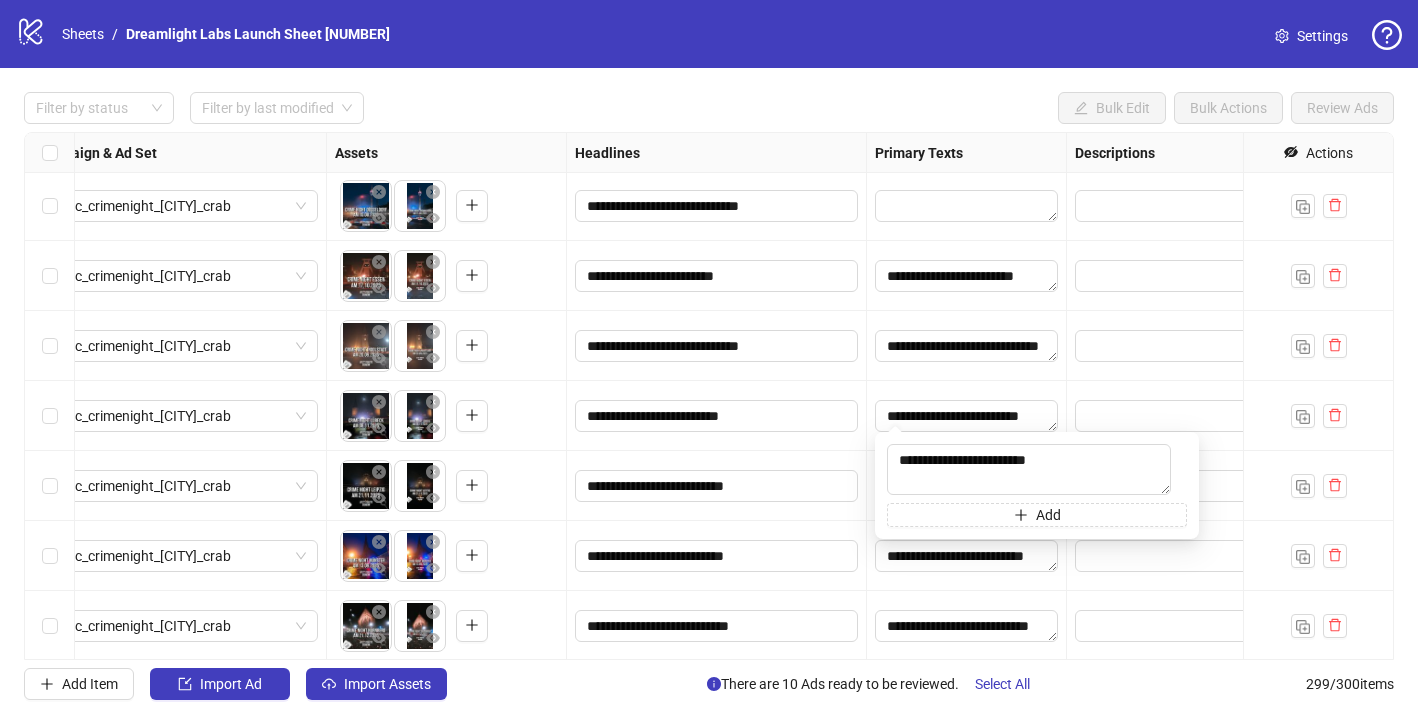 scroll, scrollTop: 20035, scrollLeft: 618, axis: both 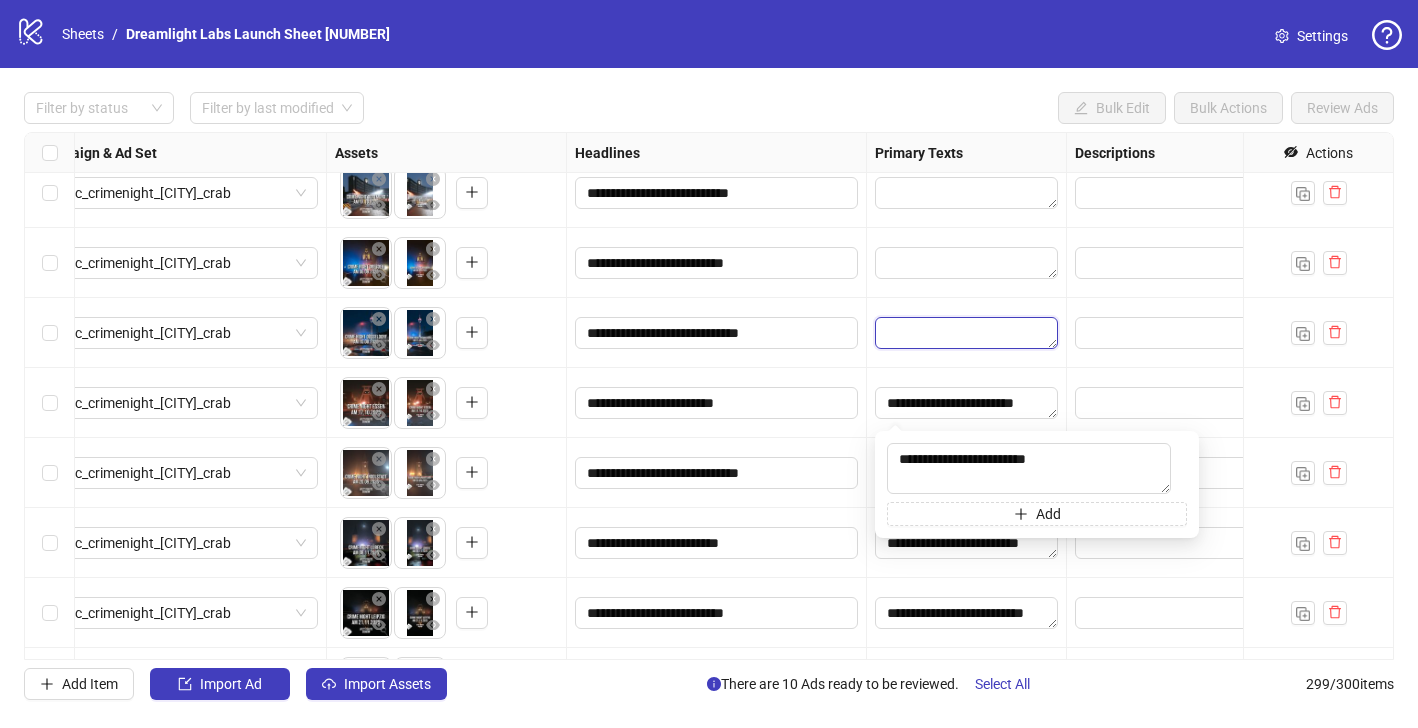 click at bounding box center [966, 333] 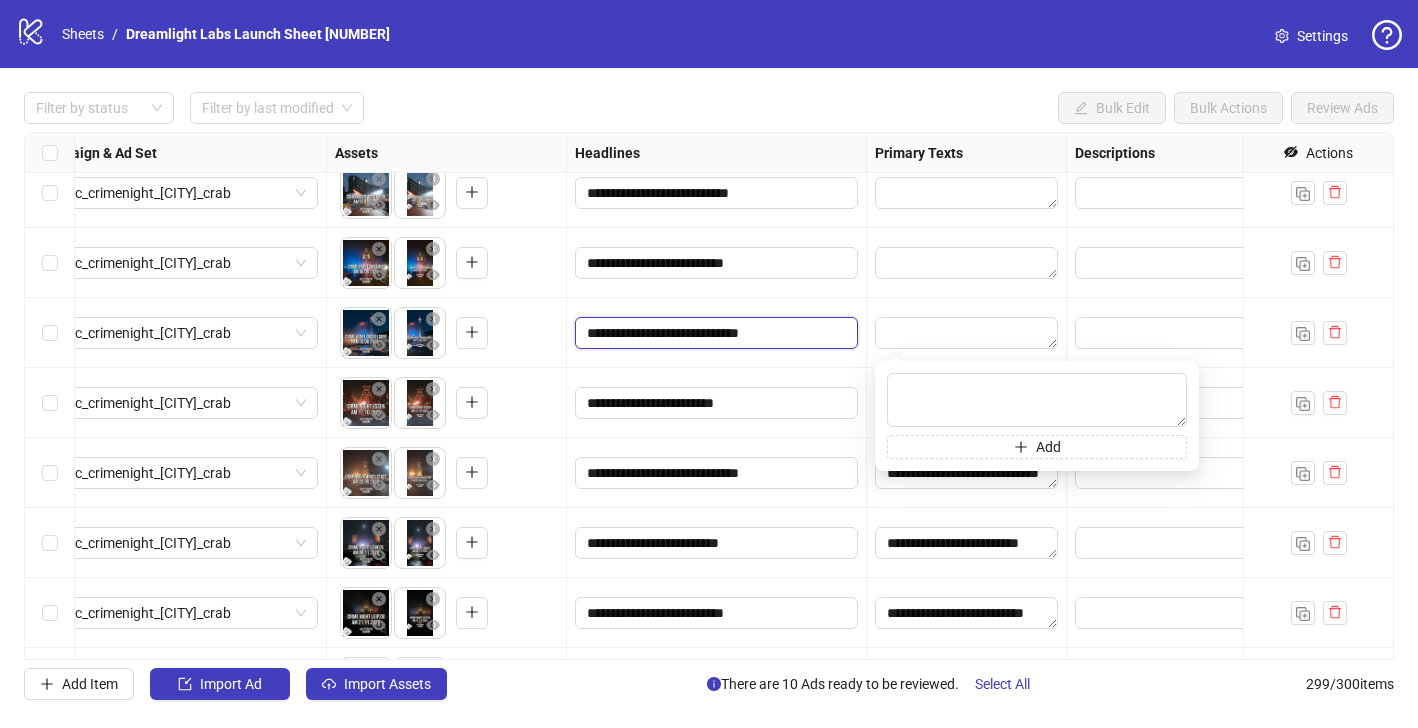 click on "**********" at bounding box center [714, 333] 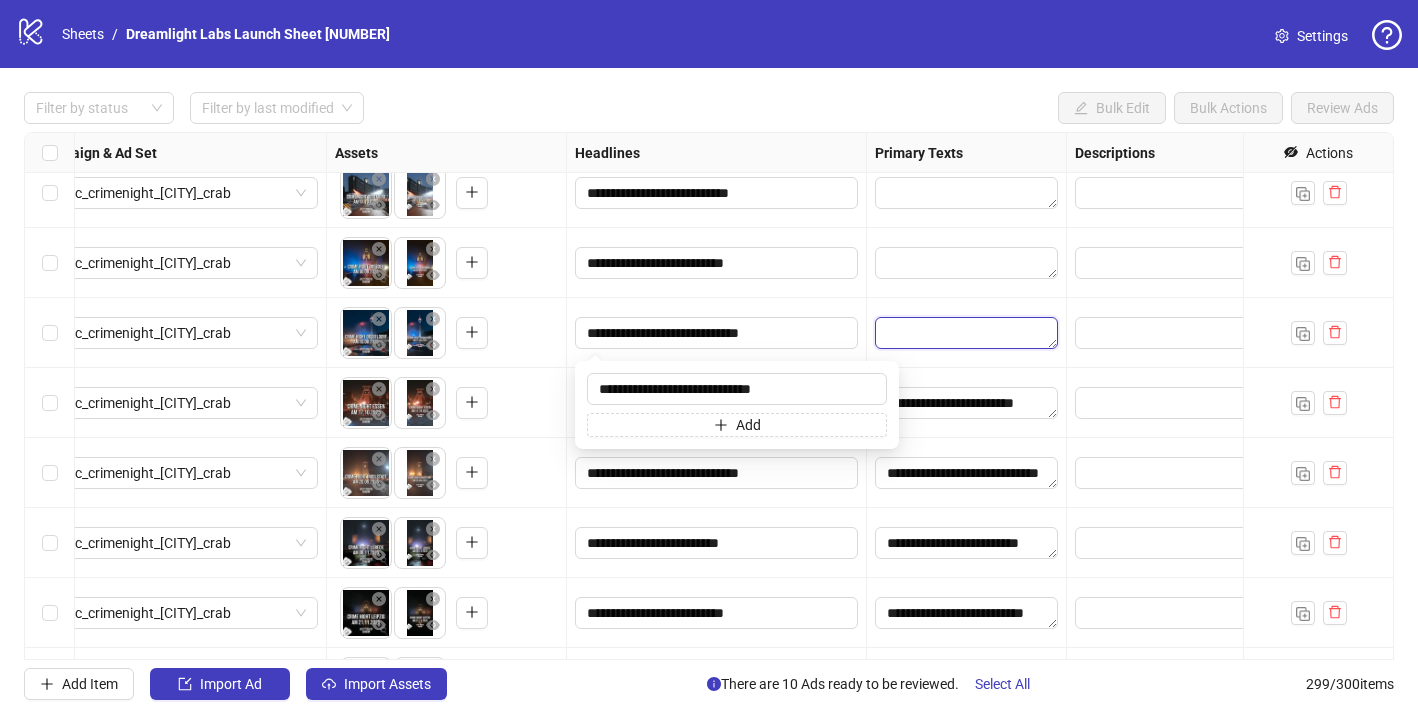 click at bounding box center [966, 333] 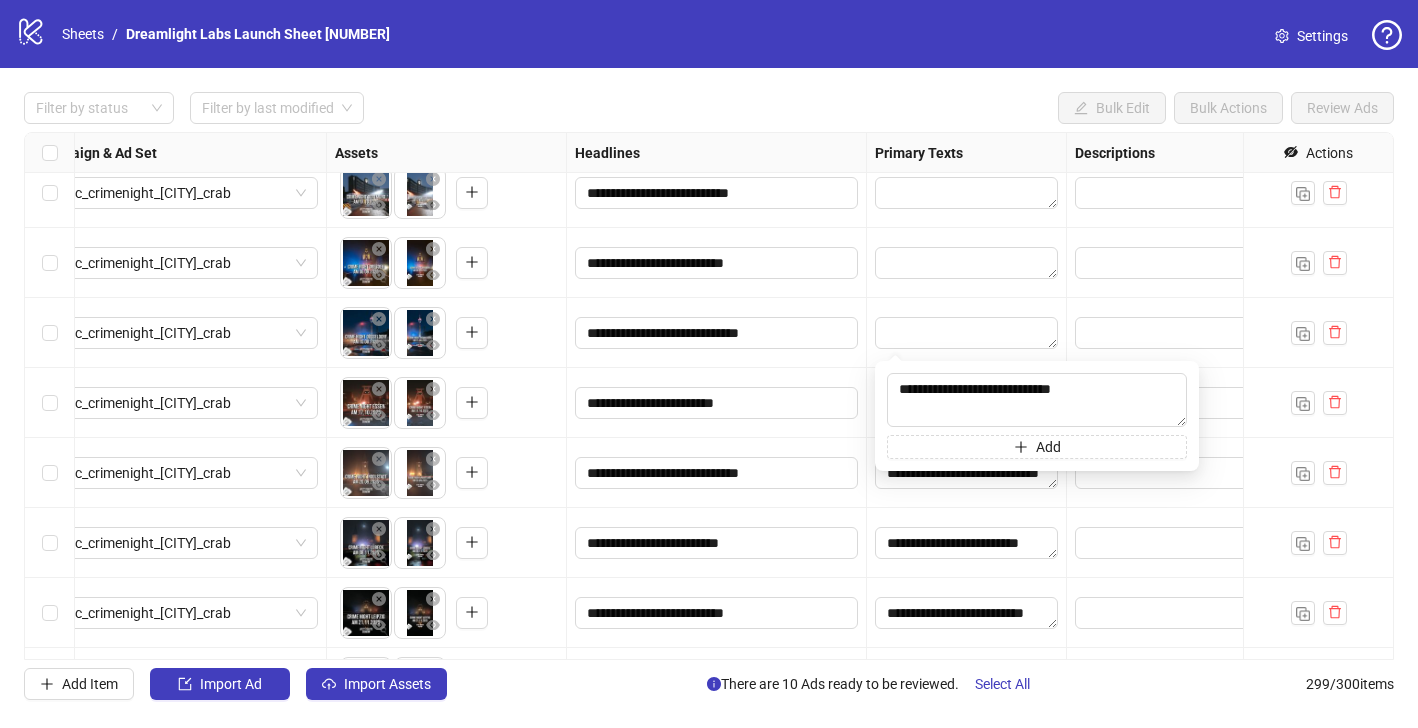 type on "**********" 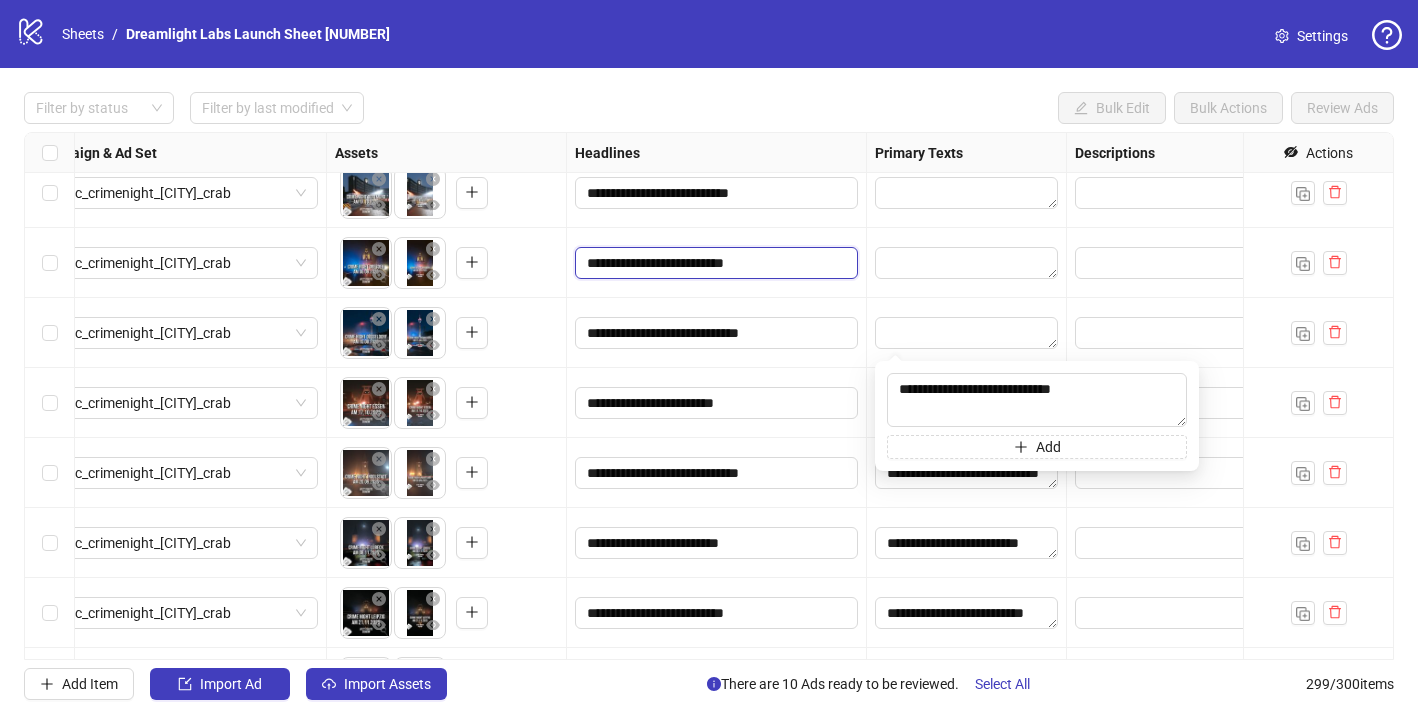 click on "**********" at bounding box center (714, 263) 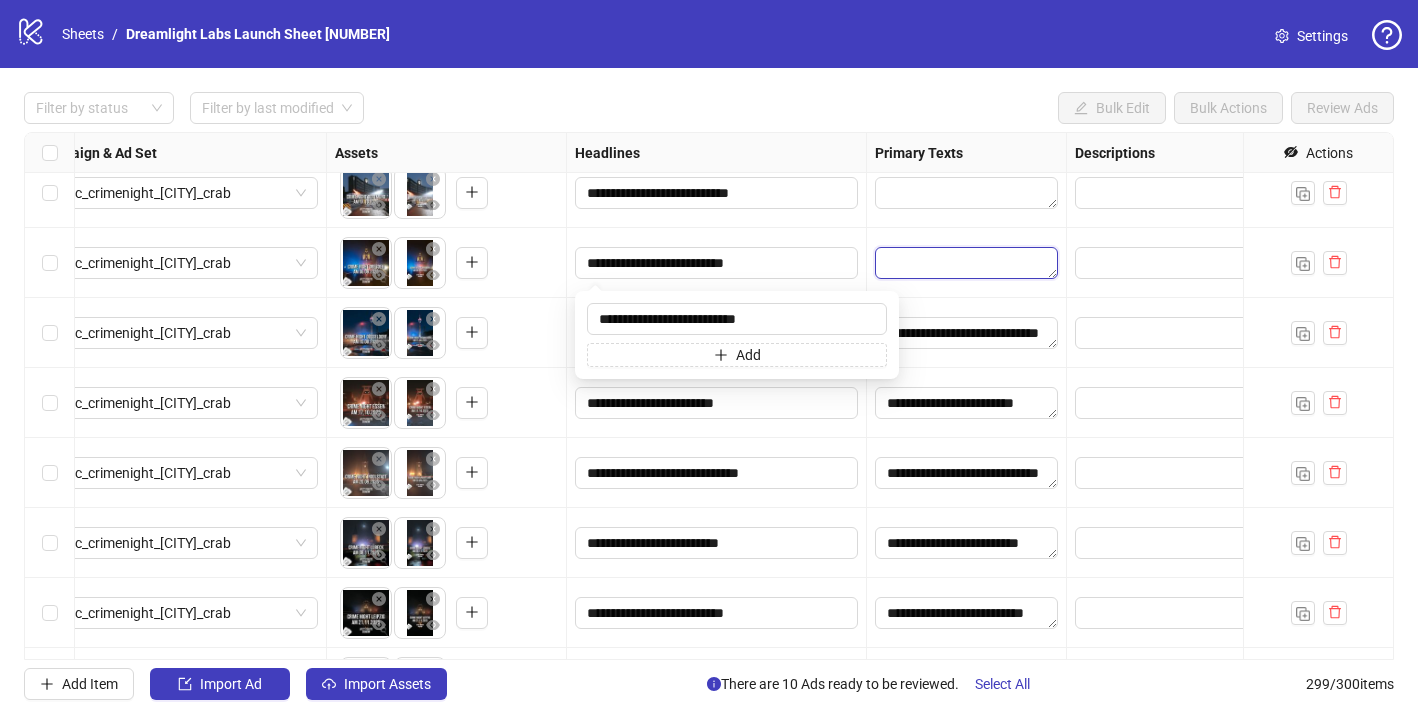 click at bounding box center [966, 263] 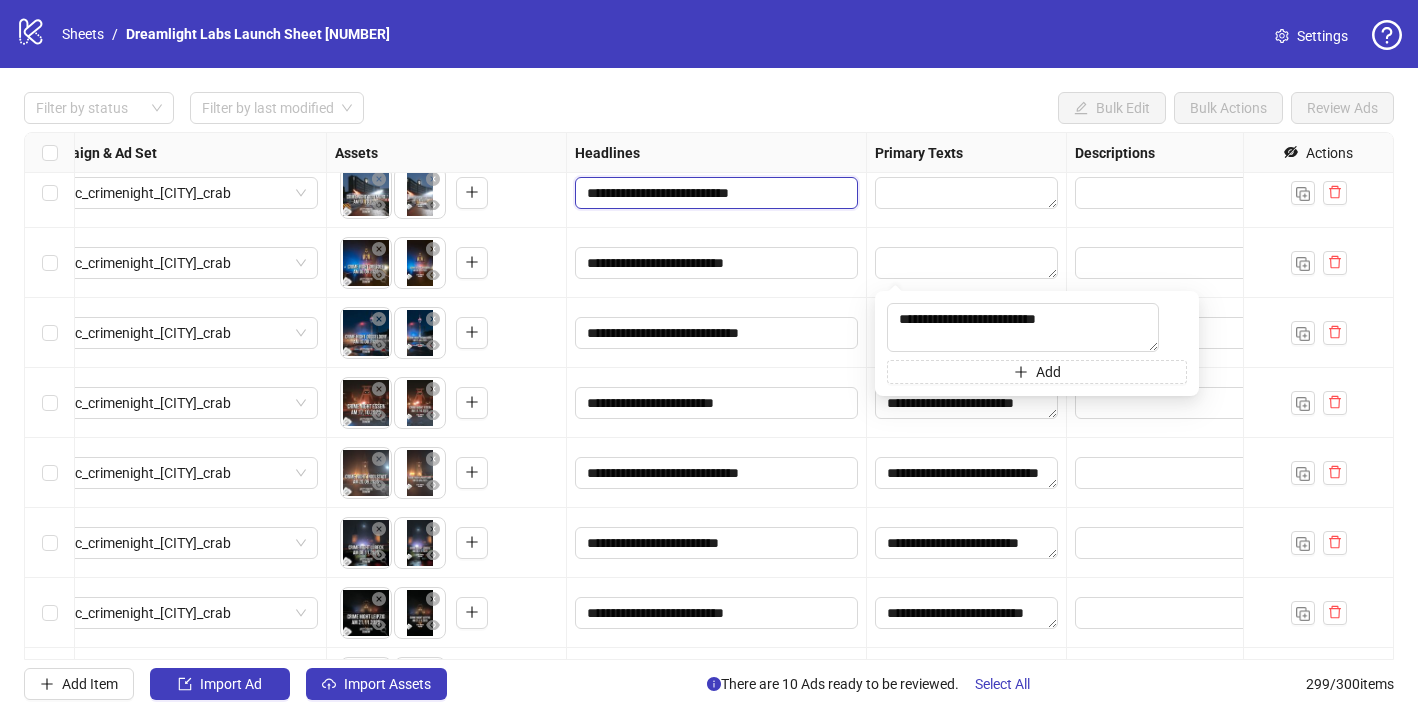 click on "**********" at bounding box center (714, 193) 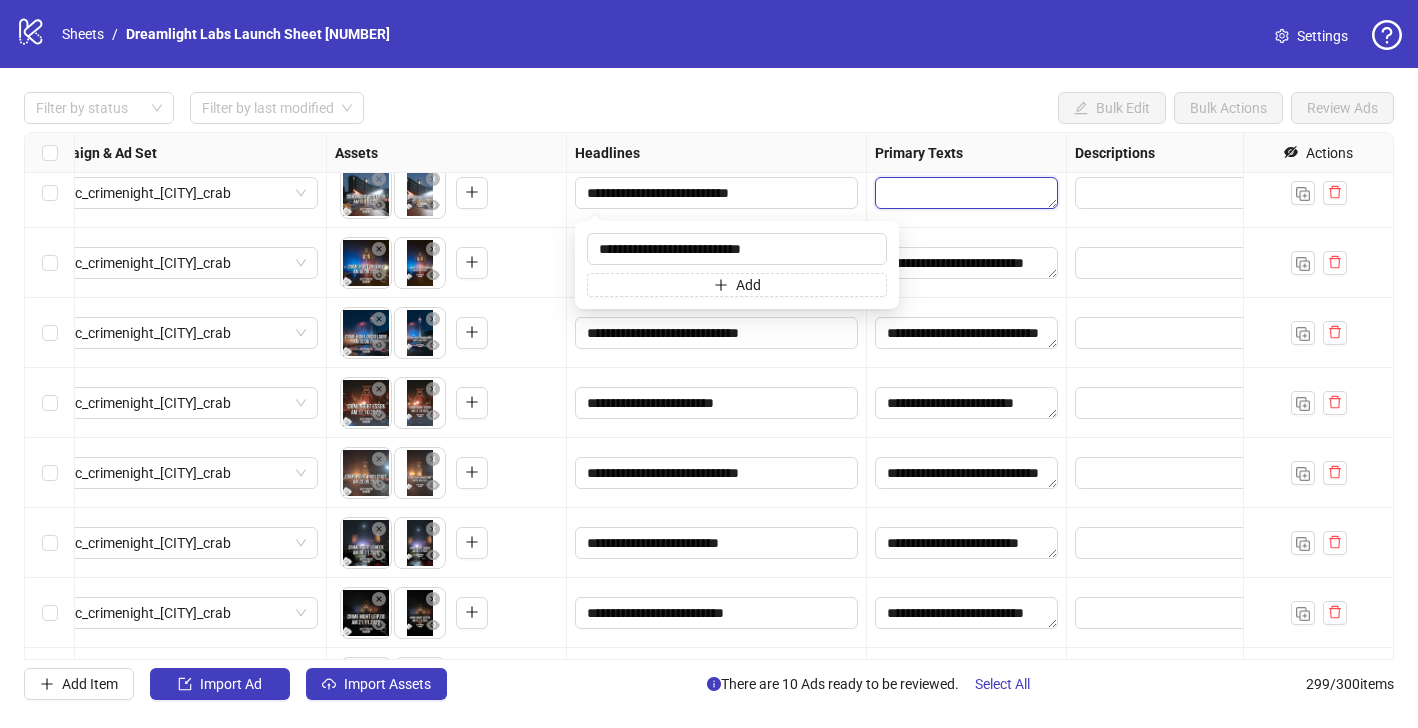 click at bounding box center [966, 193] 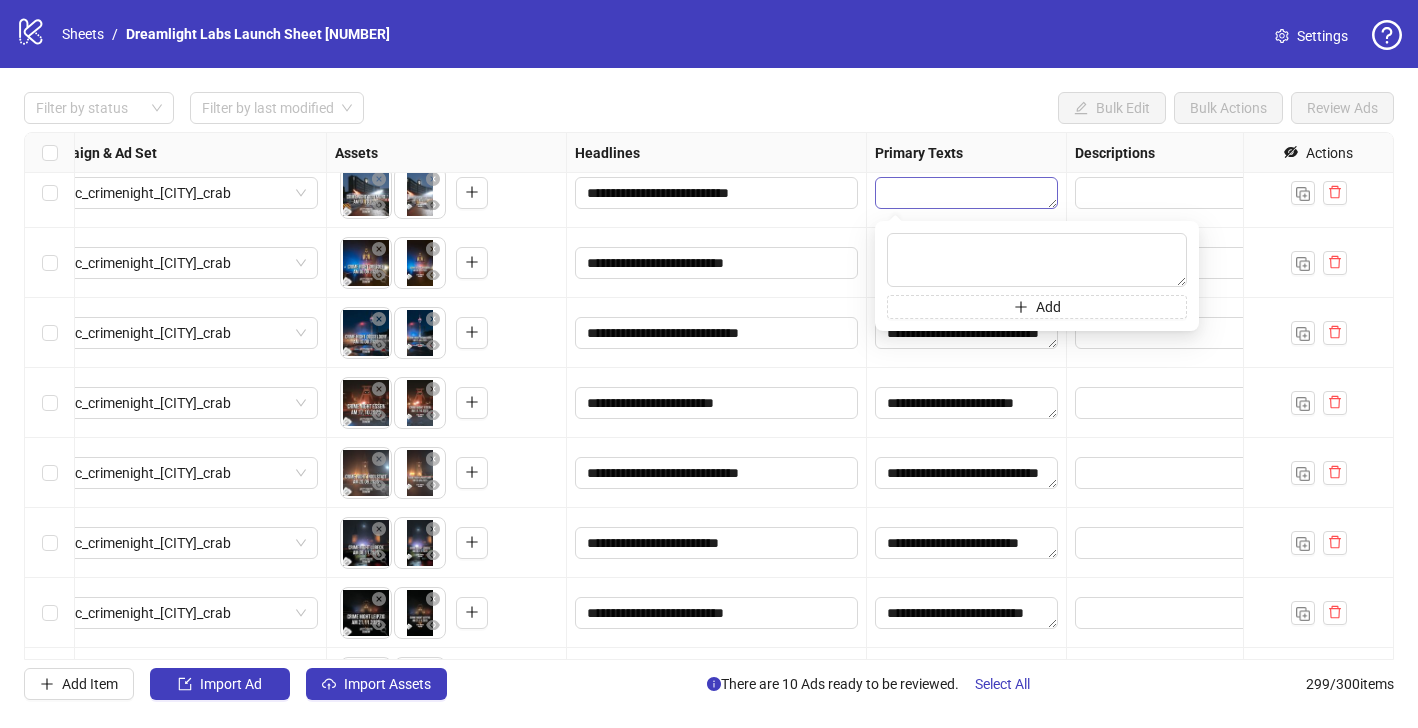 type on "**********" 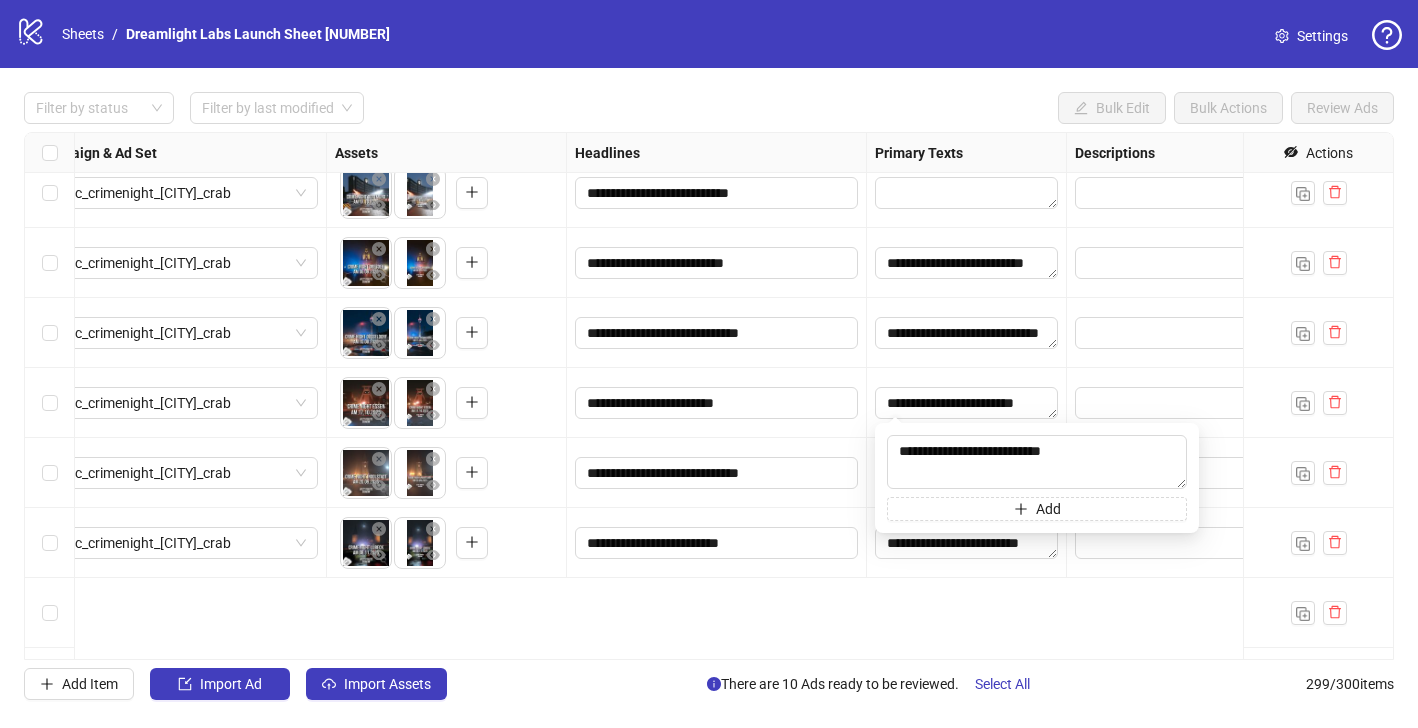 scroll, scrollTop: 19833, scrollLeft: 618, axis: both 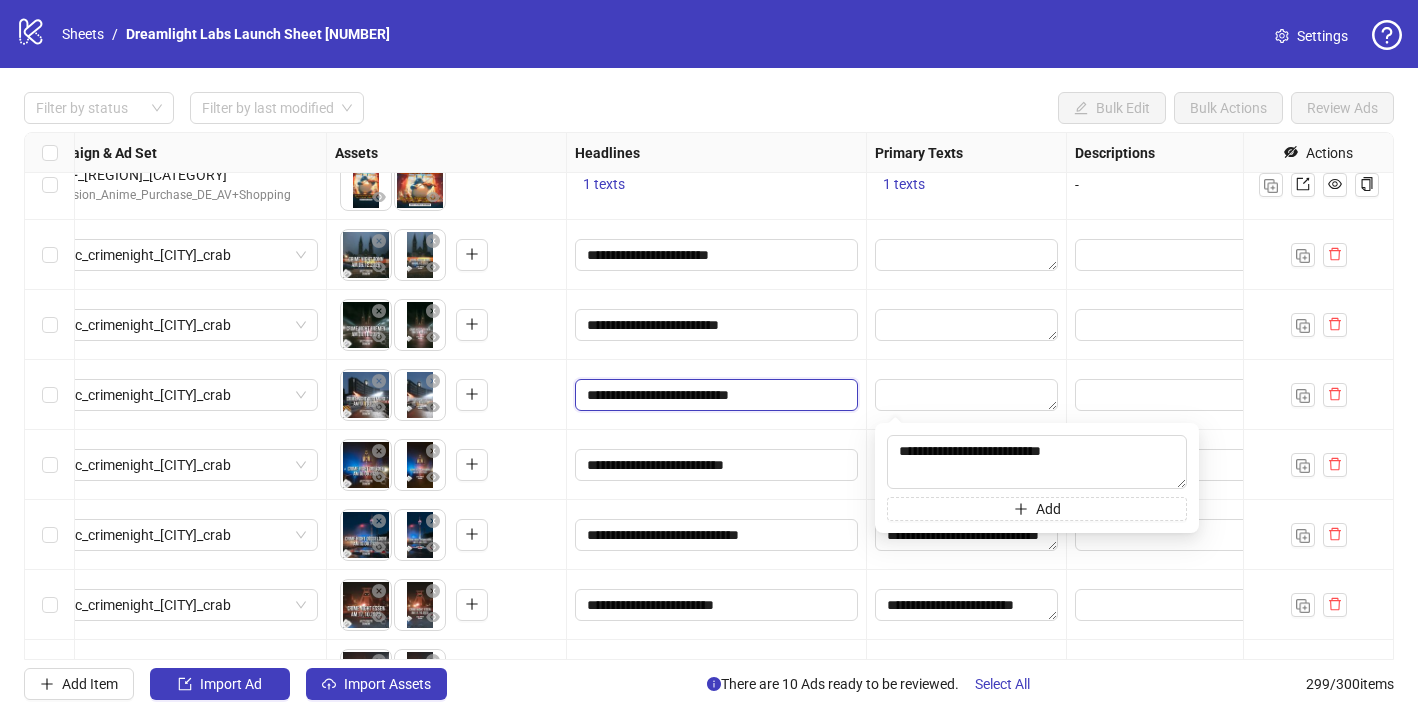 click on "**********" at bounding box center (714, 395) 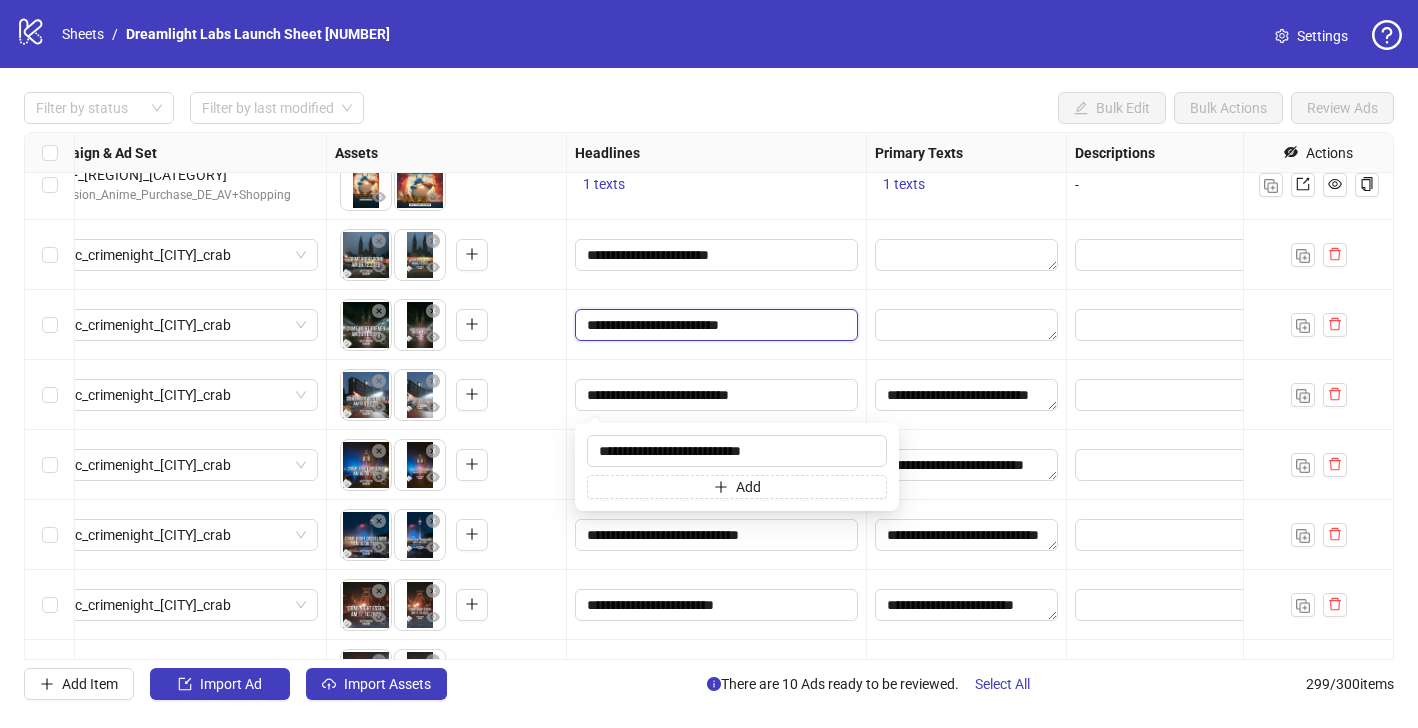 click on "**********" at bounding box center (714, 325) 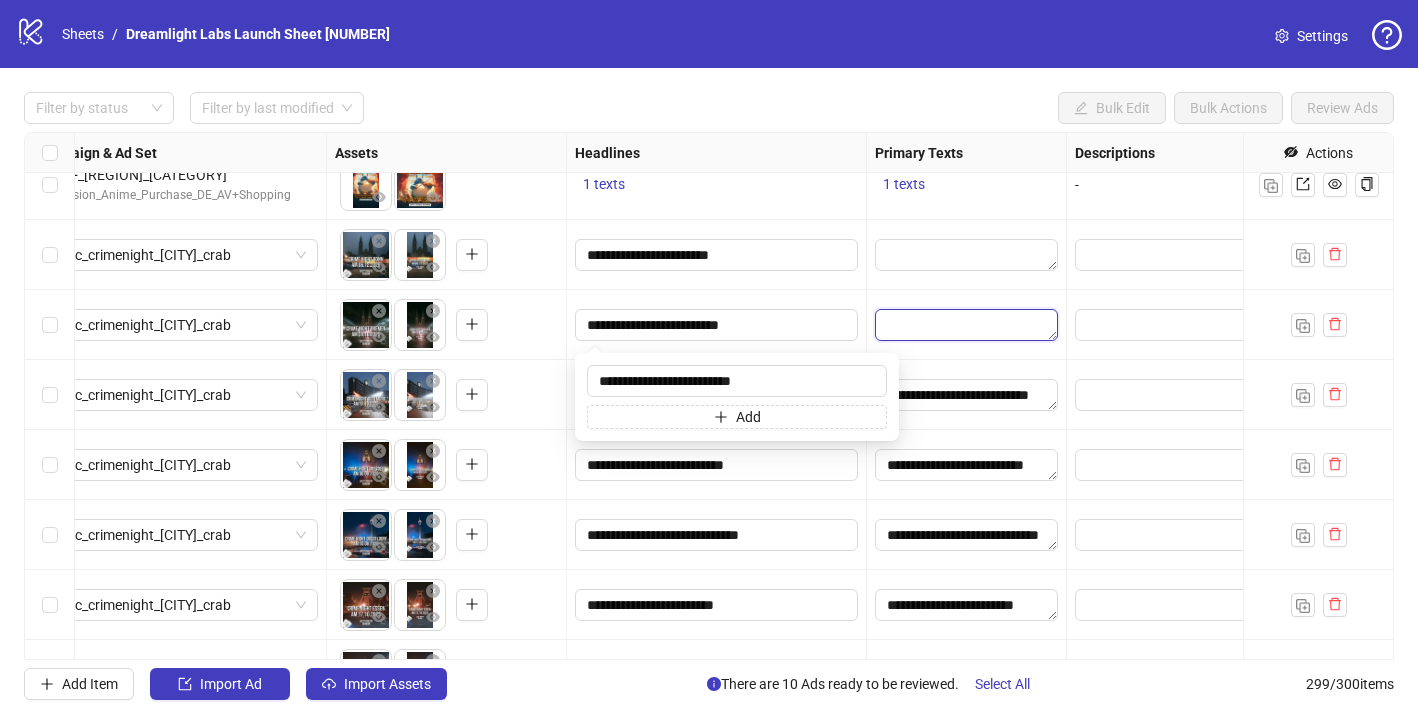 click at bounding box center [966, 325] 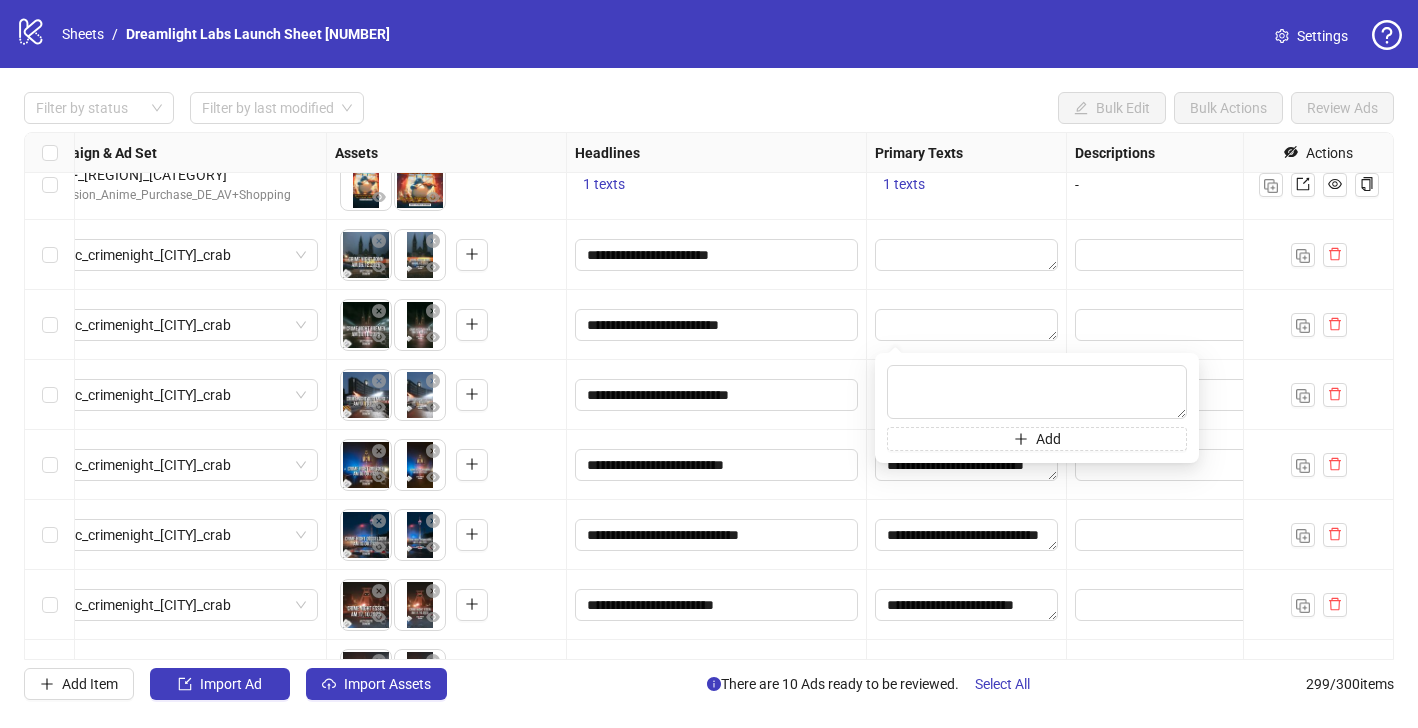 type on "**********" 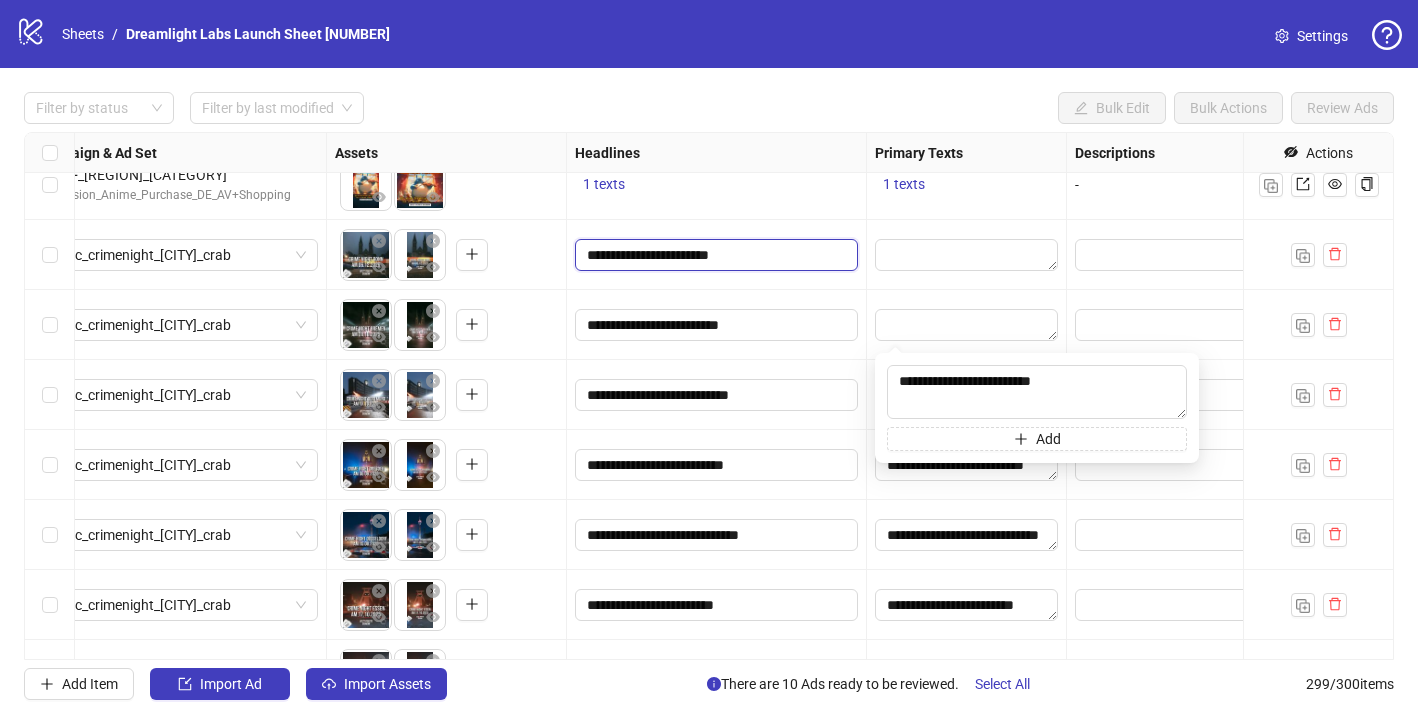 click on "**********" at bounding box center [714, 255] 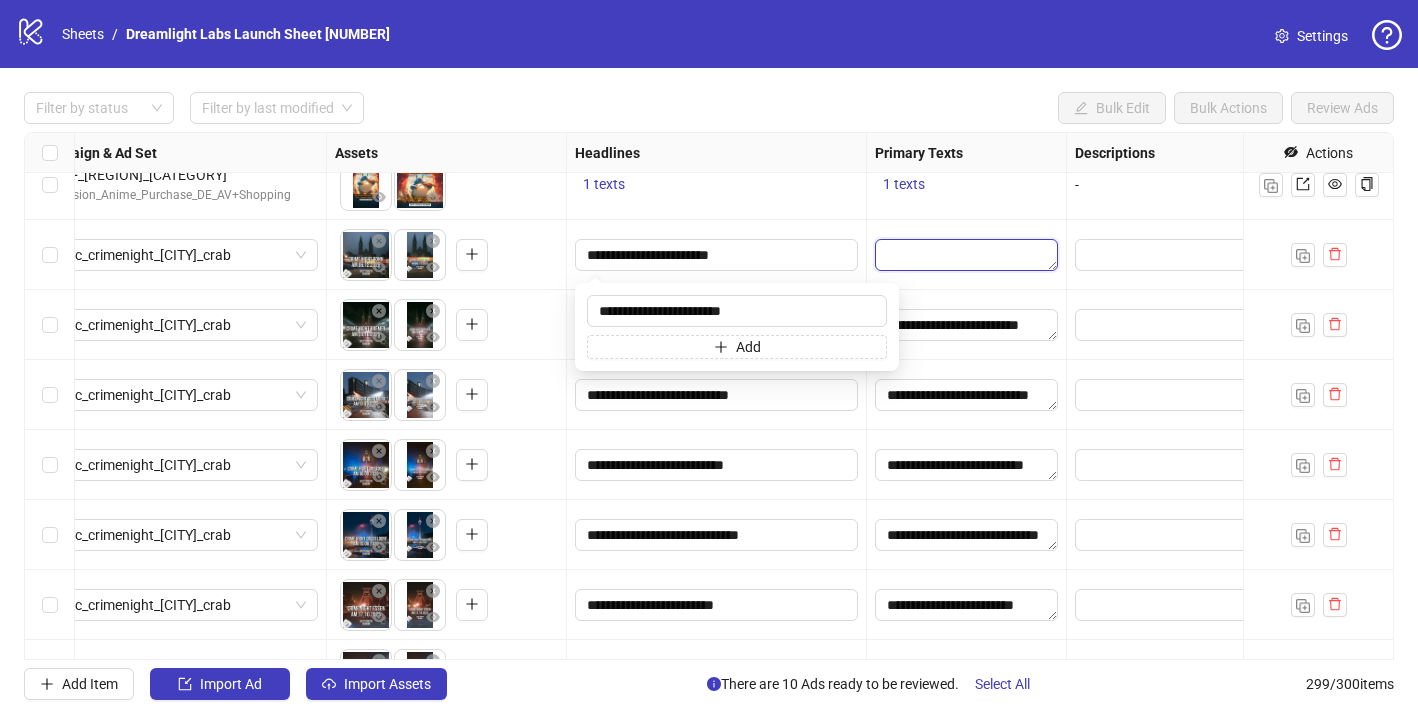 click at bounding box center (966, 255) 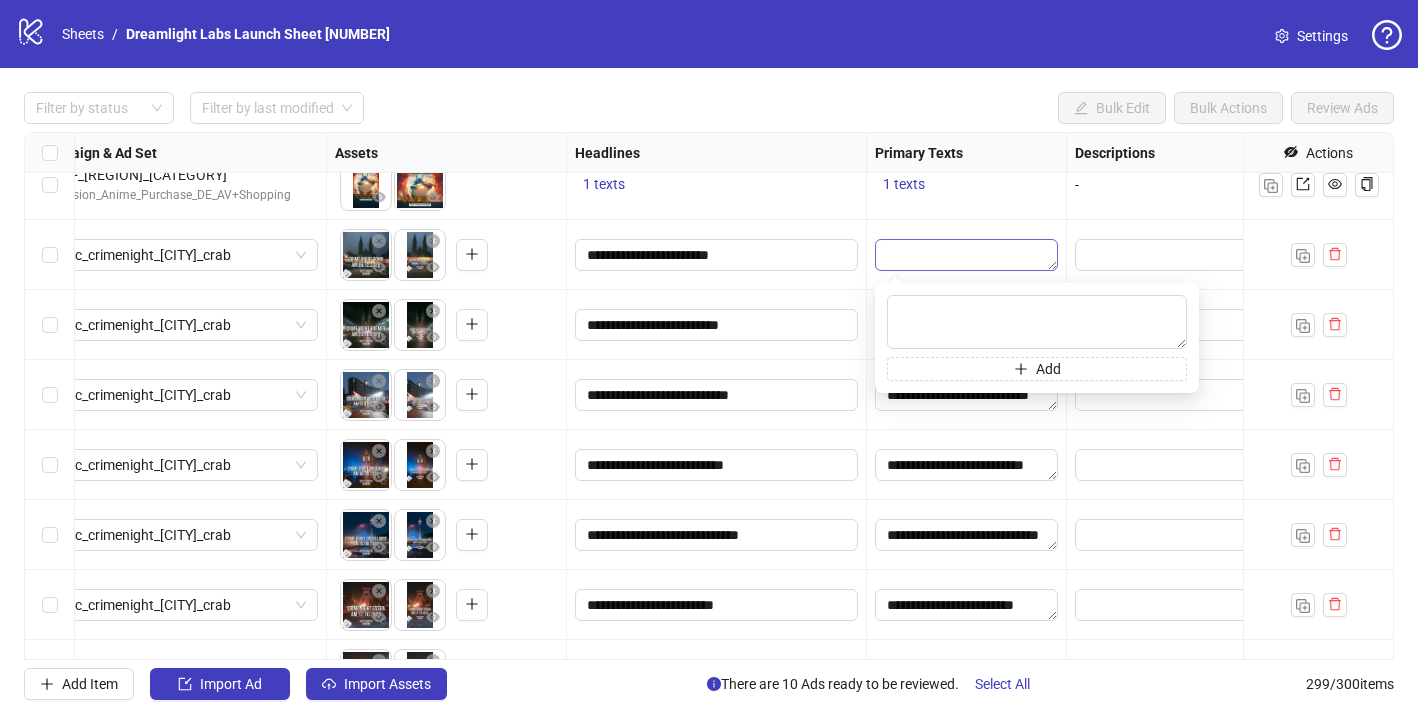 type on "**********" 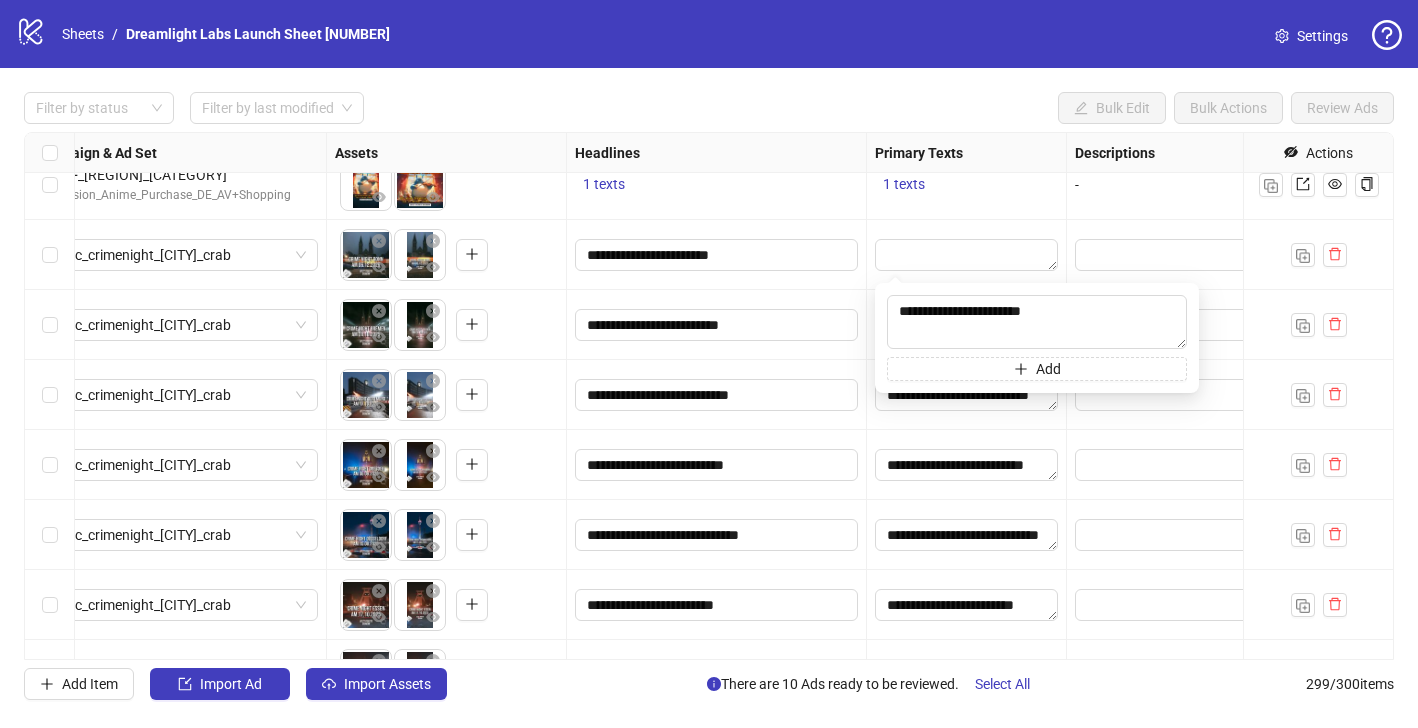 click at bounding box center [967, 255] 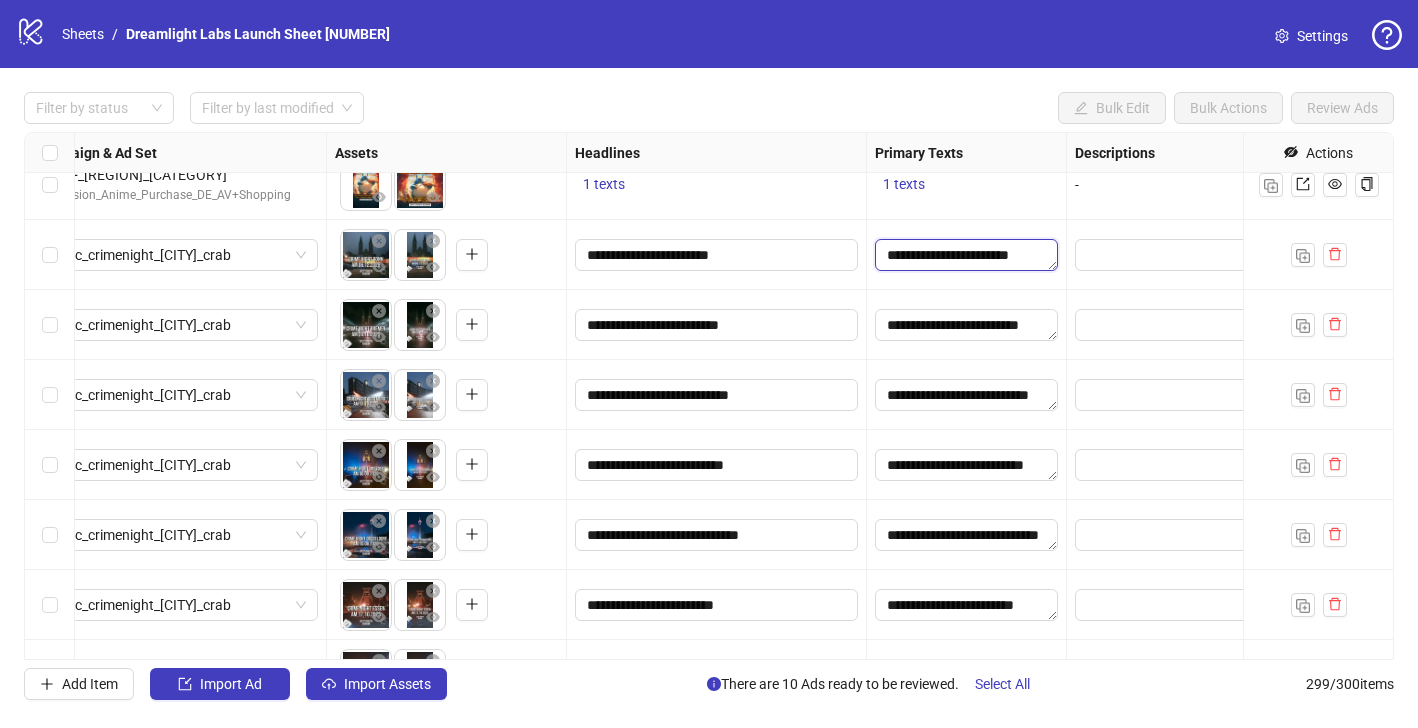 click on "**********" at bounding box center (966, 255) 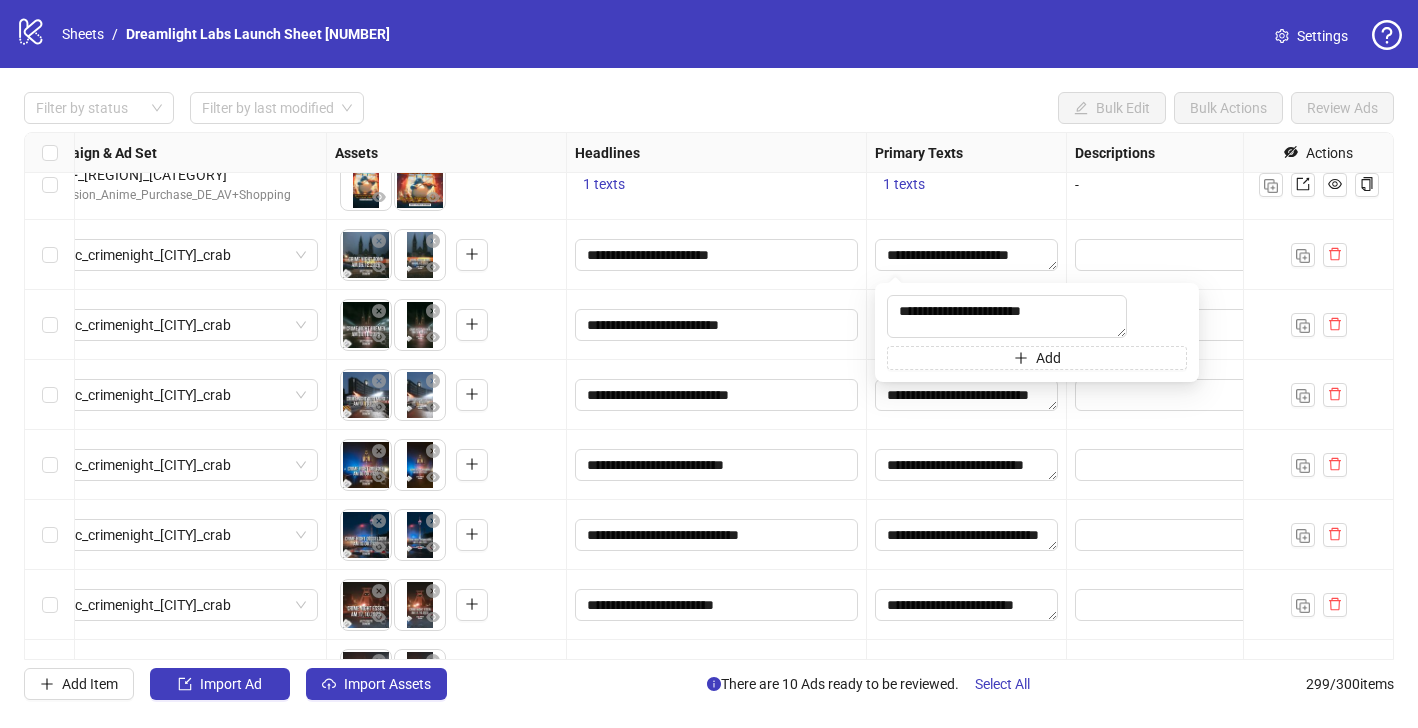 click on "**********" at bounding box center (717, 325) 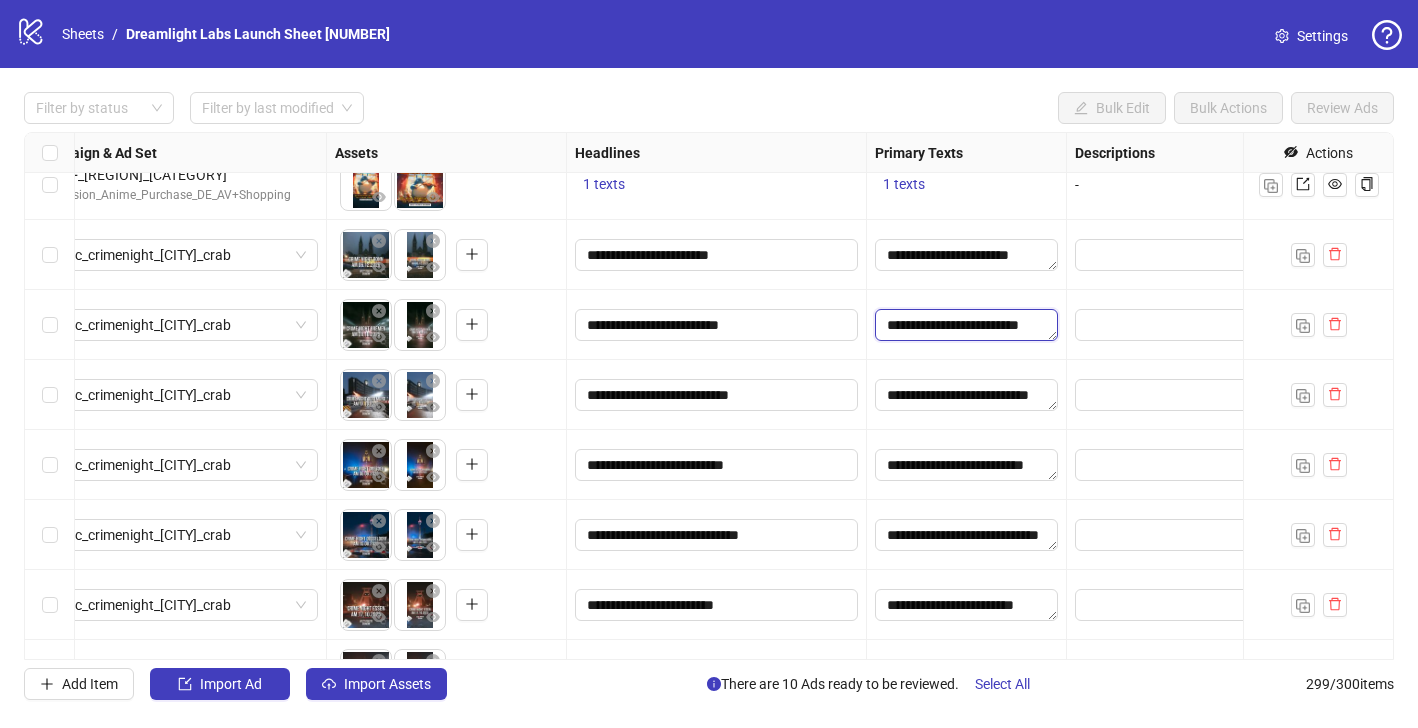 click on "**********" at bounding box center [966, 325] 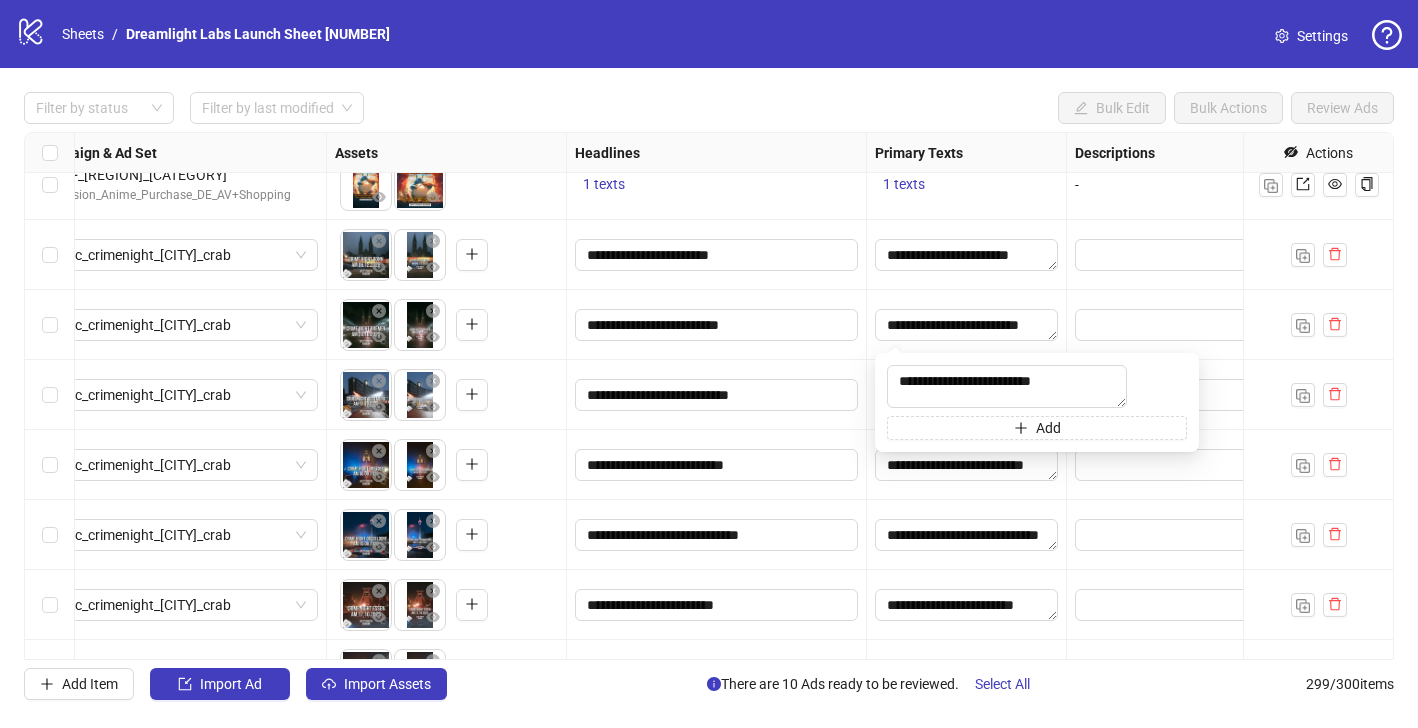 click on "**********" at bounding box center [967, 325] 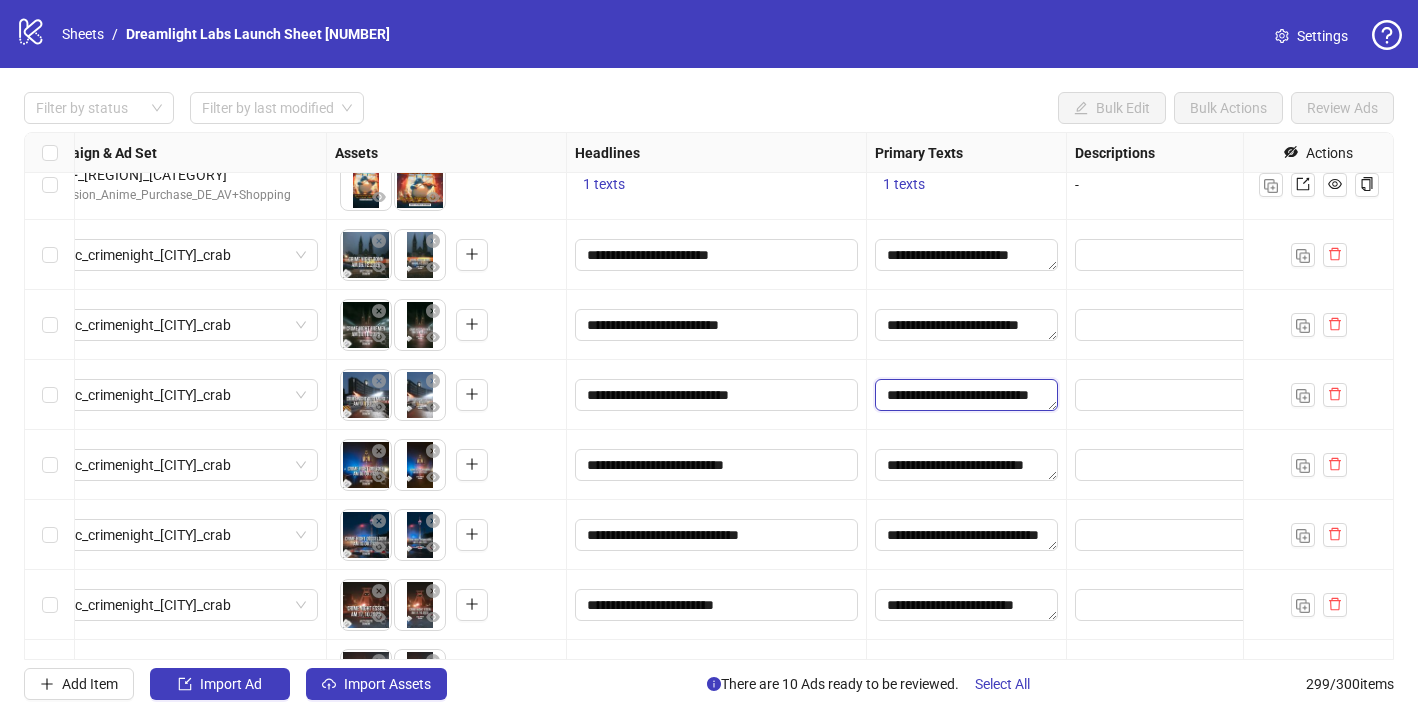 click on "**********" at bounding box center [966, 395] 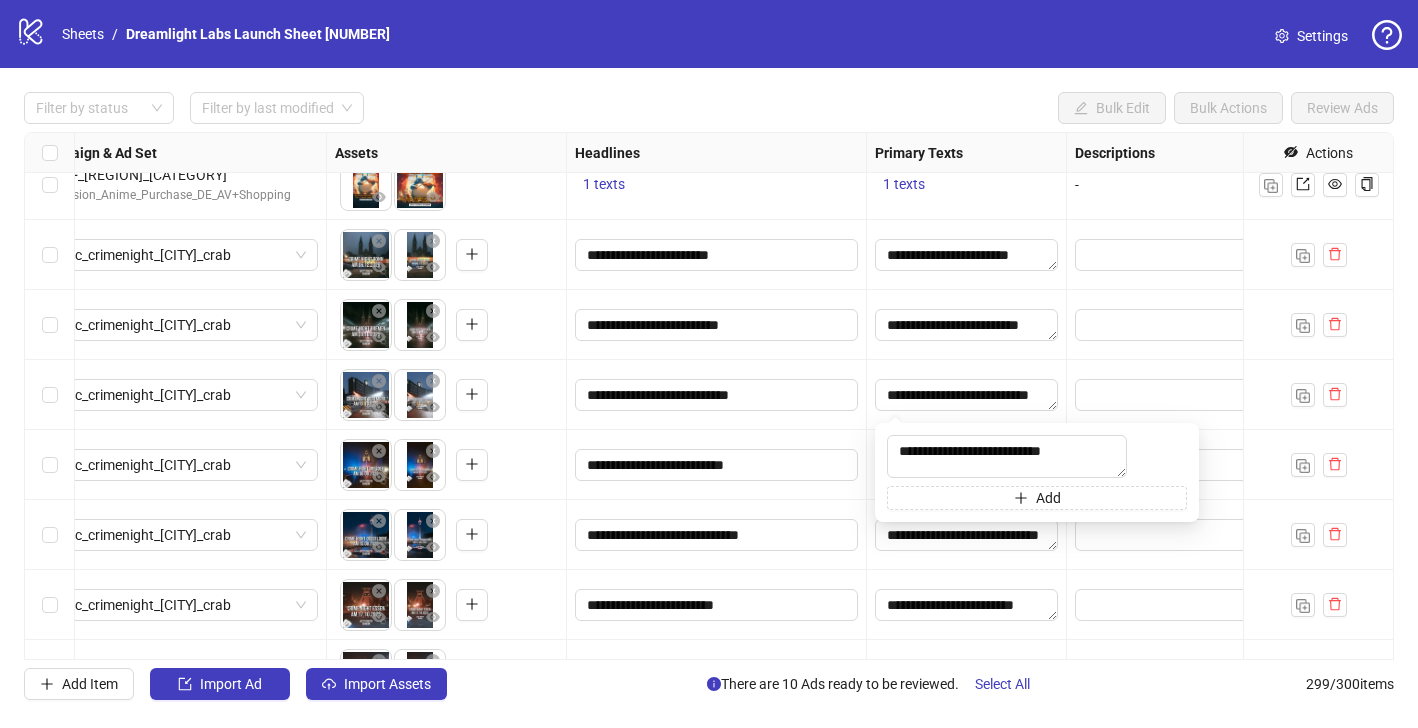 click on "**********" at bounding box center (967, 395) 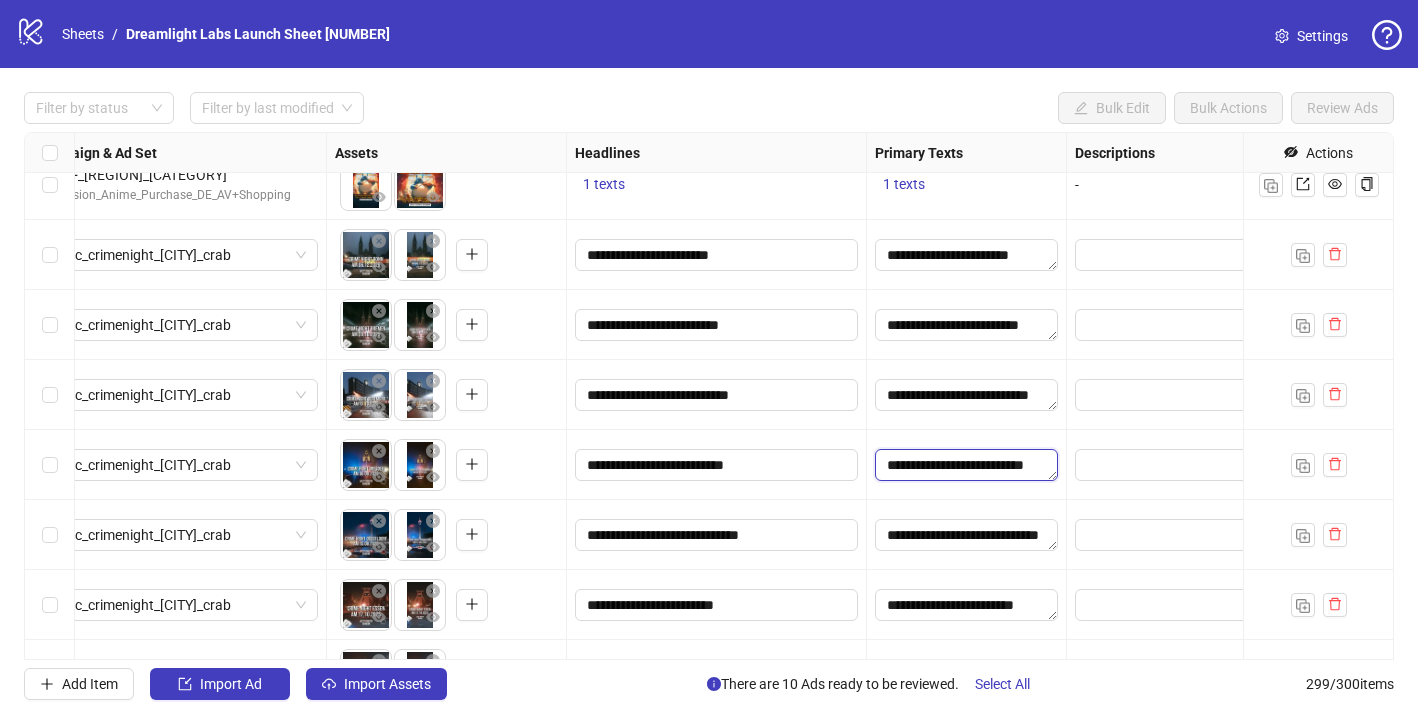 click on "**********" at bounding box center [966, 465] 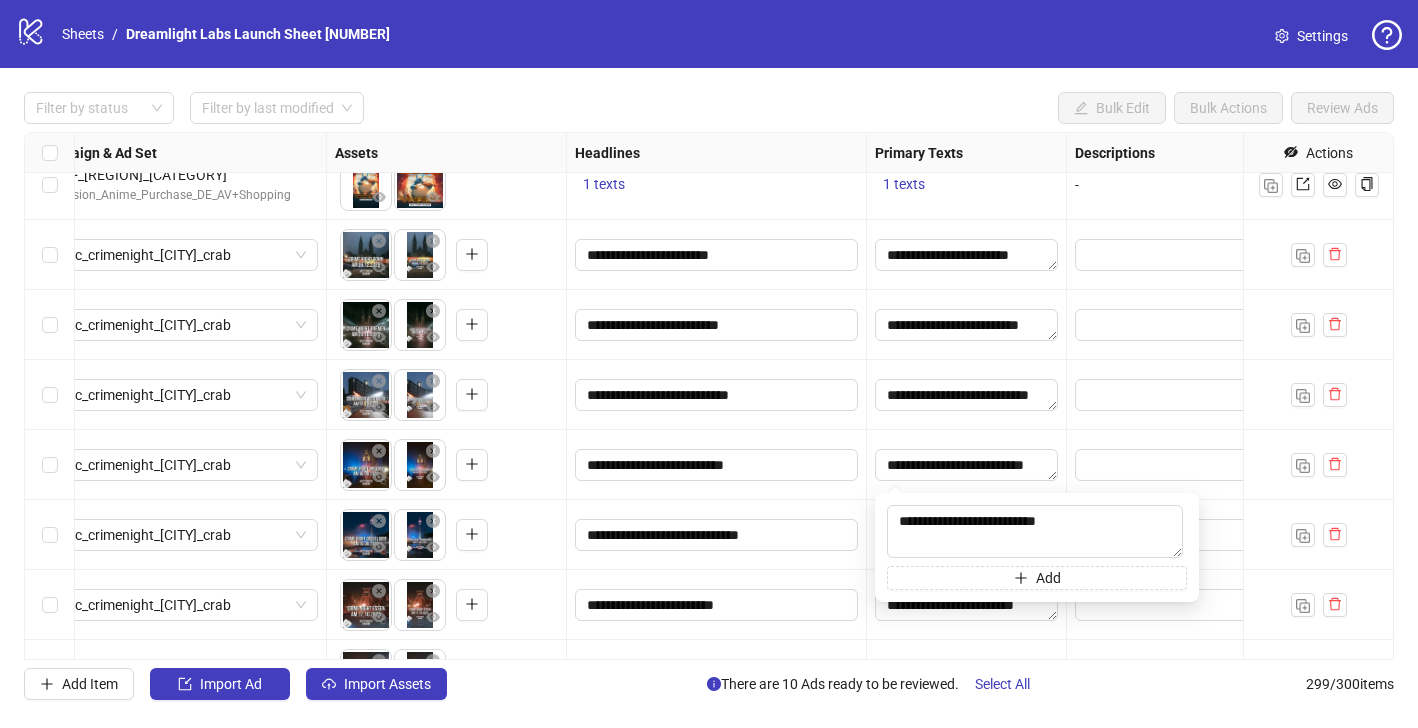 click on "**********" at bounding box center [967, 465] 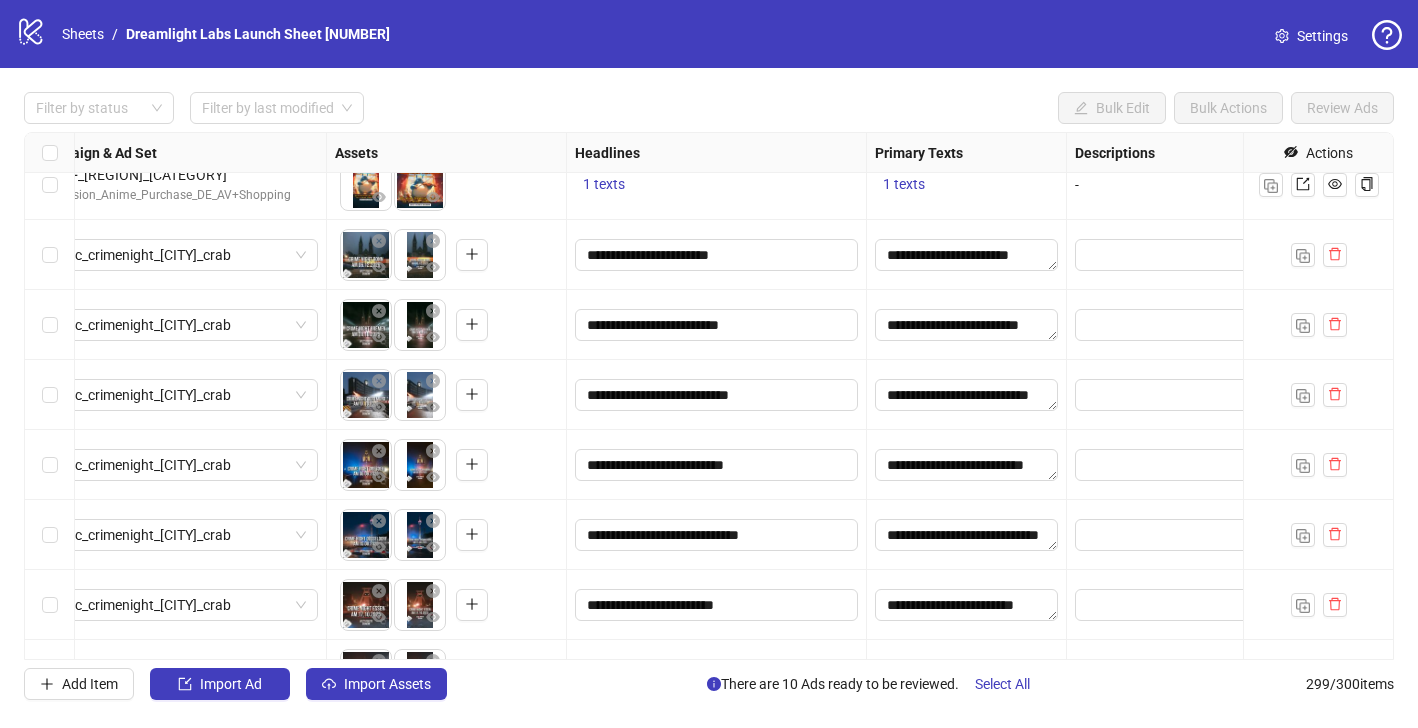 click on "**********" at bounding box center (967, 535) 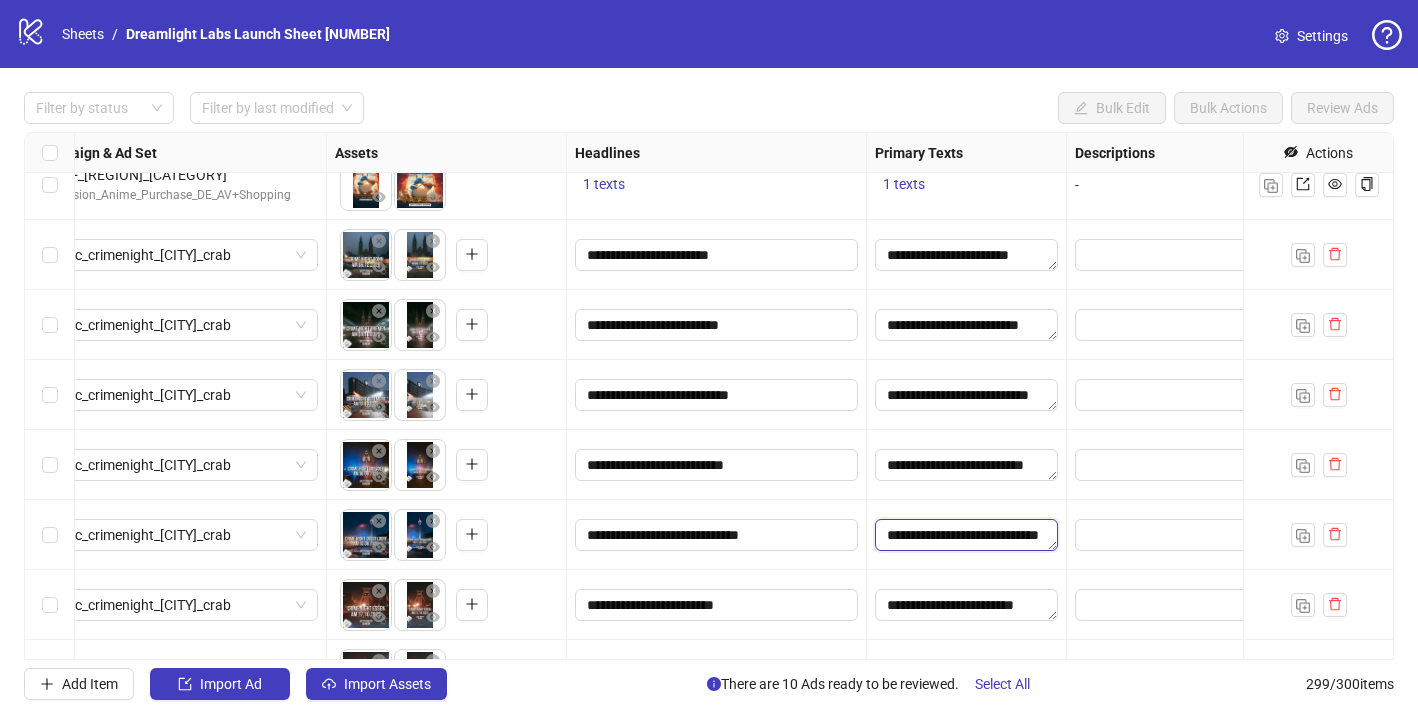 click on "**********" at bounding box center (966, 535) 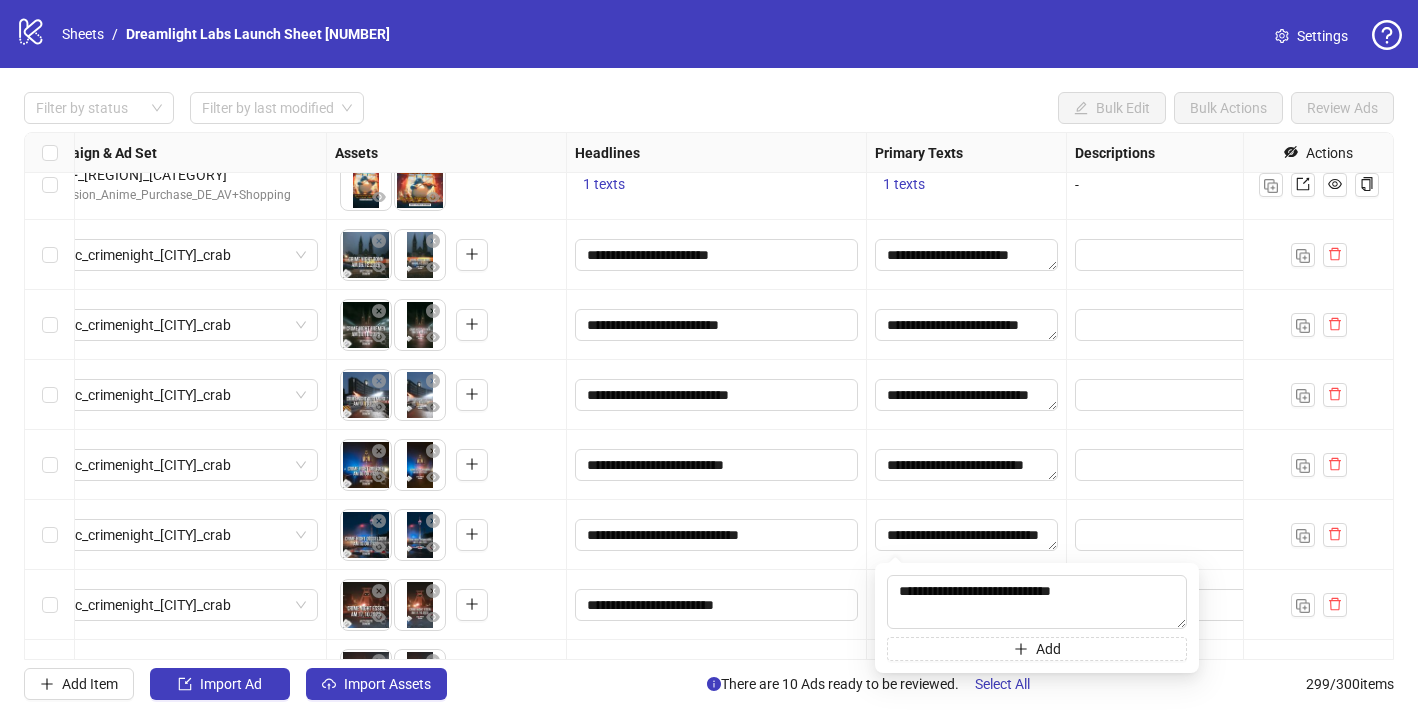 click on "**********" at bounding box center [967, 465] 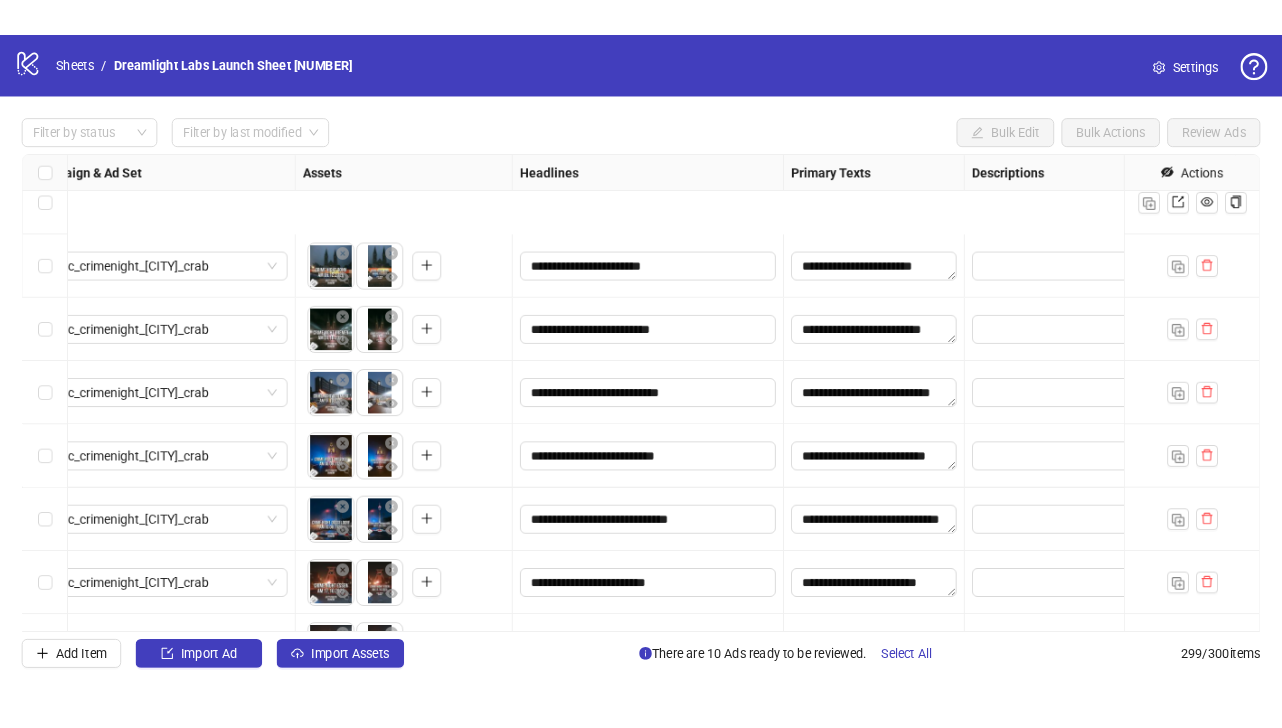 scroll, scrollTop: 20062, scrollLeft: 618, axis: both 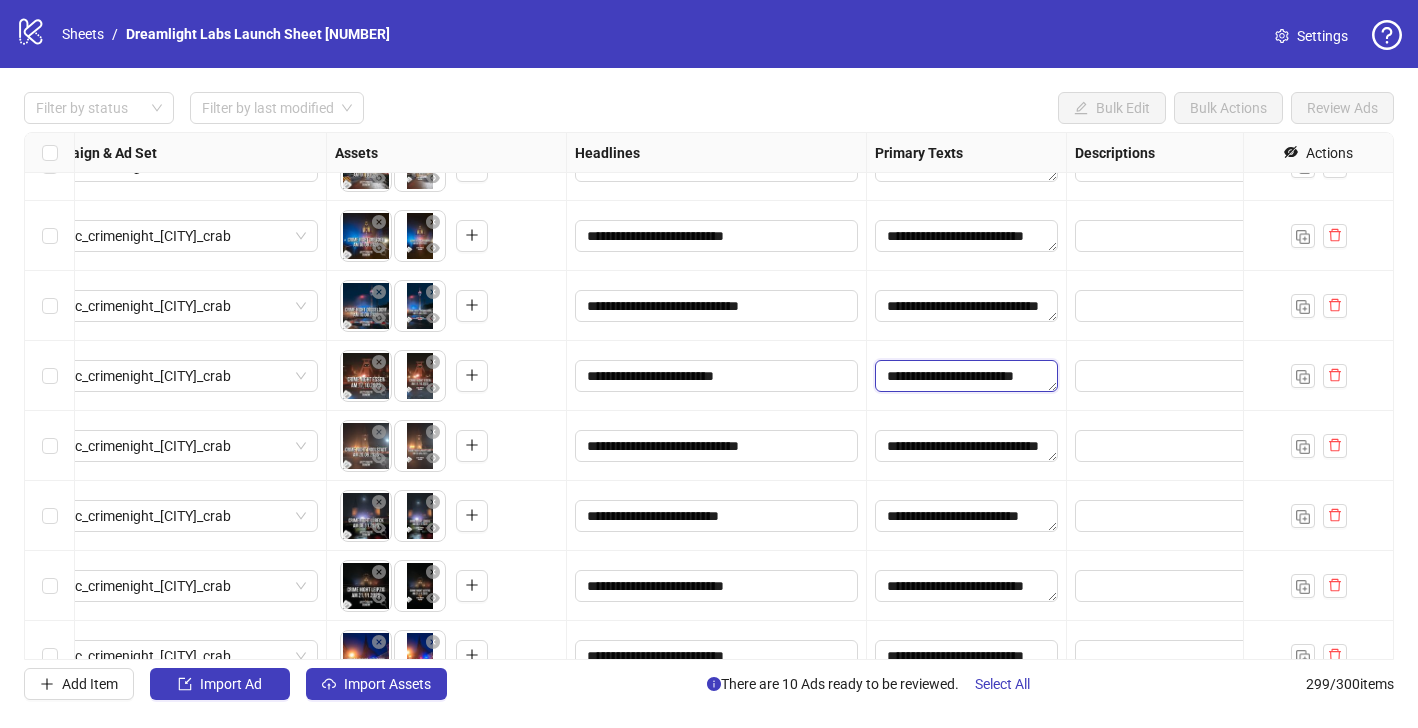 click on "**********" at bounding box center (966, 376) 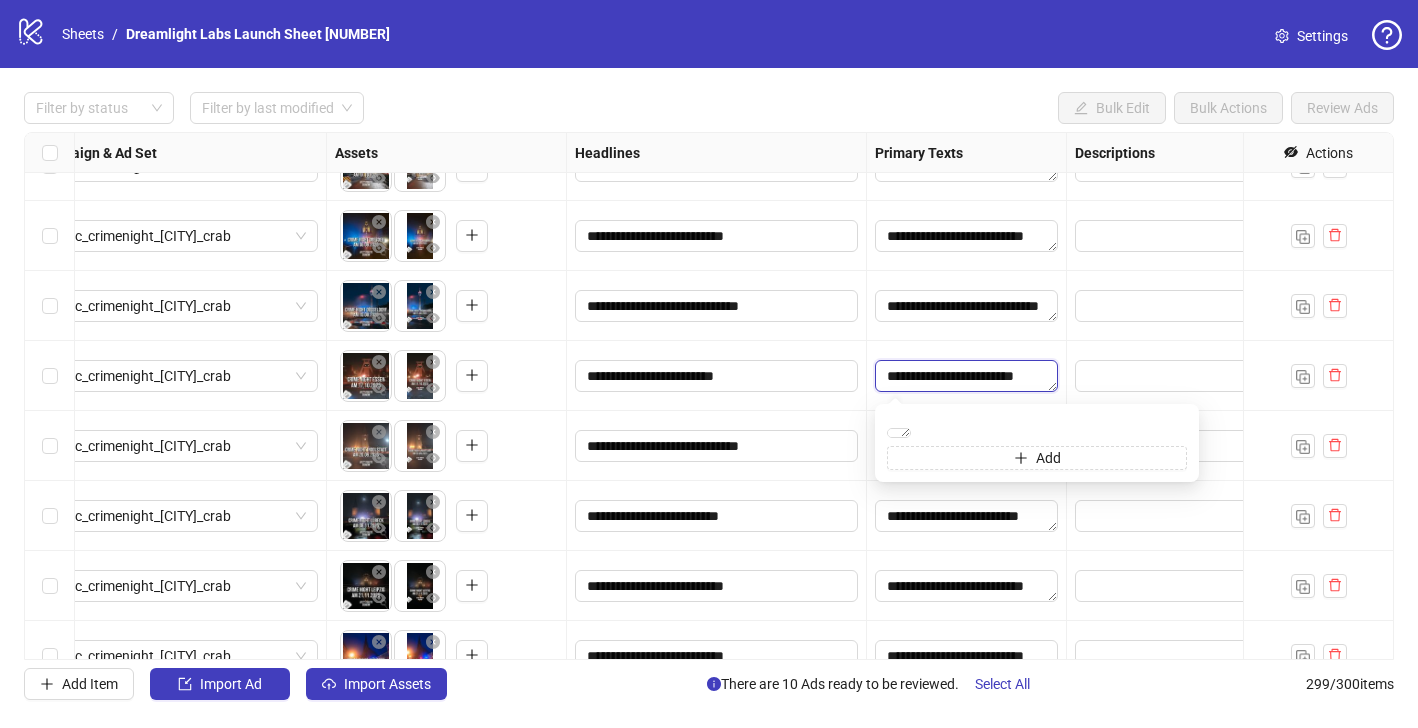click on "**********" at bounding box center [966, 376] 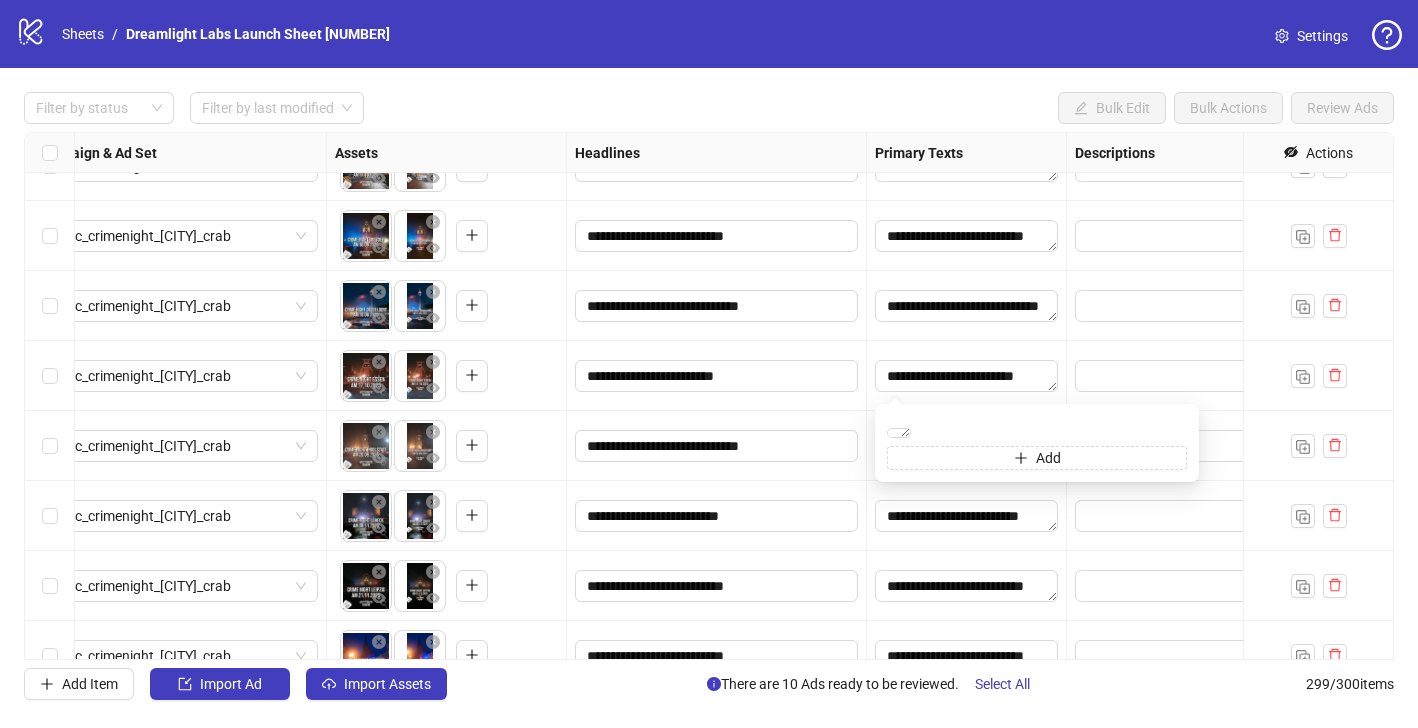 click on "**********" at bounding box center [967, 446] 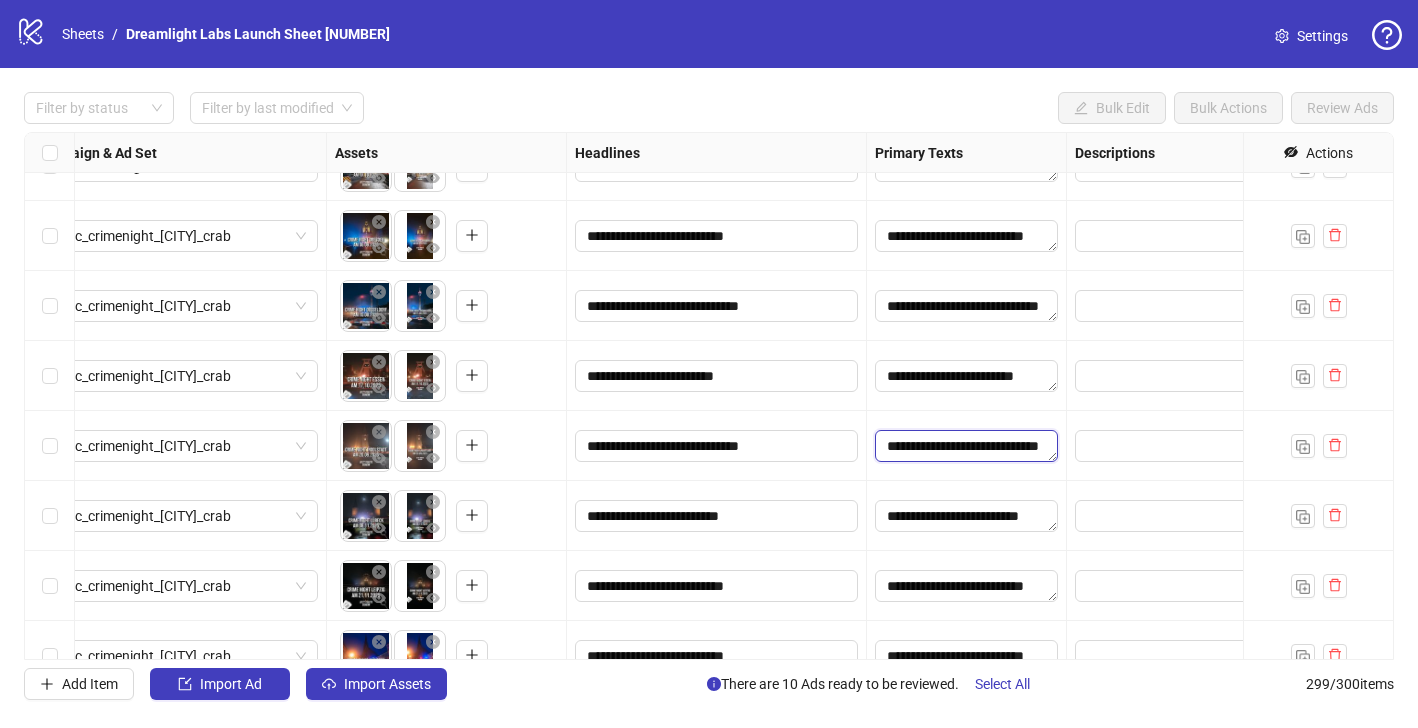 click on "**********" at bounding box center (966, 446) 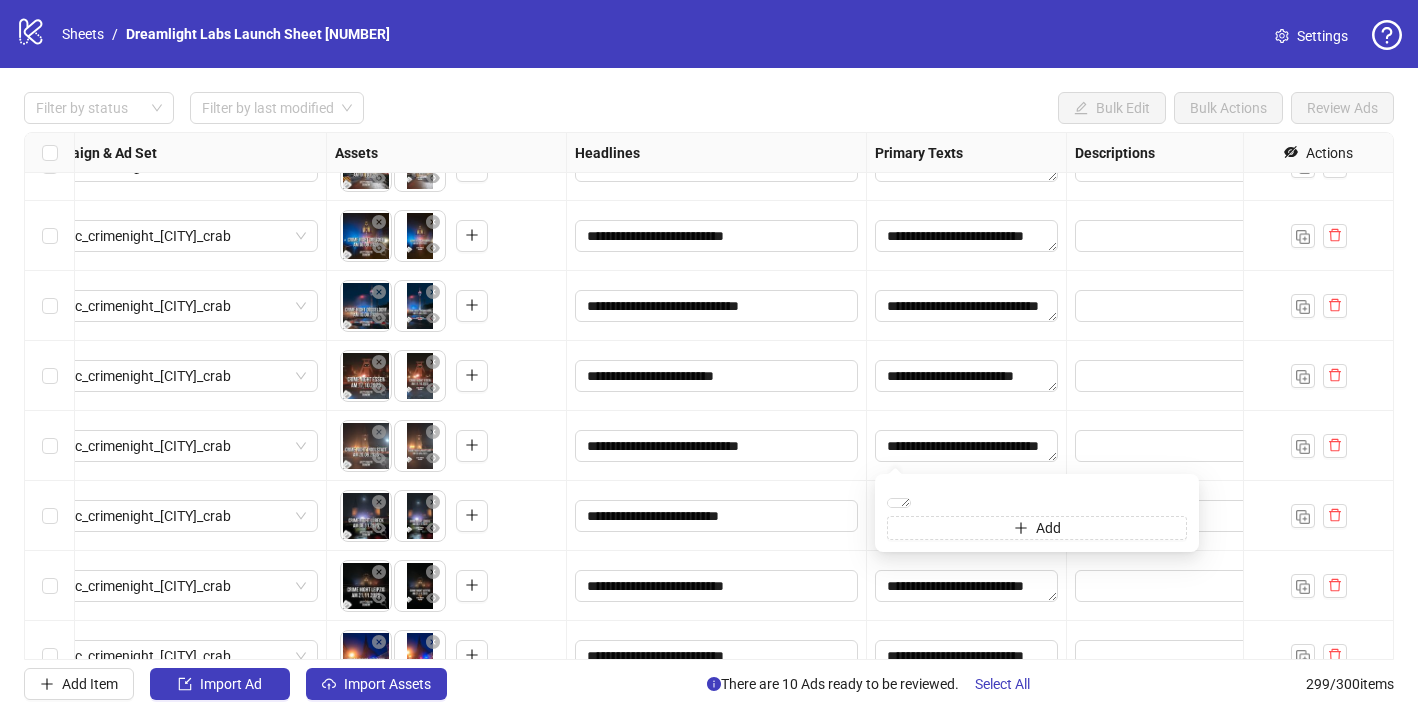 click on "**********" at bounding box center (967, 446) 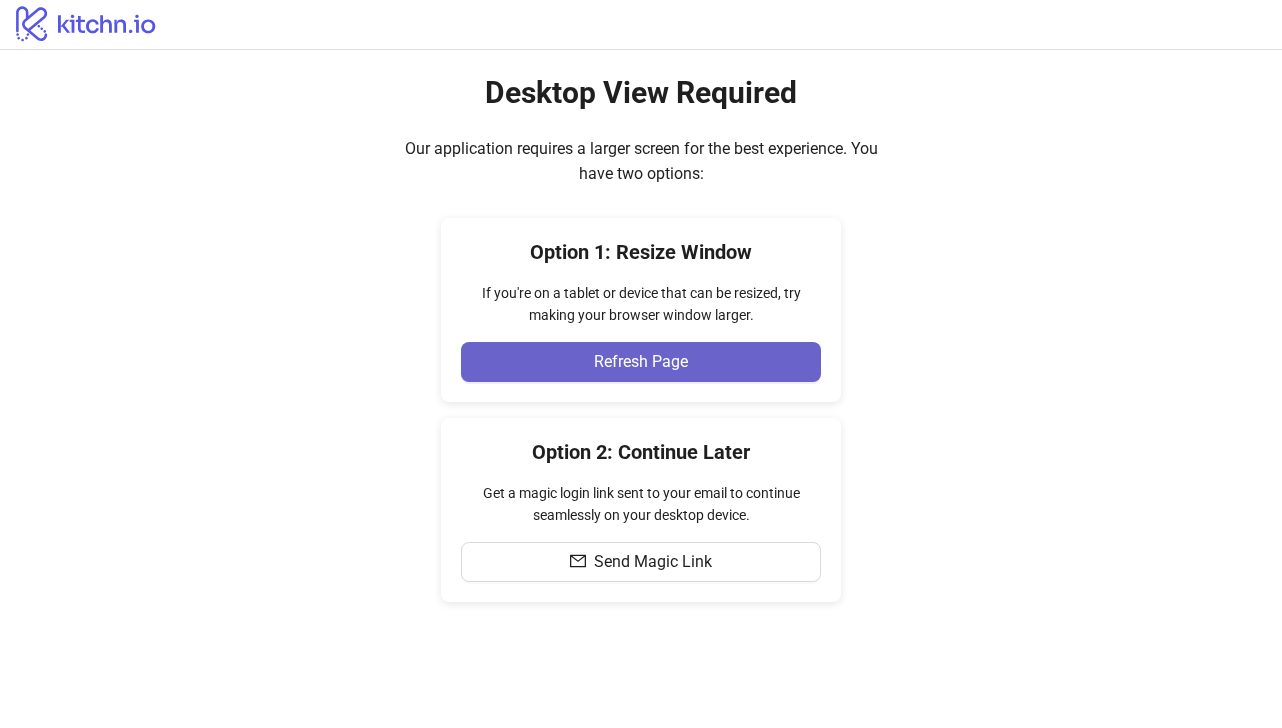 click on "Refresh Page" at bounding box center (641, 362) 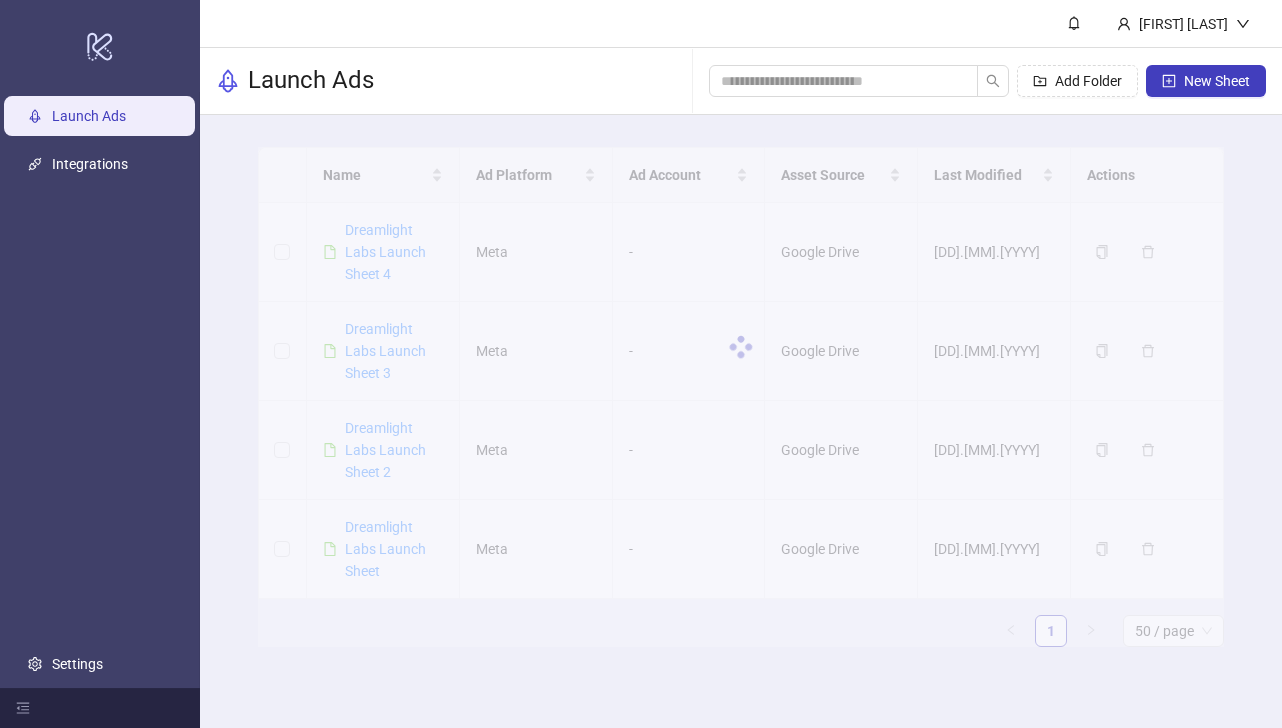 scroll, scrollTop: 0, scrollLeft: 0, axis: both 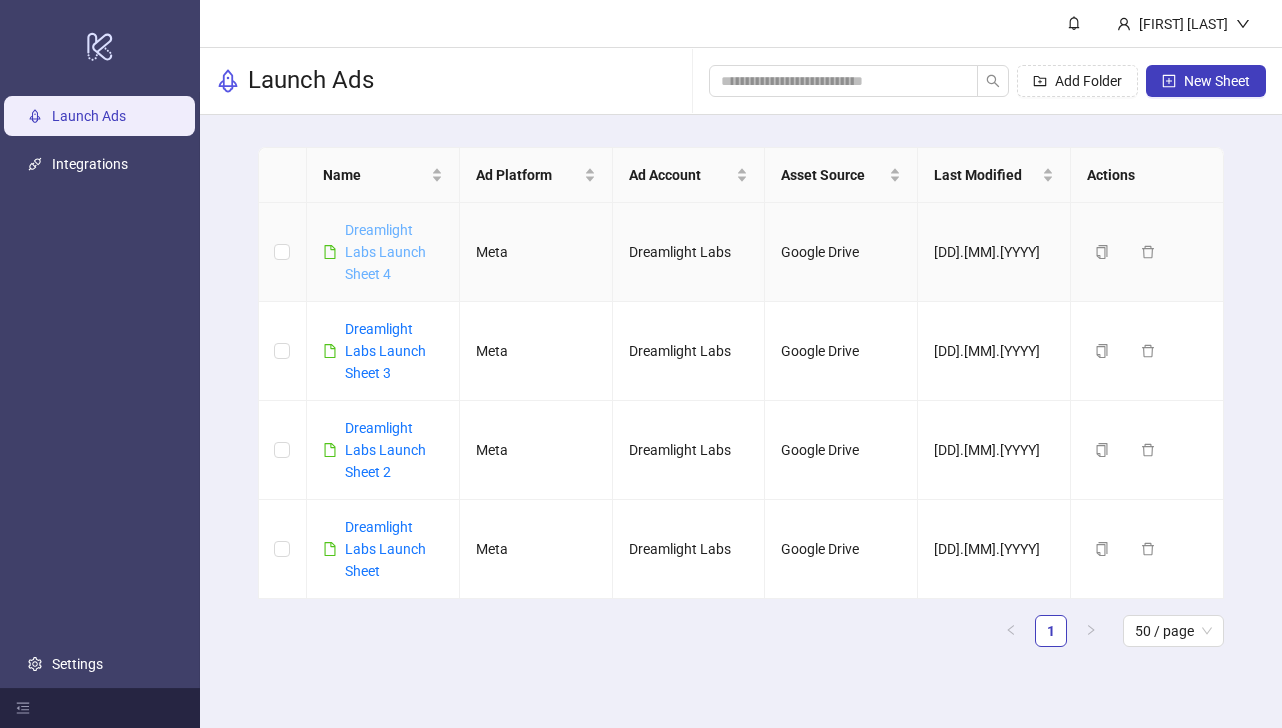 click on "Dreamlight Labs Launch Sheet 4" at bounding box center [385, 252] 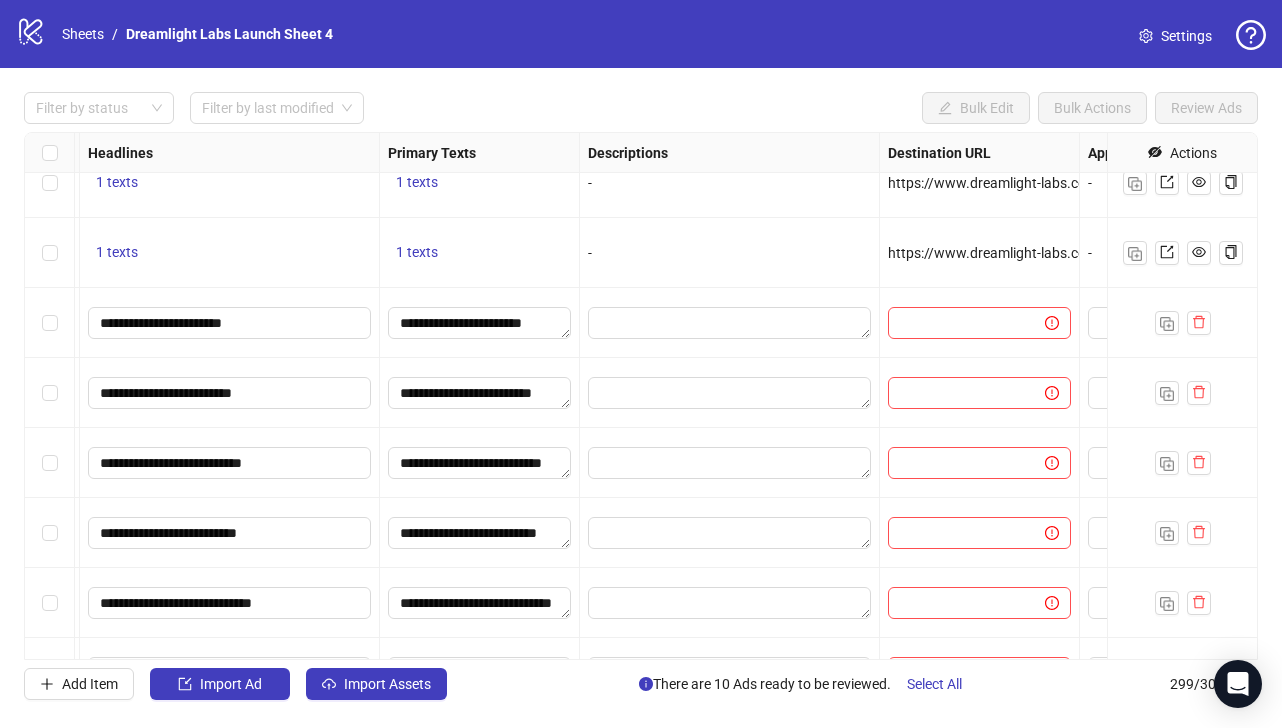 scroll, scrollTop: 19852, scrollLeft: 1105, axis: both 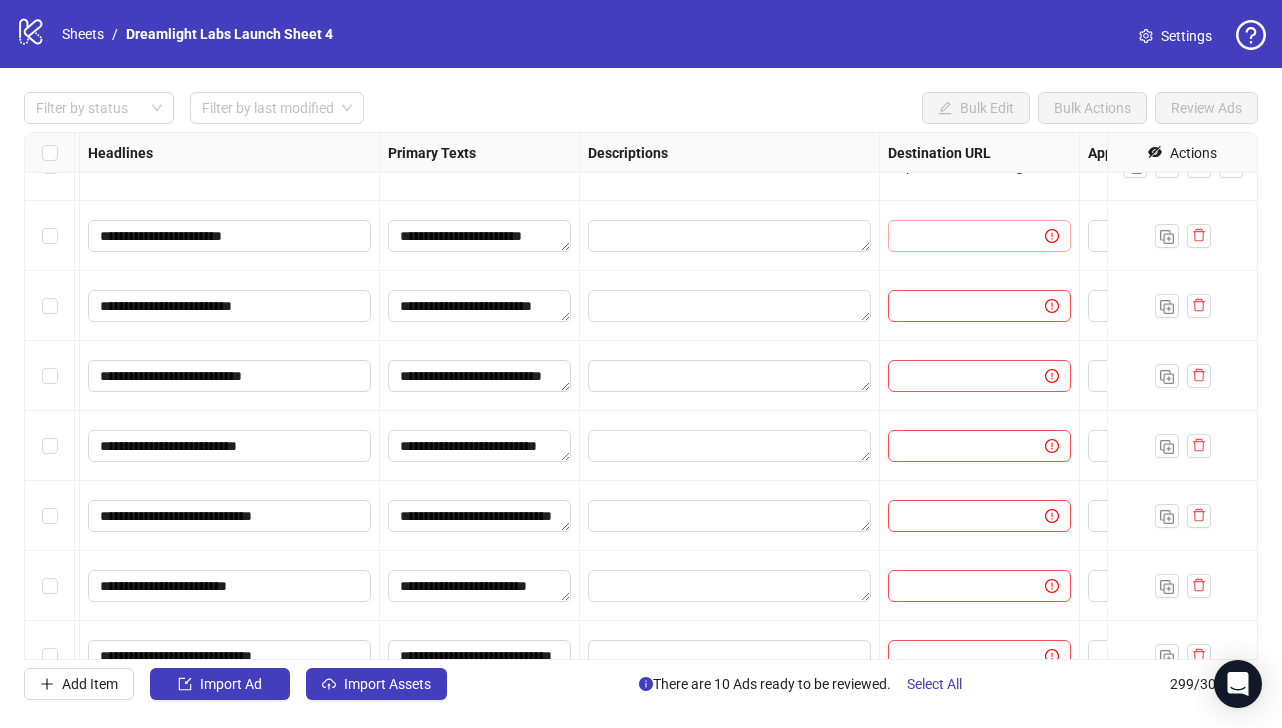 click at bounding box center (979, 236) 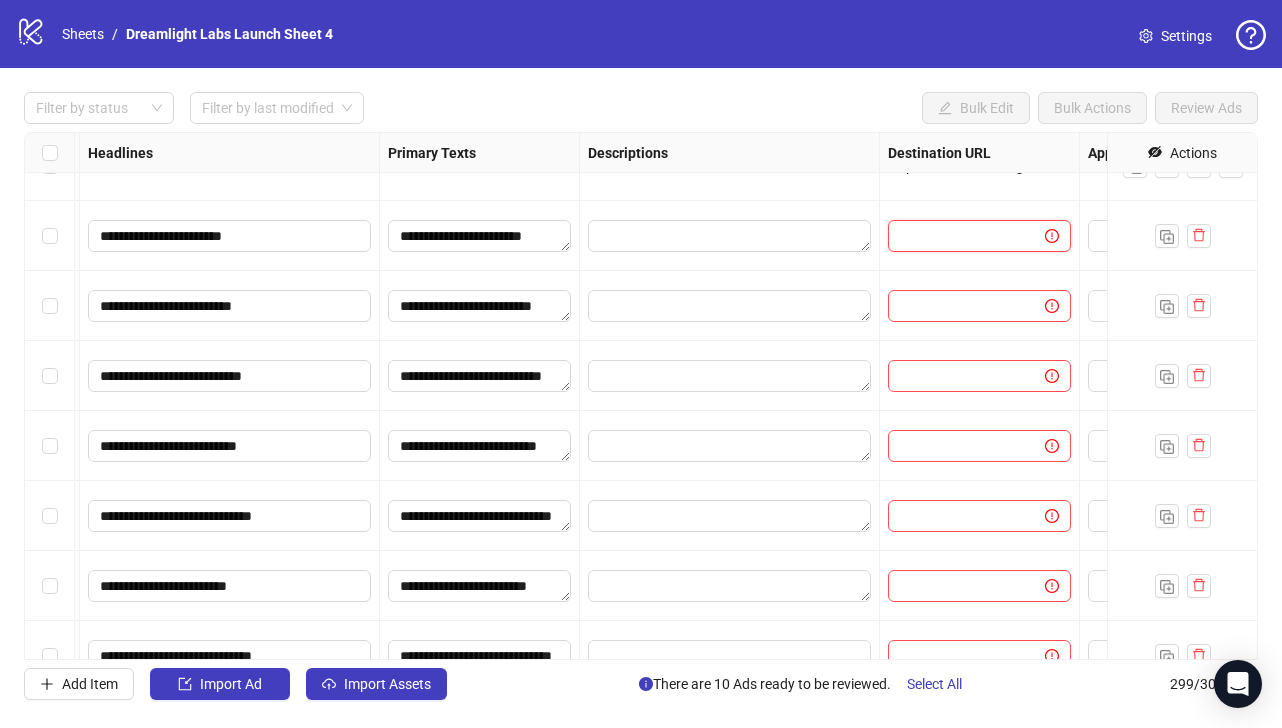 paste on "**********" 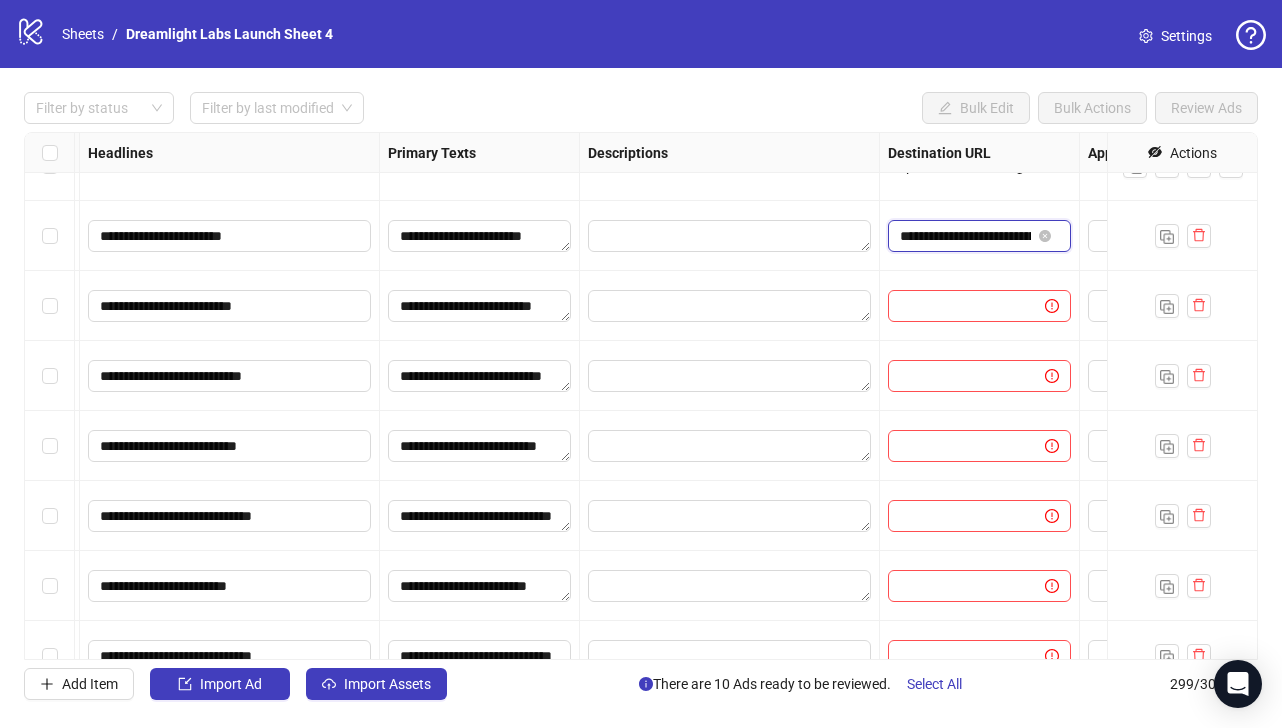 scroll, scrollTop: 0, scrollLeft: 338, axis: horizontal 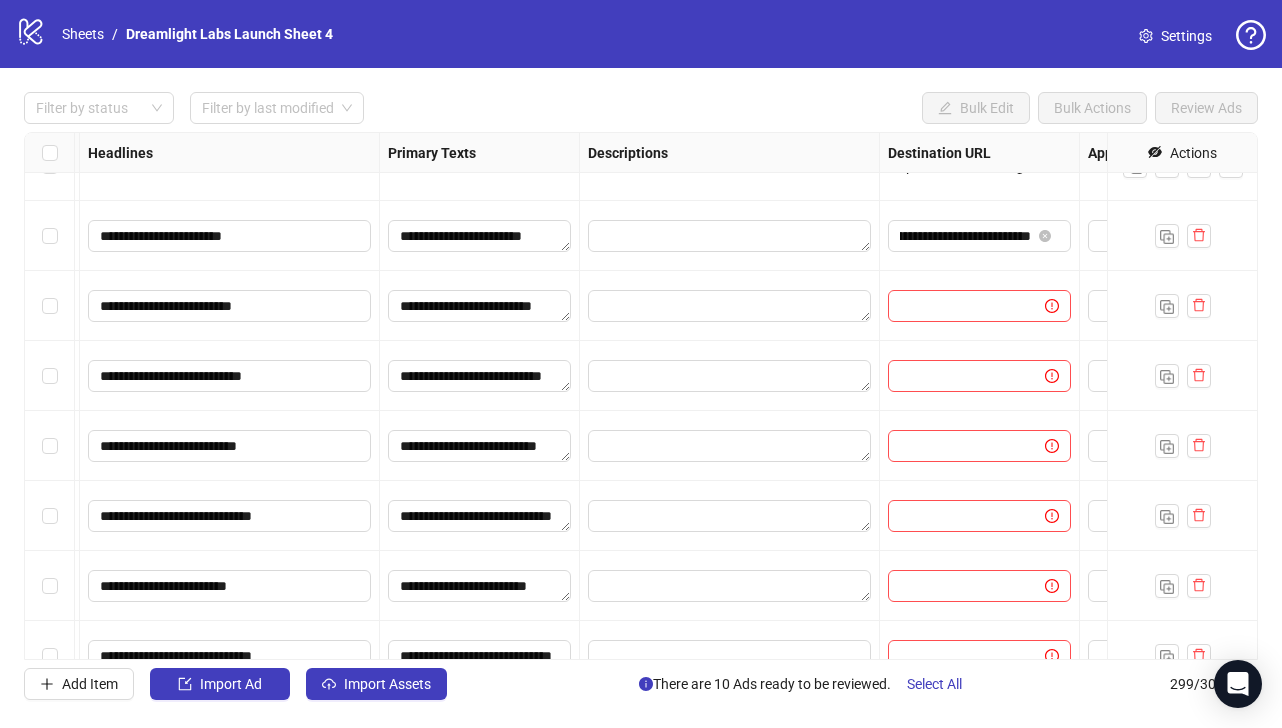 click on "-" at bounding box center [730, 166] 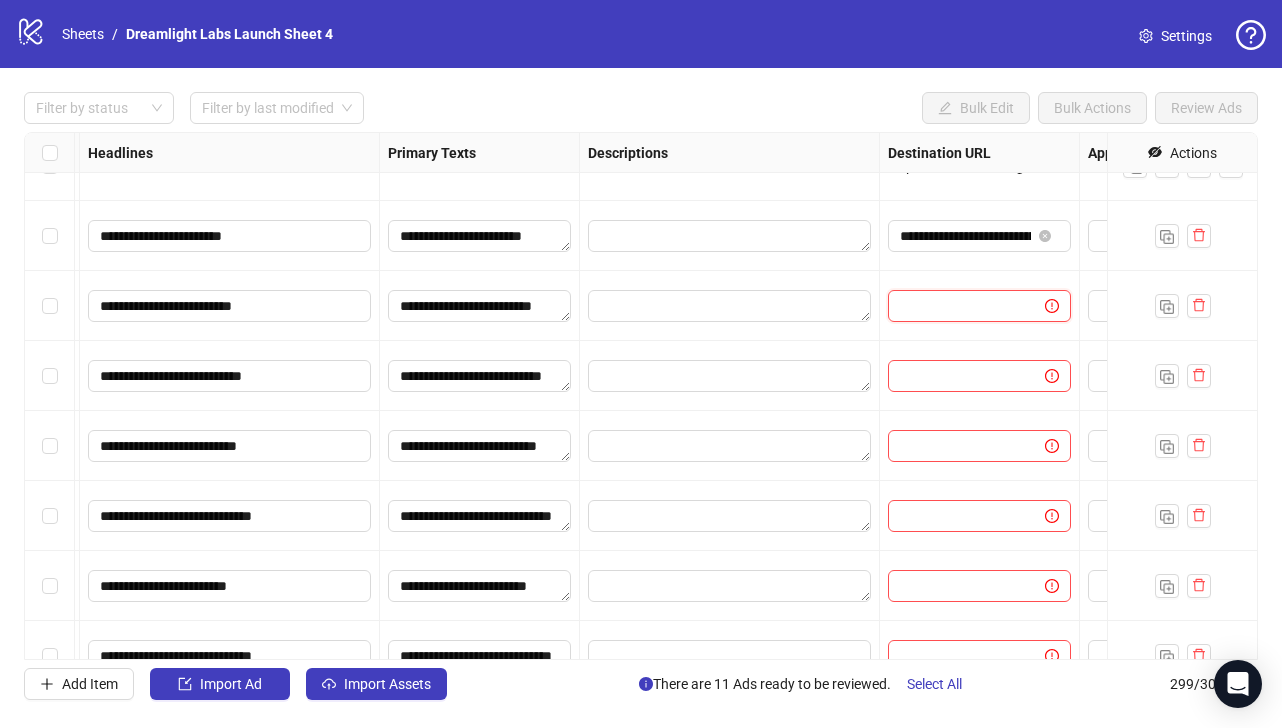 click at bounding box center [958, 306] 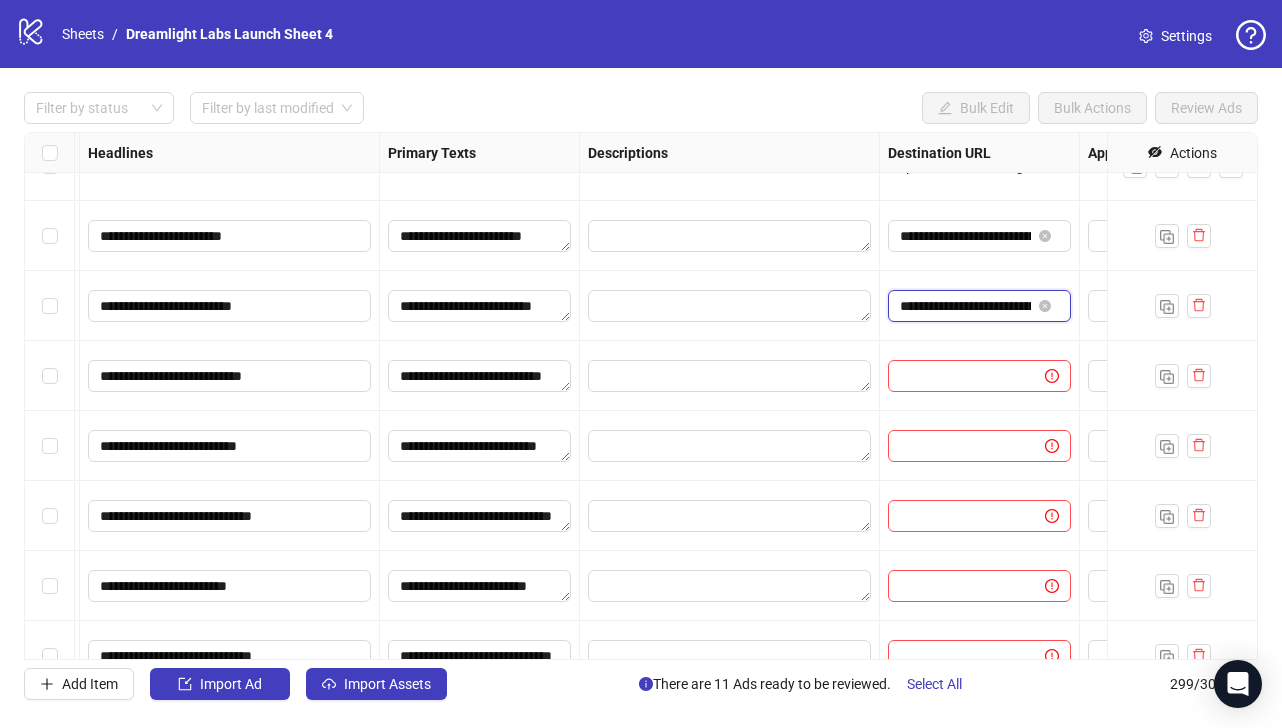 scroll, scrollTop: 0, scrollLeft: 341, axis: horizontal 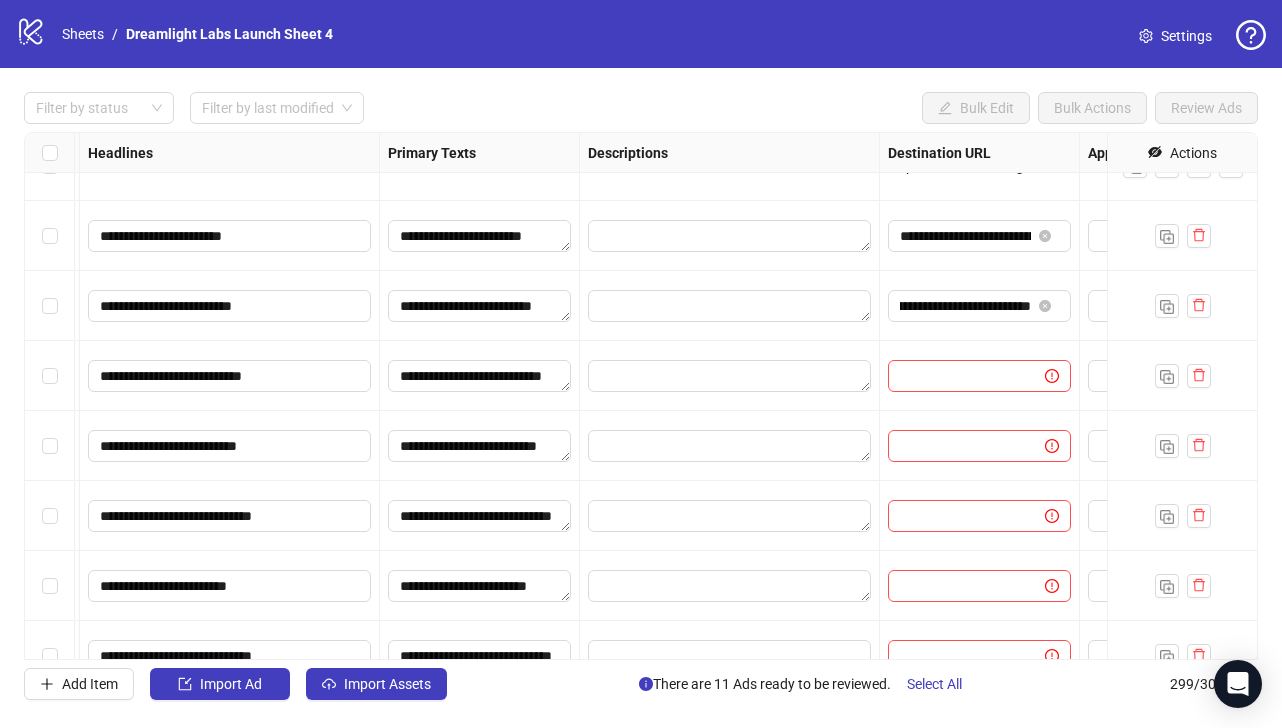 click on "**********" at bounding box center [980, 236] 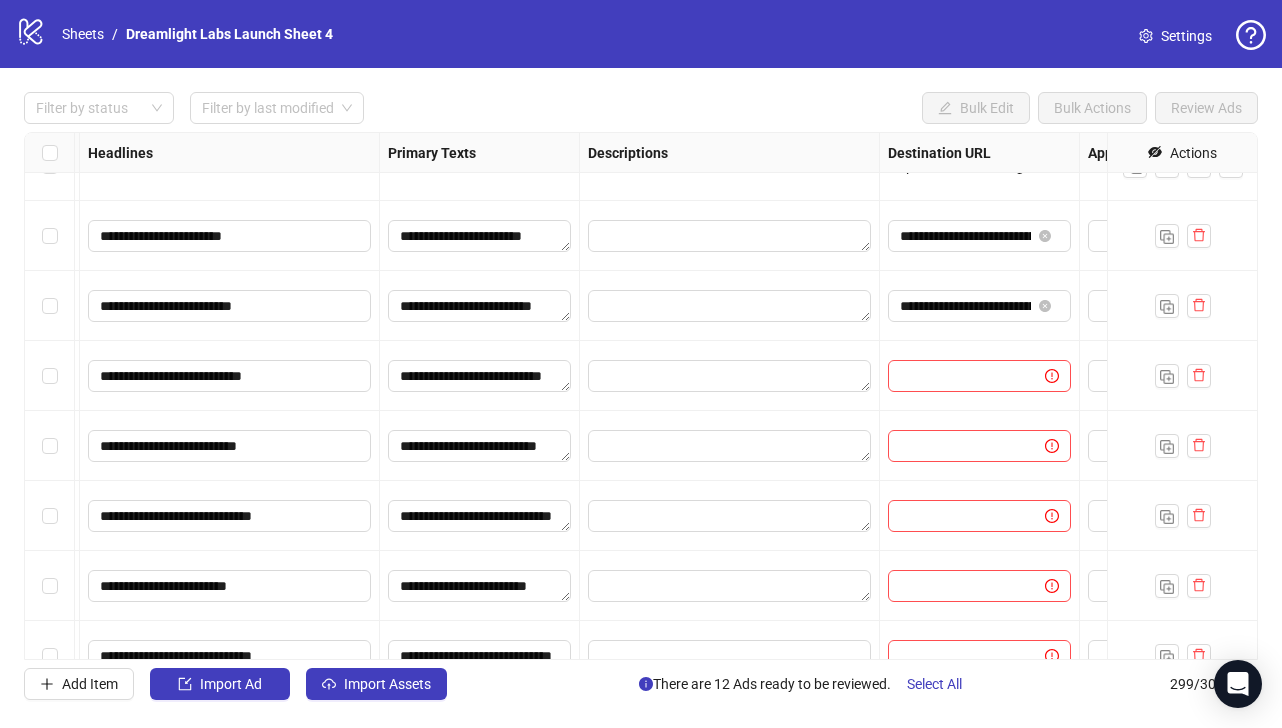 click on "**********" at bounding box center [980, 236] 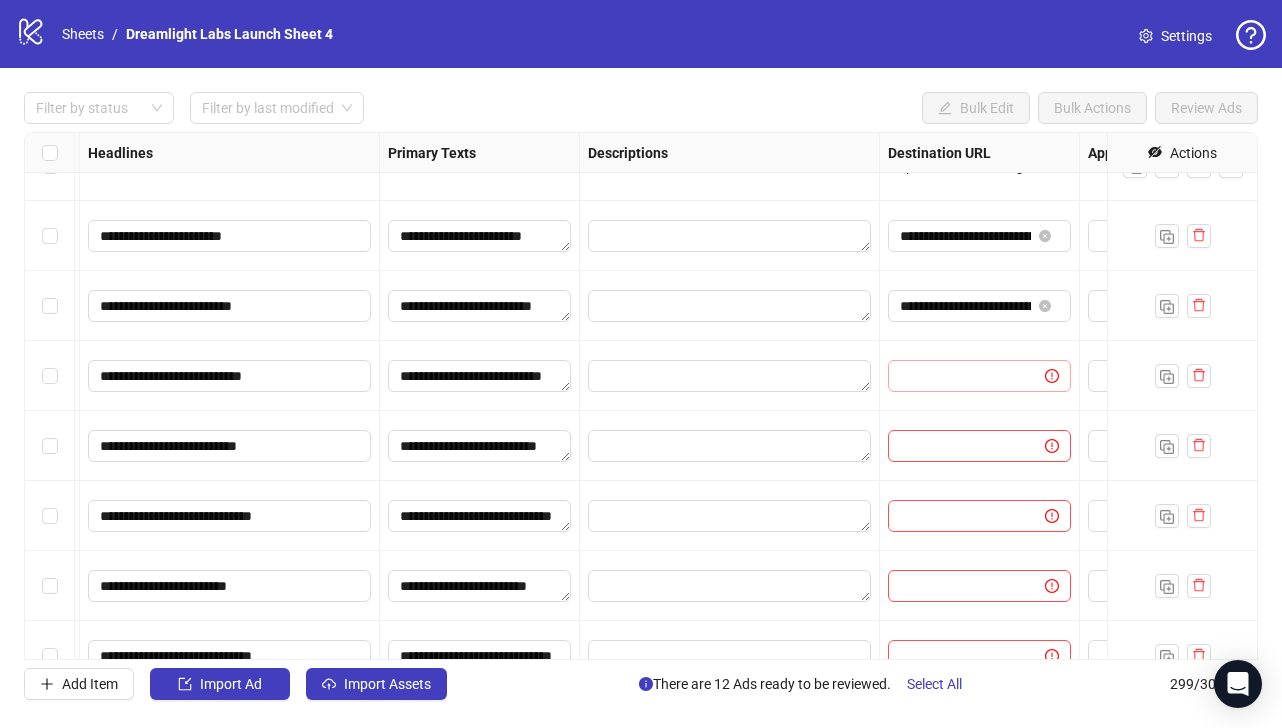 click at bounding box center [979, 376] 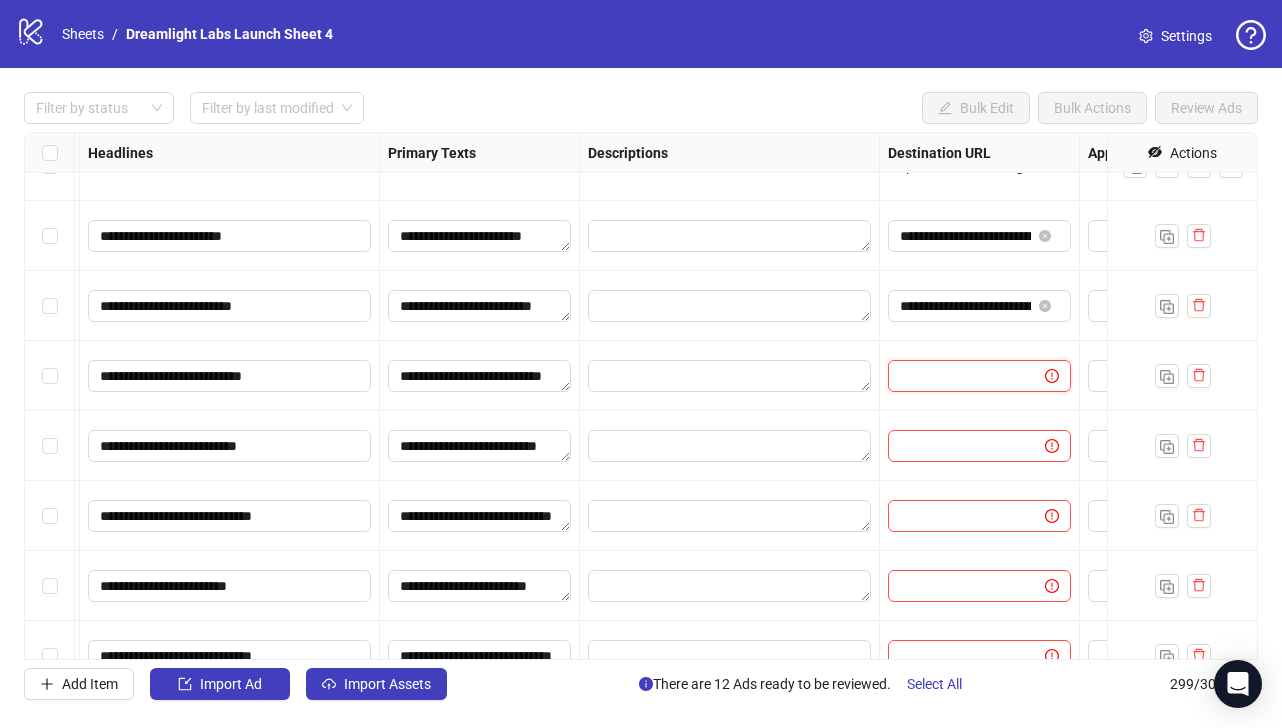 paste on "**********" 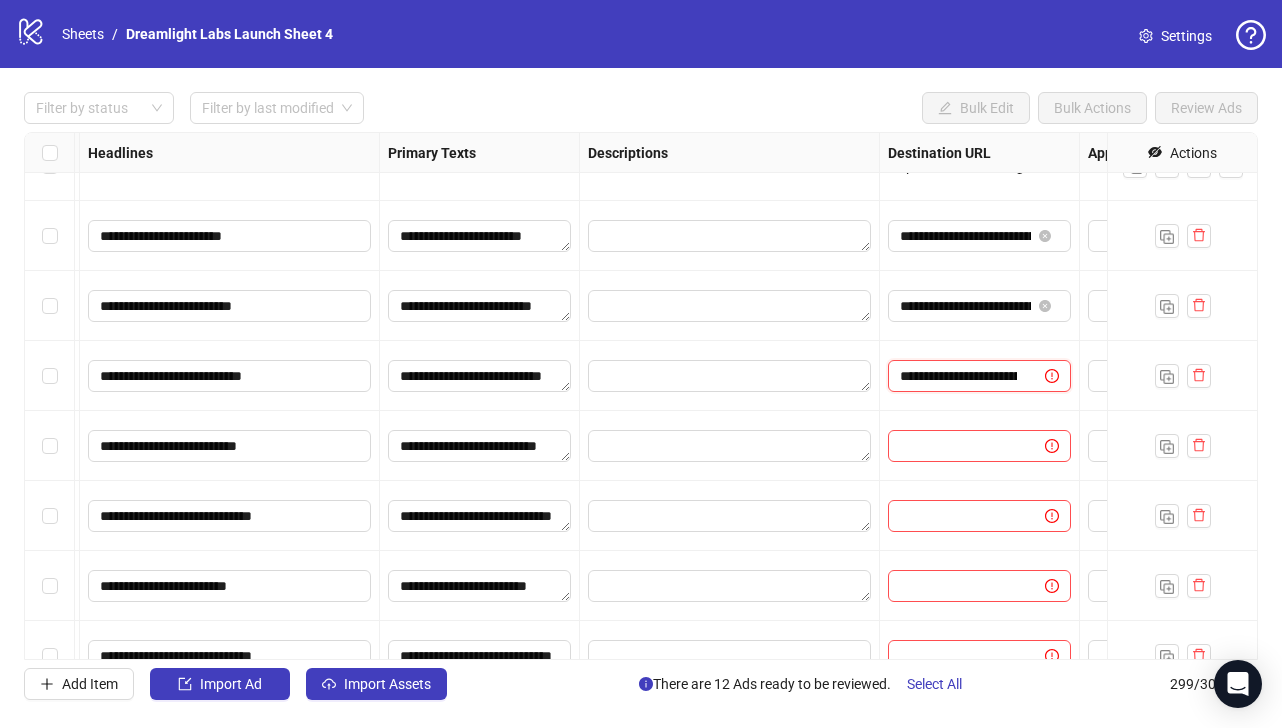 scroll, scrollTop: 0, scrollLeft: 341, axis: horizontal 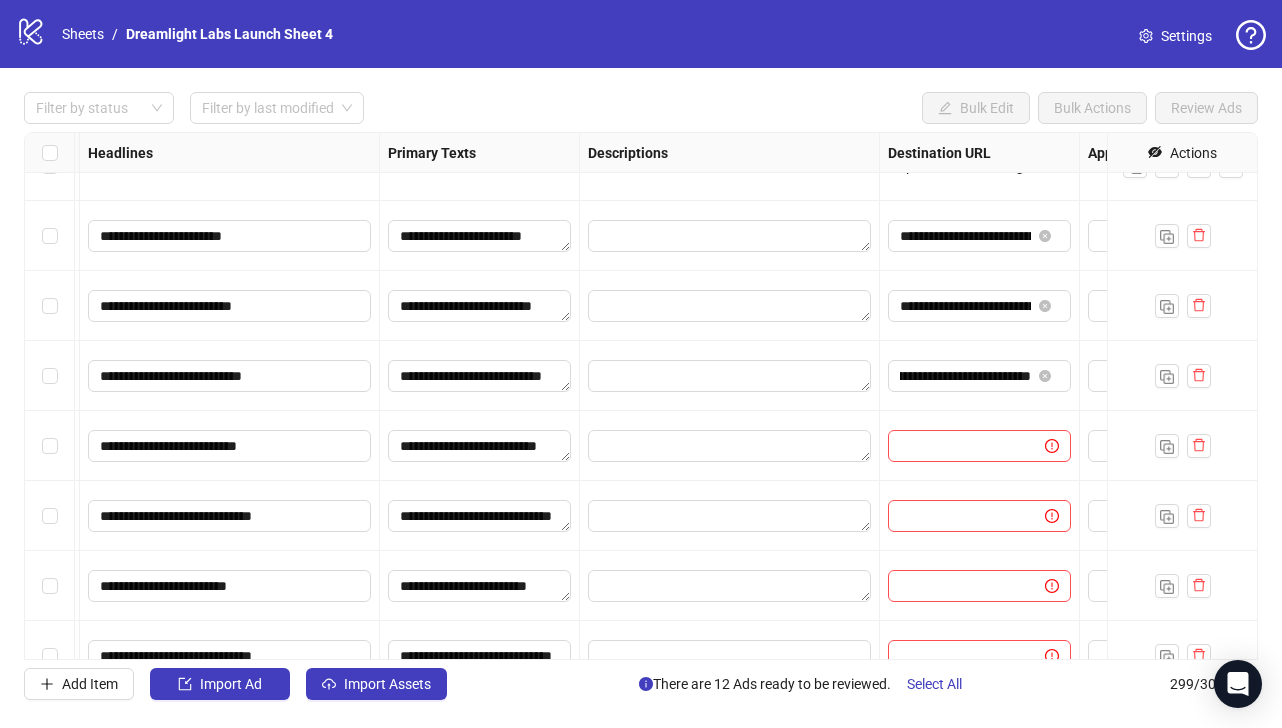 click on "**********" at bounding box center (980, 376) 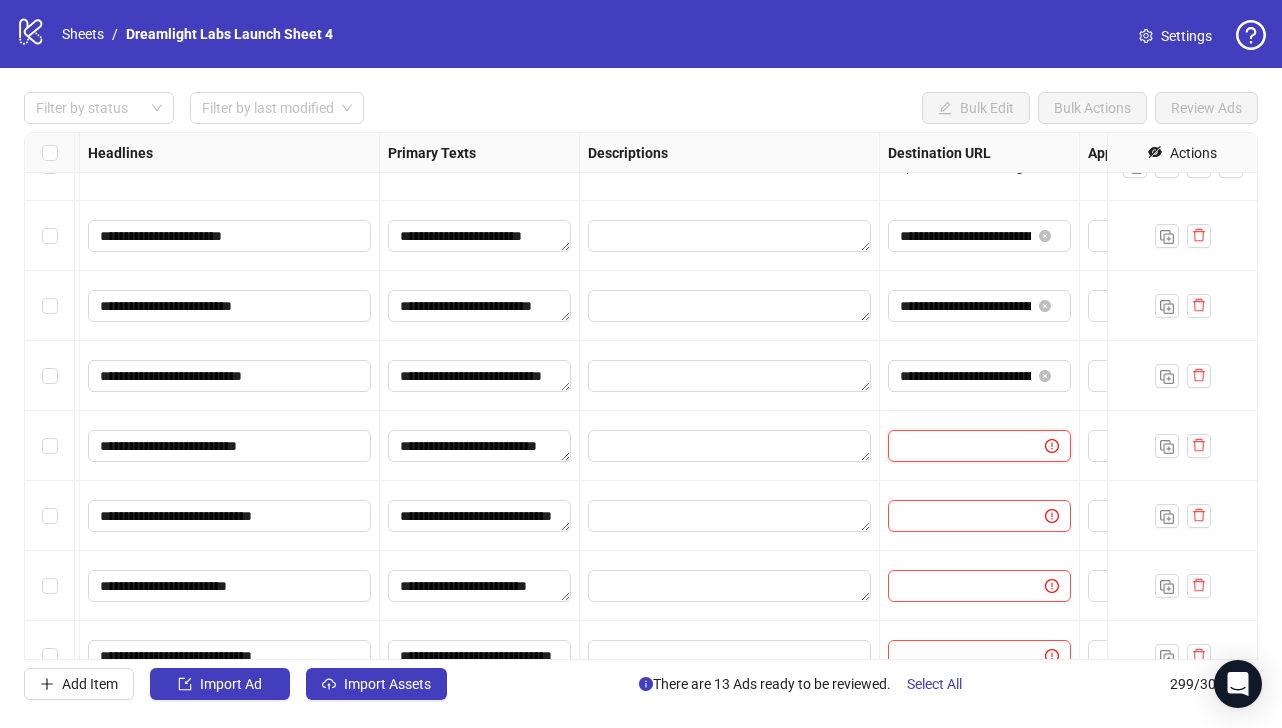 click at bounding box center [958, 446] 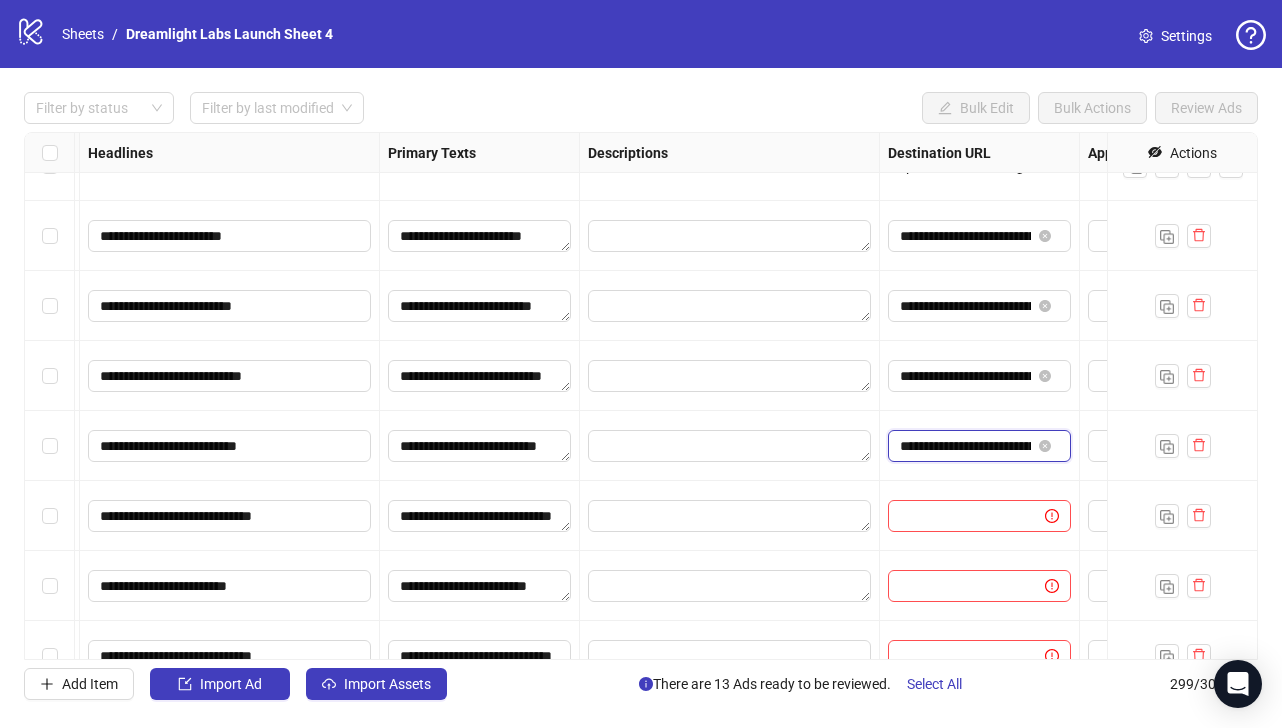 type on "**********" 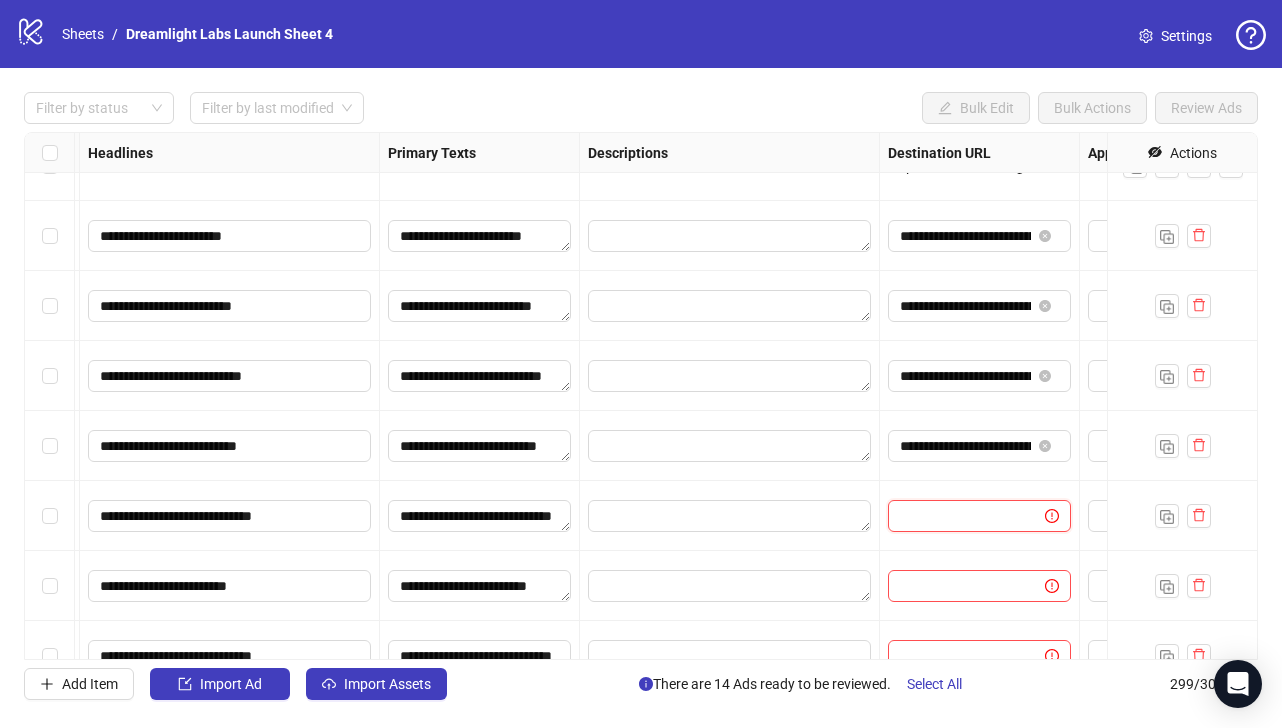 click at bounding box center [958, 516] 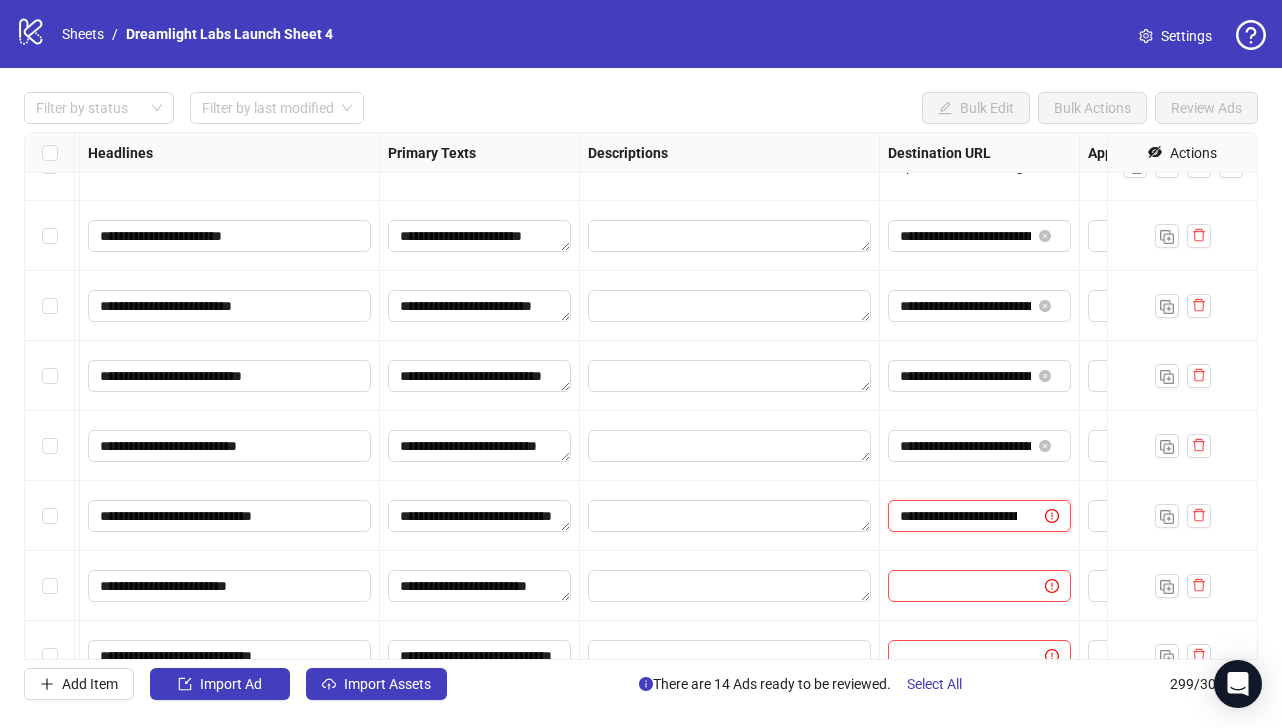 scroll, scrollTop: 0, scrollLeft: 337, axis: horizontal 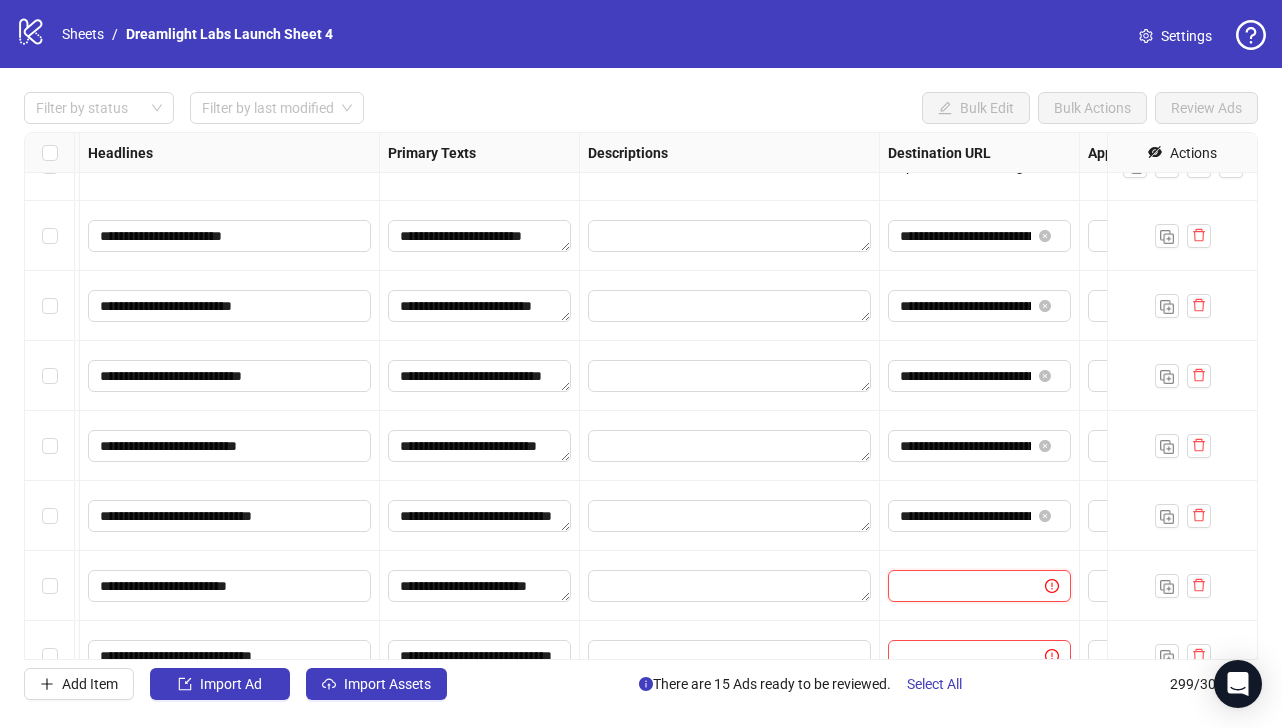 click at bounding box center (958, 586) 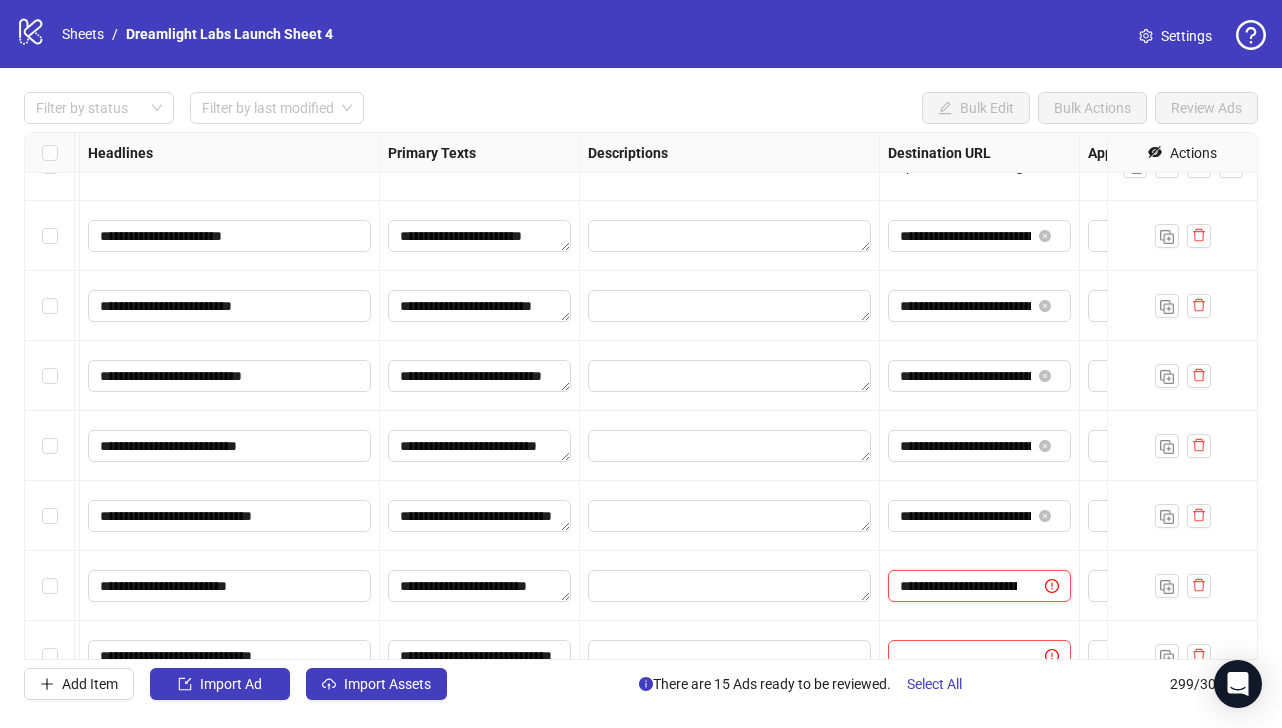 scroll, scrollTop: 0, scrollLeft: 344, axis: horizontal 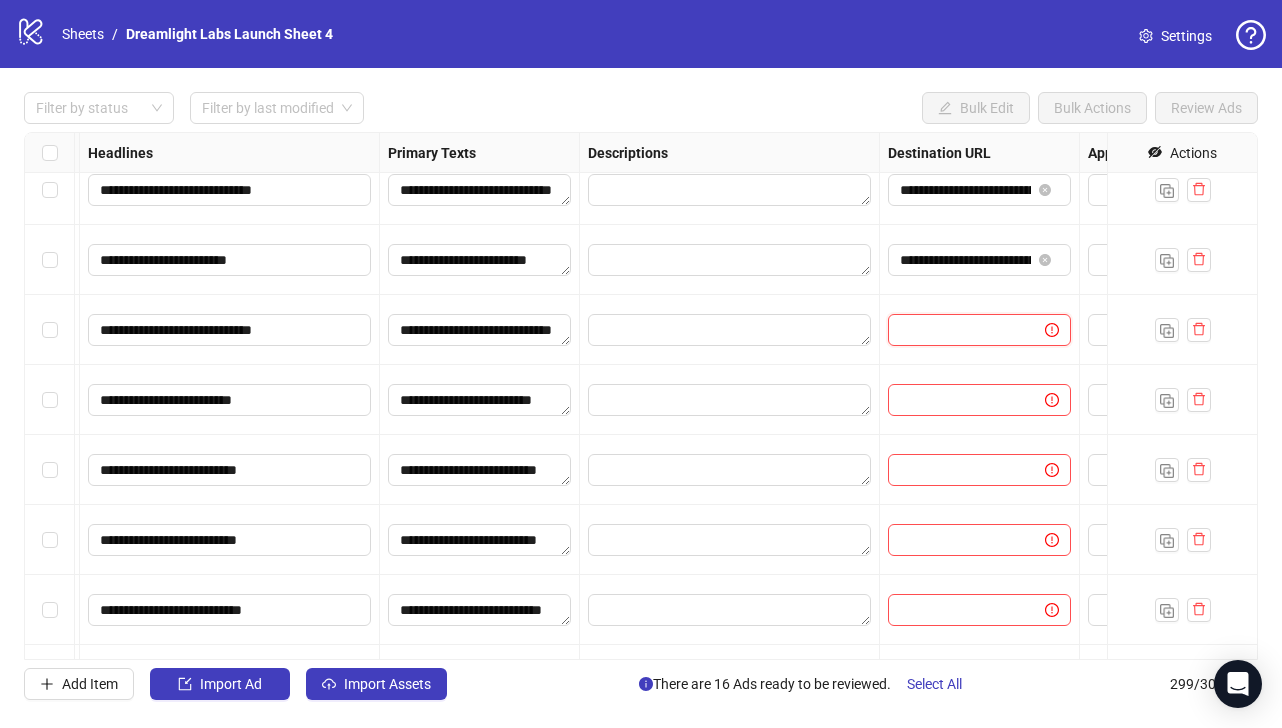 click at bounding box center [958, 330] 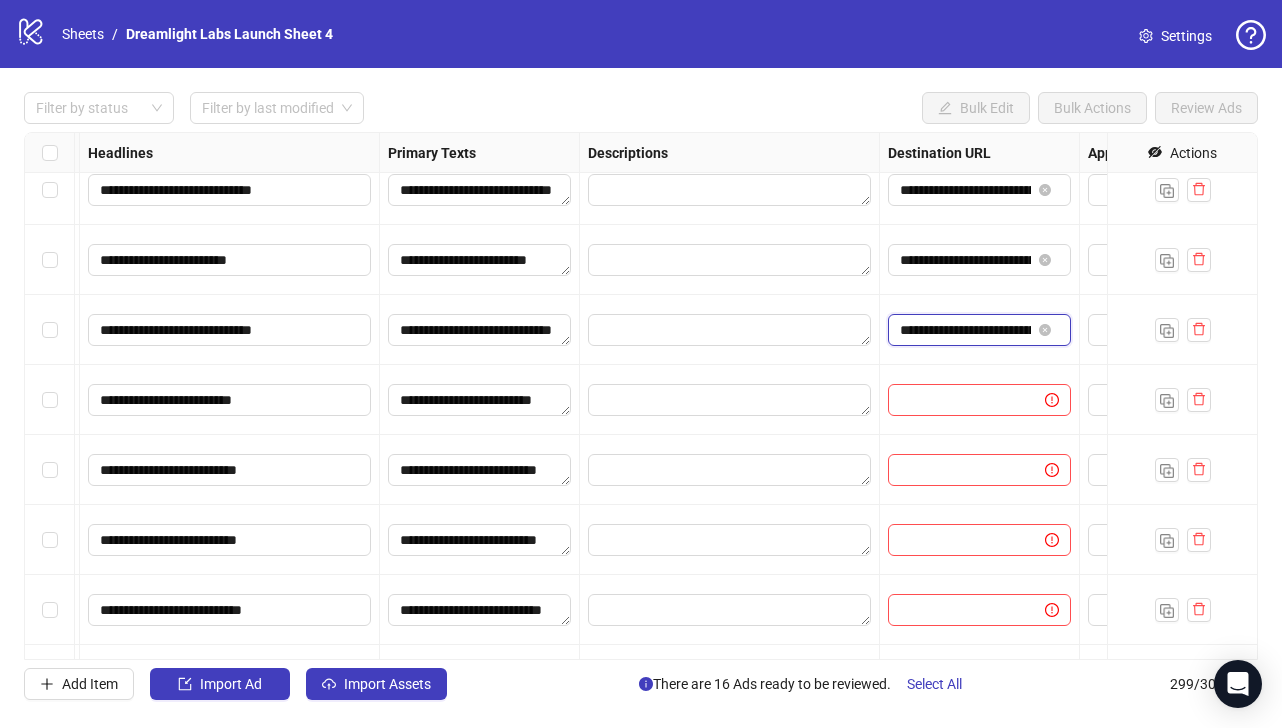 scroll, scrollTop: 0, scrollLeft: 338, axis: horizontal 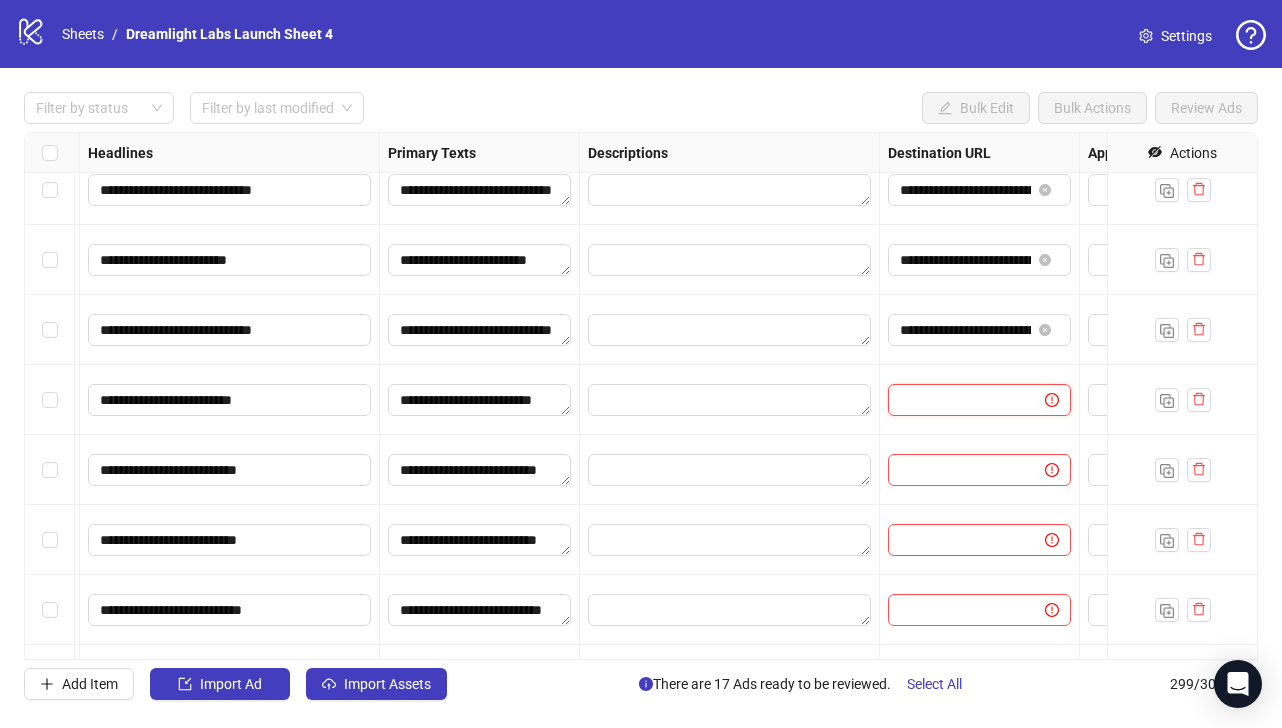 click at bounding box center (958, 400) 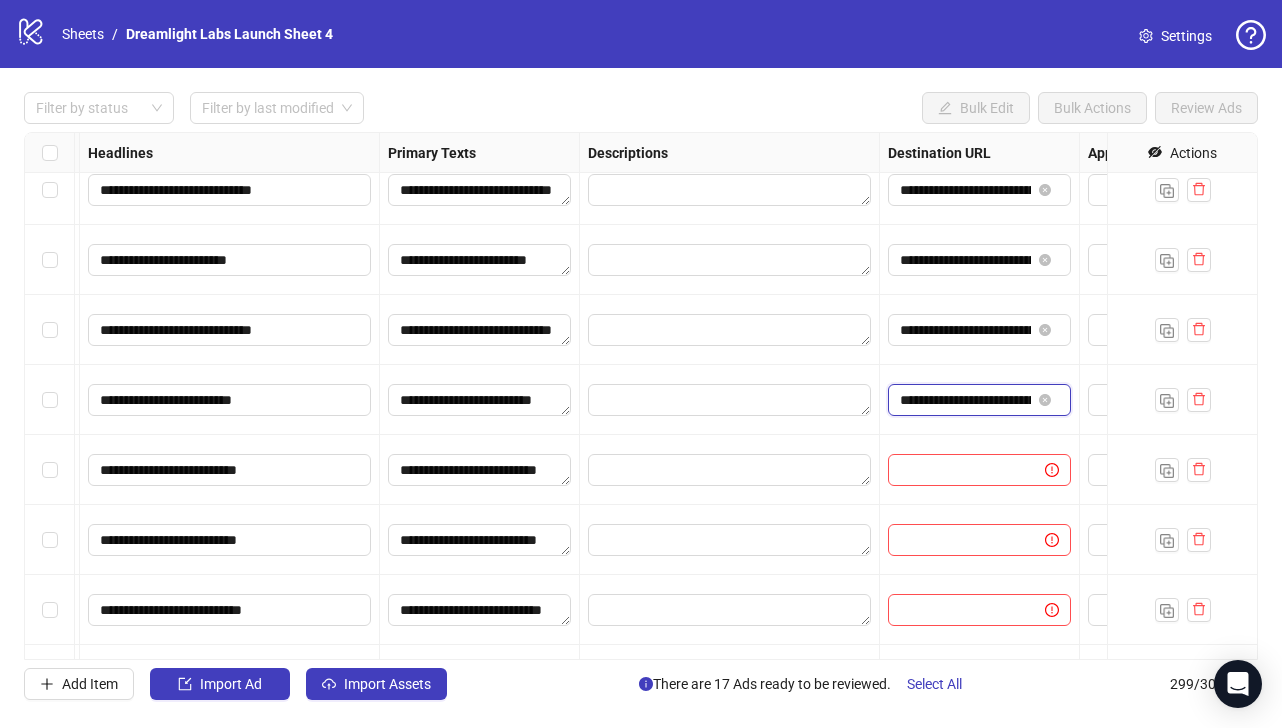 scroll, scrollTop: 0, scrollLeft: 343, axis: horizontal 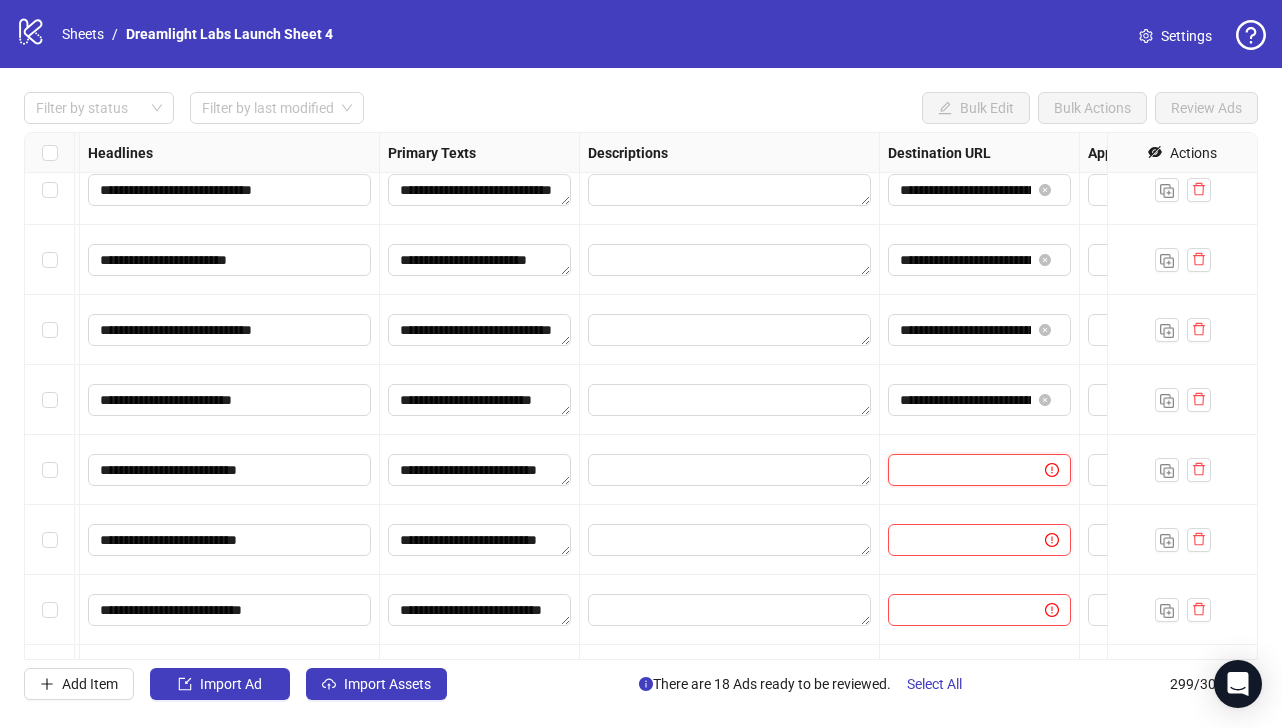 click at bounding box center [958, 470] 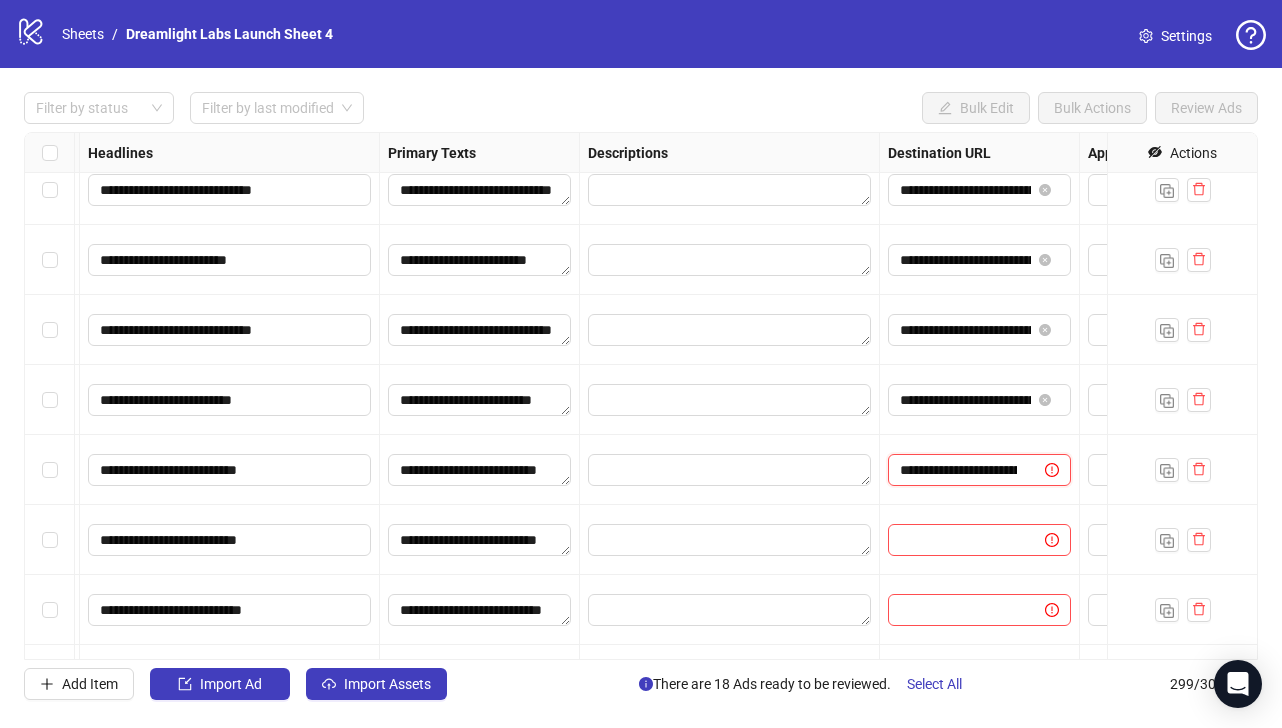 scroll, scrollTop: 0, scrollLeft: 336, axis: horizontal 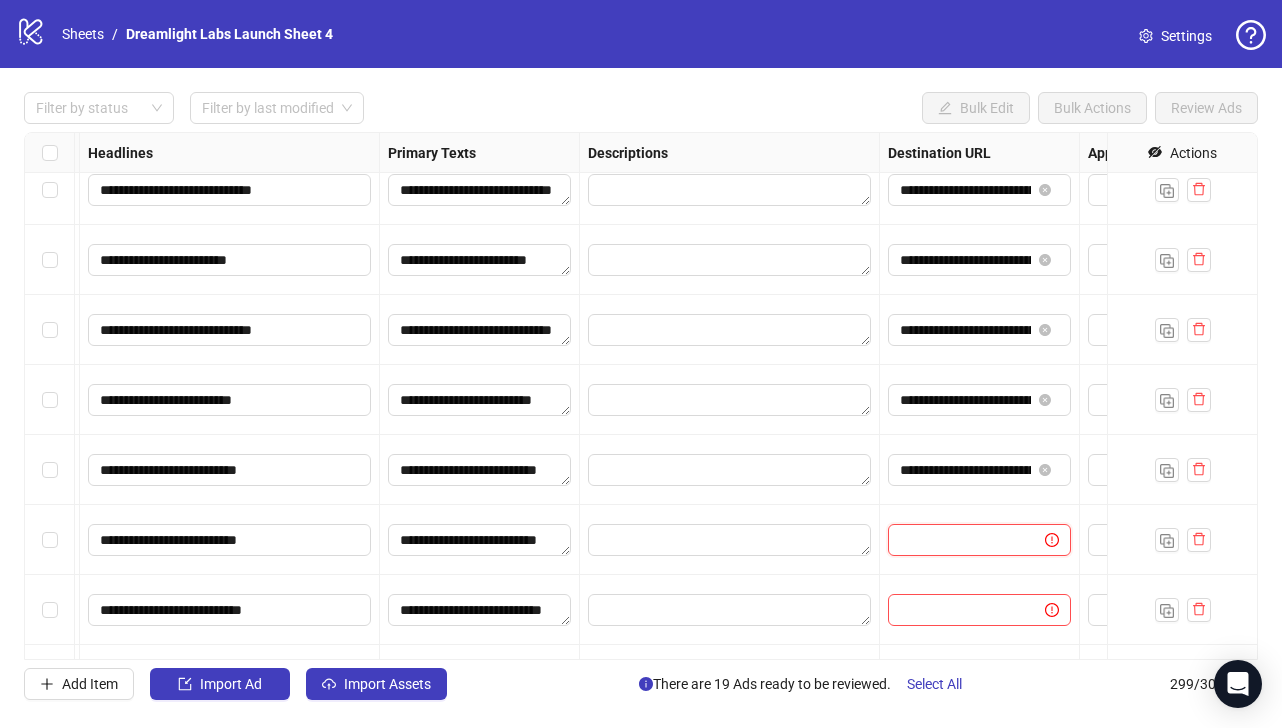 click at bounding box center (958, 540) 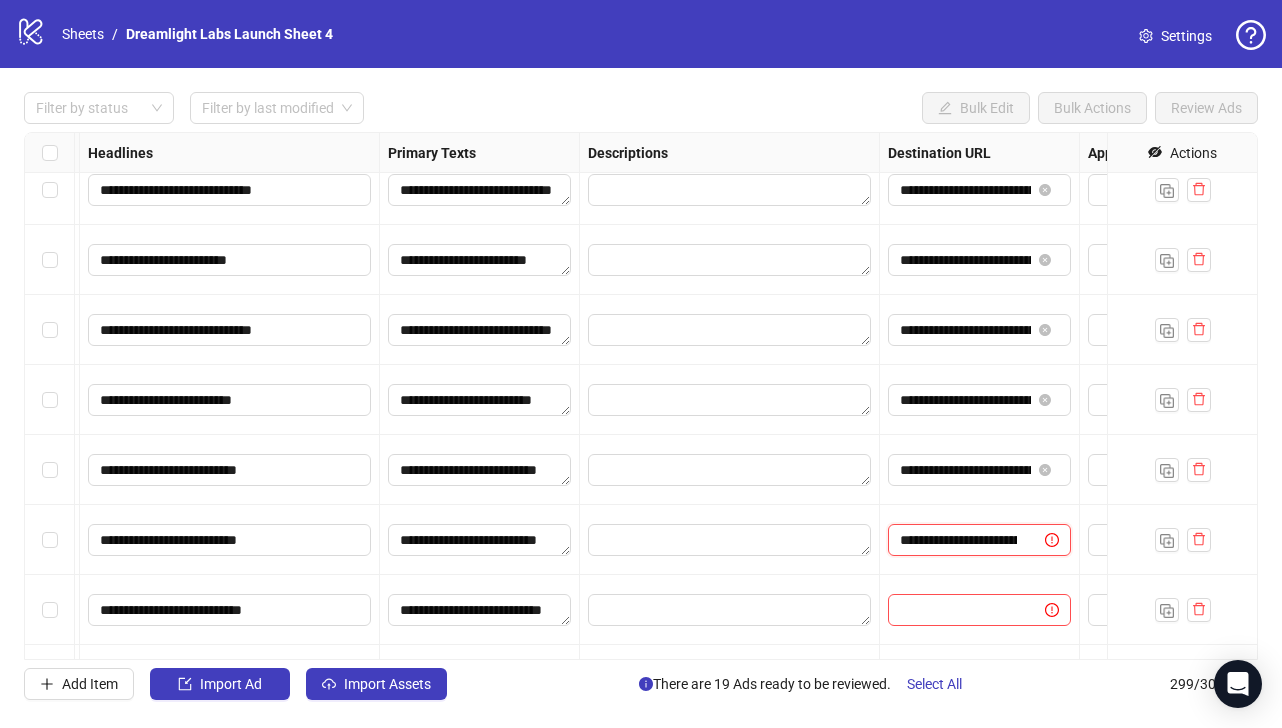 scroll, scrollTop: 0, scrollLeft: 344, axis: horizontal 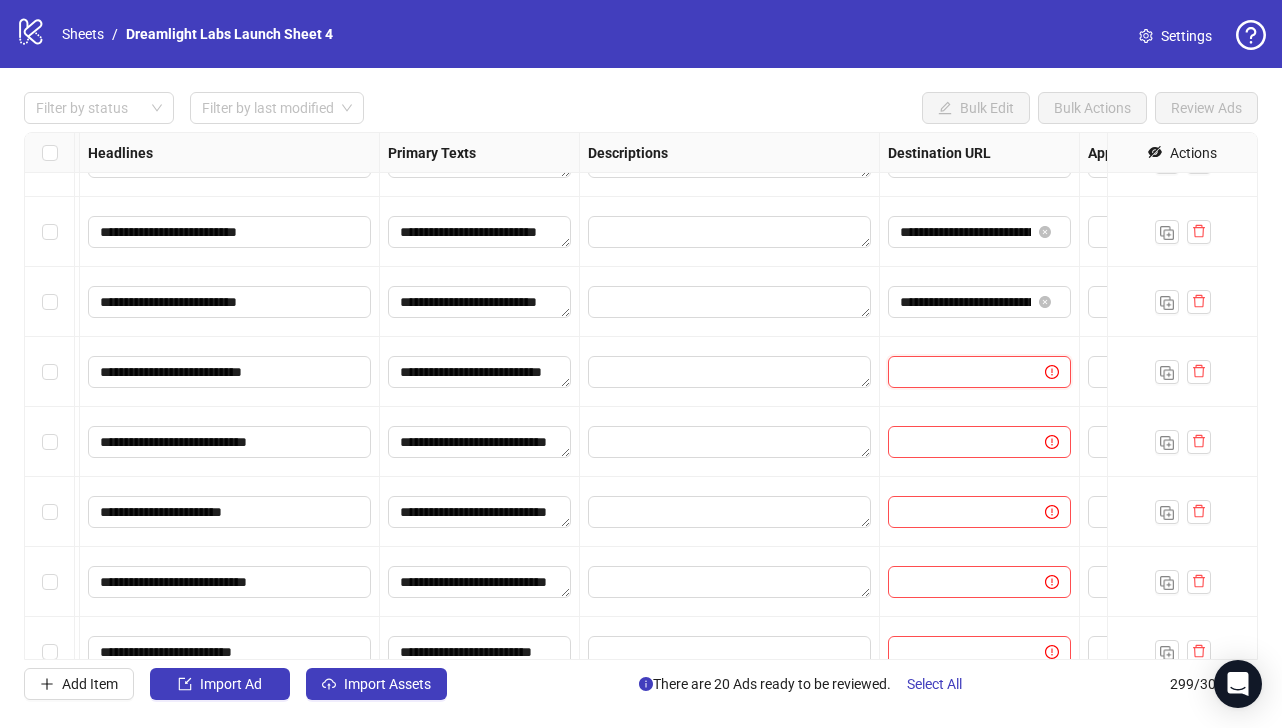 click at bounding box center (958, 372) 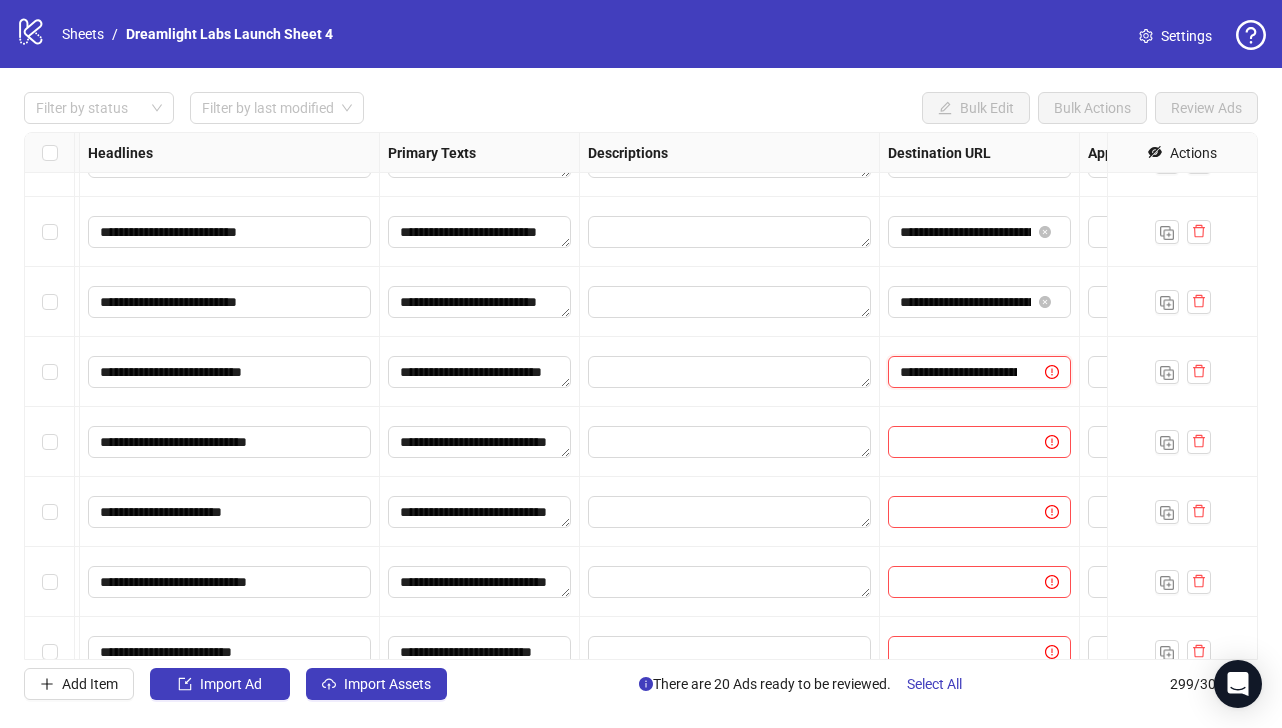scroll, scrollTop: 0, scrollLeft: 338, axis: horizontal 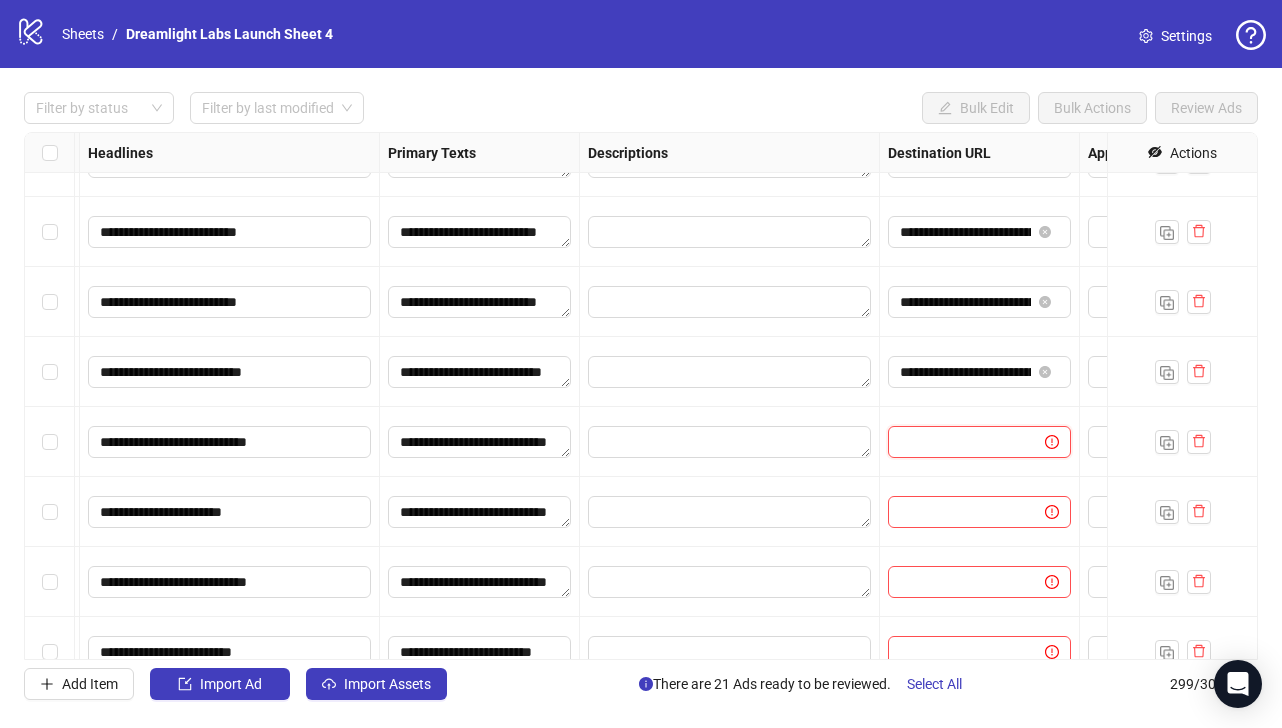 click at bounding box center [958, 442] 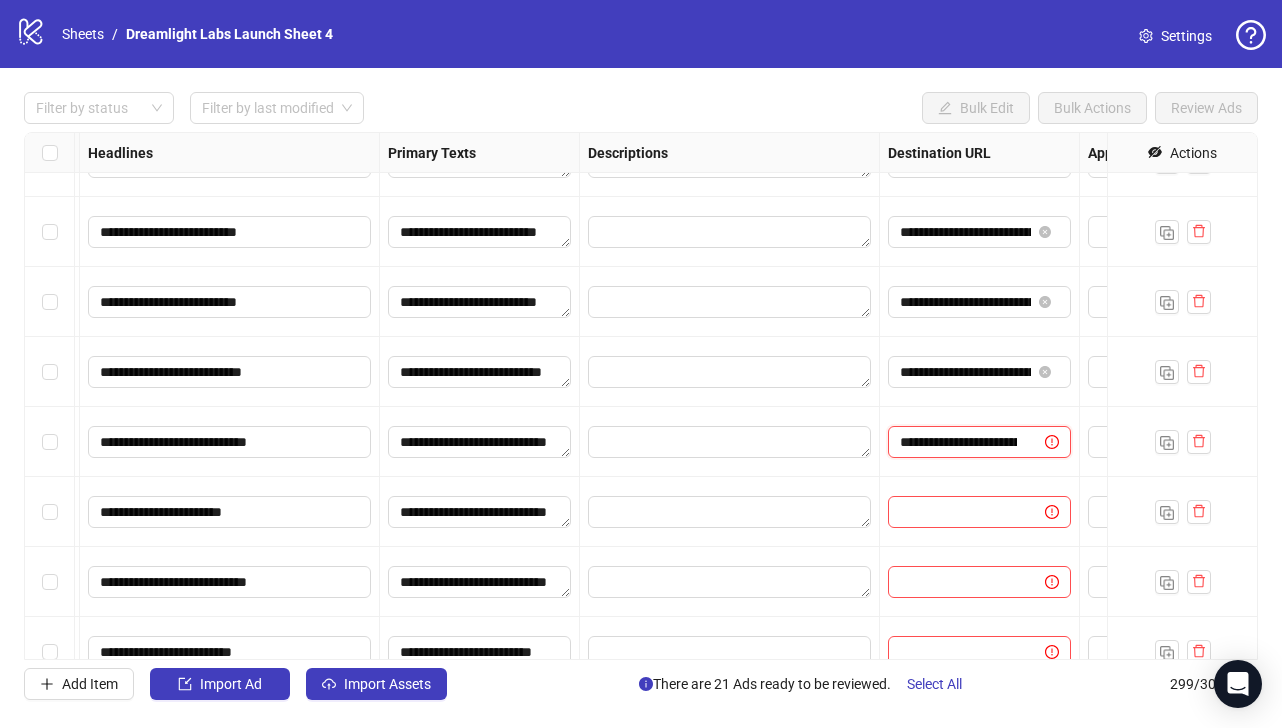scroll, scrollTop: 0, scrollLeft: 341, axis: horizontal 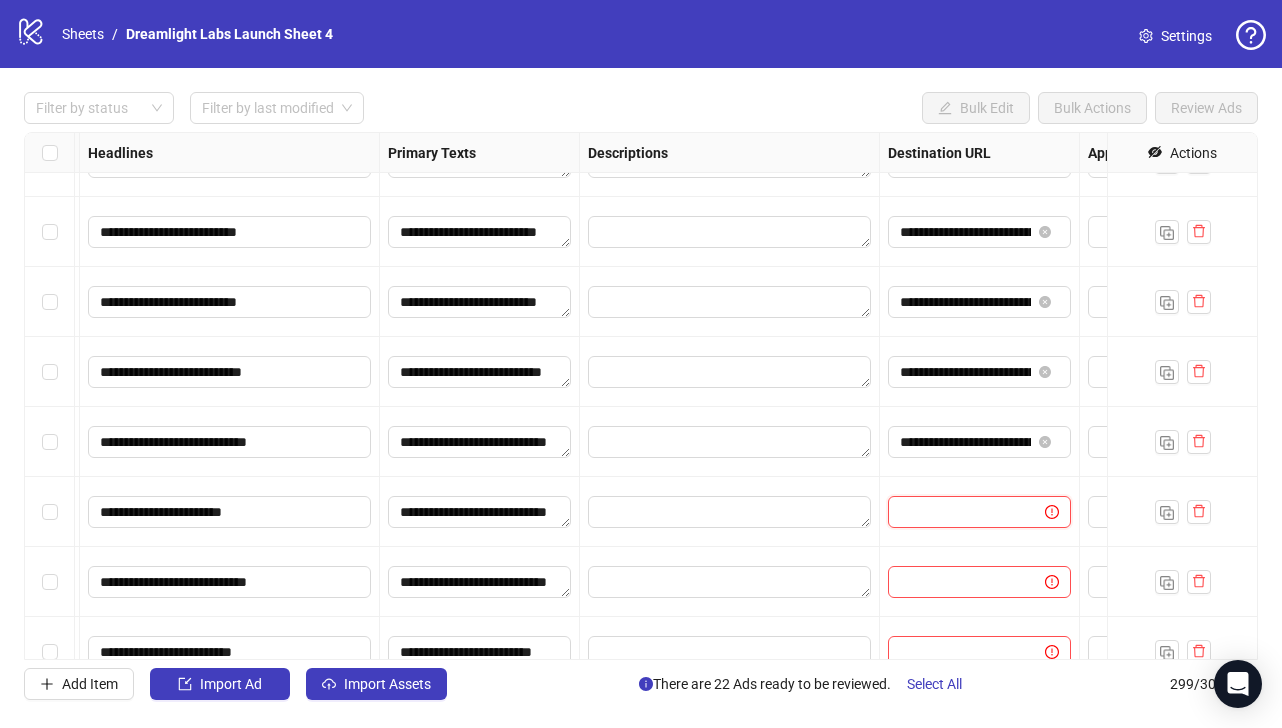 click at bounding box center (958, 512) 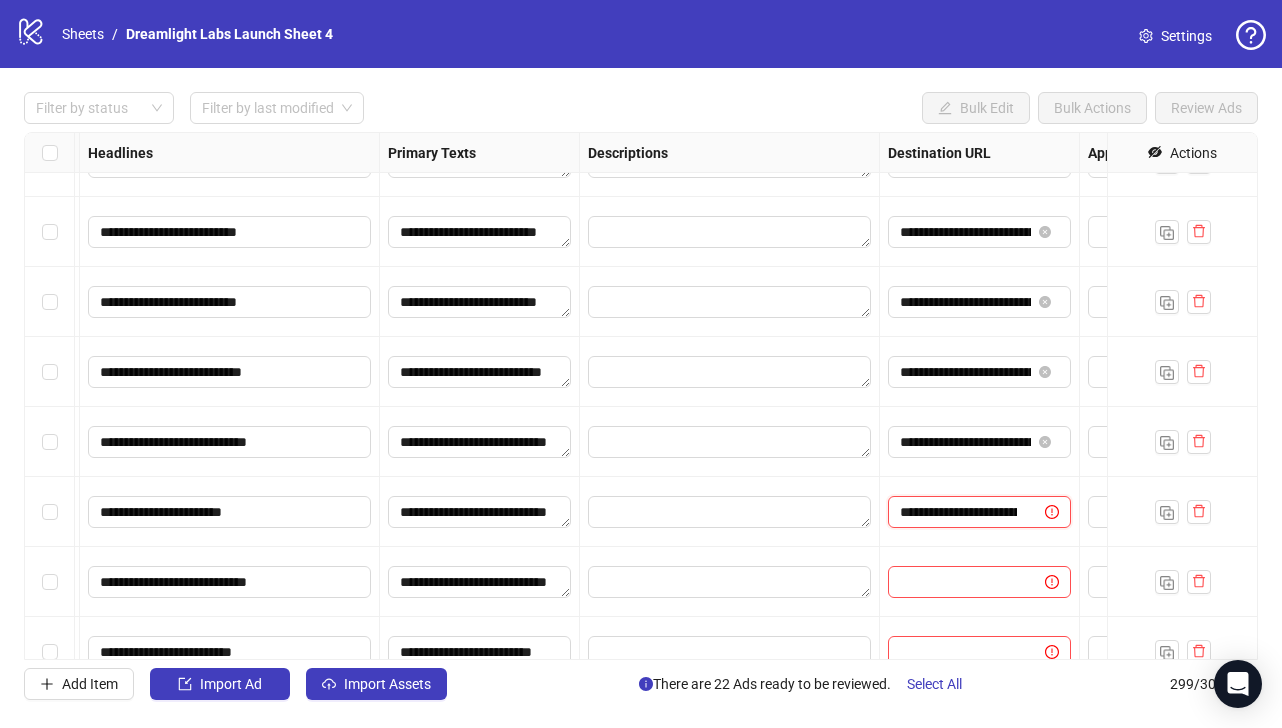 scroll, scrollTop: 0, scrollLeft: 344, axis: horizontal 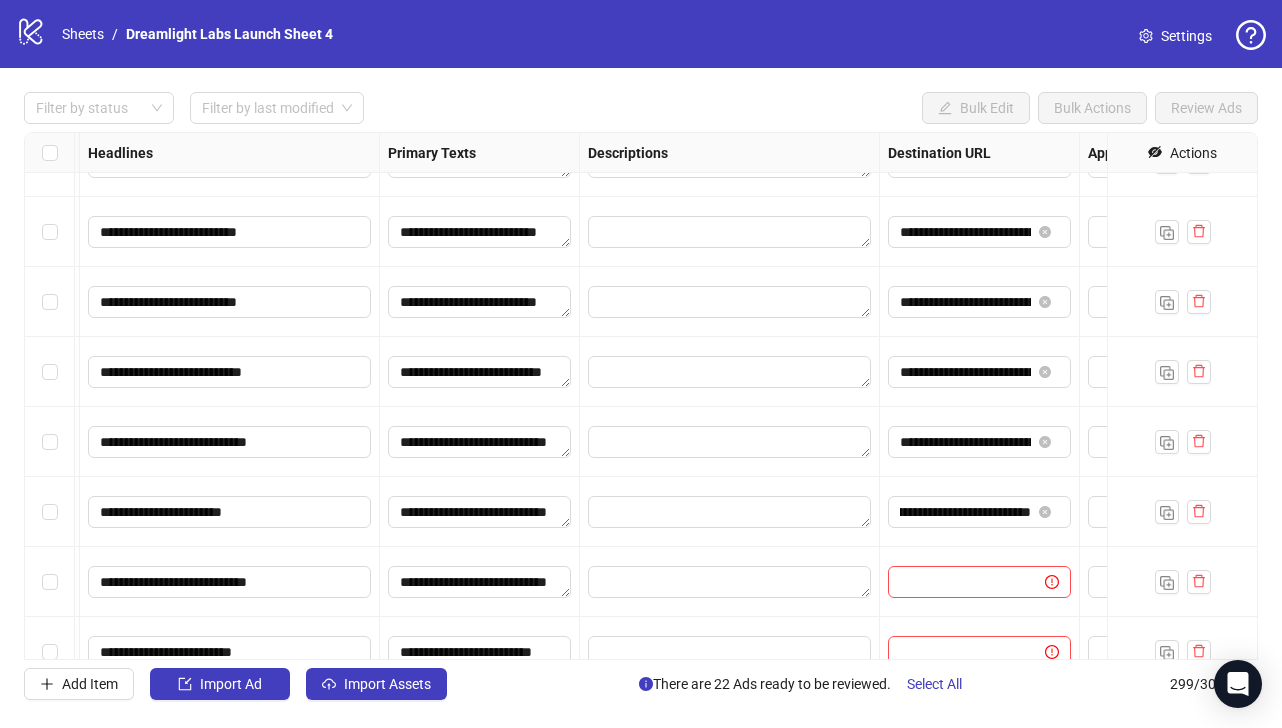 click on "**********" at bounding box center (641, 396) 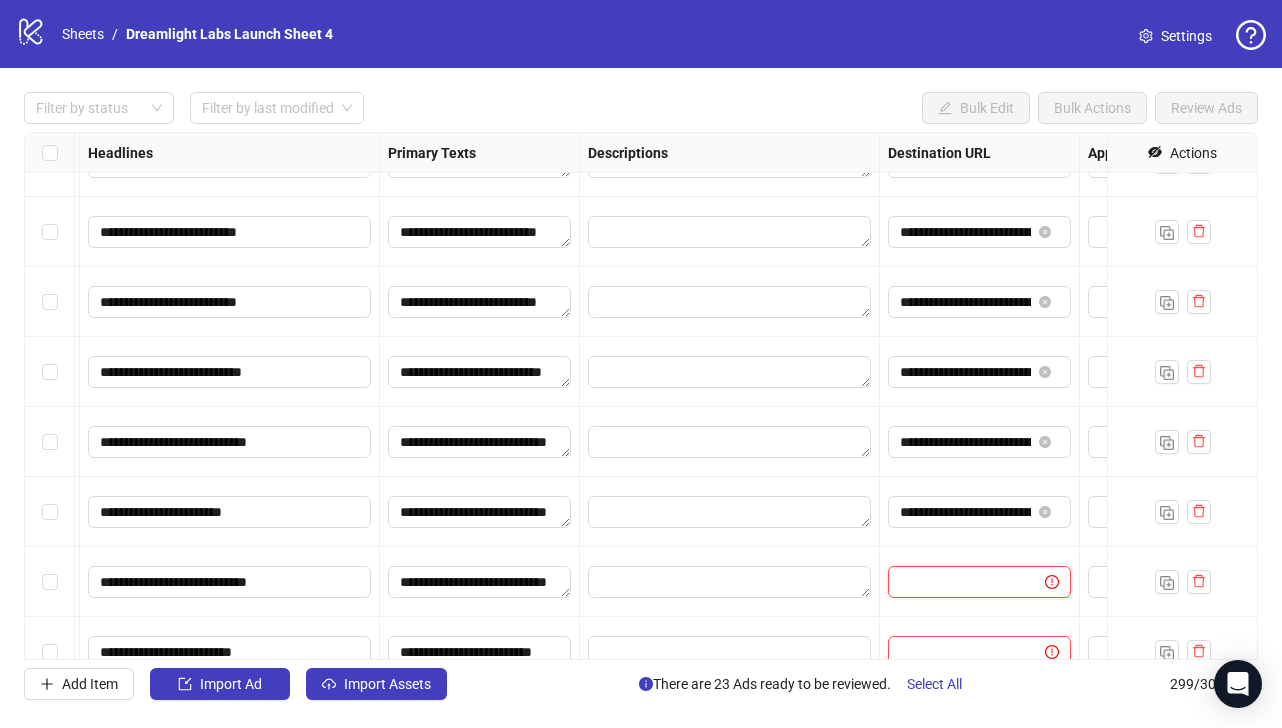 click at bounding box center [958, 582] 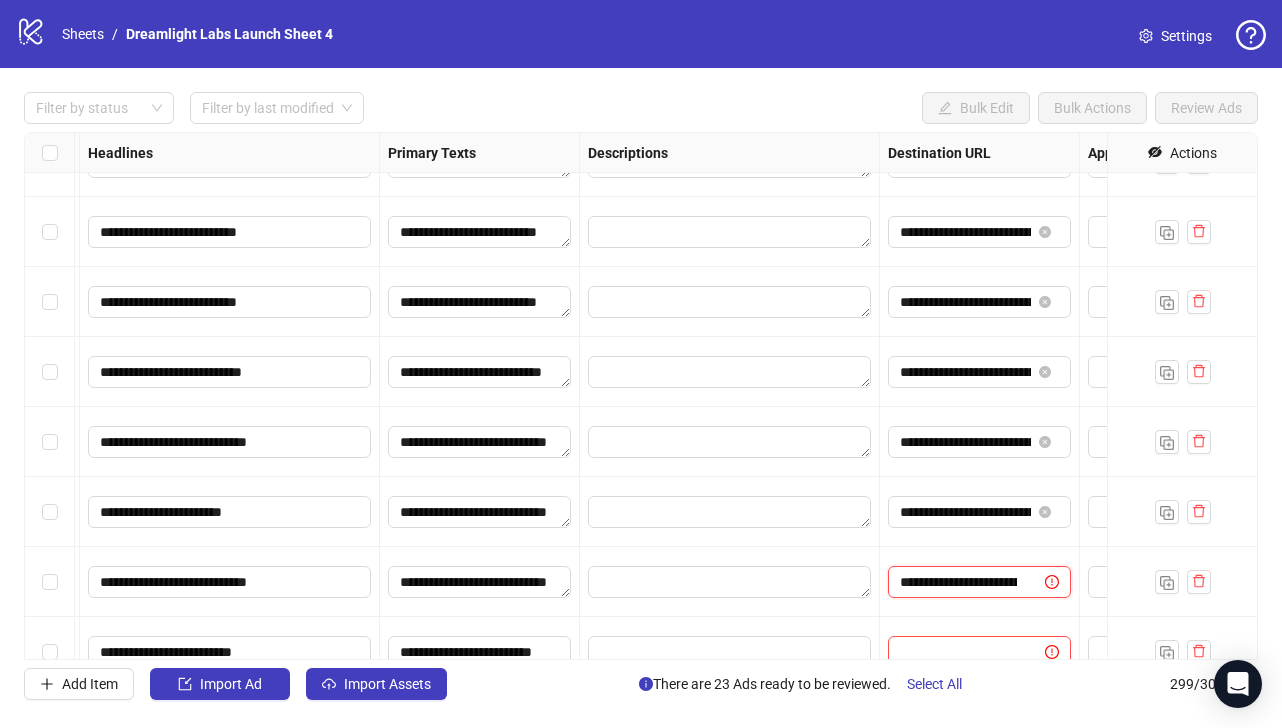 scroll, scrollTop: 0, scrollLeft: 334, axis: horizontal 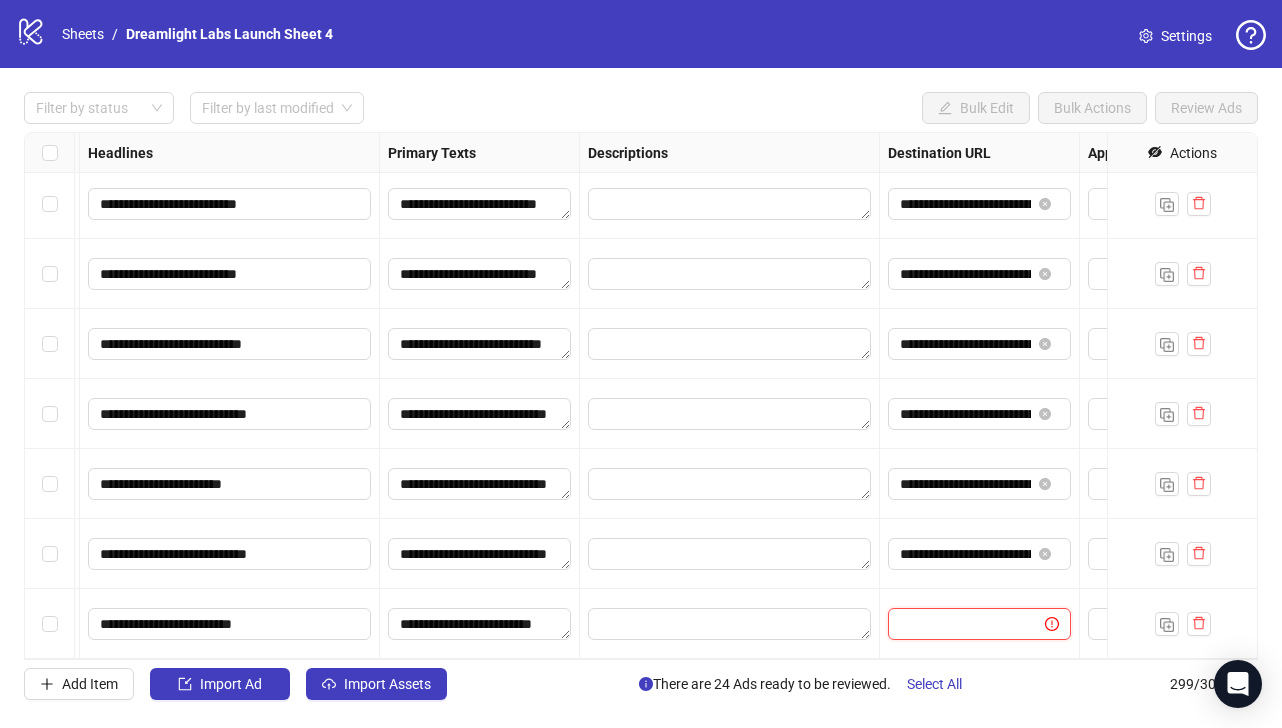 click at bounding box center (958, 624) 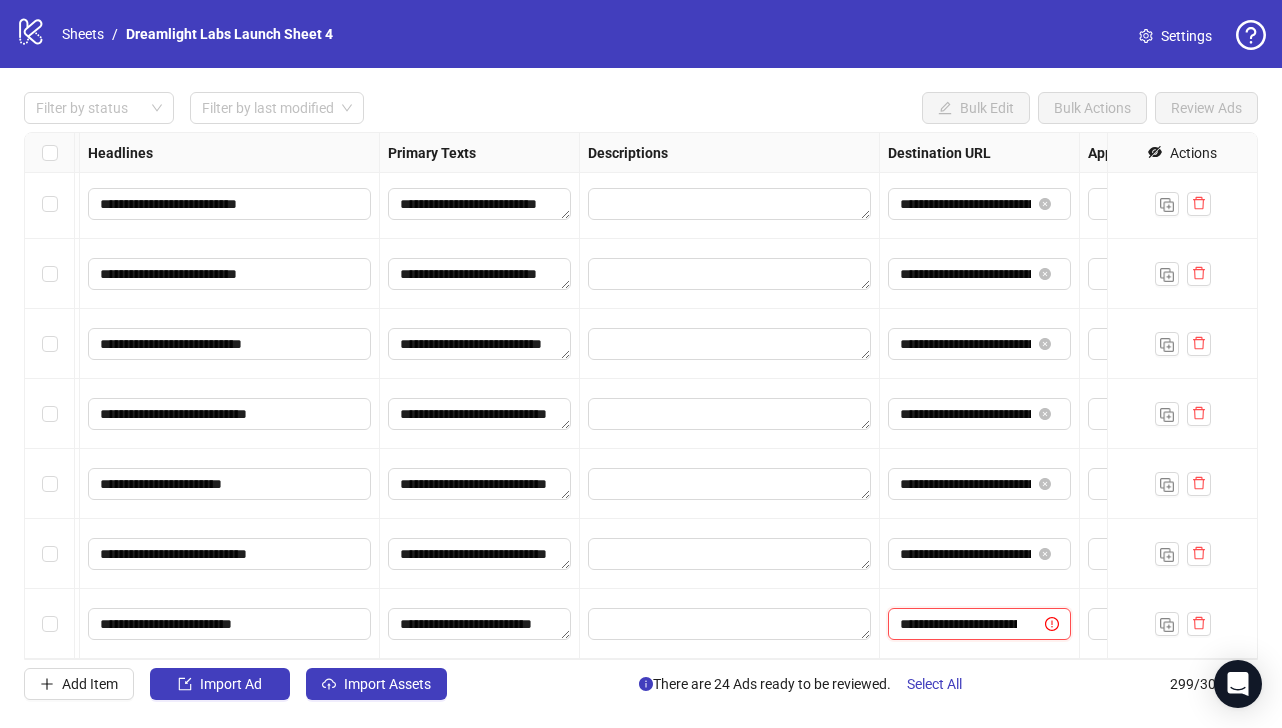 scroll, scrollTop: 0, scrollLeft: 338, axis: horizontal 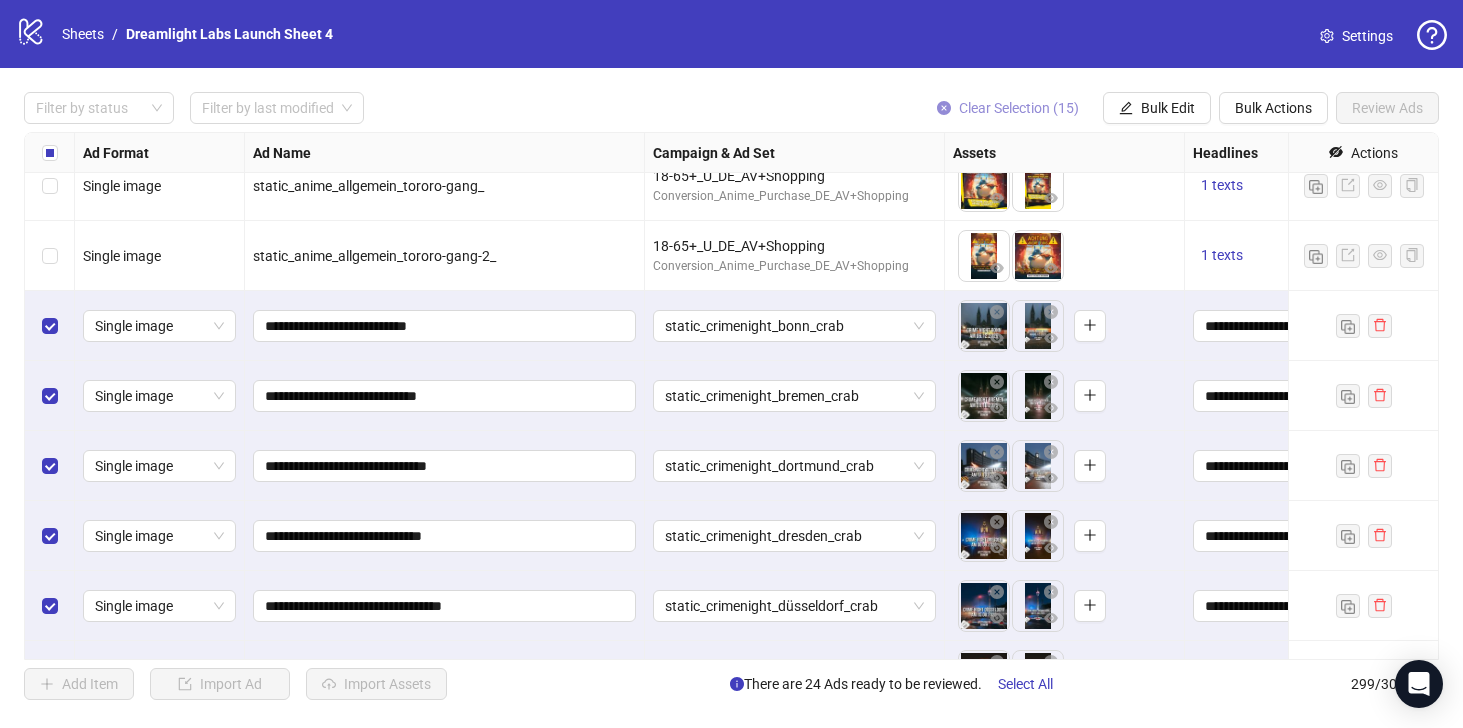 click on "Clear Selection (15)" at bounding box center [1019, 108] 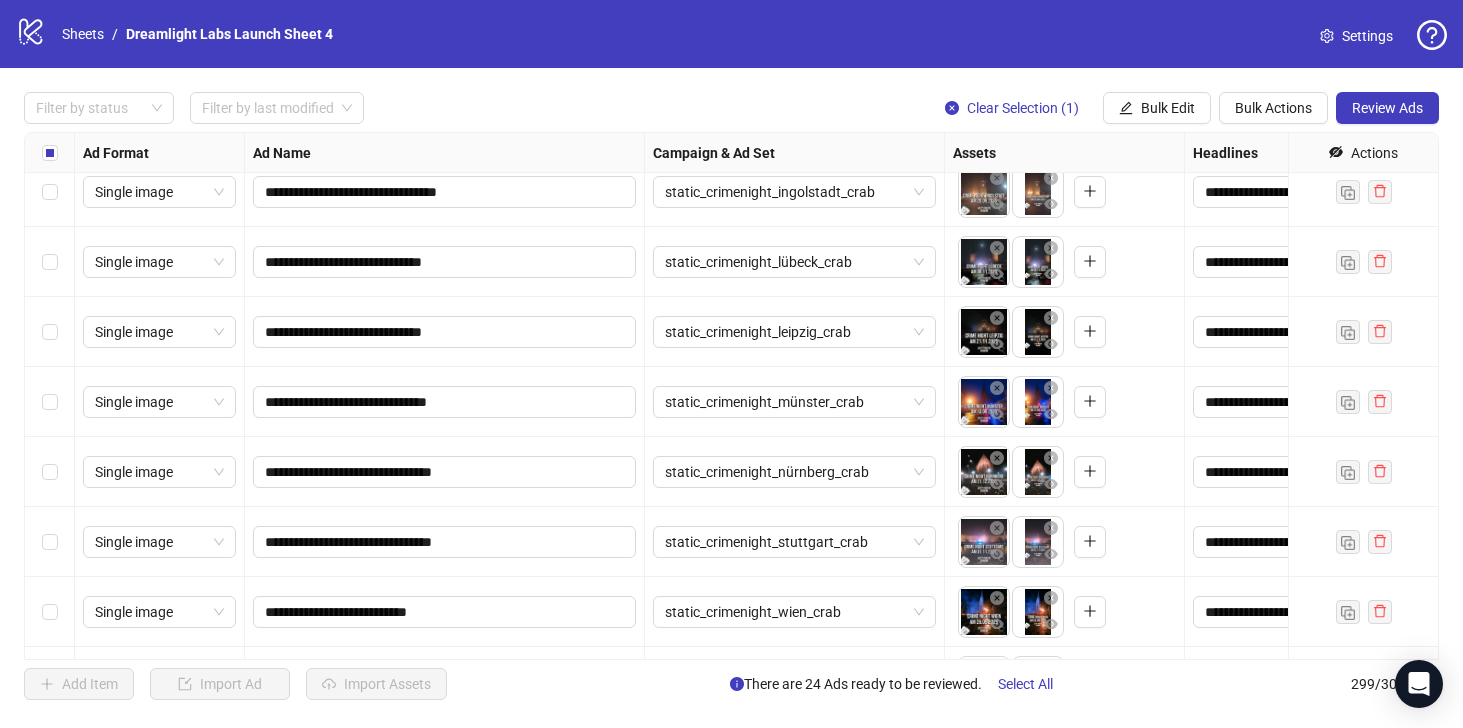 scroll, scrollTop: 20444, scrollLeft: 0, axis: vertical 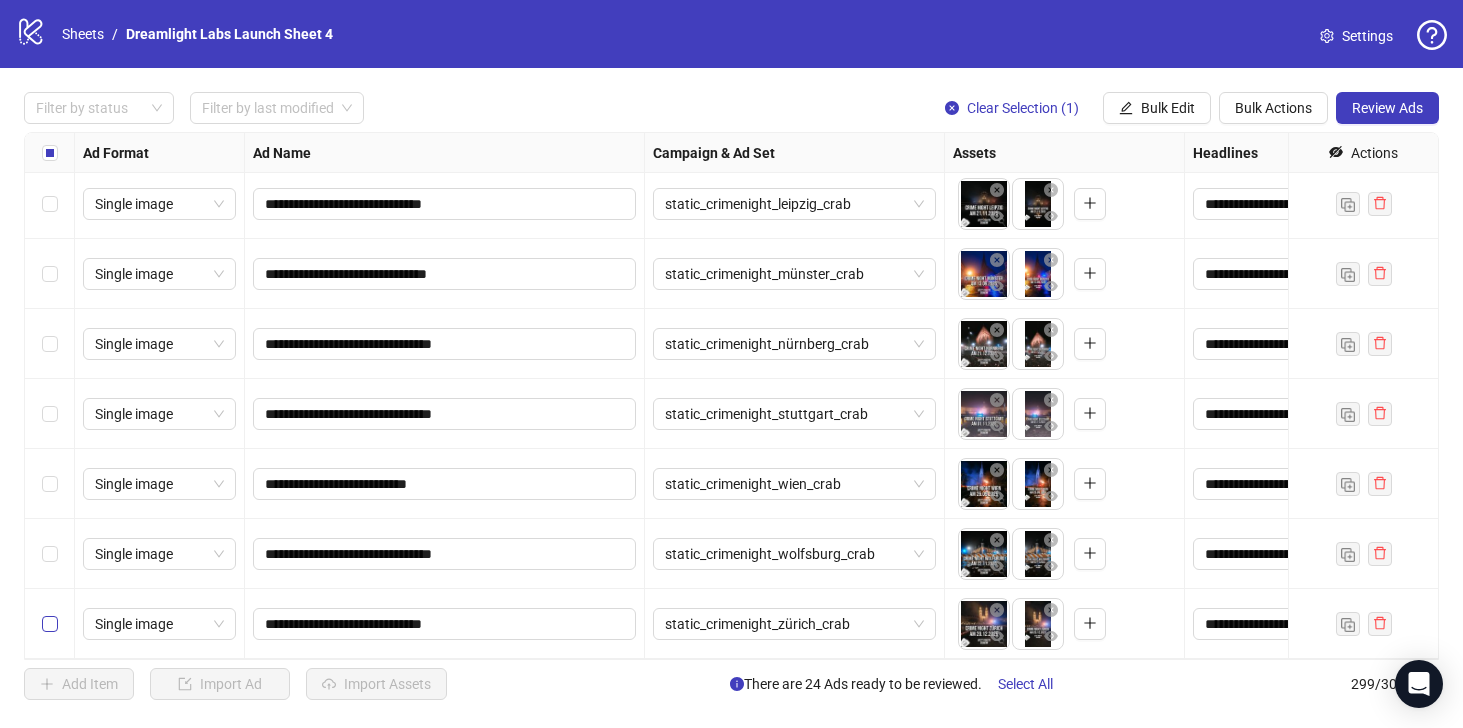 click at bounding box center [50, 624] 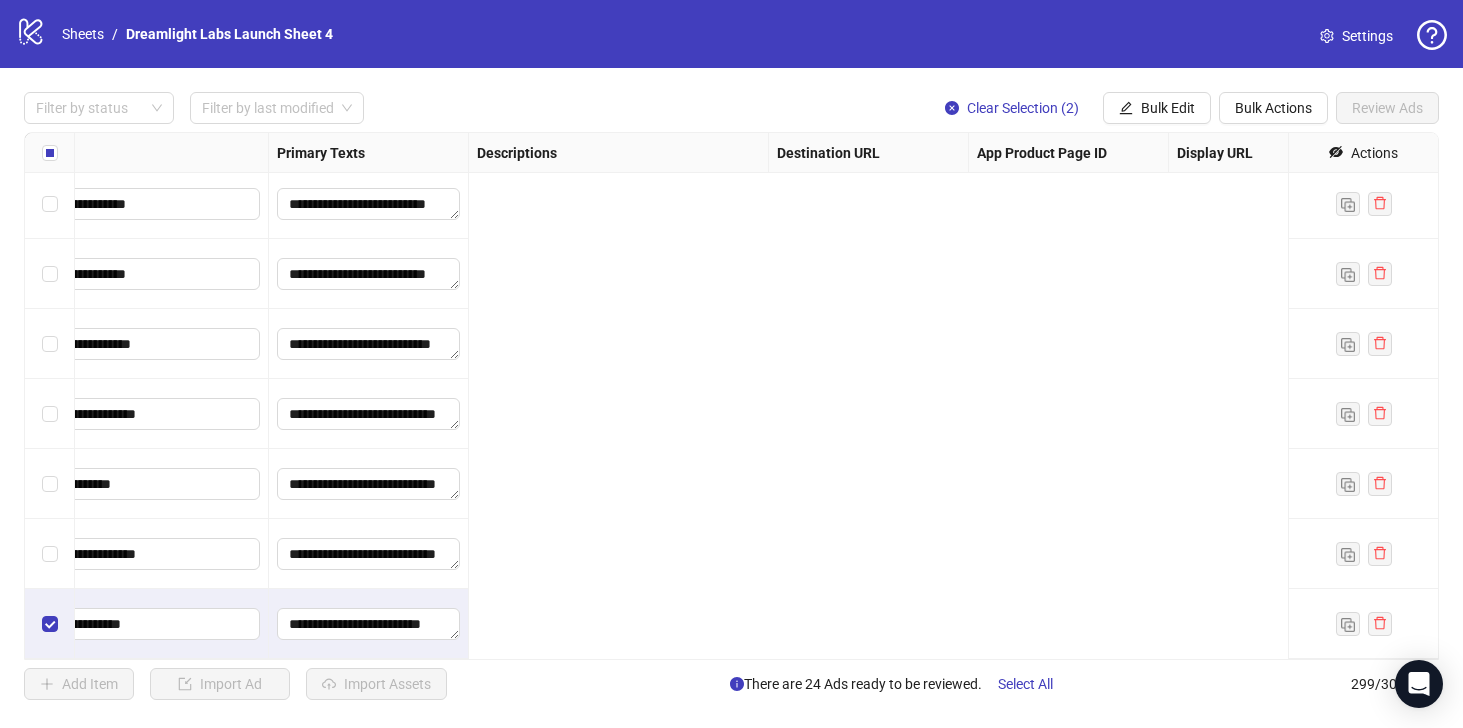 scroll, scrollTop: 20444, scrollLeft: 0, axis: vertical 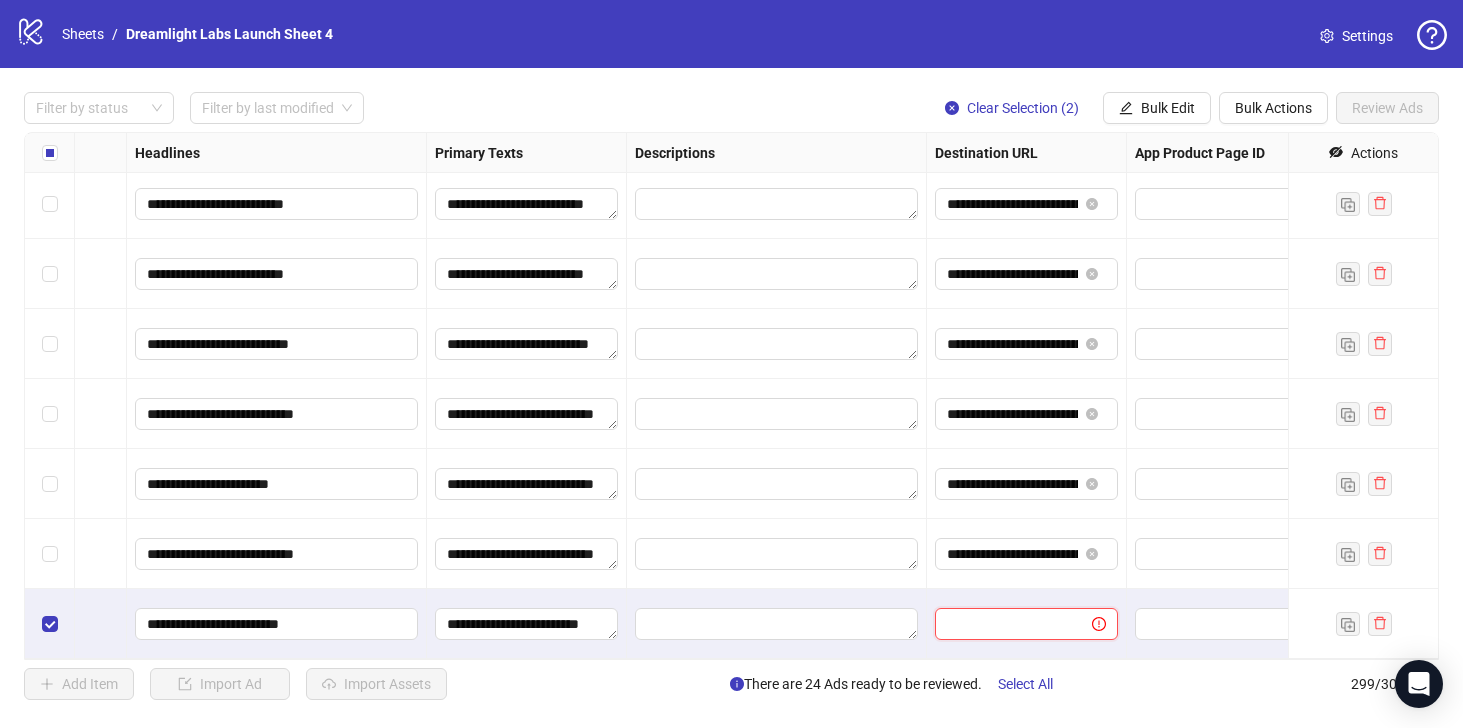 click at bounding box center (1005, 624) 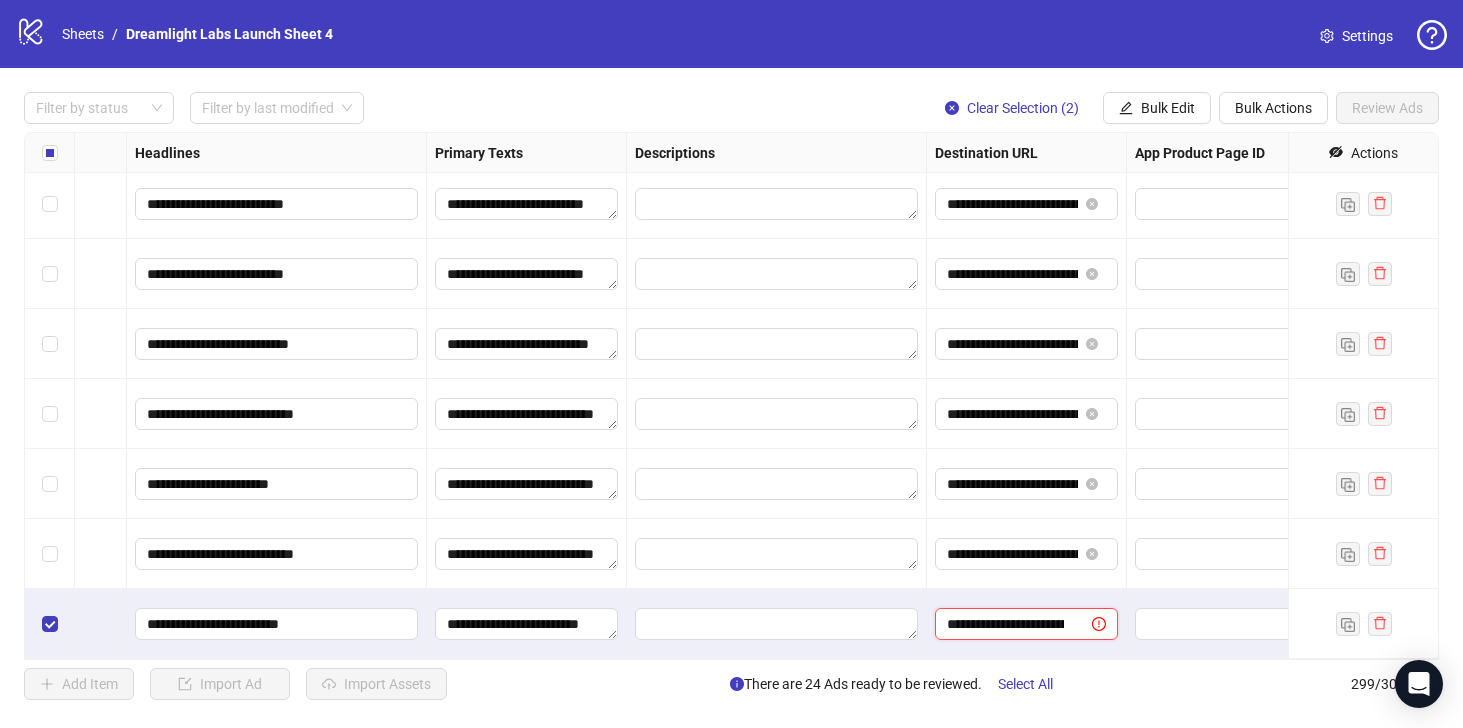 scroll, scrollTop: 0, scrollLeft: 338, axis: horizontal 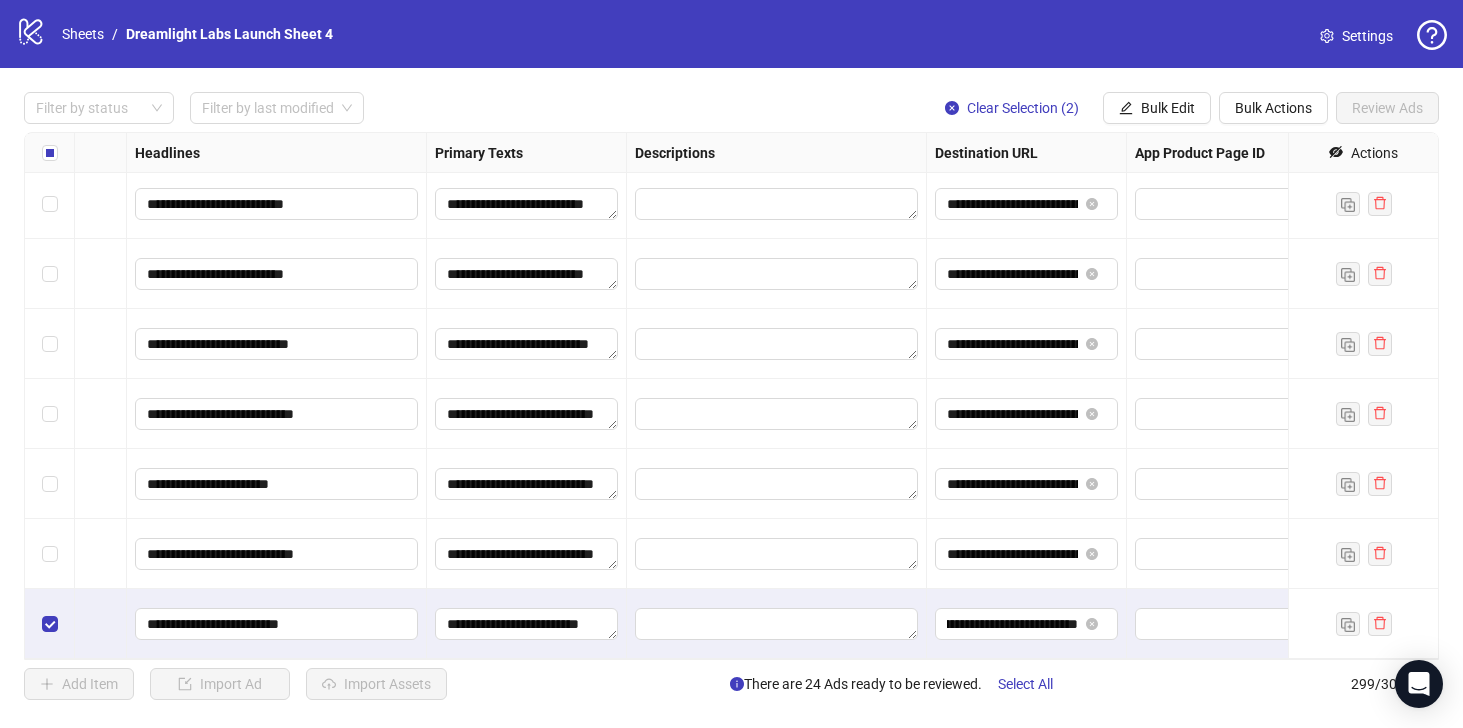 click at bounding box center (777, 554) 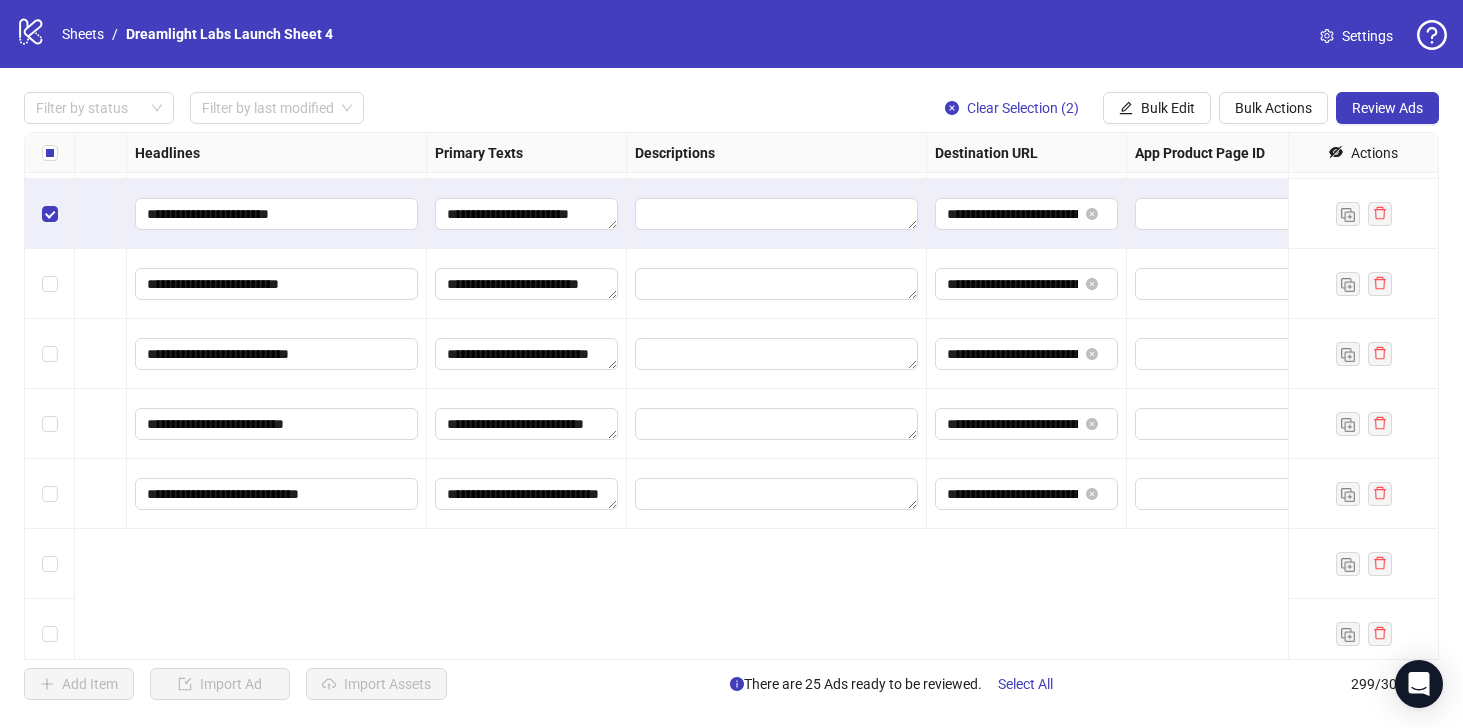 scroll, scrollTop: 19671, scrollLeft: 1058, axis: both 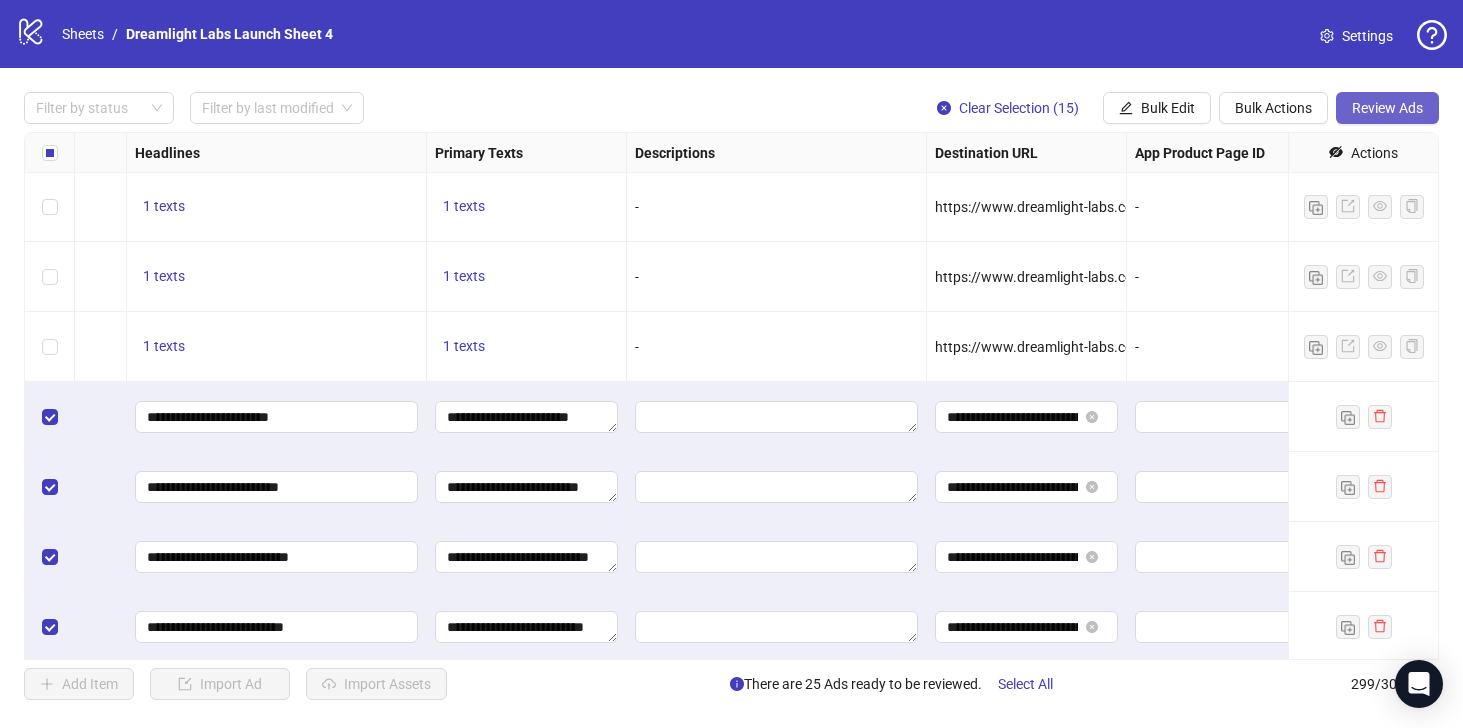 click on "Review Ads" at bounding box center [1387, 108] 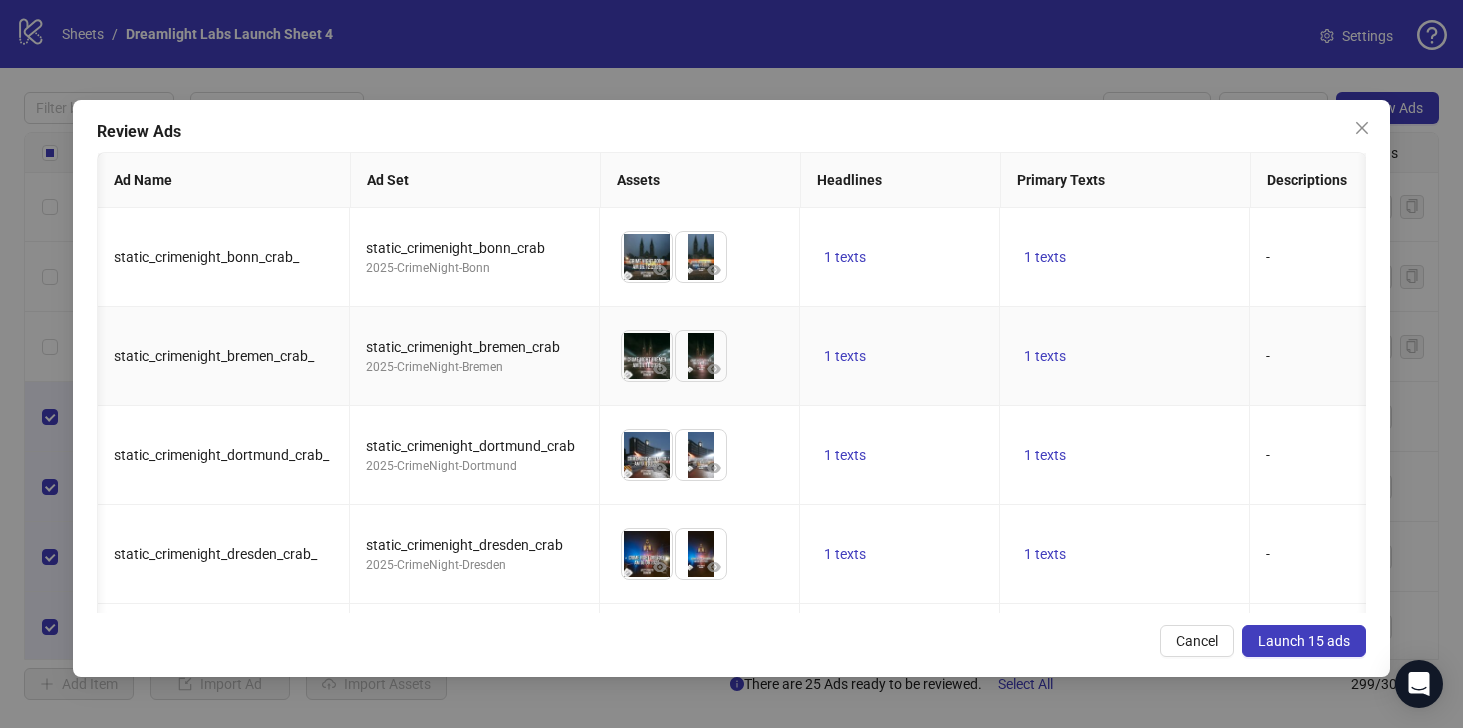 scroll, scrollTop: 0, scrollLeft: 575, axis: horizontal 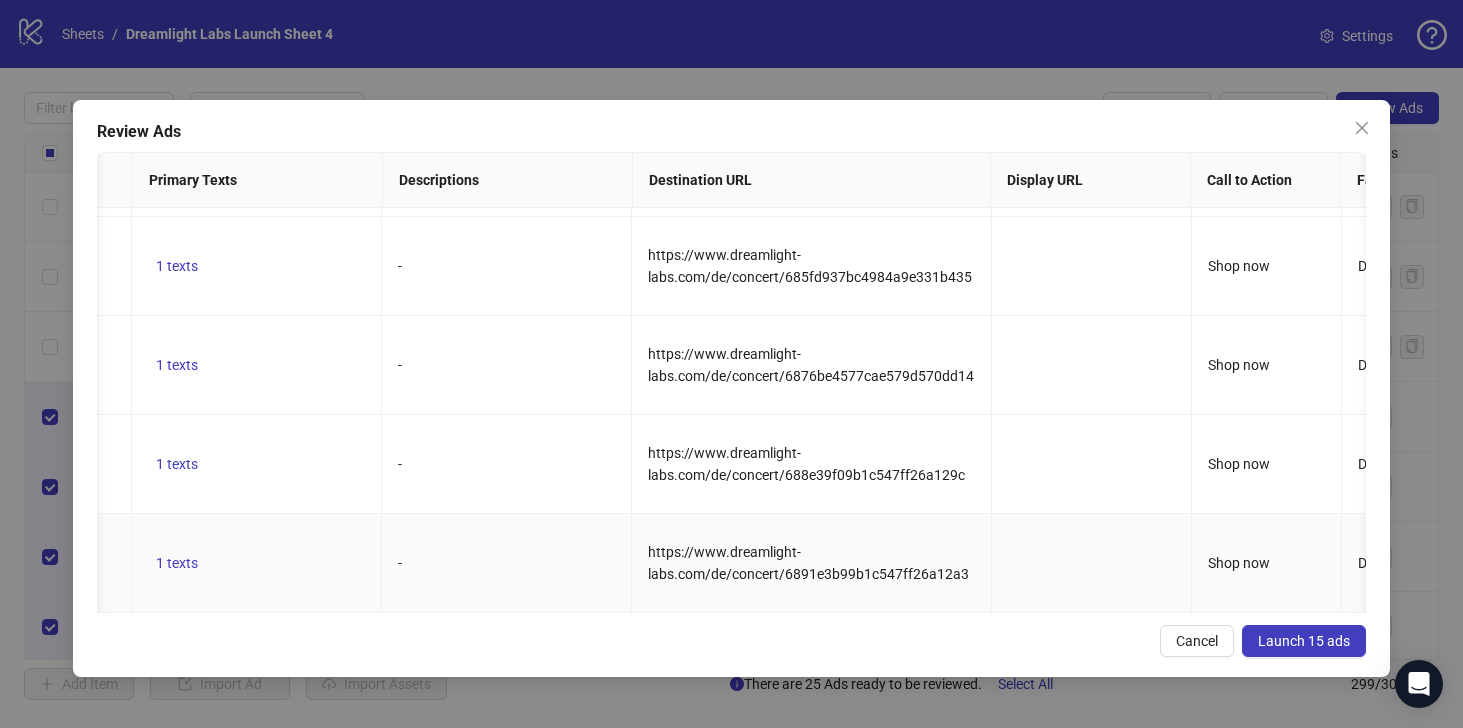 click on "https://www.dreamlight-labs.com/de/concert/6891e3b99b1c547ff26a12a3" at bounding box center [808, 563] 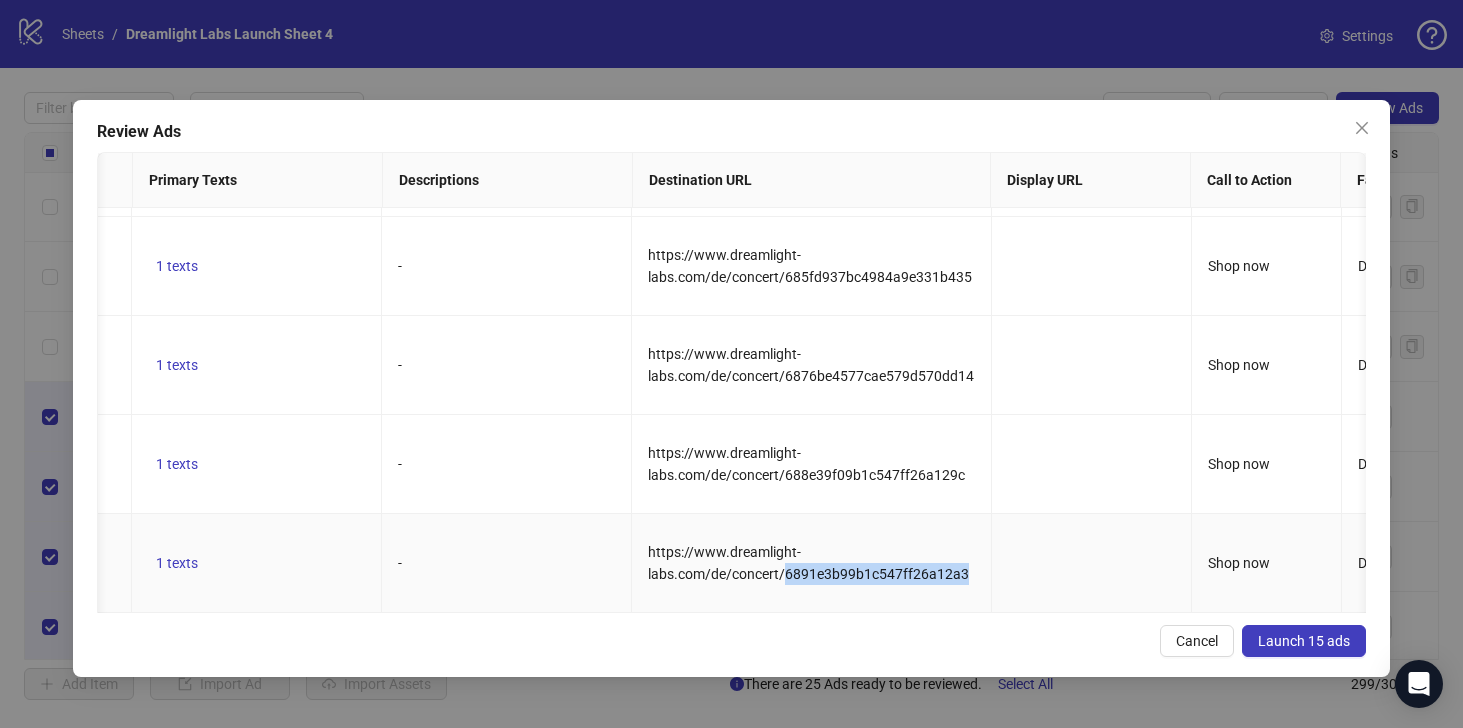 click on "https://www.dreamlight-labs.com/de/concert/6891e3b99b1c547ff26a12a3" at bounding box center [808, 563] 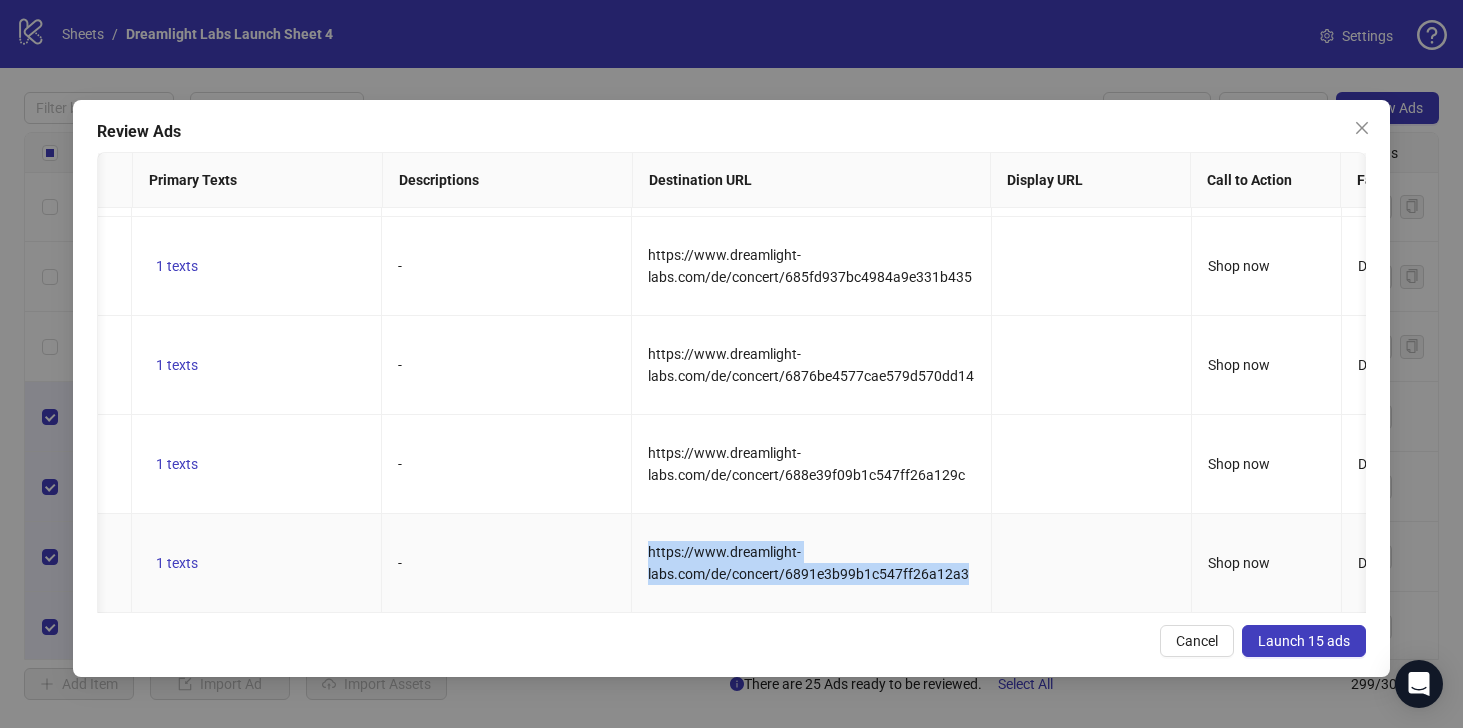 click on "https://www.dreamlight-labs.com/de/concert/6891e3b99b1c547ff26a12a3" at bounding box center (808, 563) 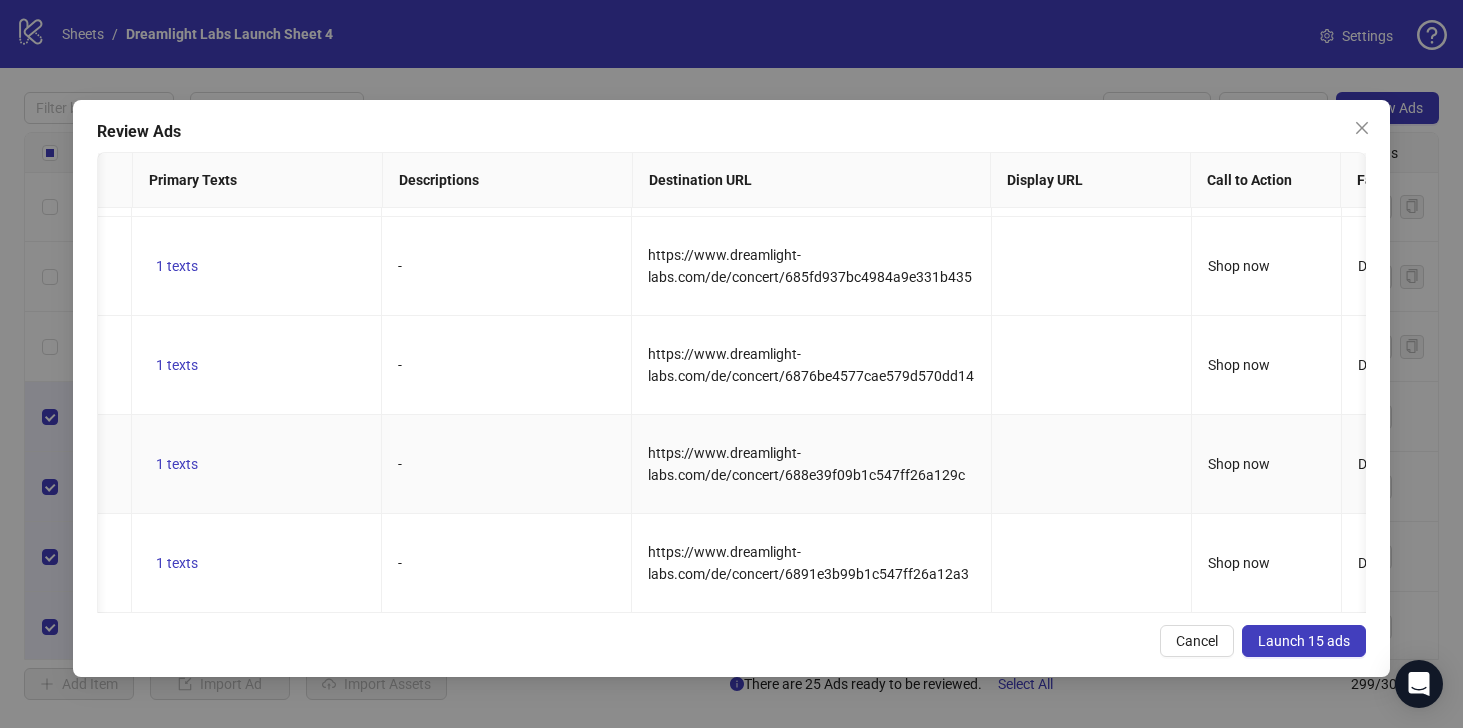 click on "https://www.dreamlight-labs.com/de/concert/688e39f09b1c547ff26a129c" at bounding box center [806, 464] 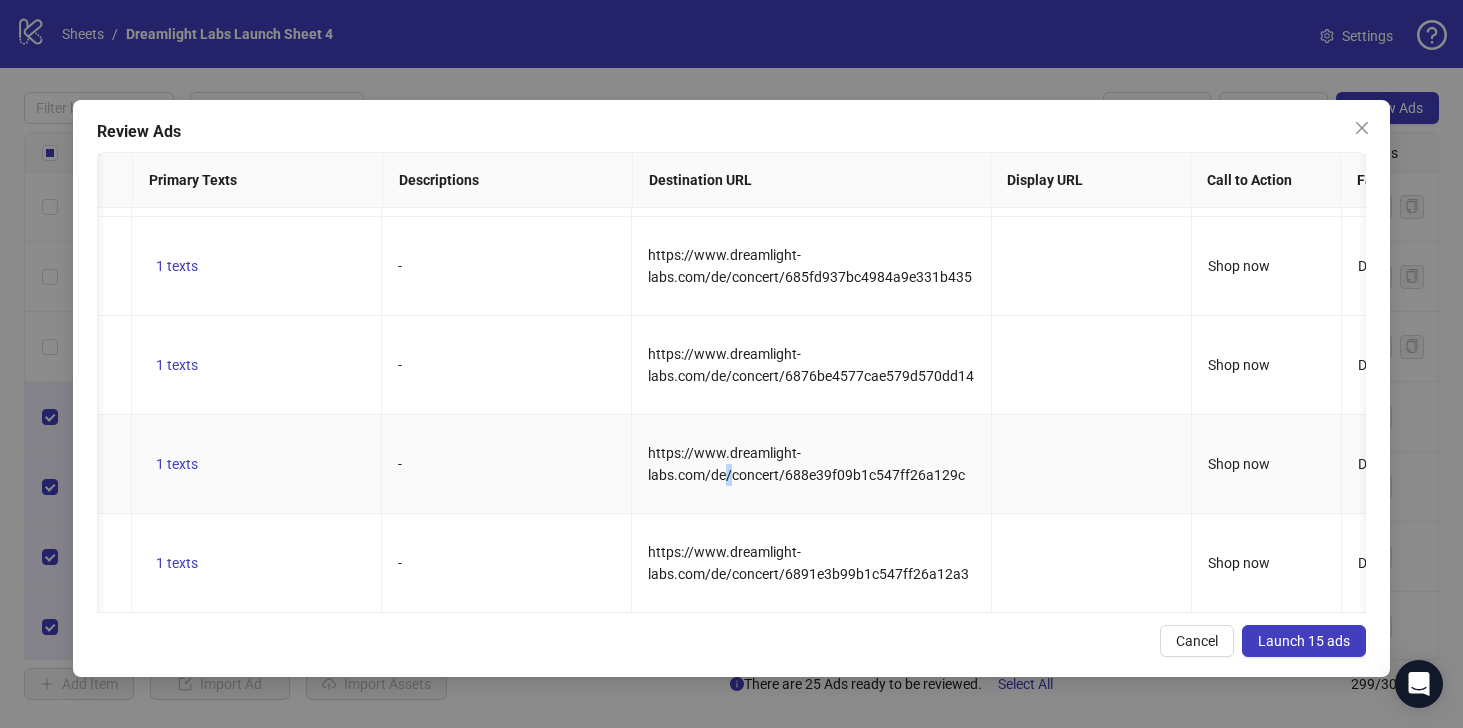 click on "https://www.dreamlight-labs.com/de/concert/688e39f09b1c547ff26a129c" at bounding box center (806, 464) 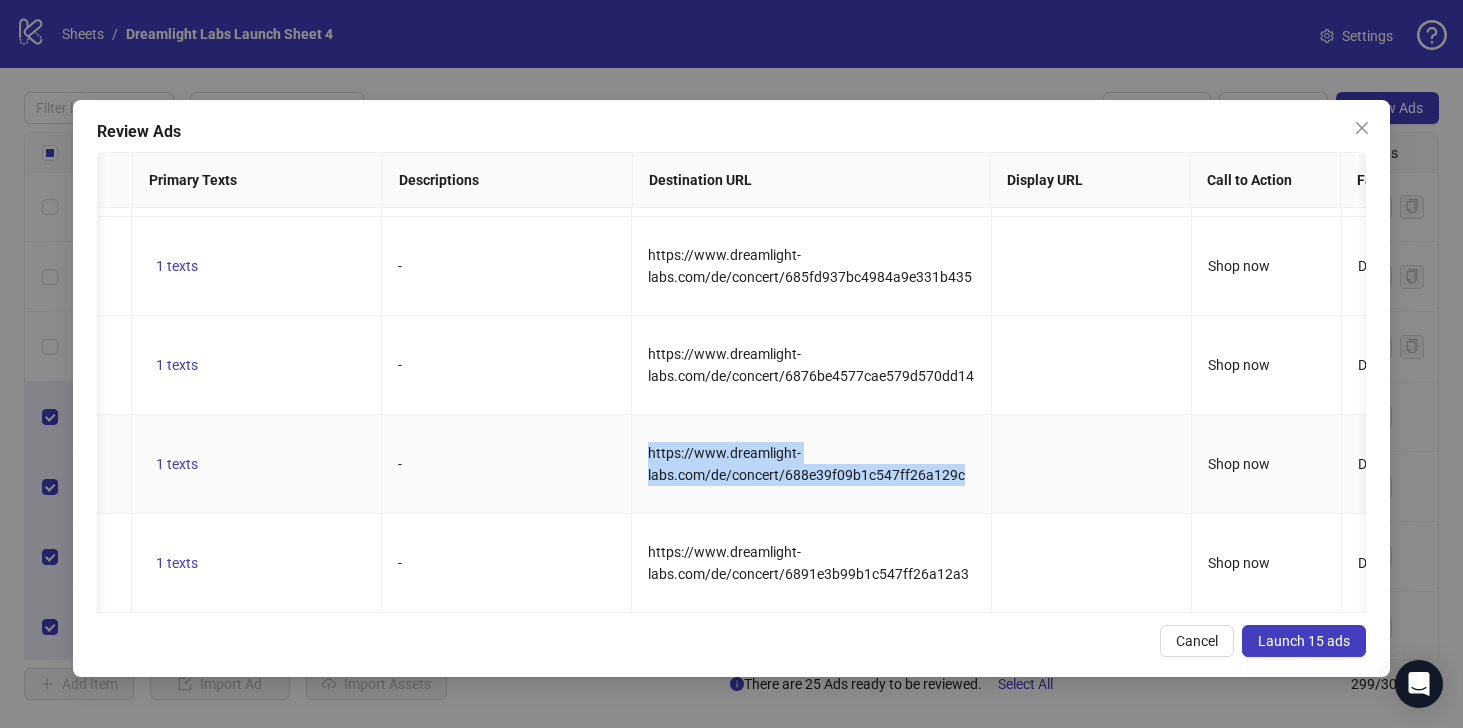 click on "https://www.dreamlight-labs.com/de/concert/688e39f09b1c547ff26a129c" at bounding box center [806, 464] 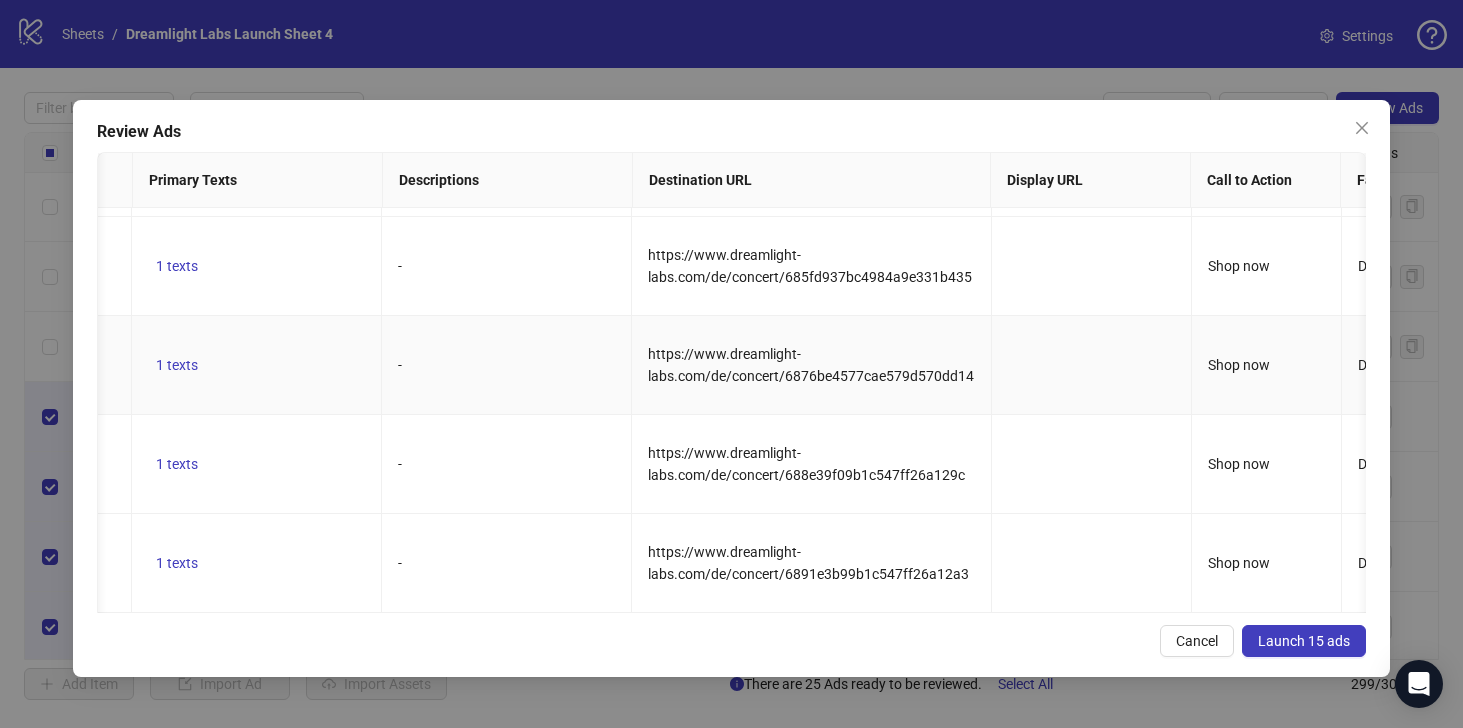 click on "https://www.dreamlight-labs.com/de/concert/[ID]" at bounding box center (811, 365) 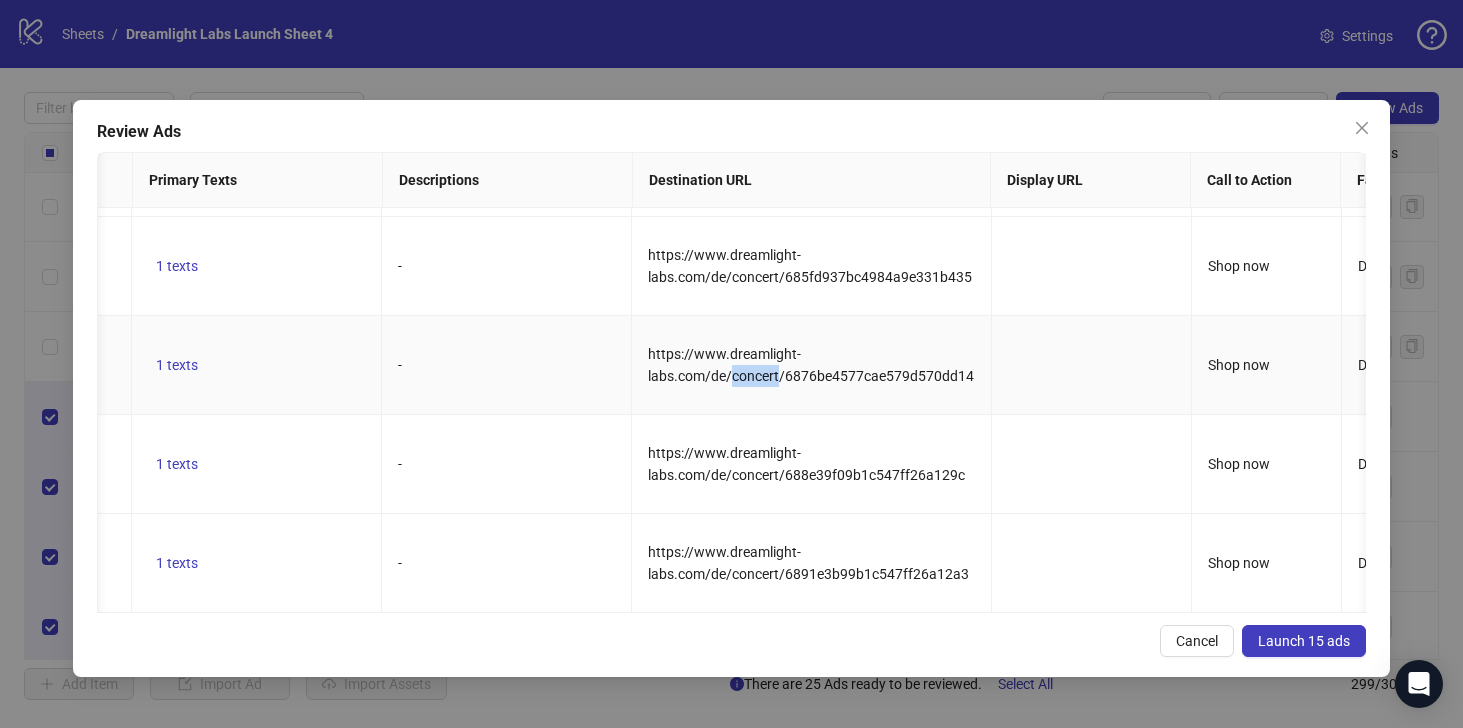 click on "https://www.dreamlight-labs.com/de/concert/[ID]" at bounding box center (811, 365) 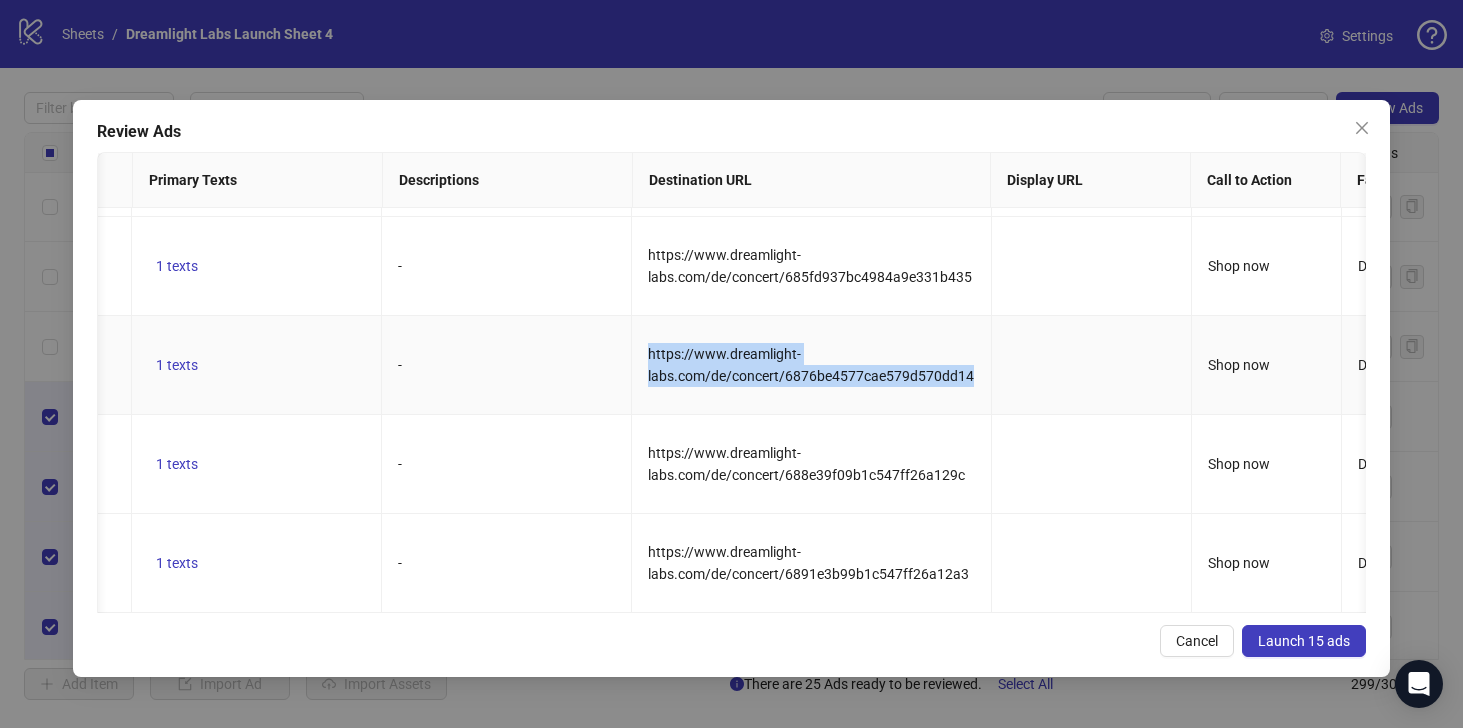 click on "https://www.dreamlight-labs.com/de/concert/[ID]" at bounding box center [811, 365] 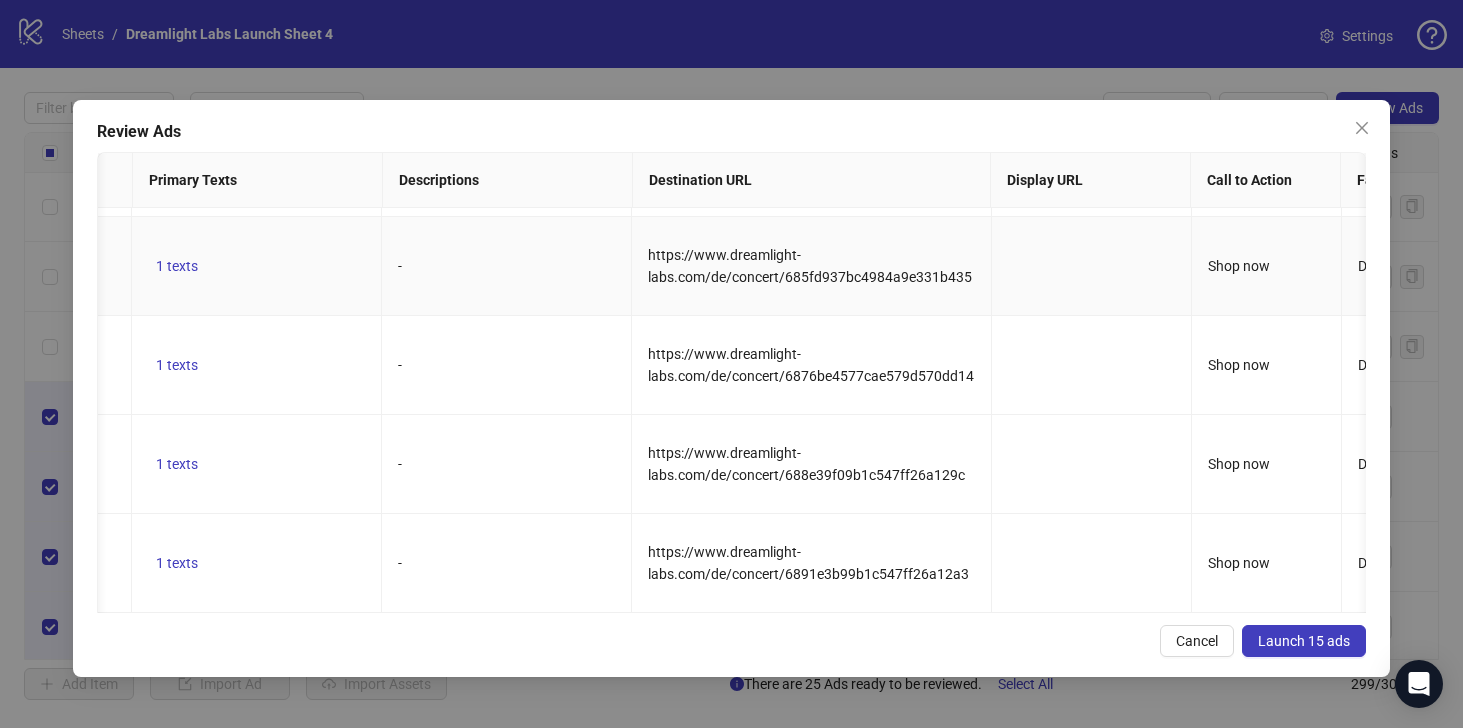 click on "https://www.dreamlight-labs.com/de/concert/685fd937bc4984a9e331b435" at bounding box center [810, 266] 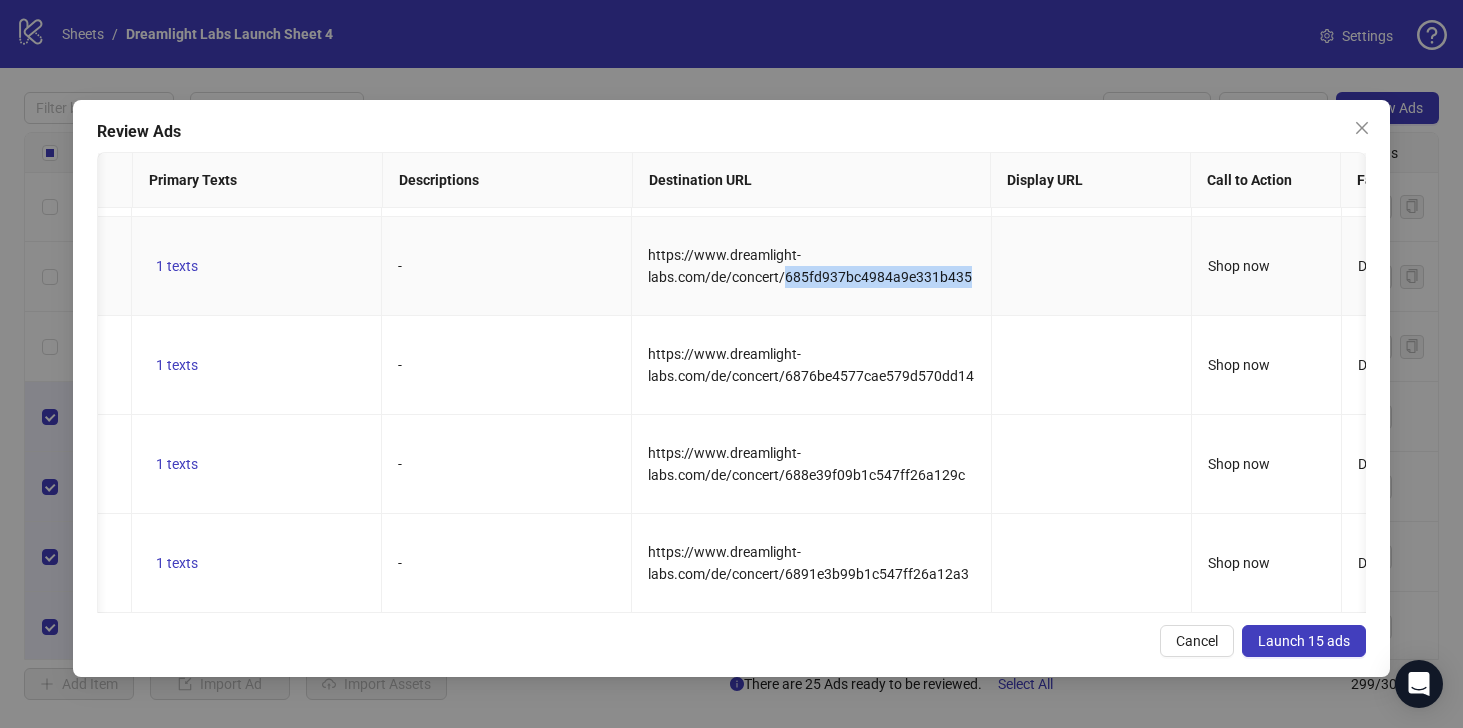 click on "https://www.dreamlight-labs.com/de/concert/685fd937bc4984a9e331b435" at bounding box center (810, 266) 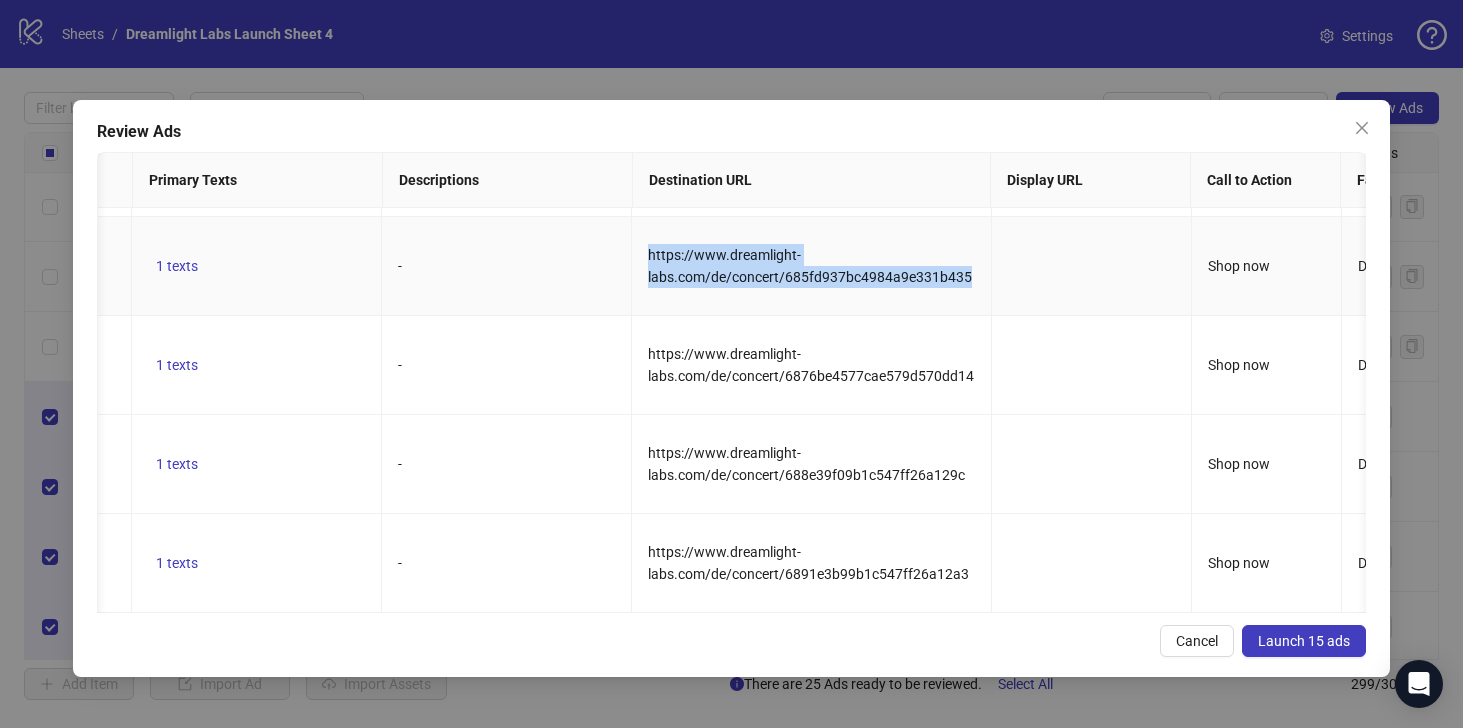 click on "https://www.dreamlight-labs.com/de/concert/685fd937bc4984a9e331b435" at bounding box center [810, 266] 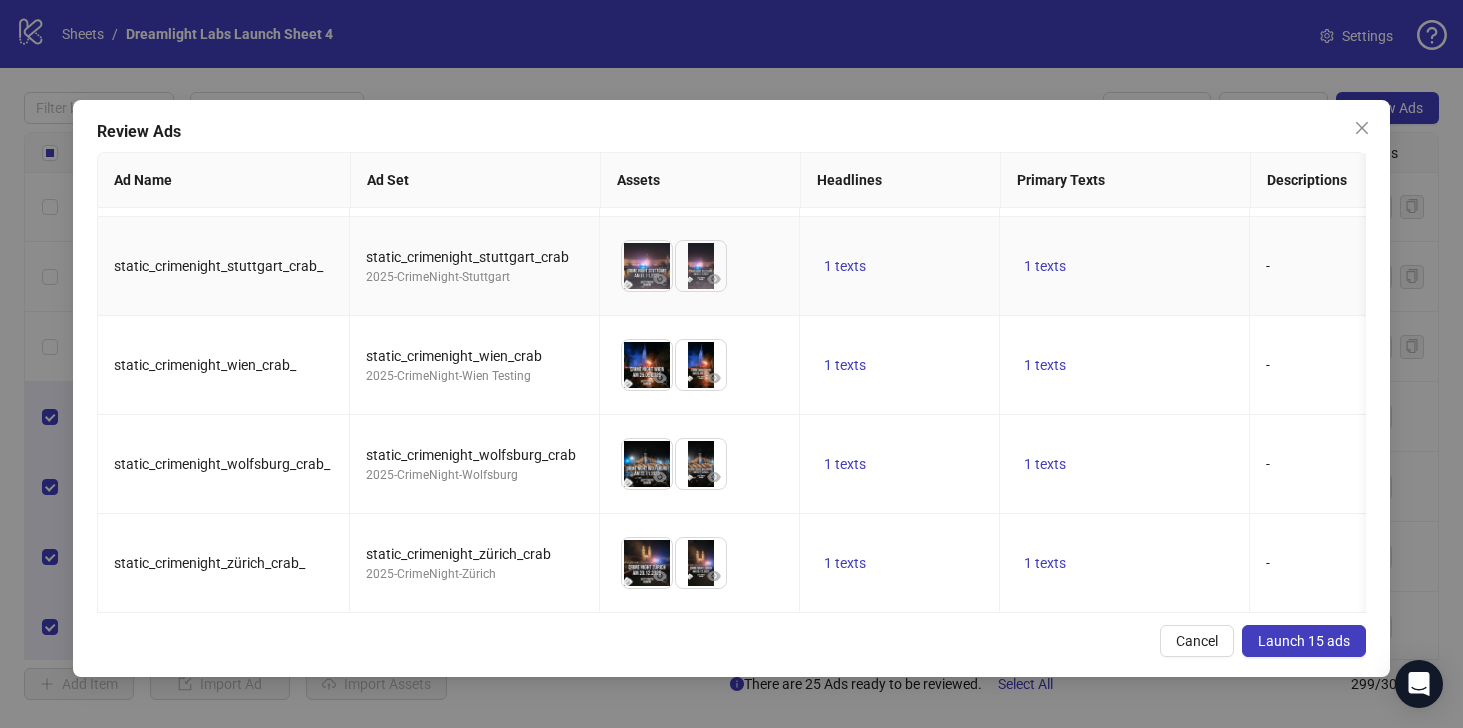 scroll, scrollTop: 1080, scrollLeft: 31, axis: both 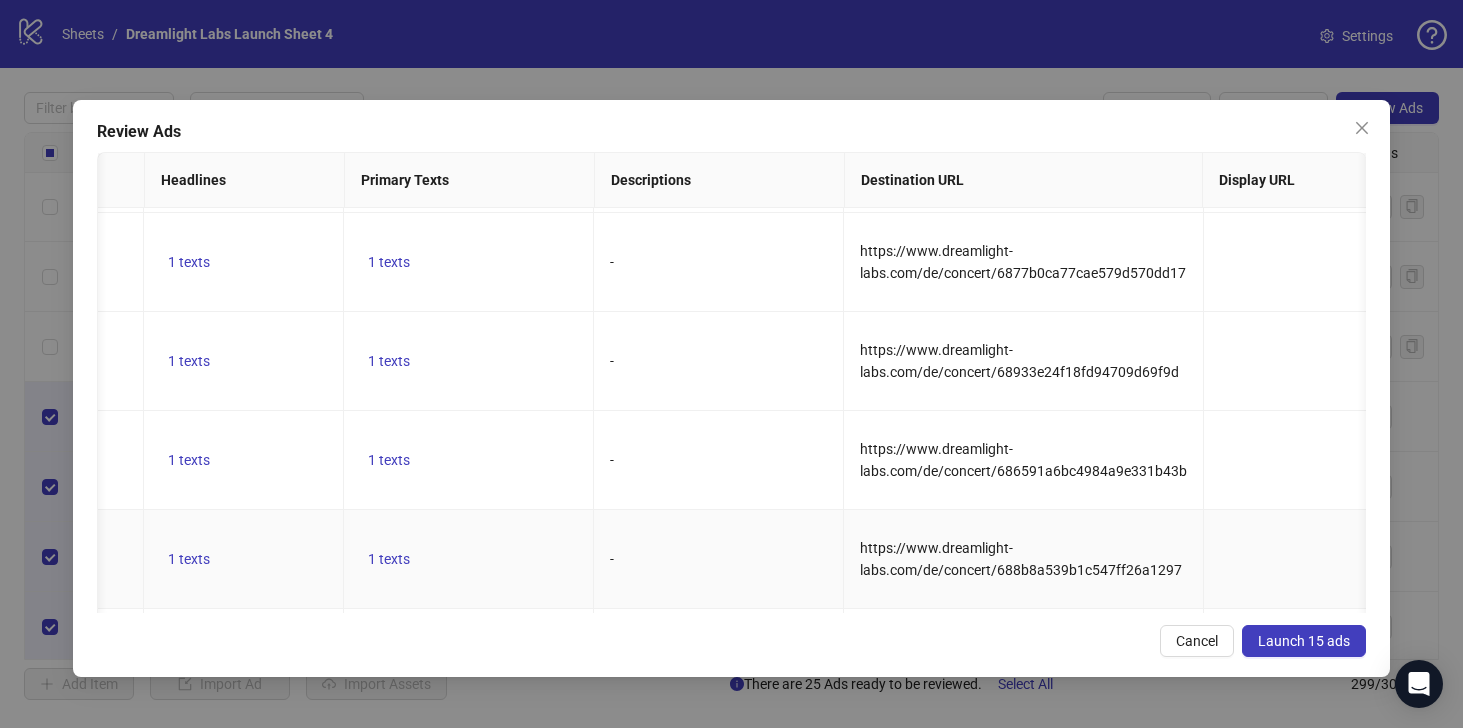click on "https://www.dreamlight-labs.com/de/concert/688b8a539b1c547ff26a1297" at bounding box center [1021, 559] 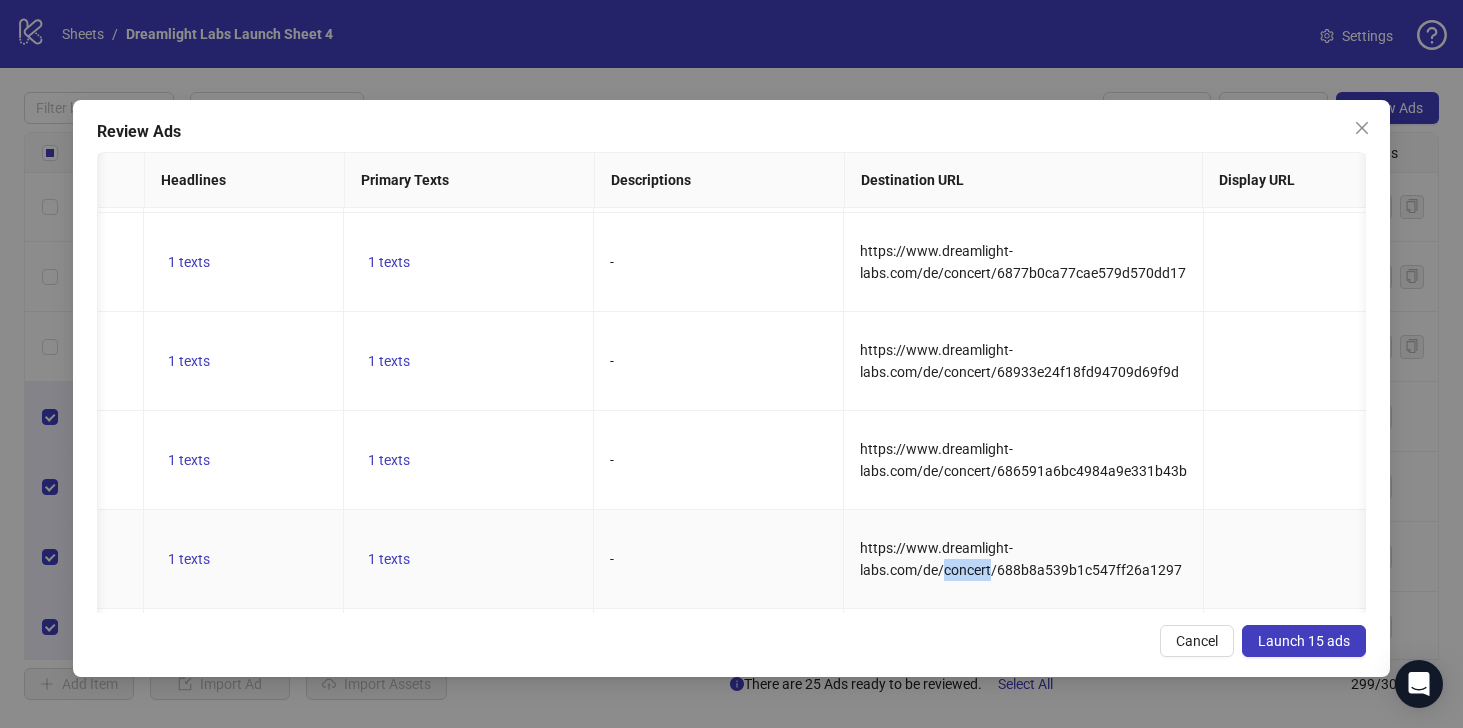 click on "https://www.dreamlight-labs.com/de/concert/688b8a539b1c547ff26a1297" at bounding box center (1021, 559) 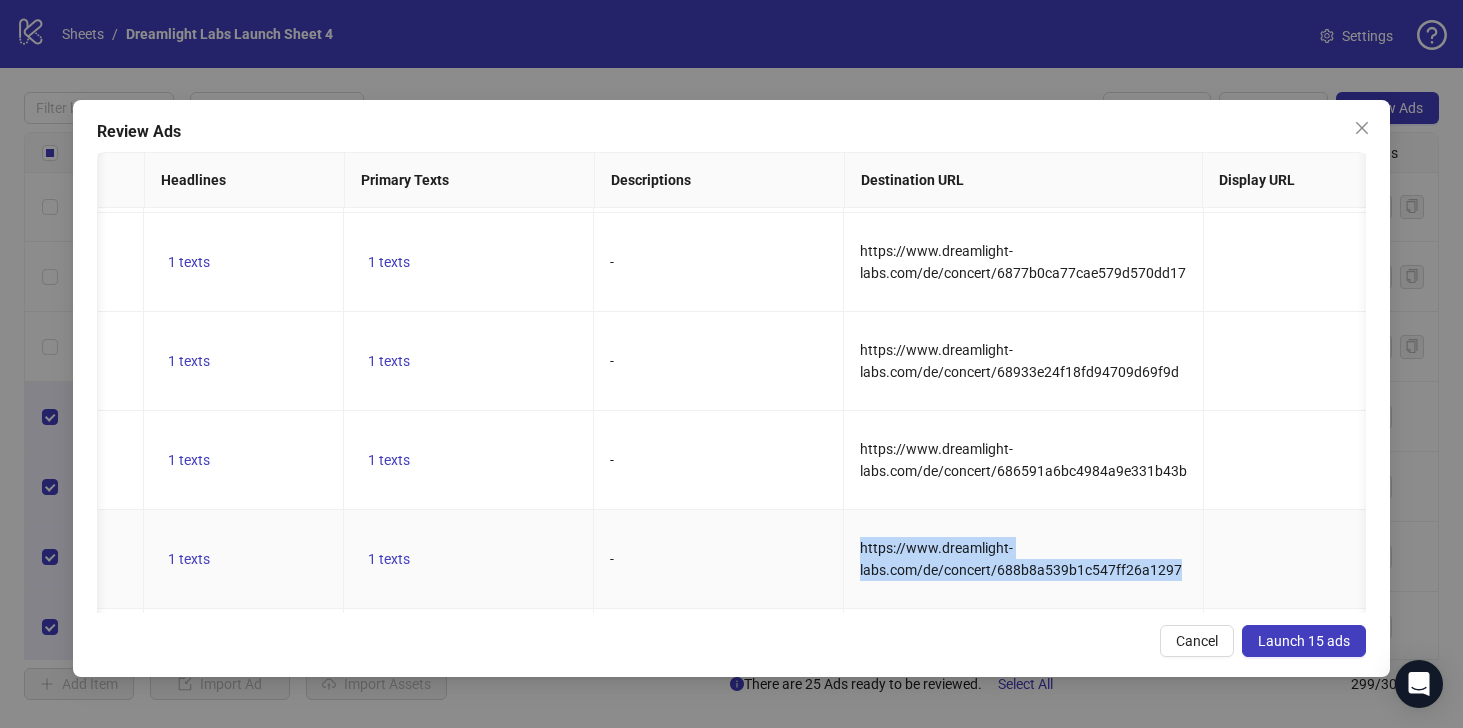 click on "https://www.dreamlight-labs.com/de/concert/688b8a539b1c547ff26a1297" at bounding box center (1021, 559) 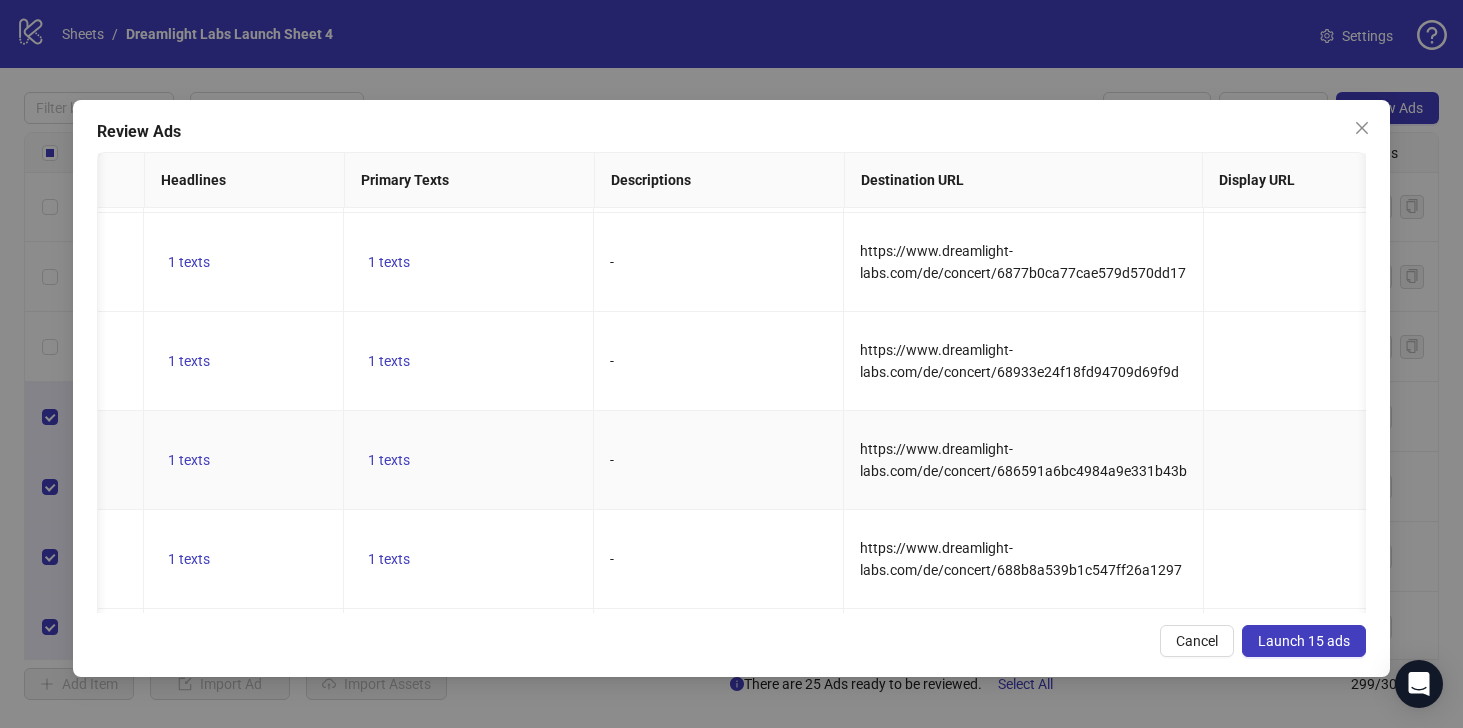 click on "https://www.dreamlight-labs.com/de/concert/686591a6bc4984a9e331b43b" at bounding box center (1024, 460) 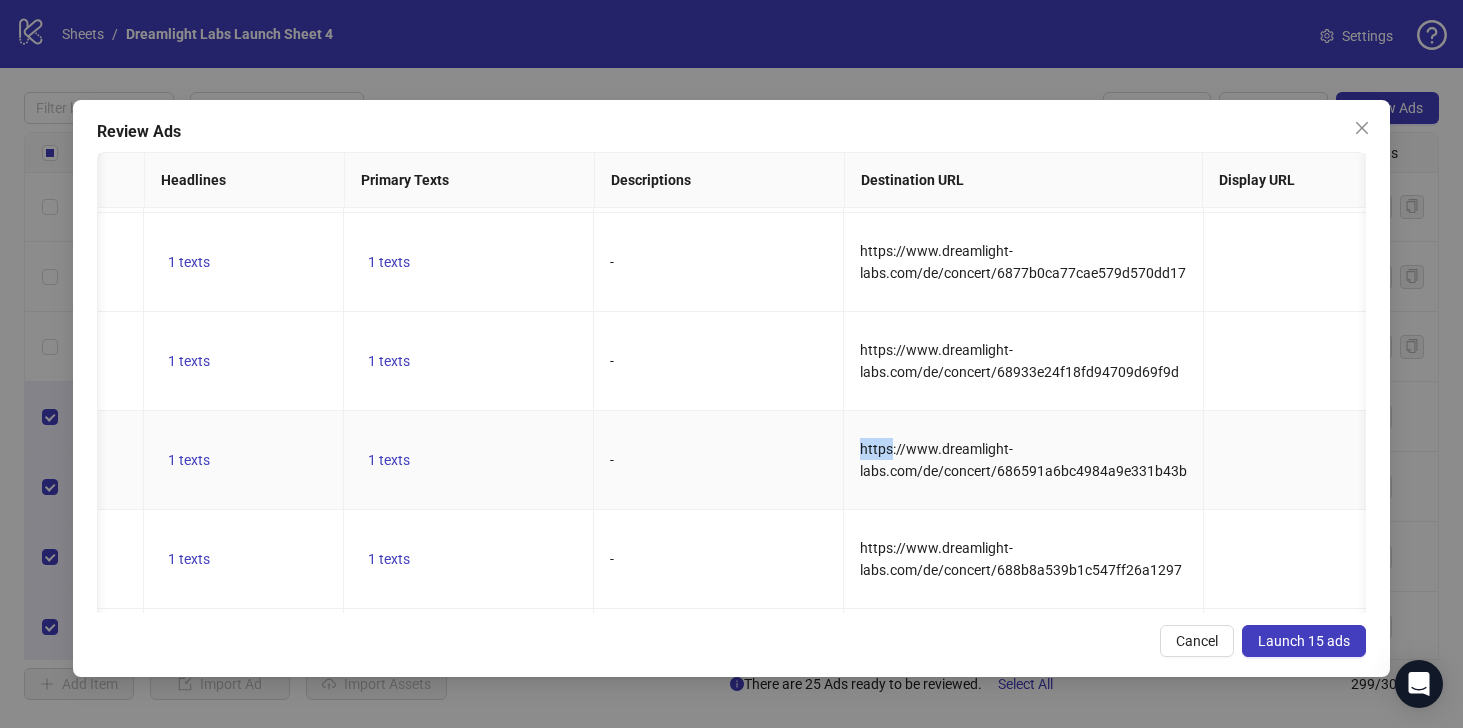 click on "https://www.dreamlight-labs.com/de/concert/686591a6bc4984a9e331b43b" at bounding box center (1024, 460) 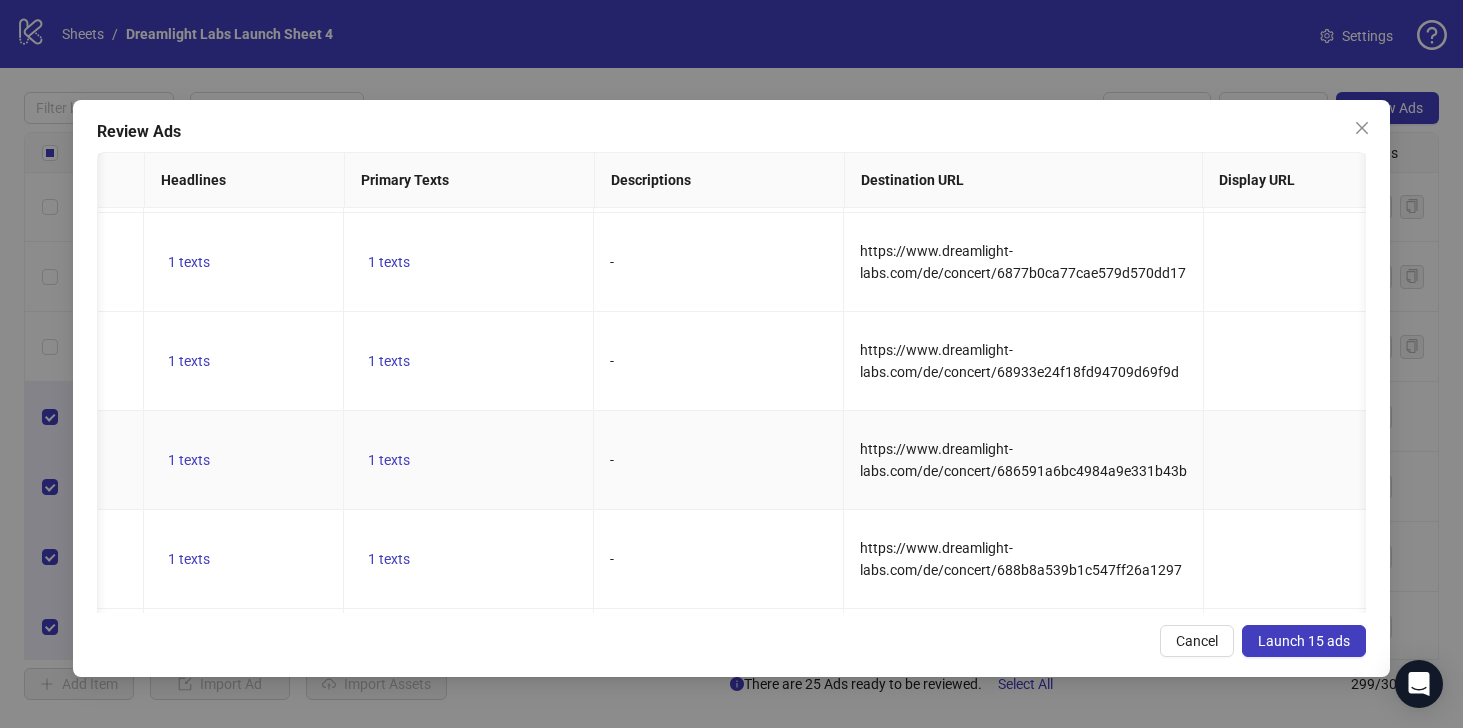 click on "https://www.dreamlight-labs.com/de/concert/686591a6bc4984a9e331b43b" at bounding box center (1024, 460) 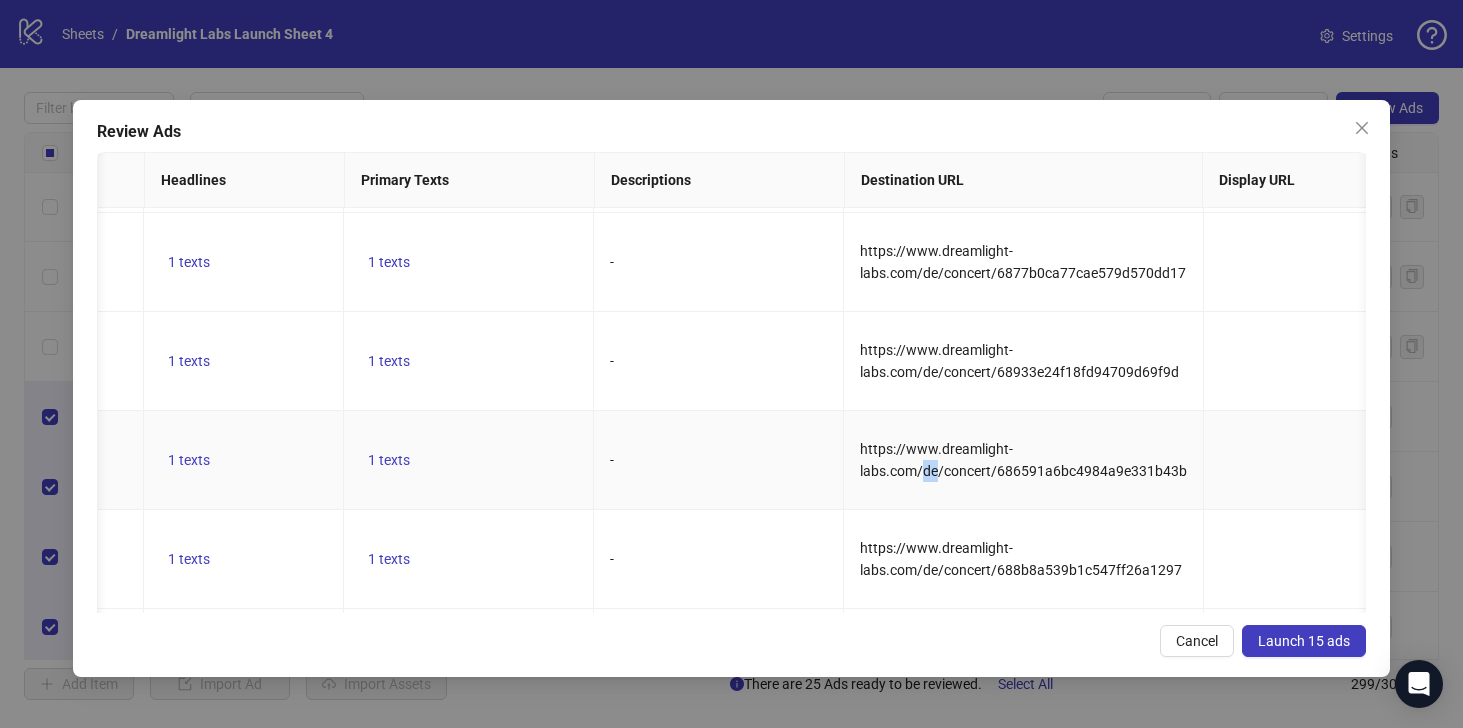 click on "https://www.dreamlight-labs.com/de/concert/686591a6bc4984a9e331b43b" at bounding box center (1024, 460) 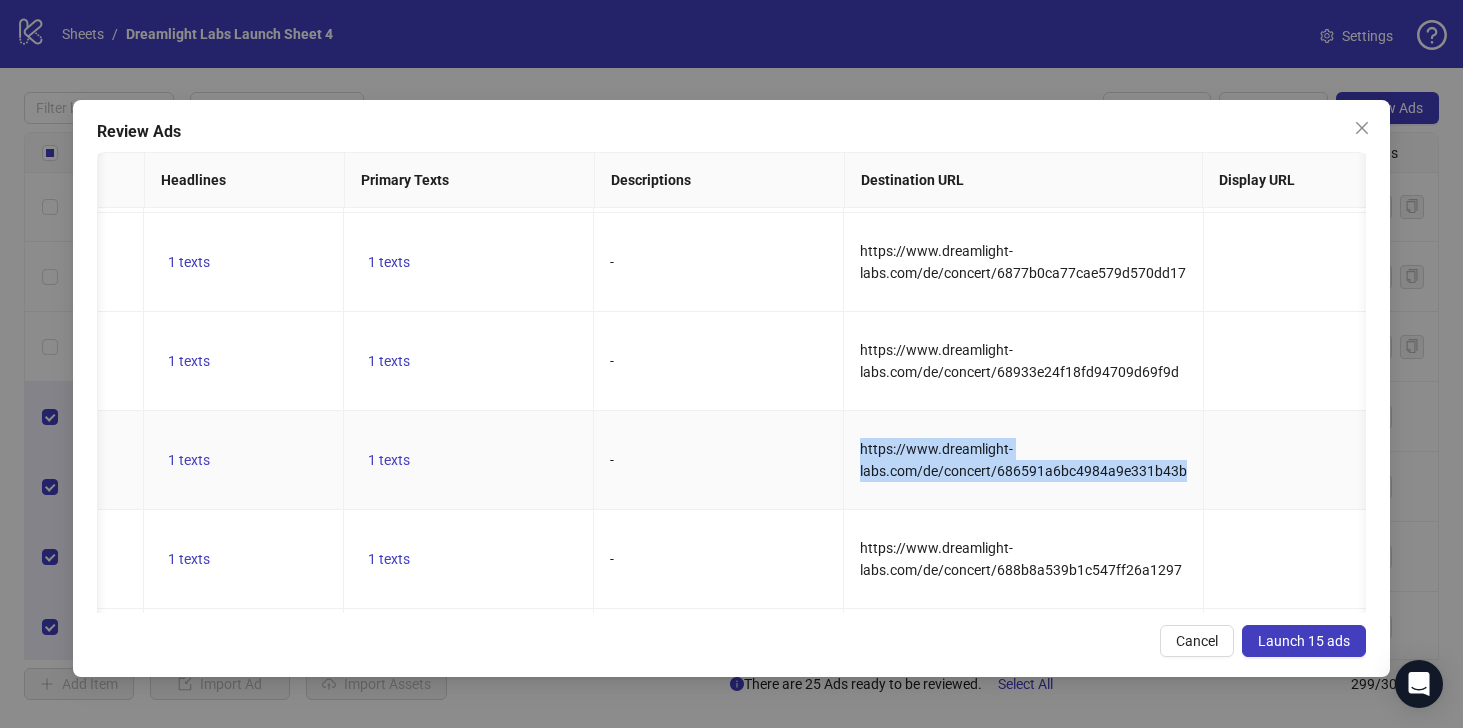 click on "https://www.dreamlight-labs.com/de/concert/686591a6bc4984a9e331b43b" at bounding box center (1024, 460) 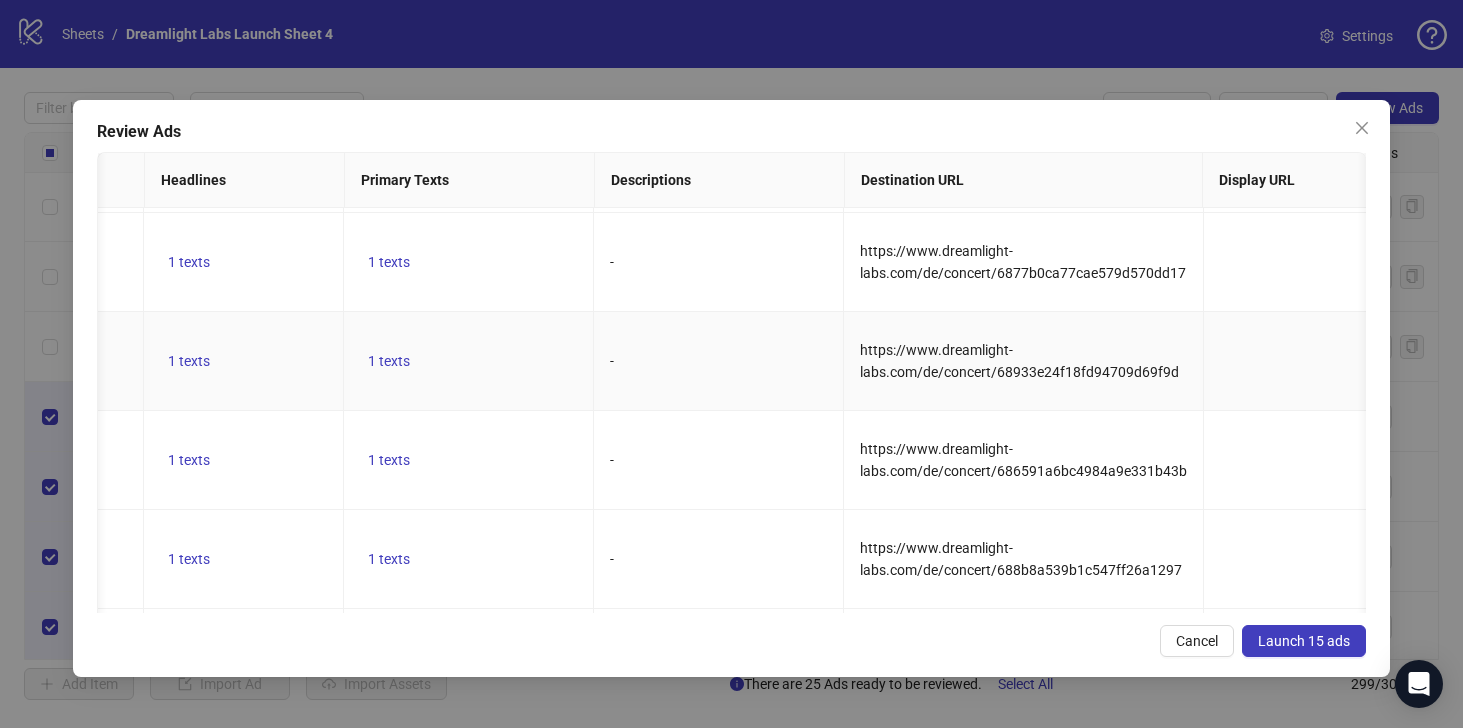 click on "https://www.dreamlight-labs.com/de/concert/68933e24f18fd94709d69f9d" at bounding box center (1019, 361) 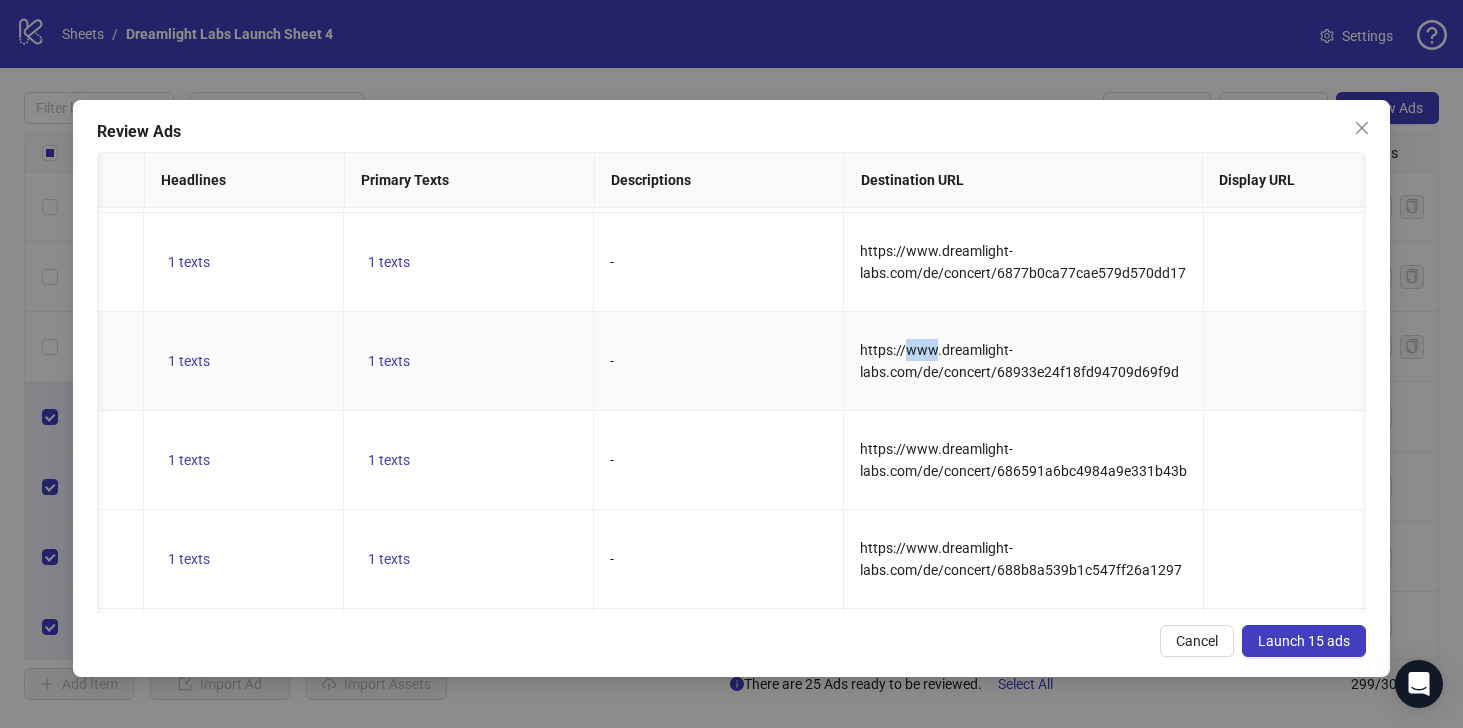 click on "https://www.dreamlight-labs.com/de/concert/68933e24f18fd94709d69f9d" at bounding box center (1019, 361) 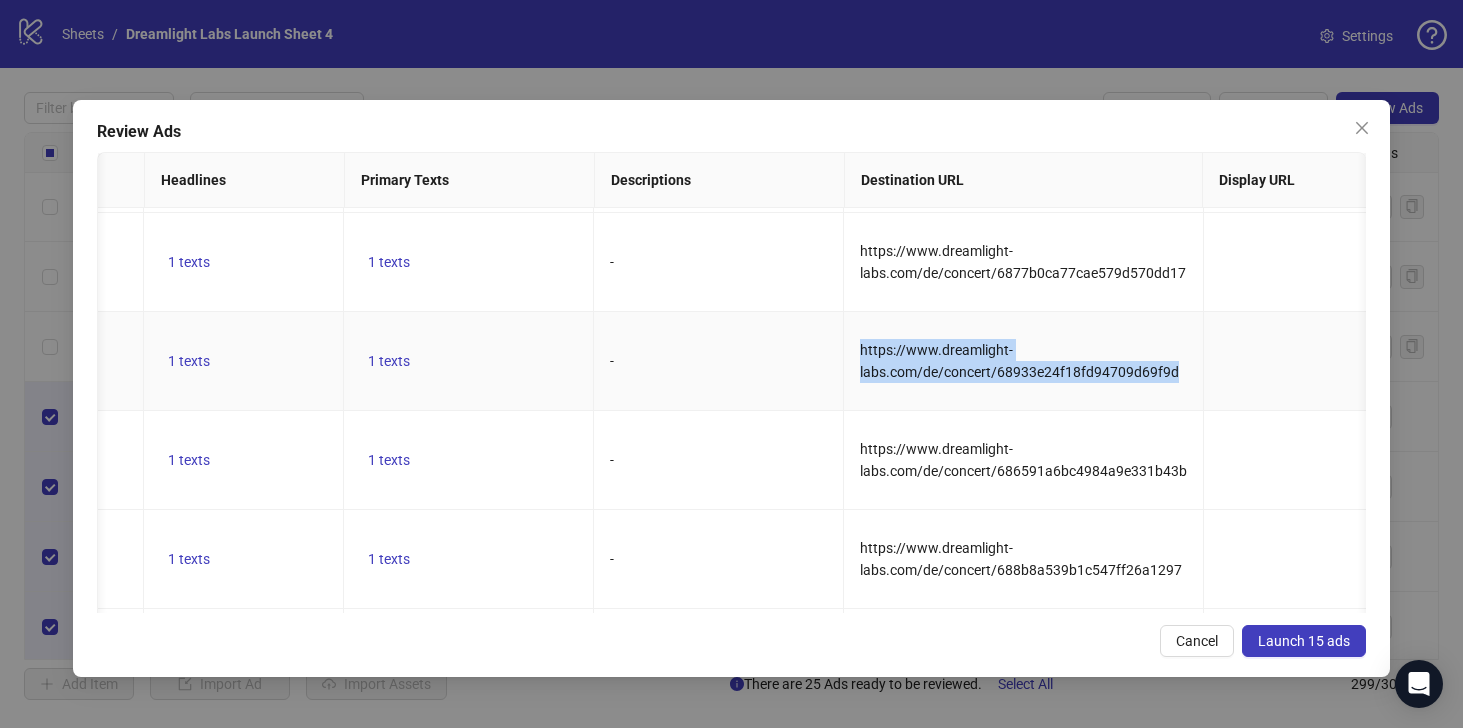 click on "https://www.dreamlight-labs.com/de/concert/68933e24f18fd94709d69f9d" at bounding box center [1019, 361] 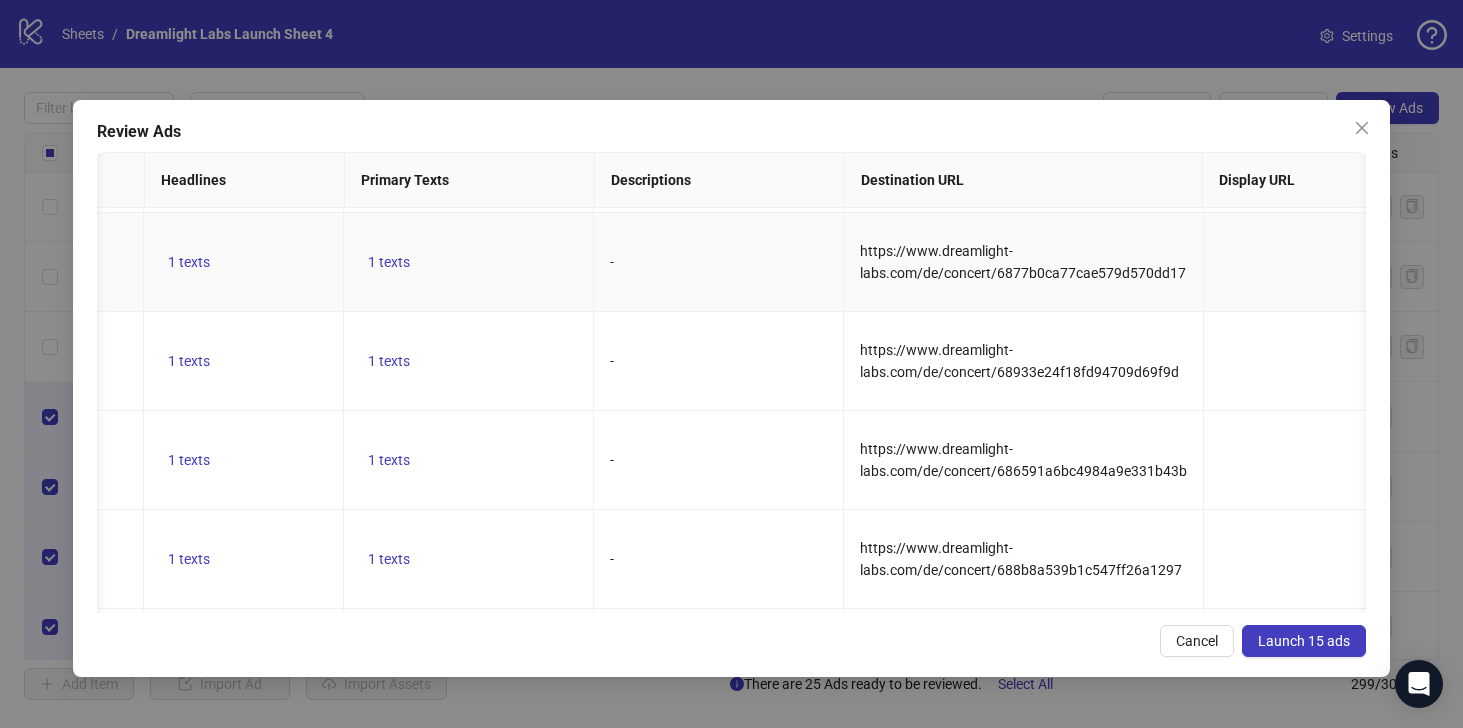 click on "https://www.dreamlight-labs.com/de/concert/6877b0ca77cae579d570dd17" at bounding box center (1023, 262) 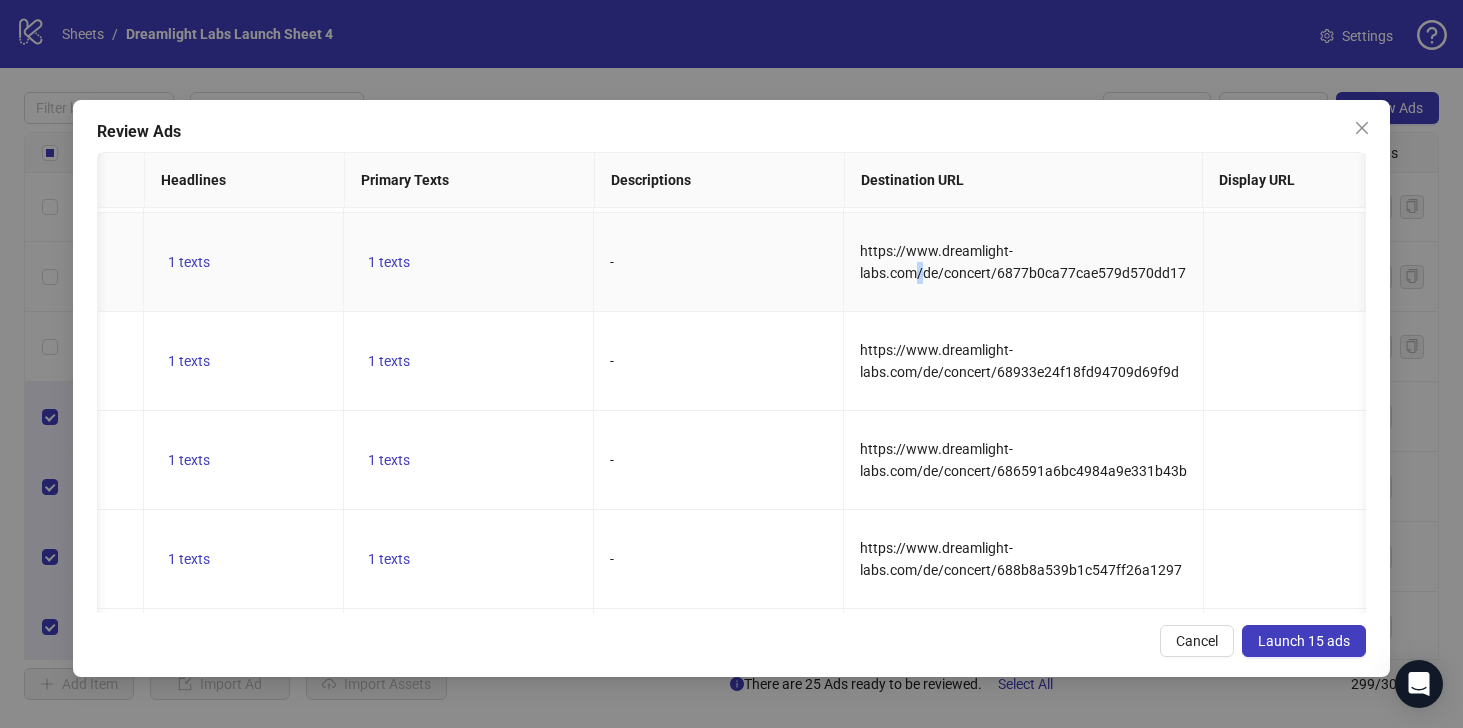 click on "https://www.dreamlight-labs.com/de/concert/6877b0ca77cae579d570dd17" at bounding box center (1023, 262) 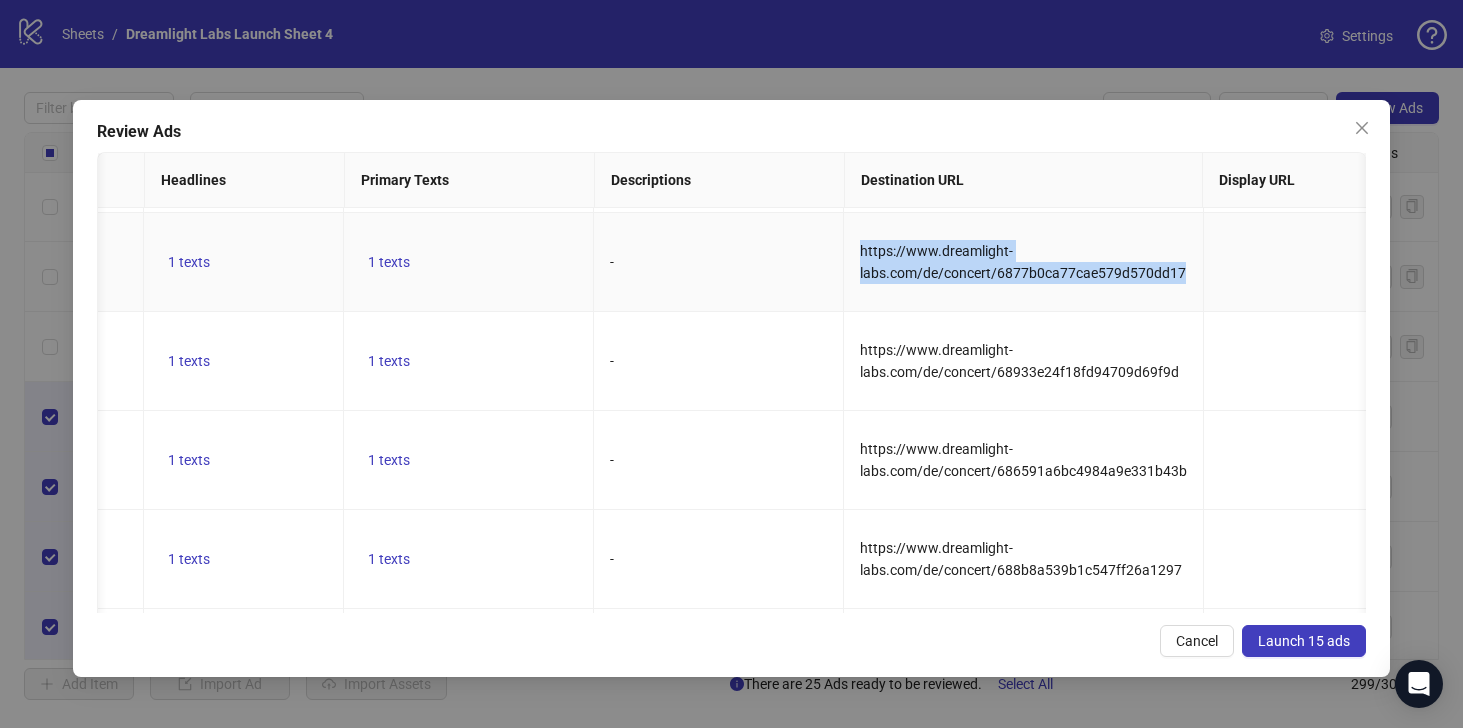 click on "https://www.dreamlight-labs.com/de/concert/6877b0ca77cae579d570dd17" at bounding box center [1023, 262] 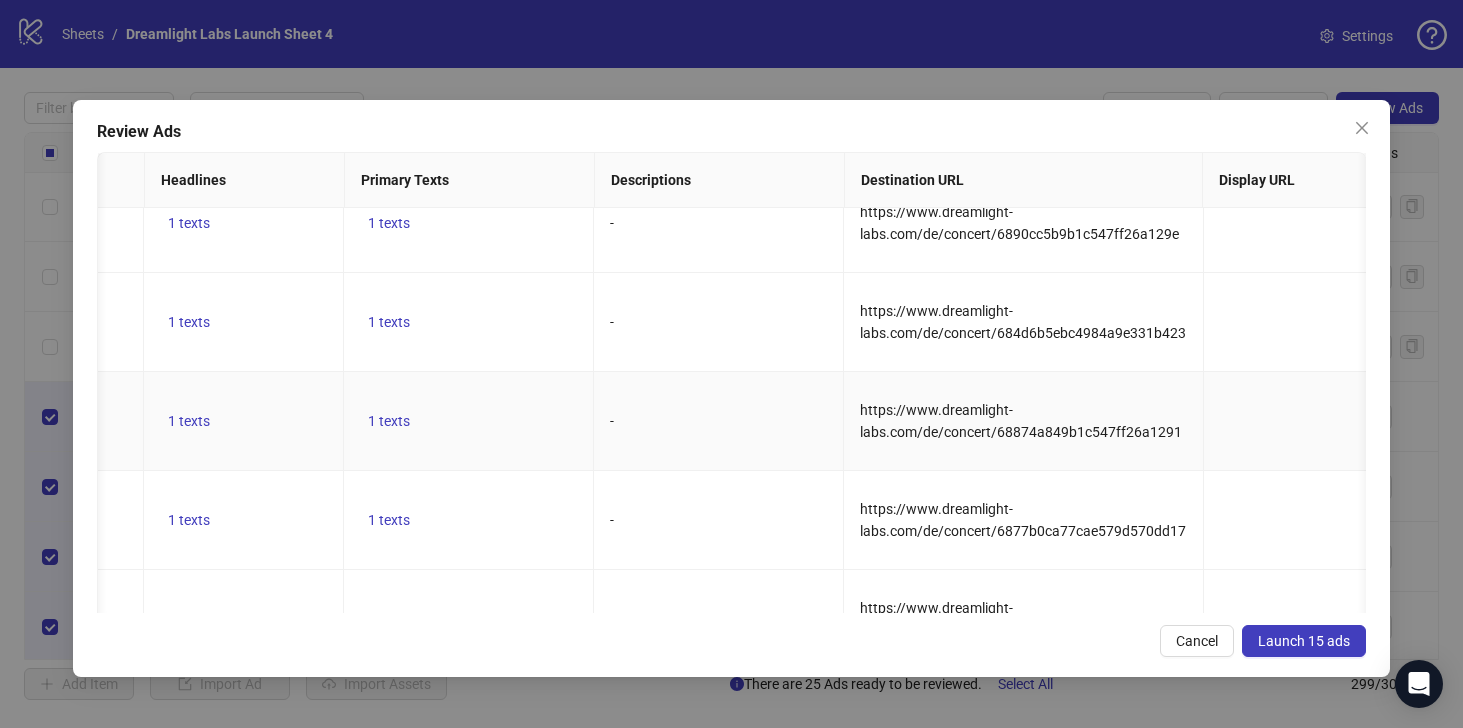 click on "https://www.dreamlight-labs.com/de/concert/68874a849b1c547ff26a1291" at bounding box center [1021, 421] 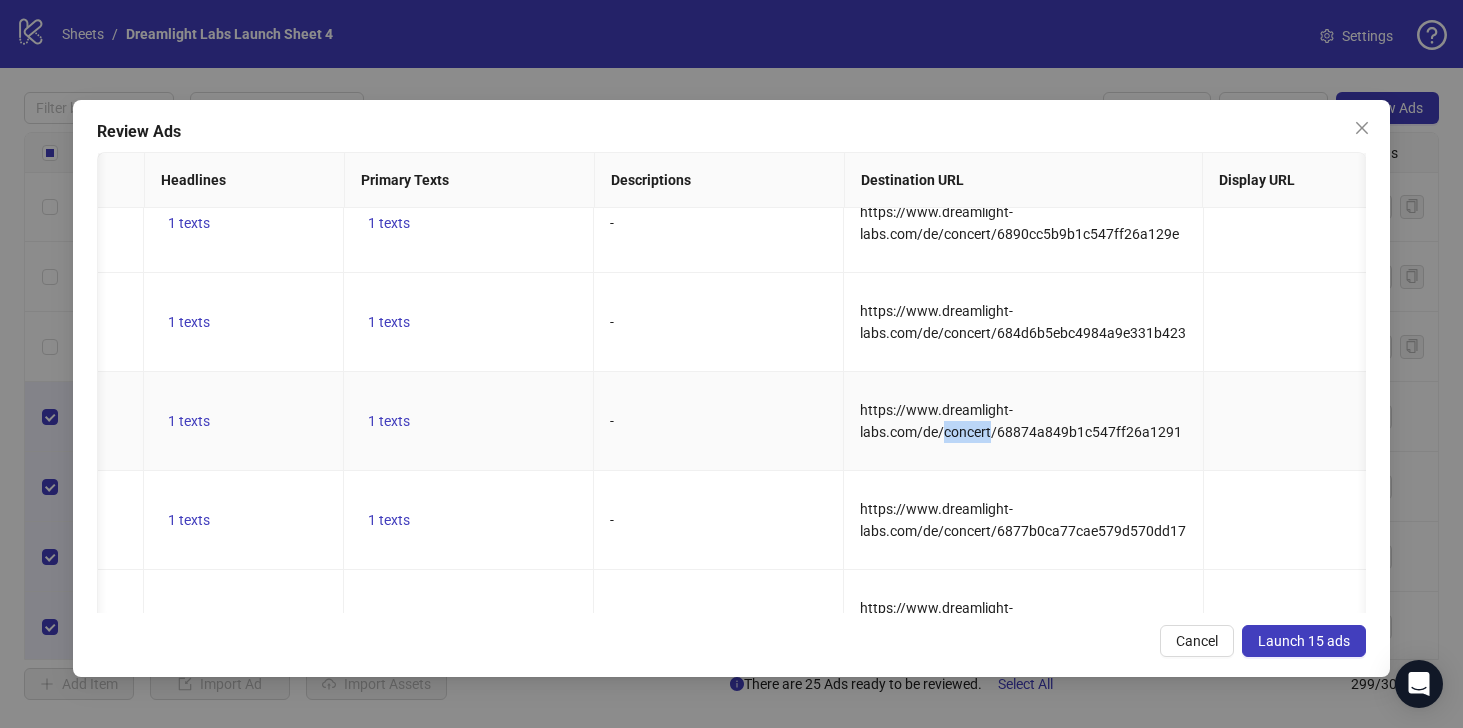 click on "https://www.dreamlight-labs.com/de/concert/68874a849b1c547ff26a1291" at bounding box center [1021, 421] 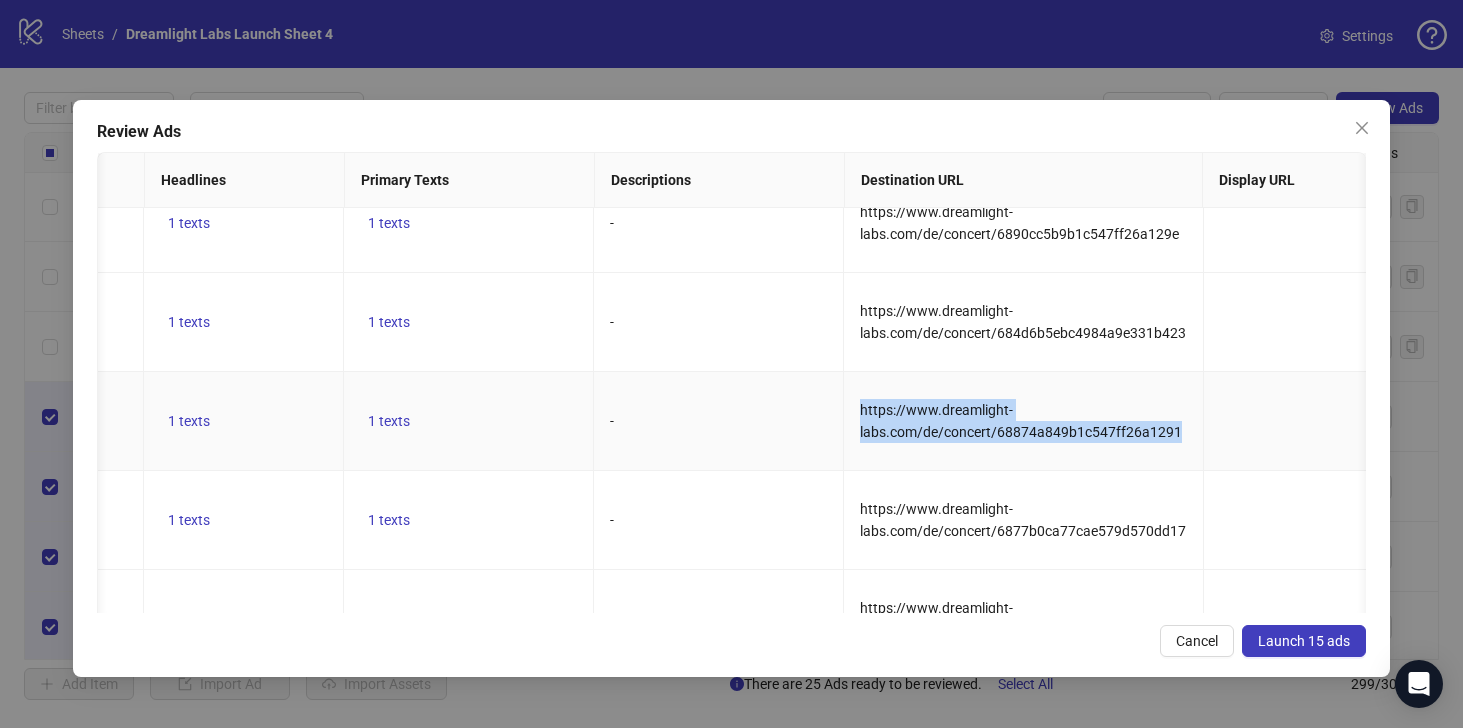 click on "https://www.dreamlight-labs.com/de/concert/68874a849b1c547ff26a1291" at bounding box center (1021, 421) 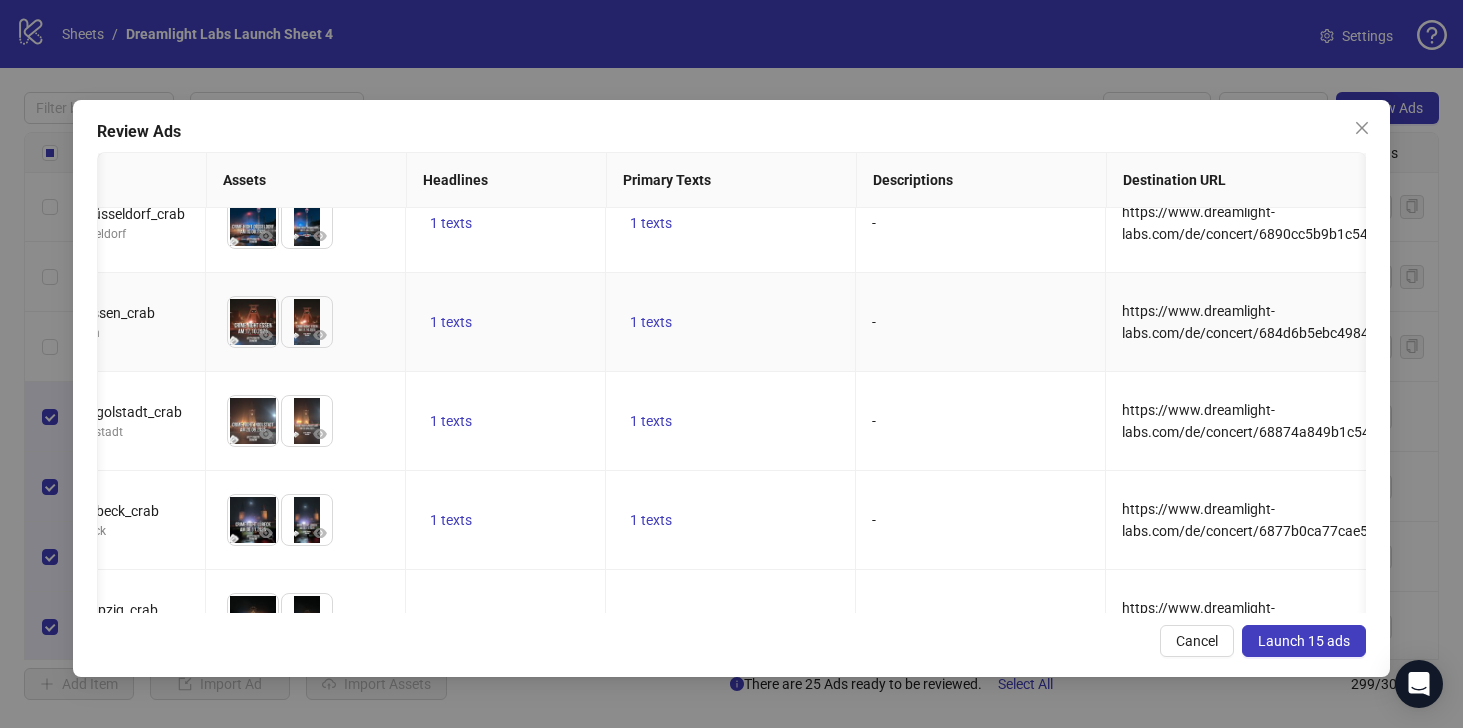 click on "https://www.dreamlight-labs.com/de/concert/684d6b5ebc4984a9e331b423" at bounding box center (1286, 322) 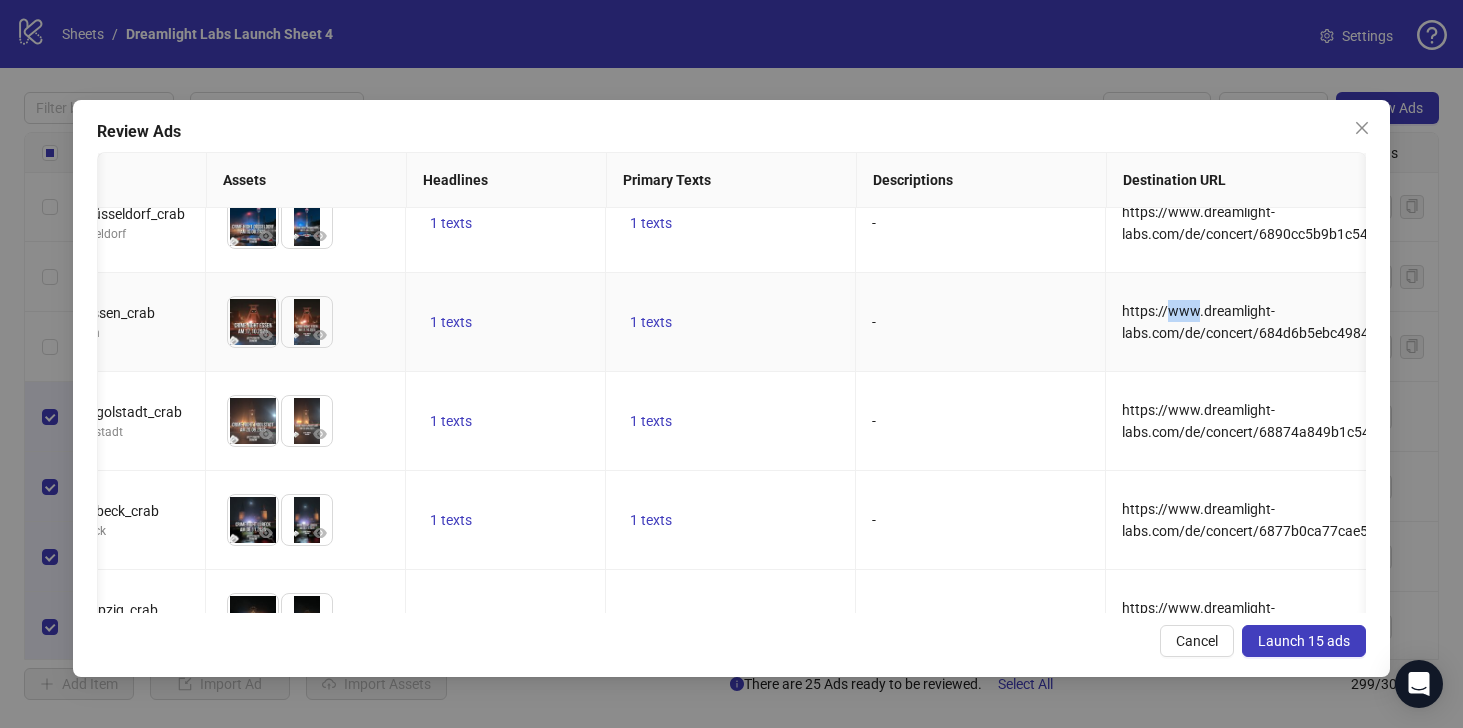 click on "https://www.dreamlight-labs.com/de/concert/684d6b5ebc4984a9e331b423" at bounding box center (1286, 322) 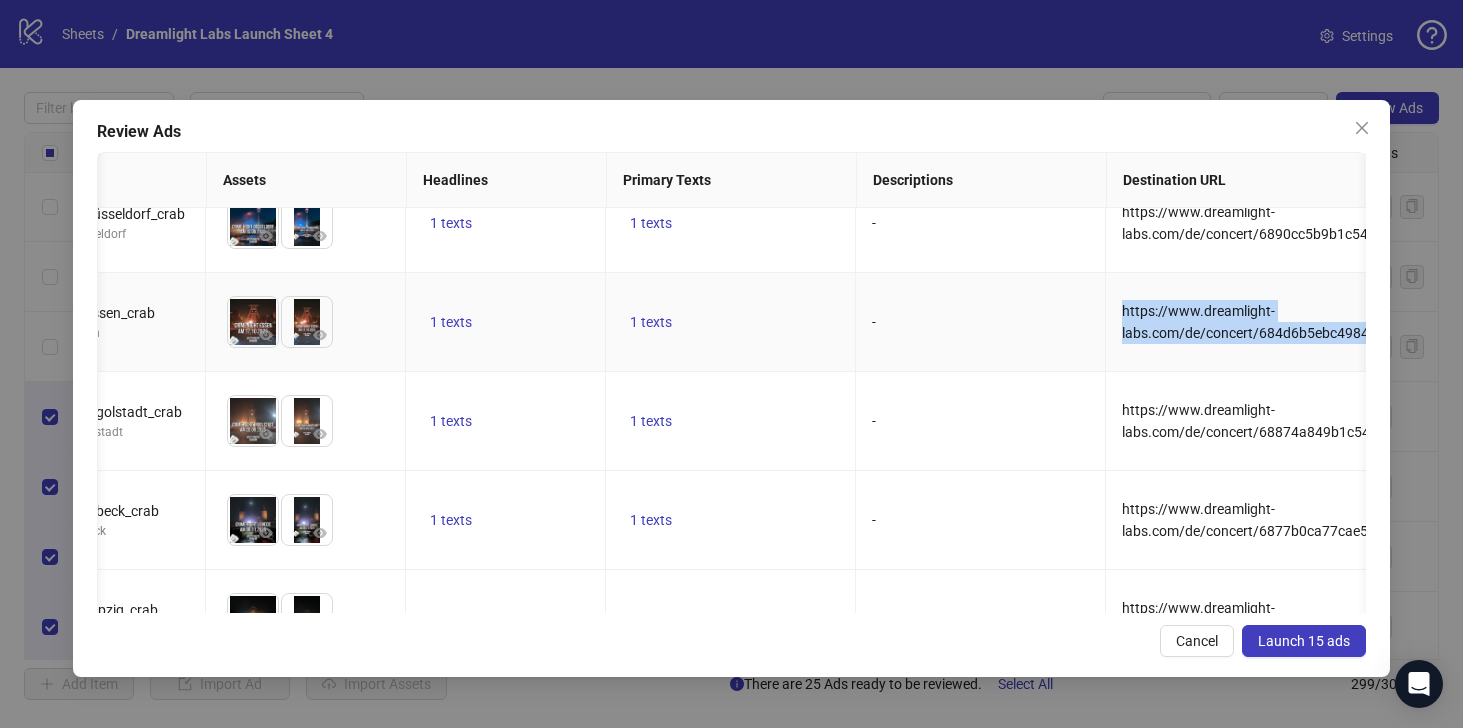 click on "https://www.dreamlight-labs.com/de/concert/684d6b5ebc4984a9e331b423" at bounding box center (1286, 322) 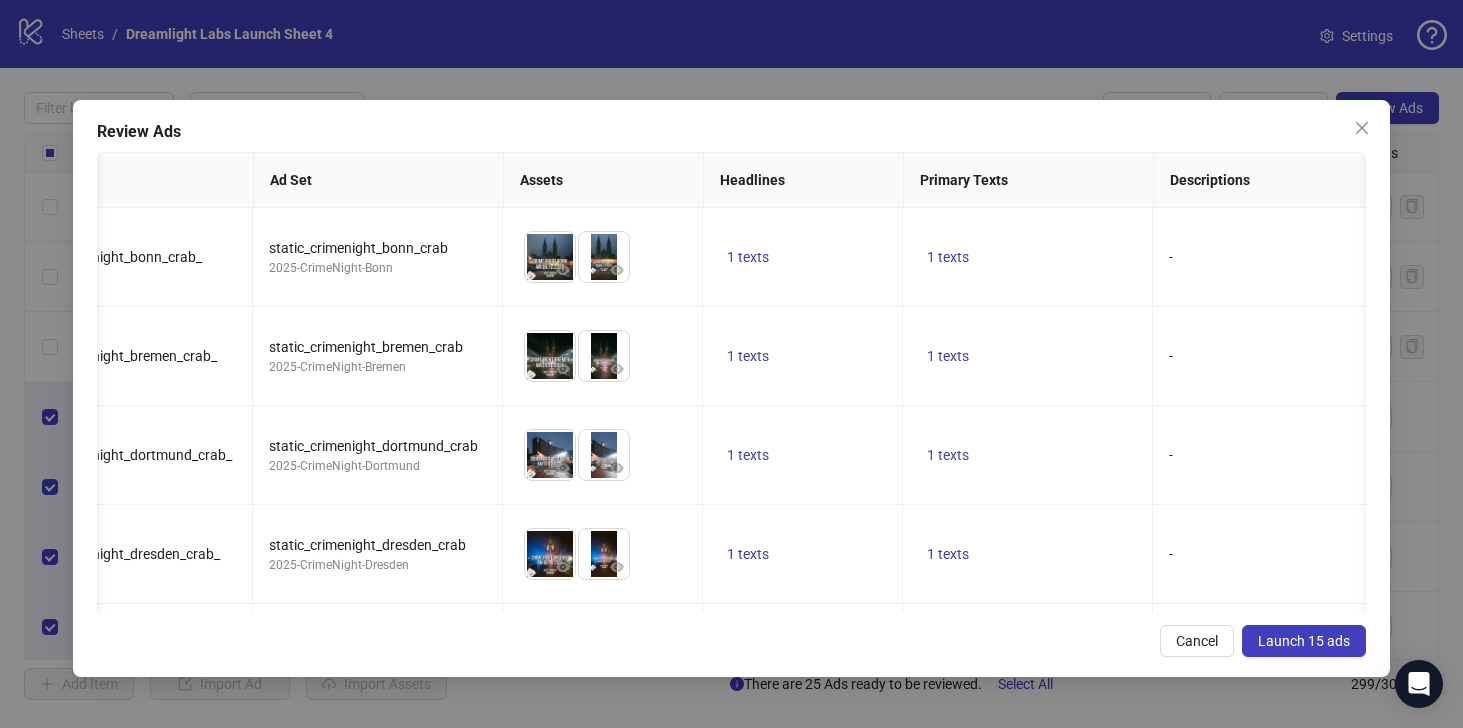 click on "Launch 15 ads" at bounding box center [1304, 641] 